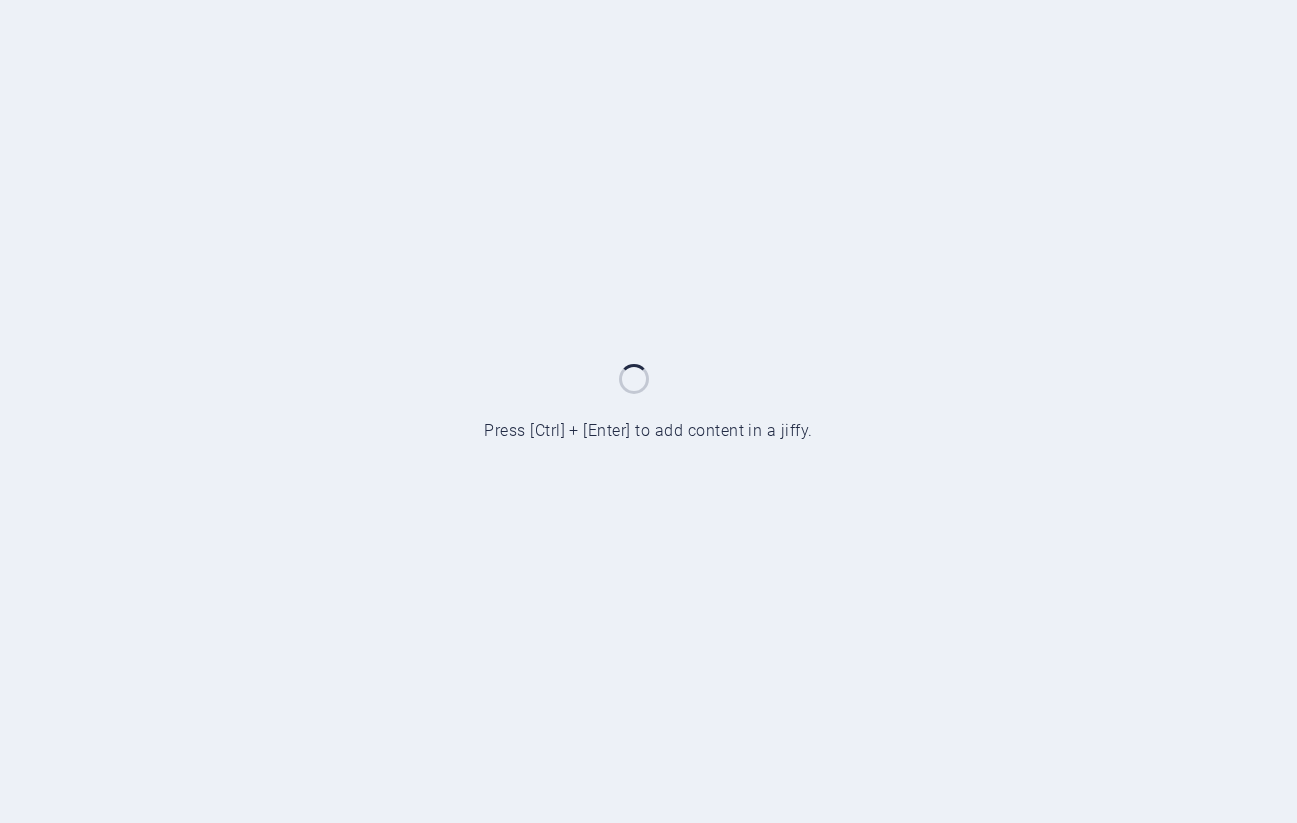 scroll, scrollTop: 0, scrollLeft: 0, axis: both 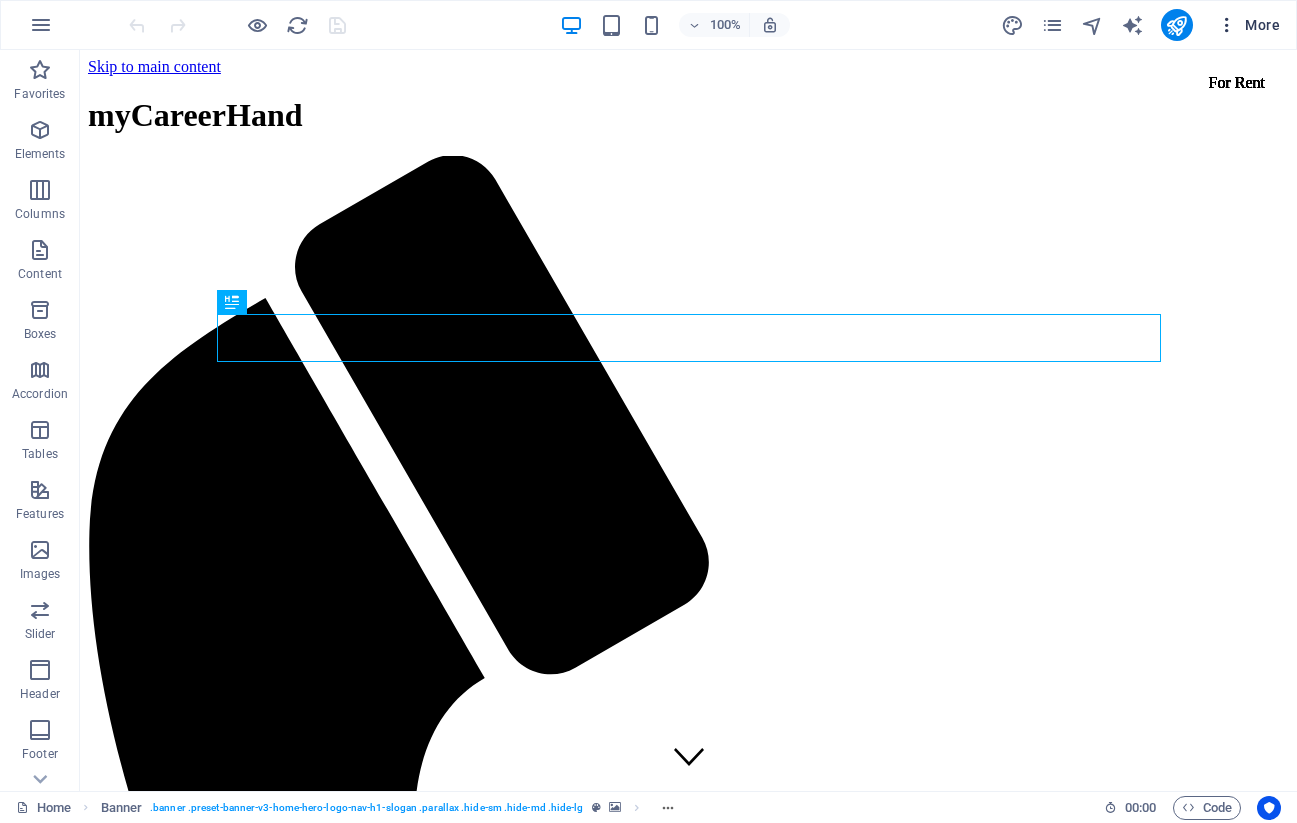 click on "More" at bounding box center (1248, 25) 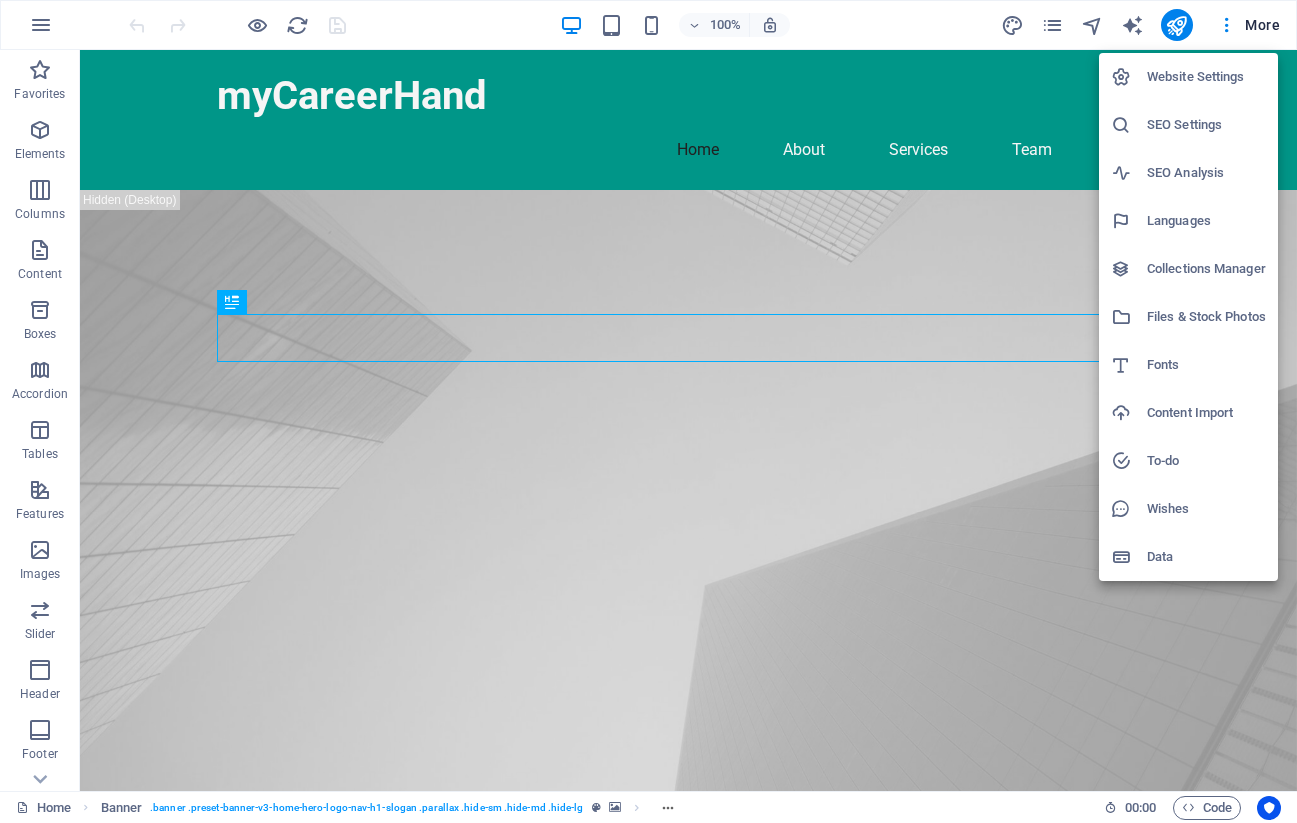 click on "Website Settings" at bounding box center (1206, 77) 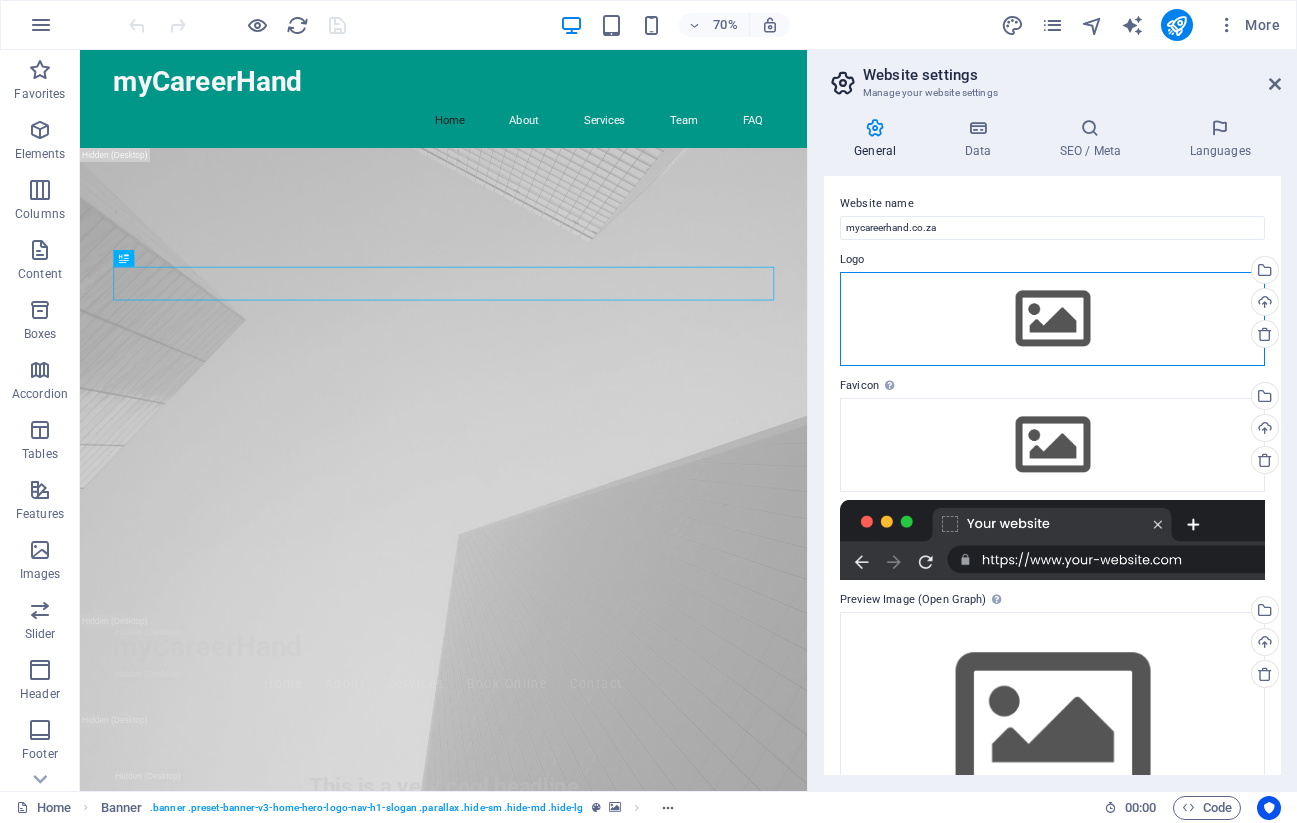 click on "Drag files here, click to choose files or select files from Files or our free stock photos & videos" at bounding box center [1052, 319] 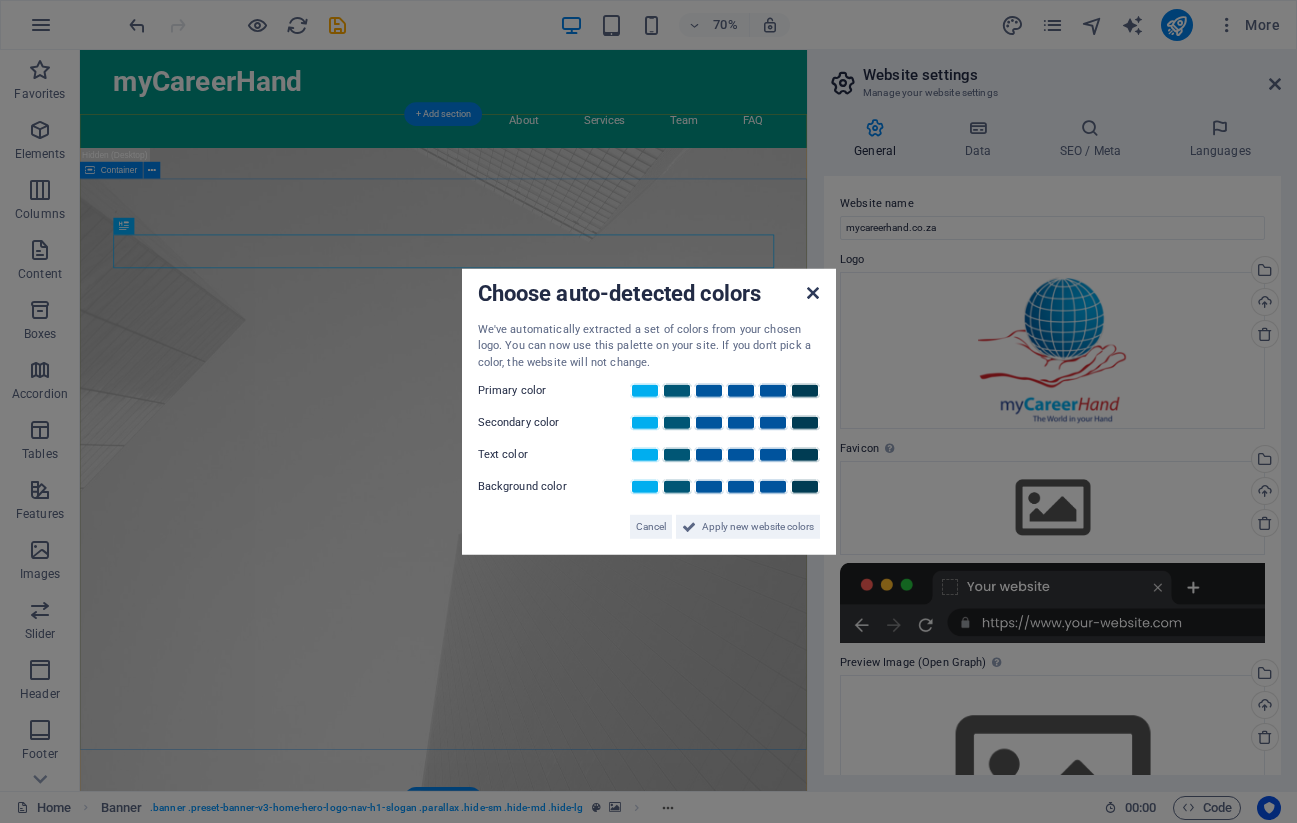 click at bounding box center [813, 292] 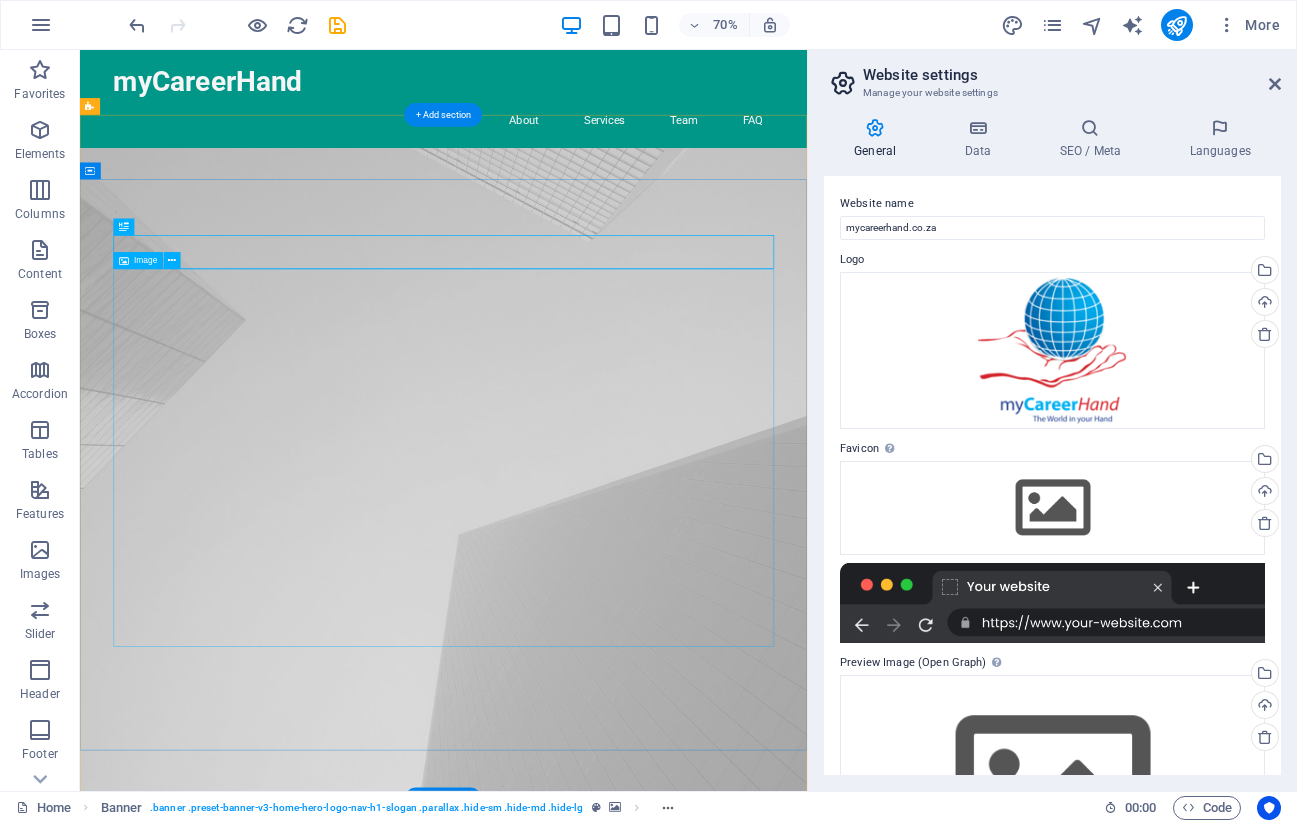 scroll, scrollTop: 0, scrollLeft: 0, axis: both 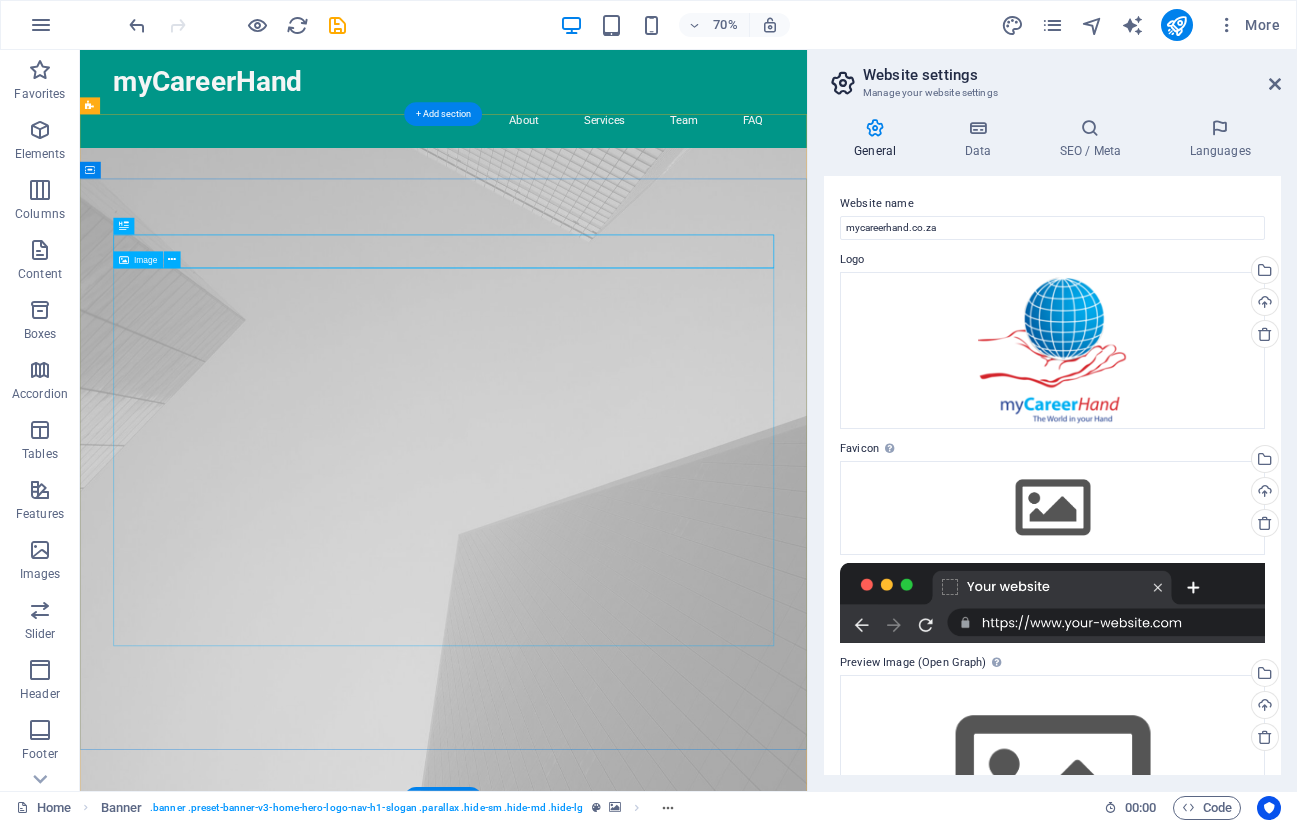 click at bounding box center [600, 1619] 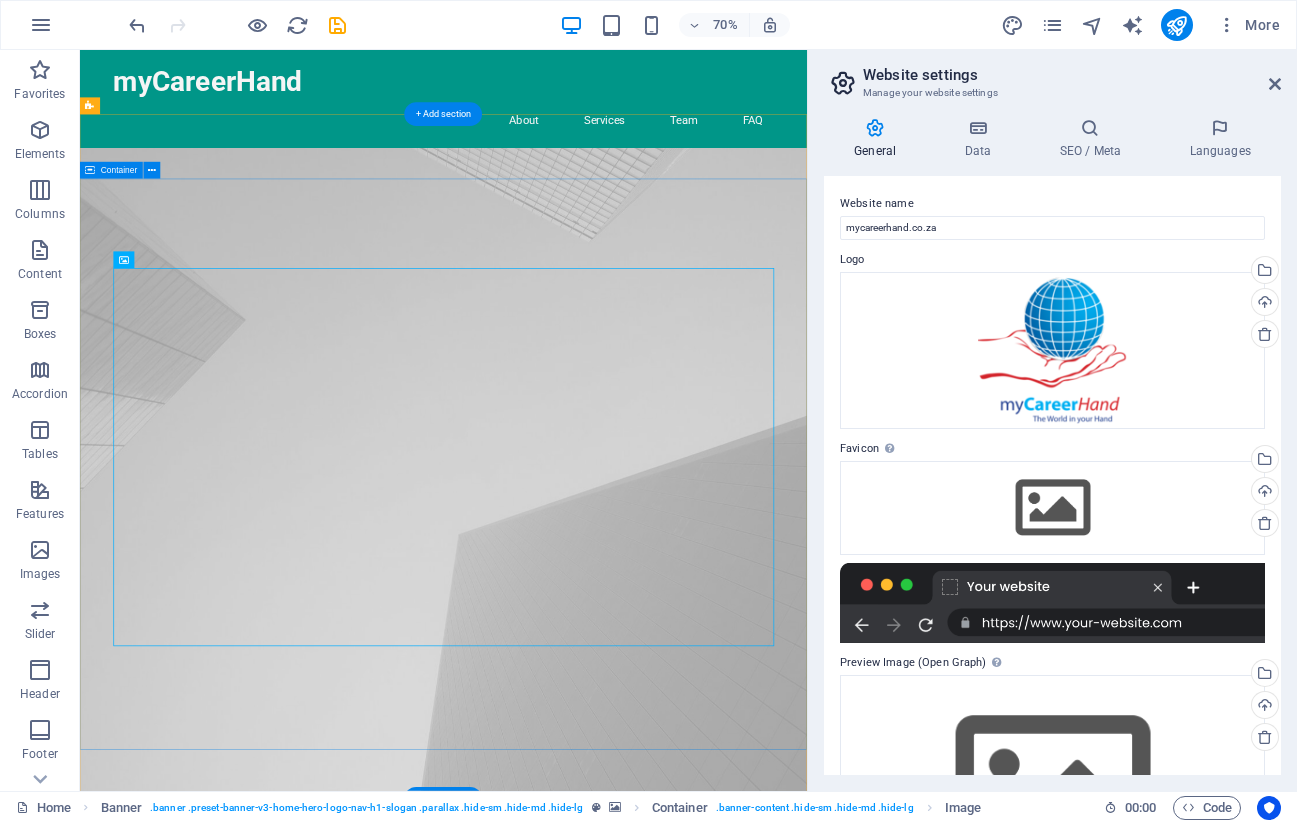 click on "This is a very cool headline This is a very appealing slogan" at bounding box center (599, 1629) 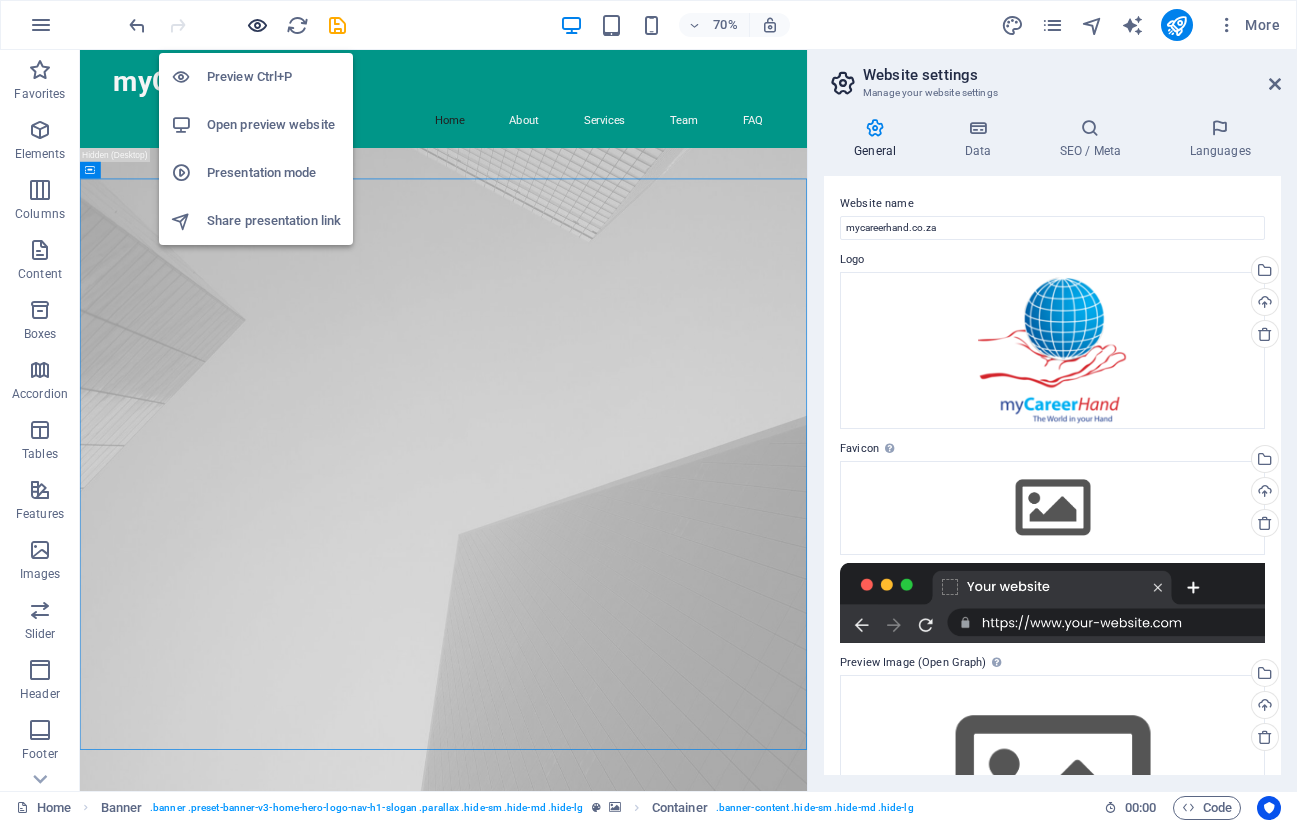click at bounding box center [257, 25] 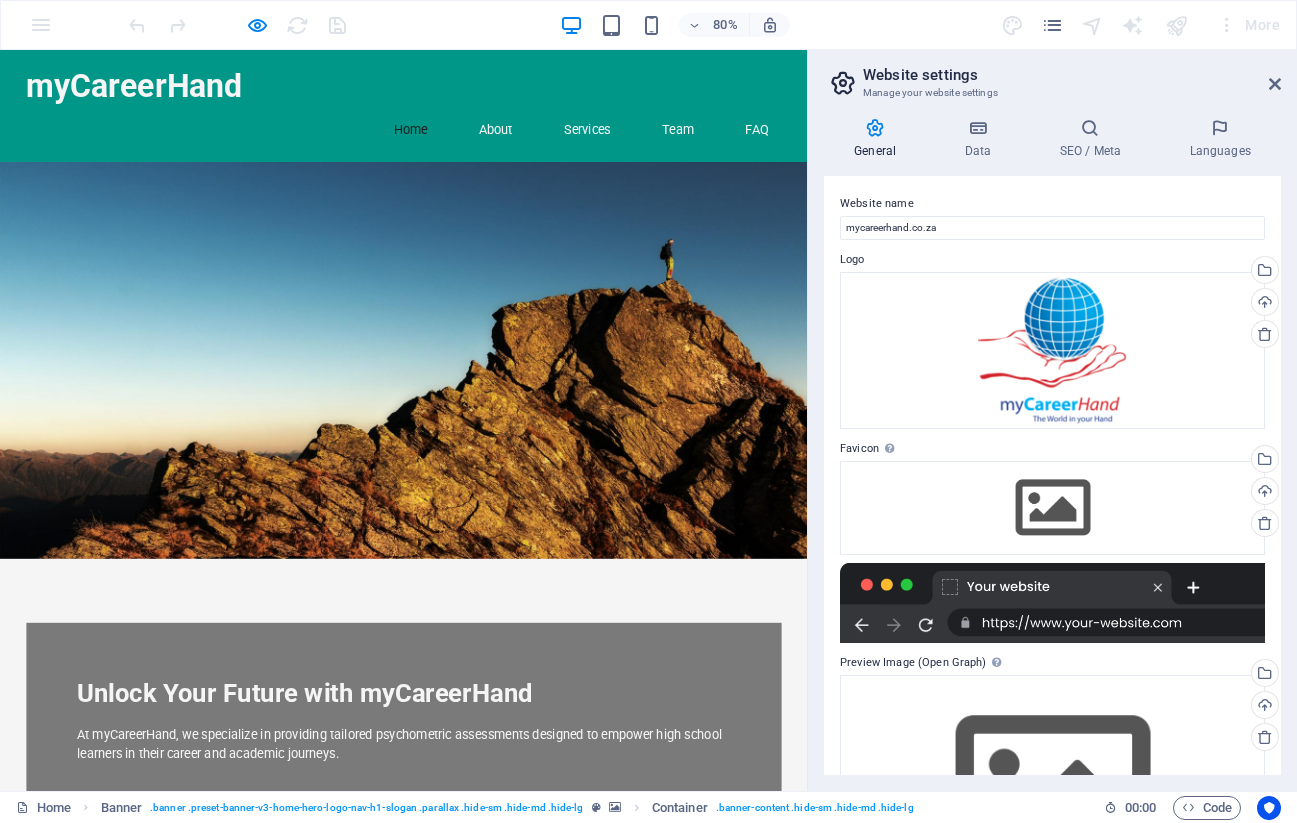 scroll, scrollTop: 0, scrollLeft: 0, axis: both 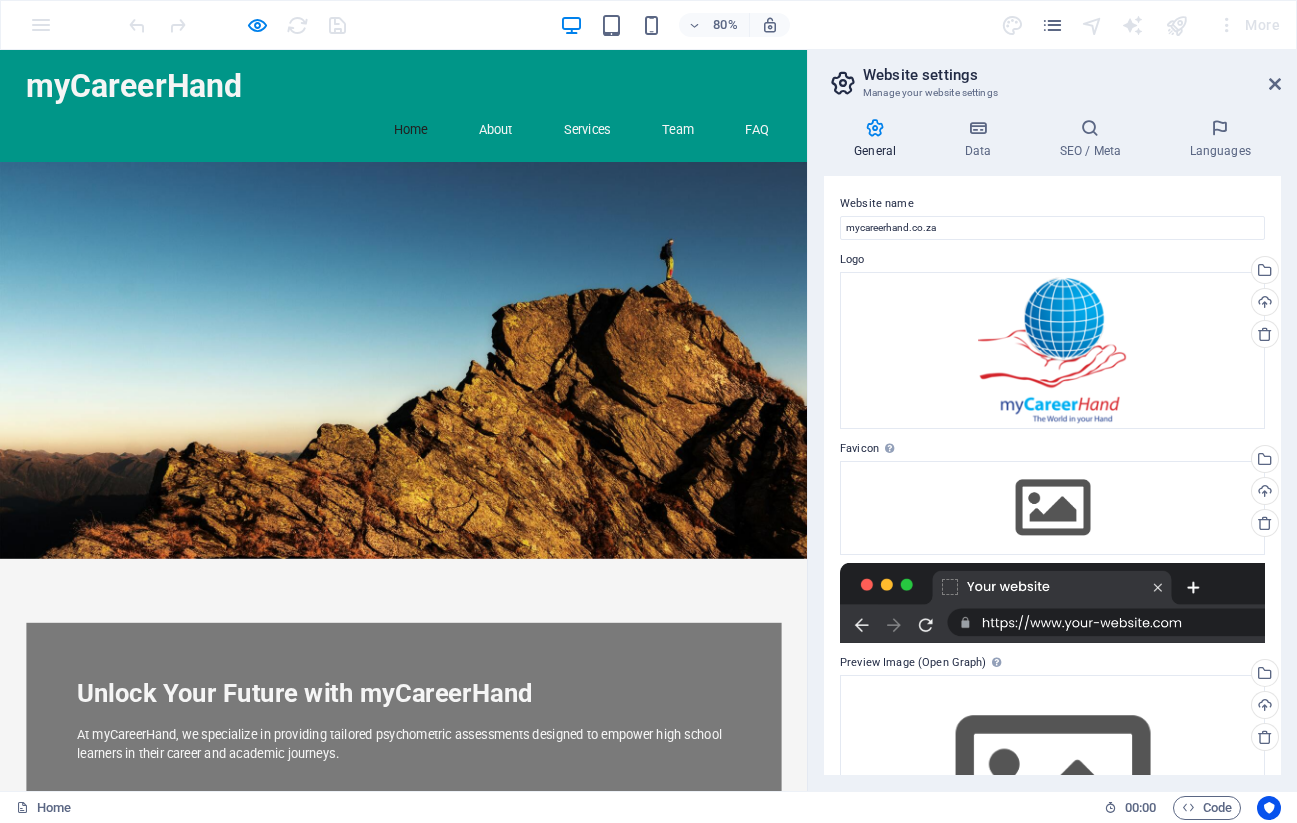 click on "Unlock Your Future with myCareerHand" at bounding box center (381, 854) 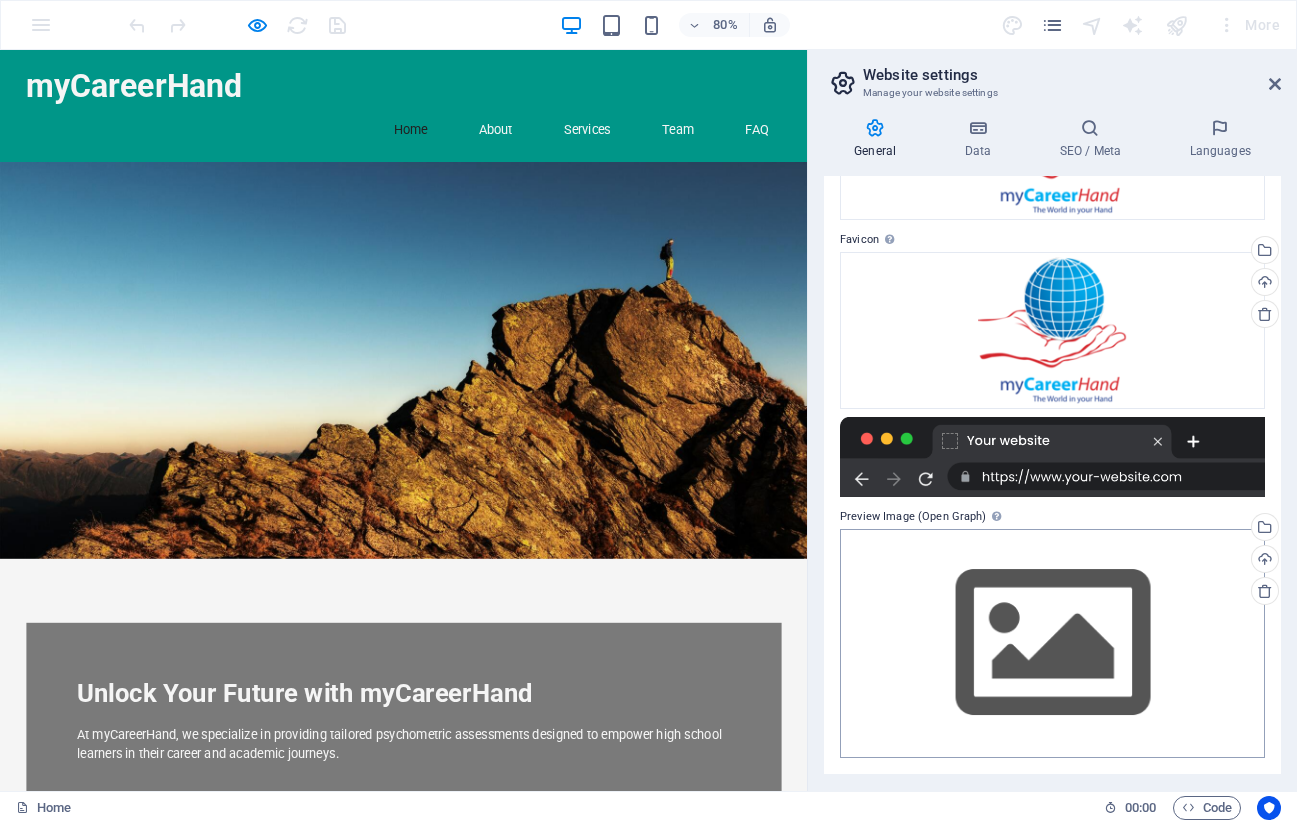 scroll, scrollTop: 208, scrollLeft: 0, axis: vertical 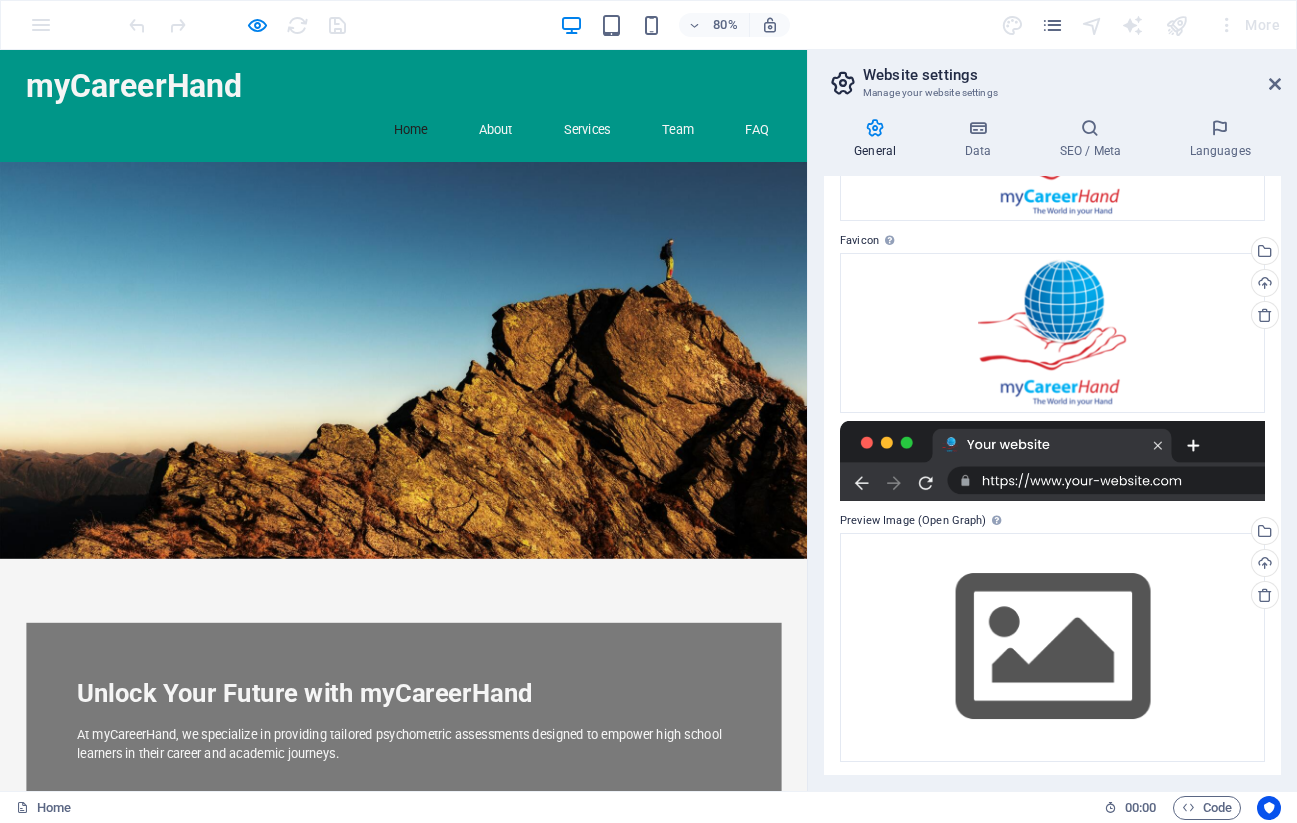 click at bounding box center [1052, 461] 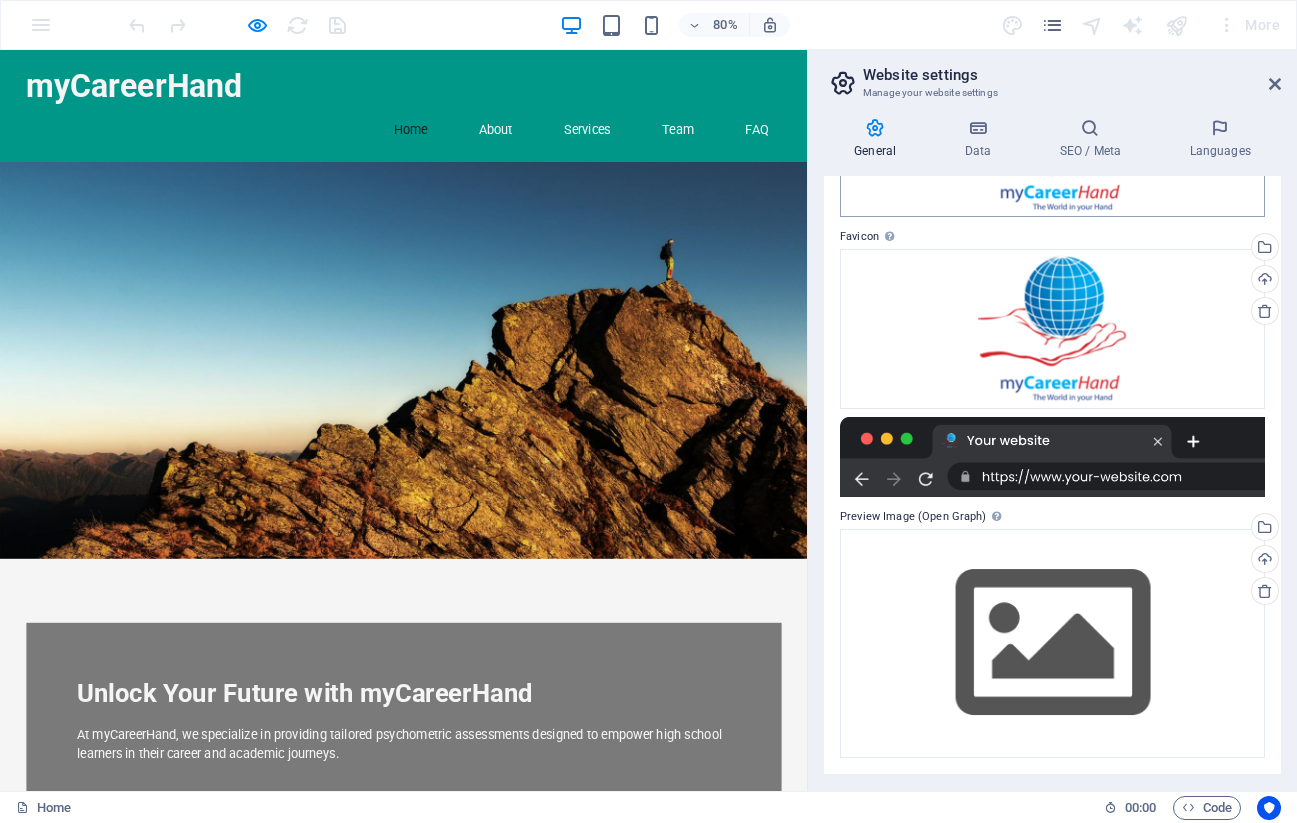 scroll, scrollTop: 211, scrollLeft: 0, axis: vertical 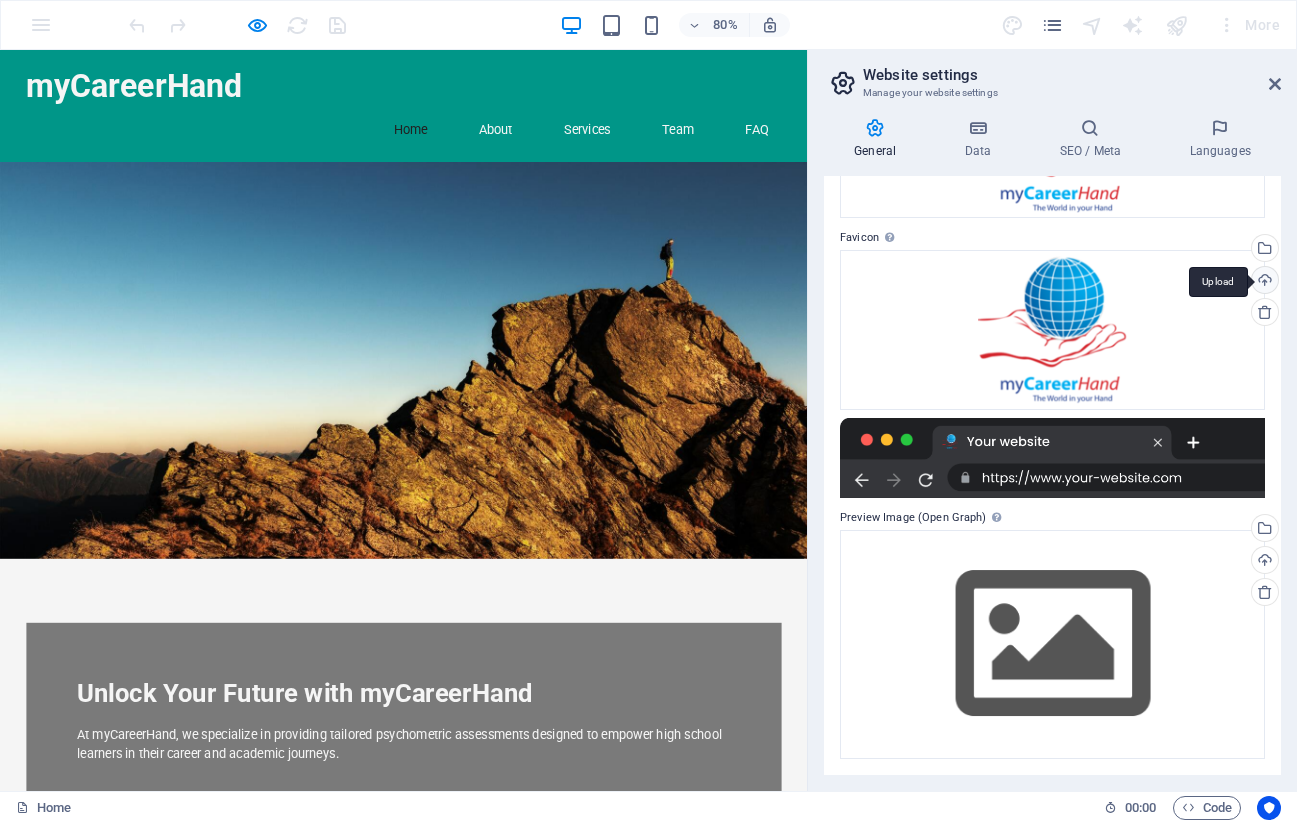 click on "Upload" at bounding box center (1263, 282) 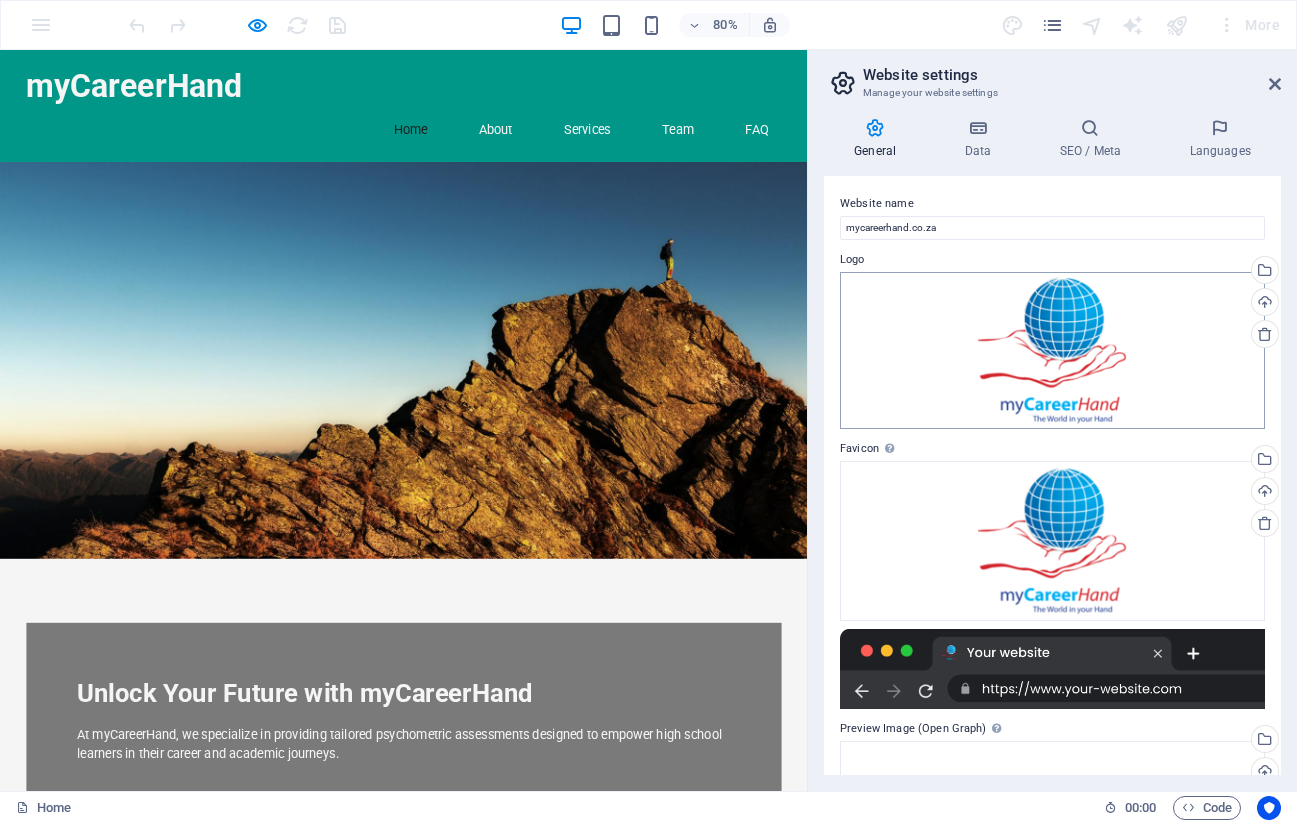 scroll, scrollTop: 0, scrollLeft: 0, axis: both 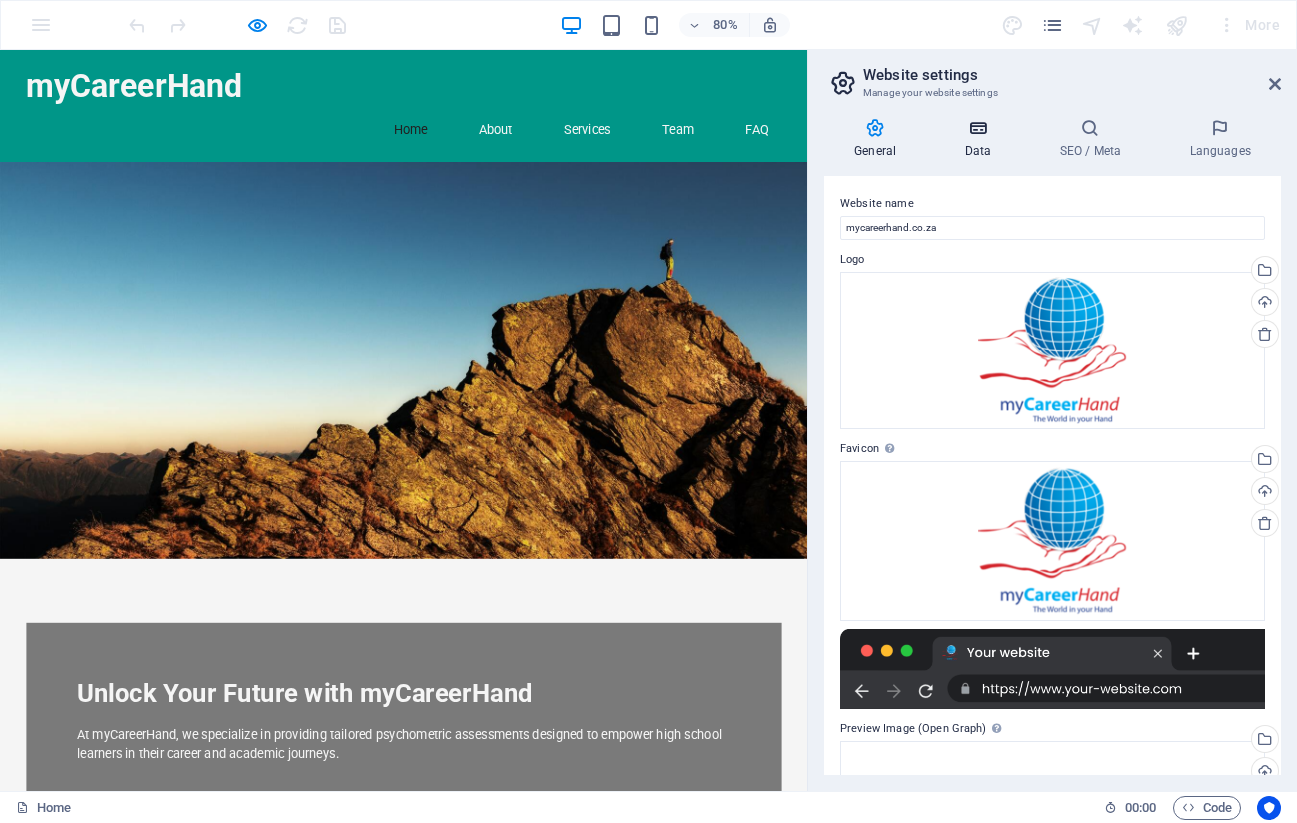 click at bounding box center (977, 128) 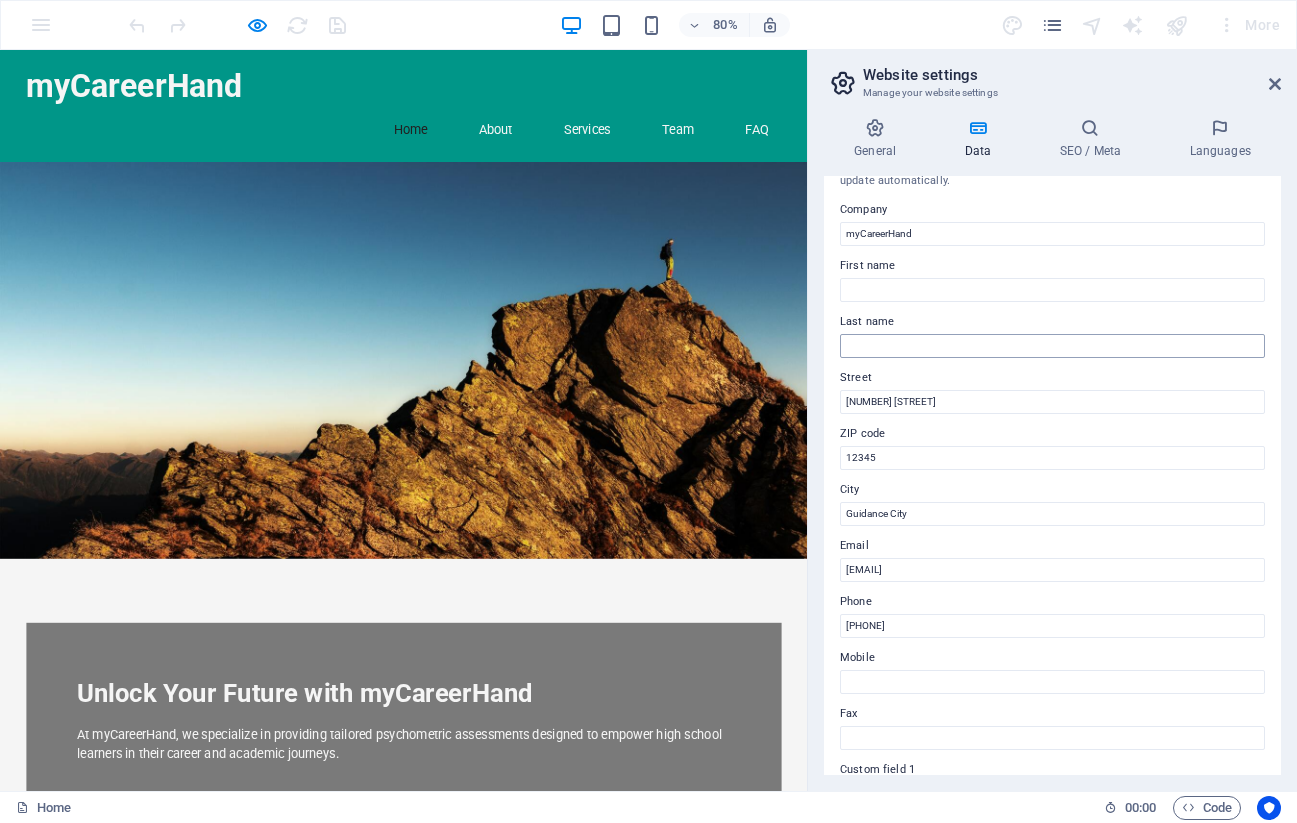 scroll, scrollTop: 38, scrollLeft: 0, axis: vertical 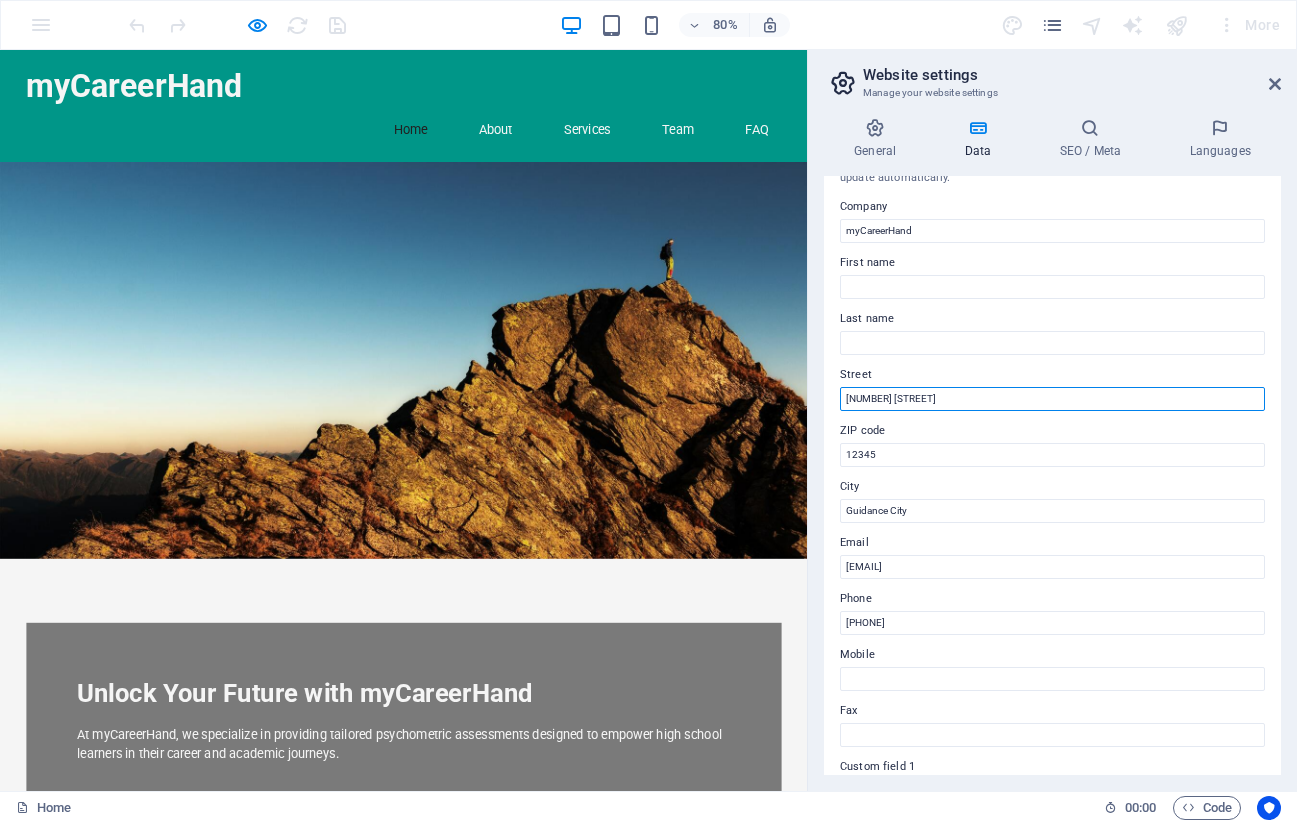 drag, startPoint x: 927, startPoint y: 396, endPoint x: 816, endPoint y: 398, distance: 111.01801 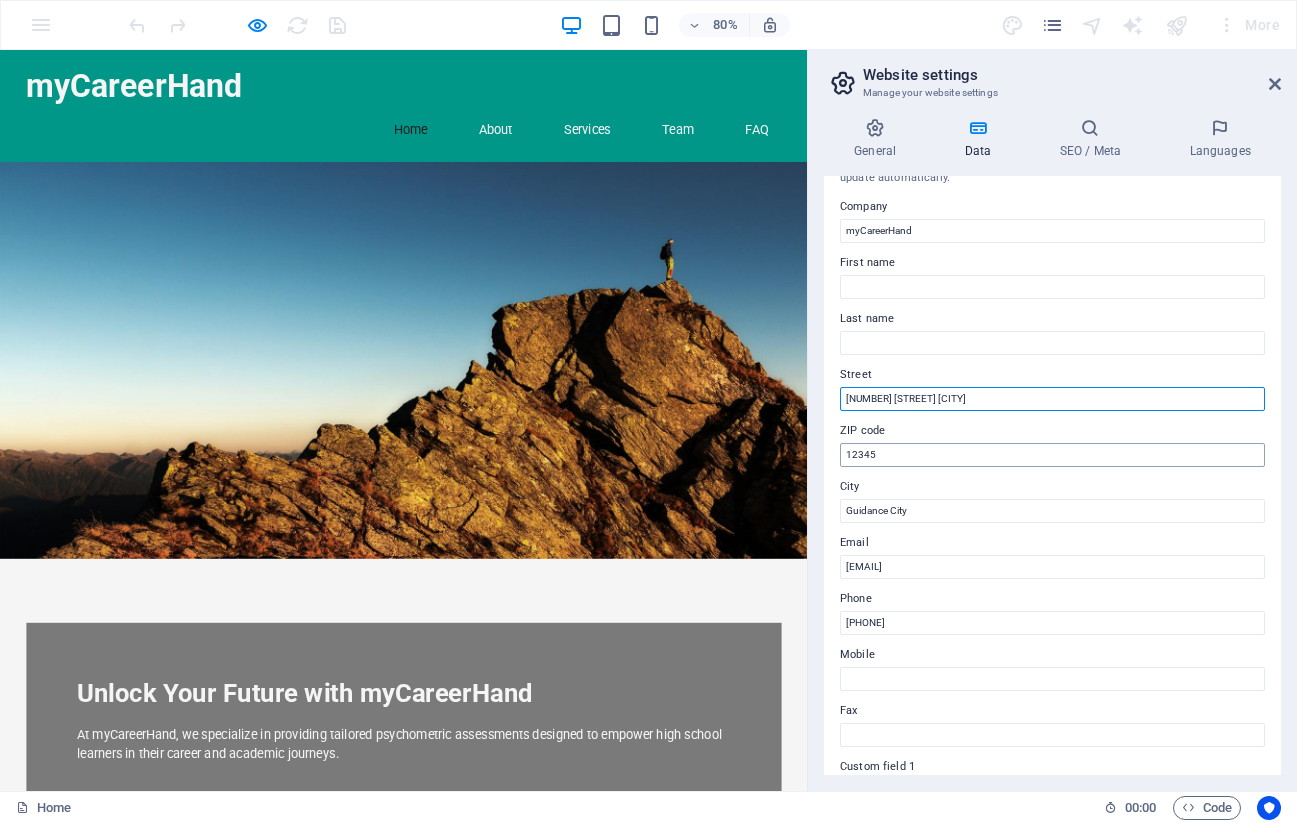 type on "[NUMBER] [STREET]" 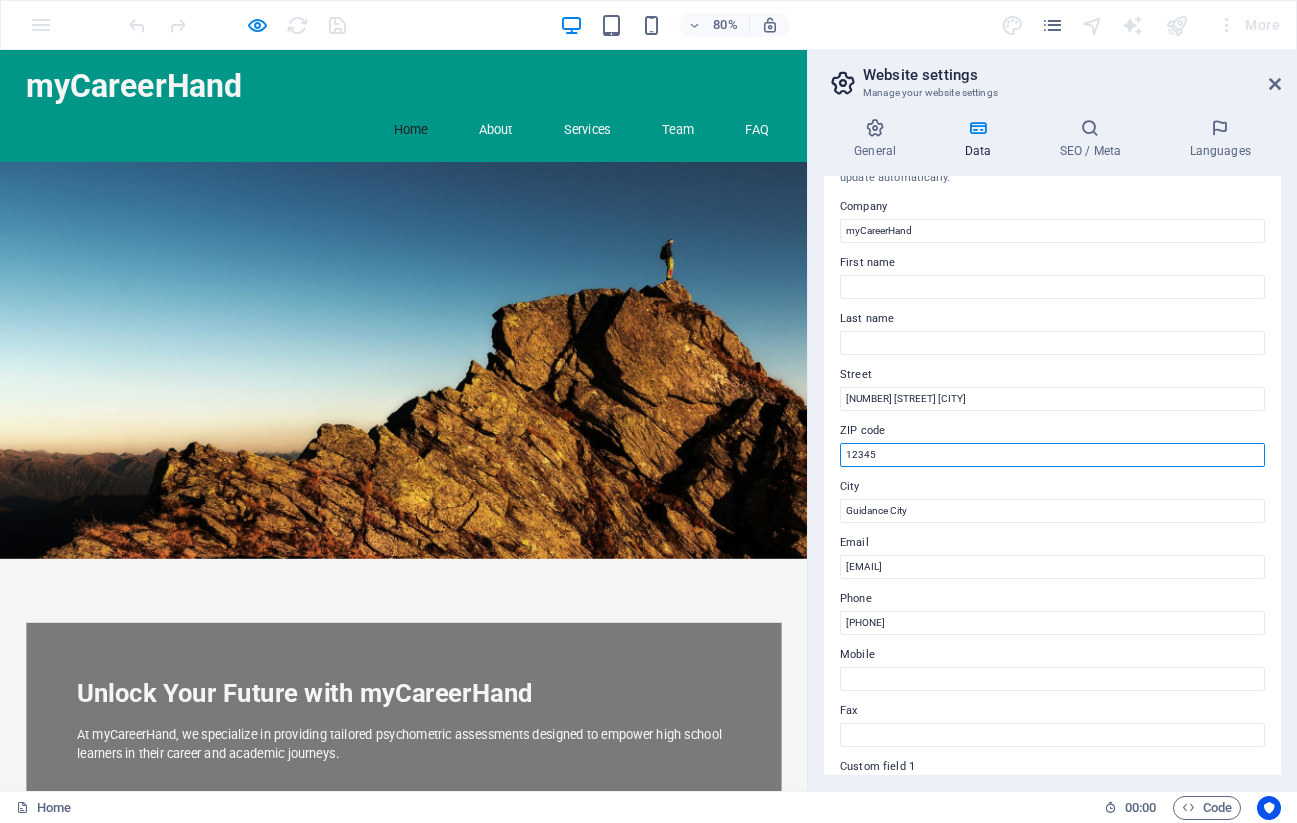 click on "12345" at bounding box center (1052, 455) 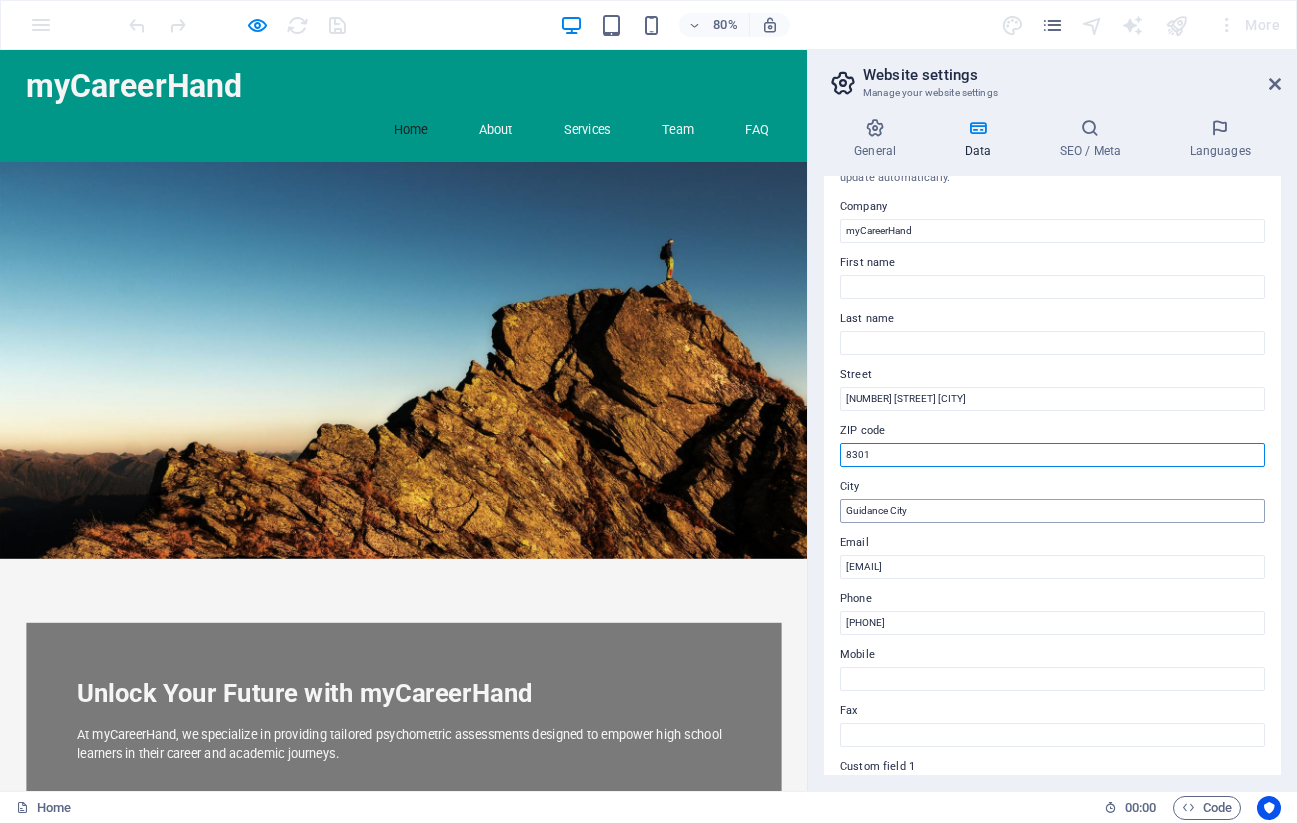 type on "8301" 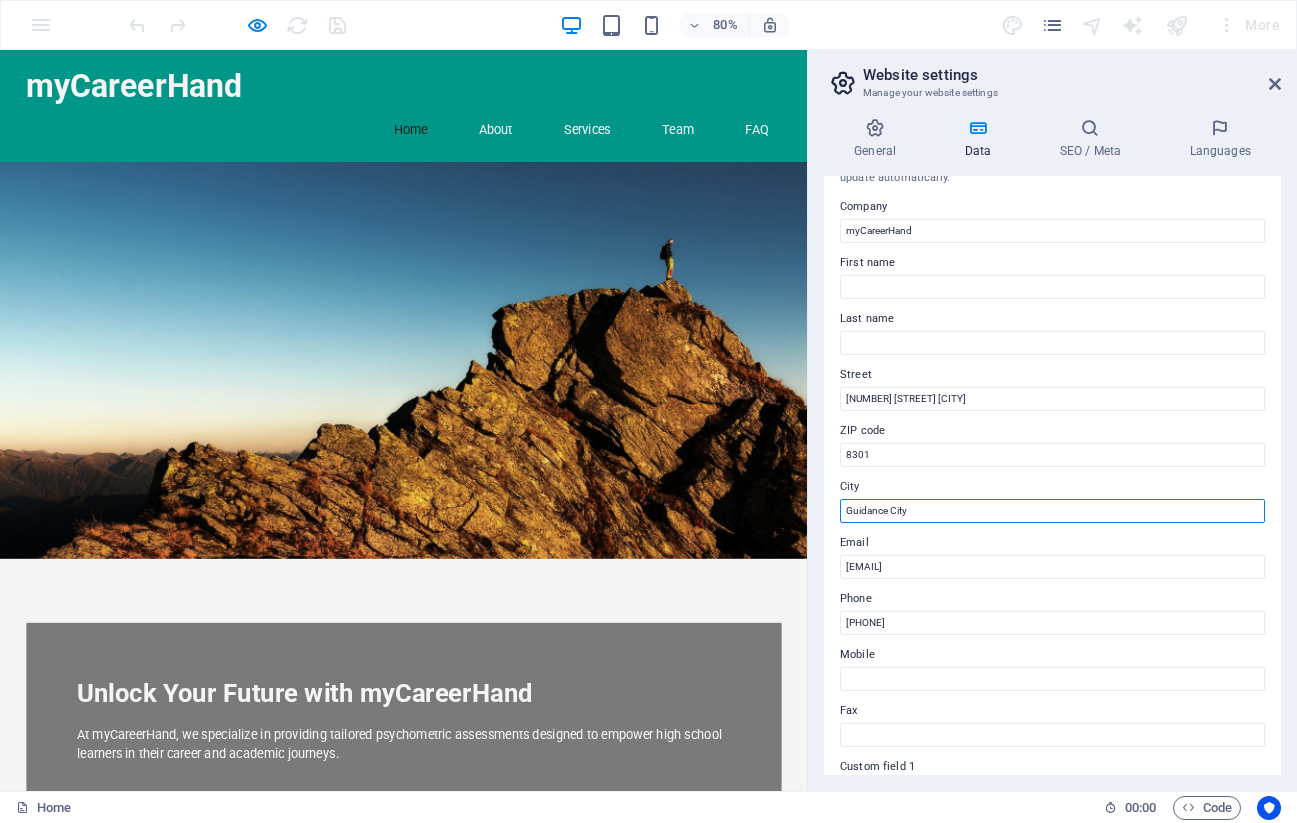 click on "Guidance City" at bounding box center [1052, 511] 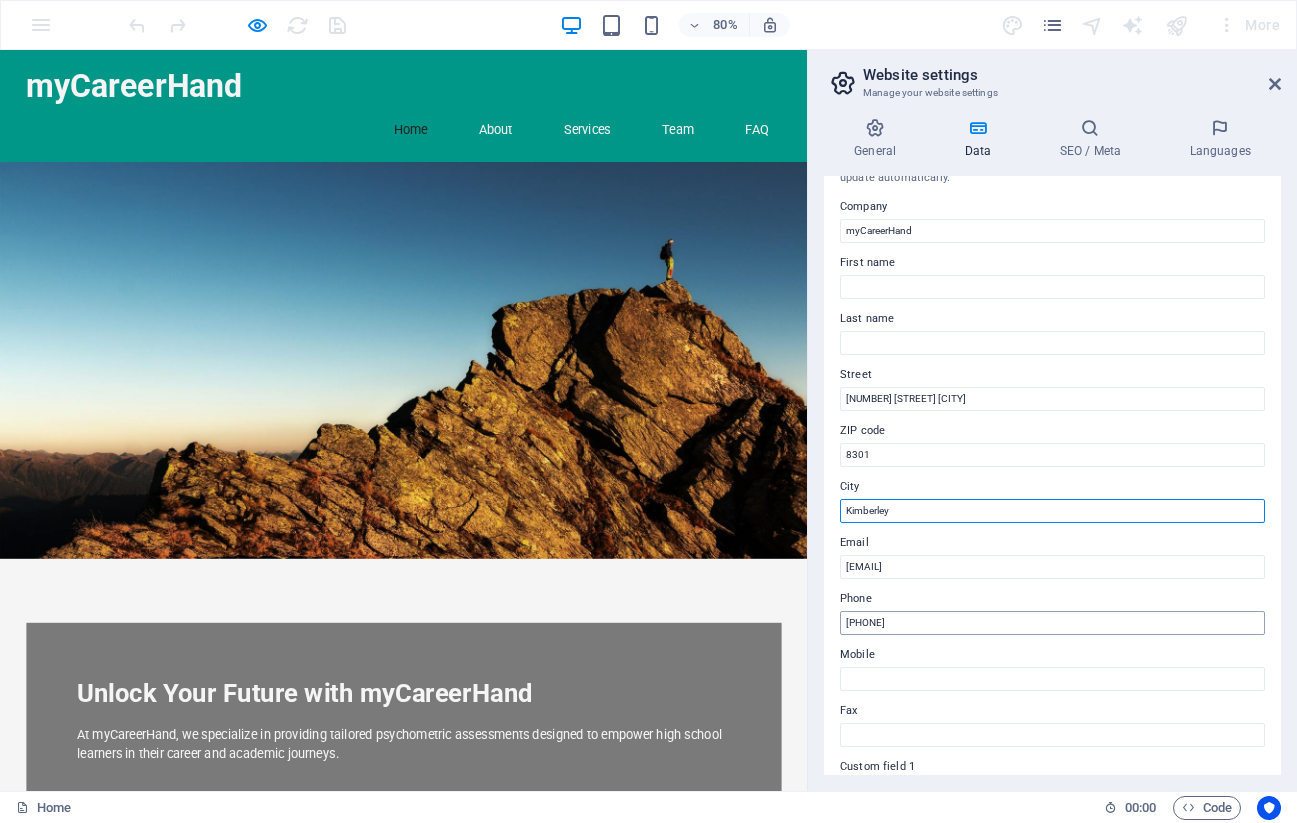 type on "Kimberley" 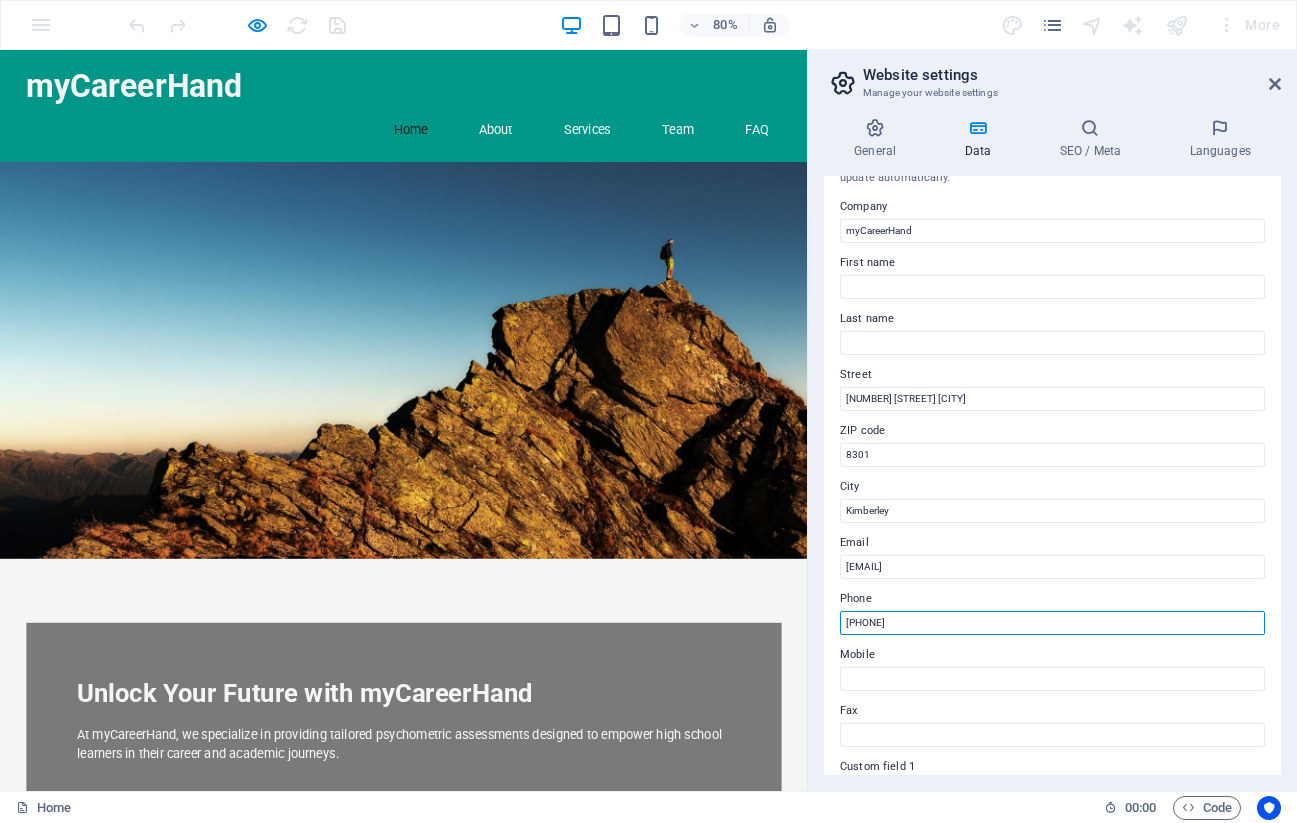 drag, startPoint x: 918, startPoint y: 623, endPoint x: 822, endPoint y: 618, distance: 96.13012 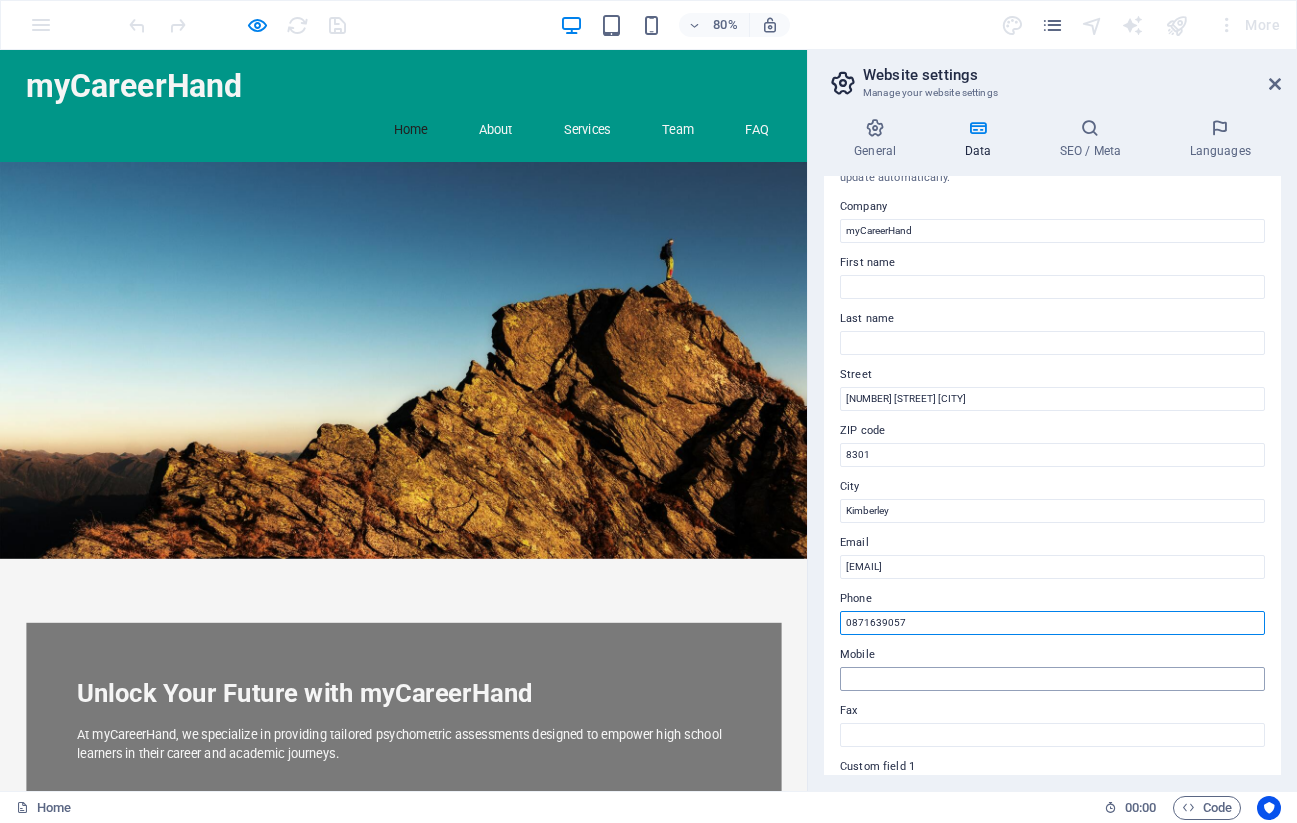 type on "0871639057" 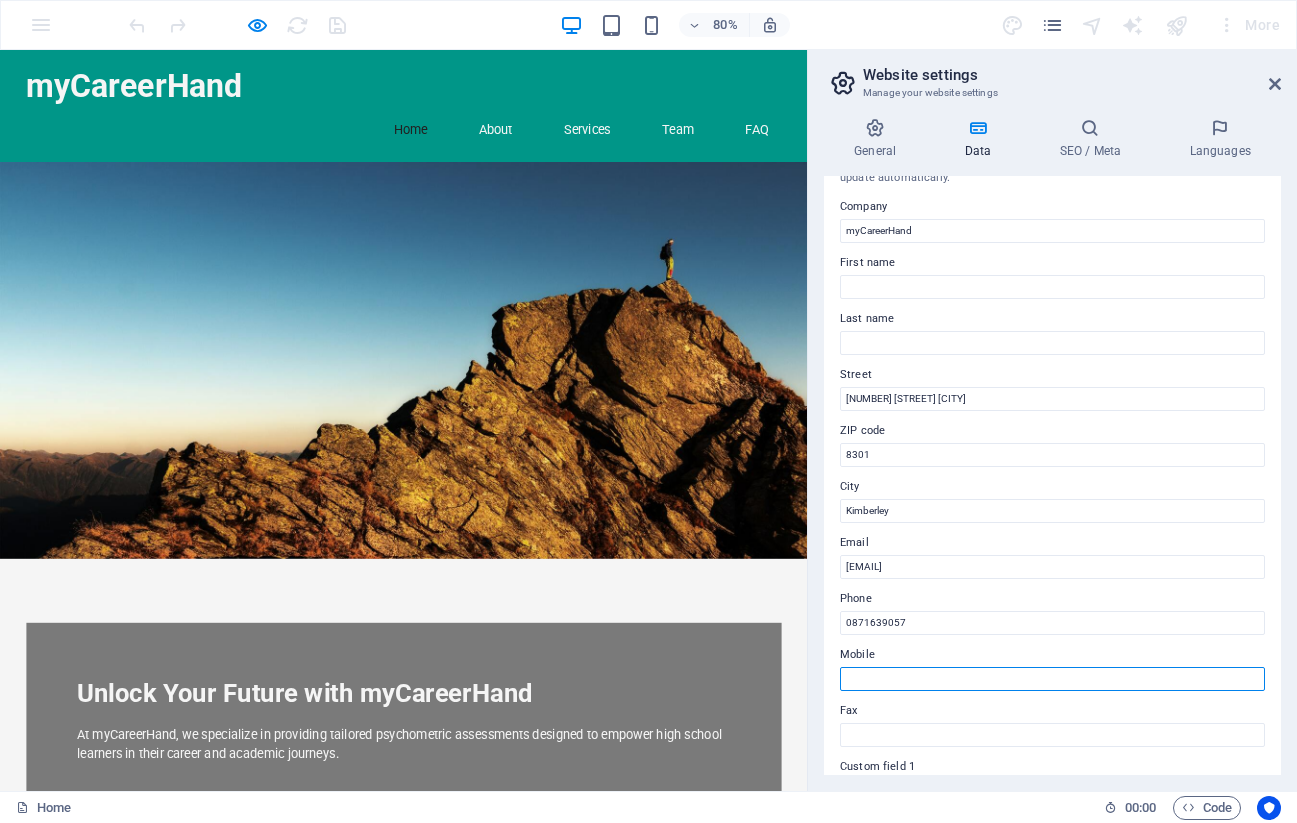click on "Mobile" at bounding box center (1052, 679) 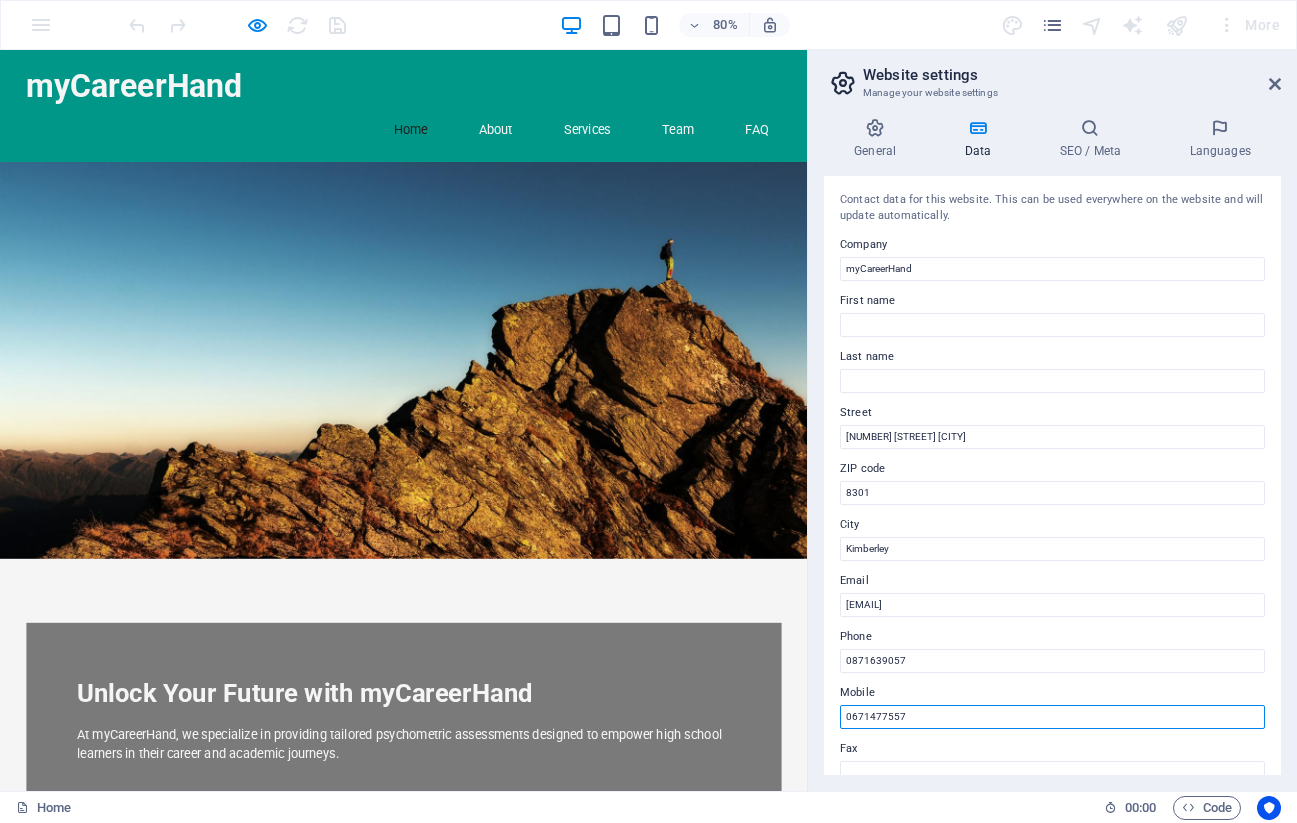 scroll, scrollTop: 0, scrollLeft: 0, axis: both 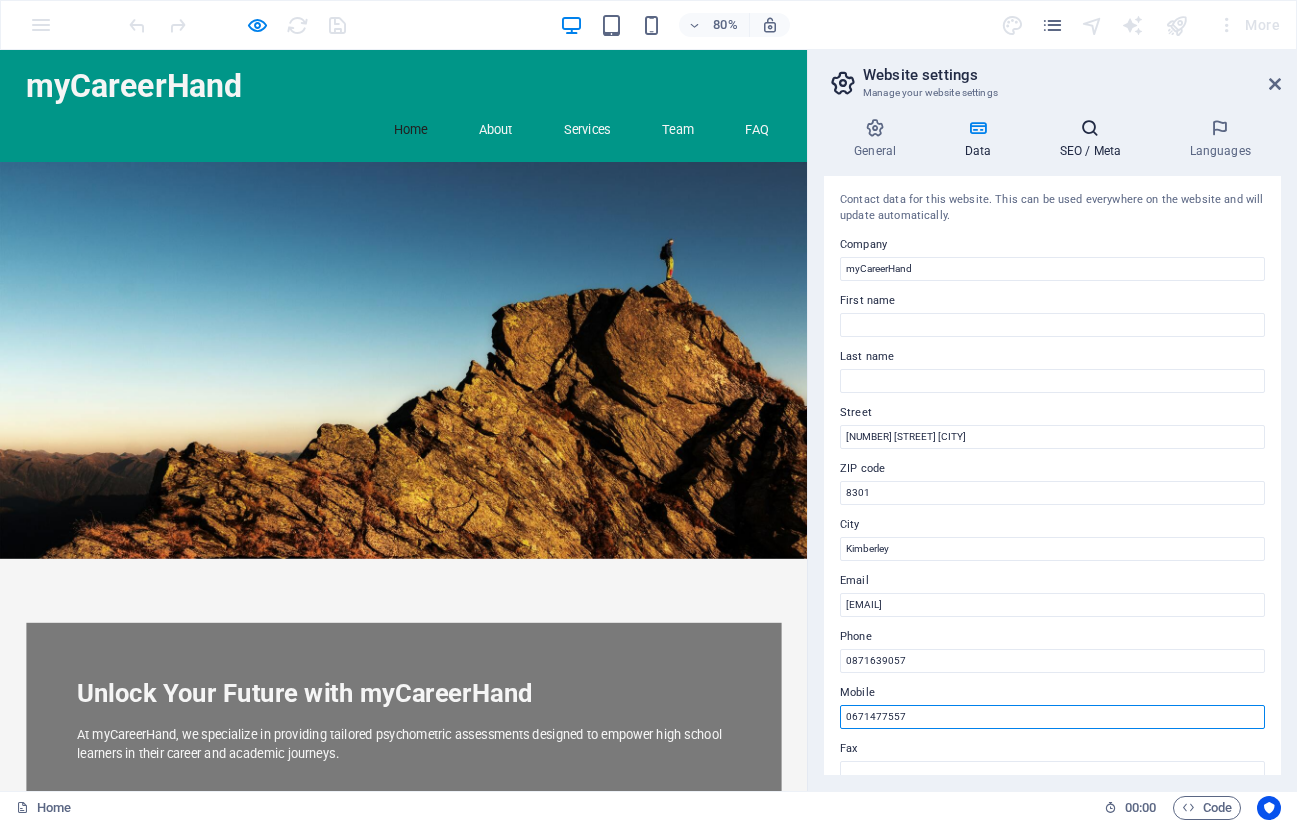 type on "0671477557" 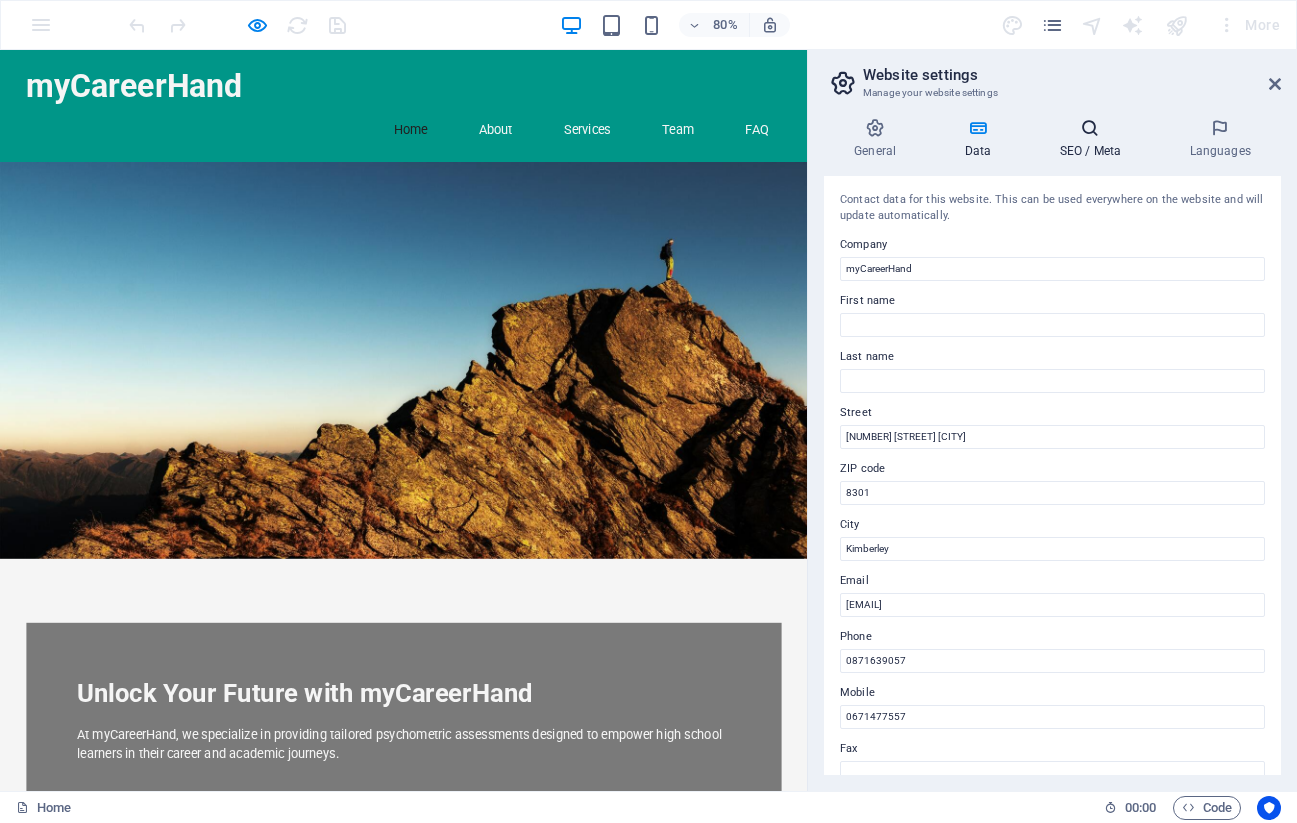 click on "SEO / Meta" at bounding box center [1094, 139] 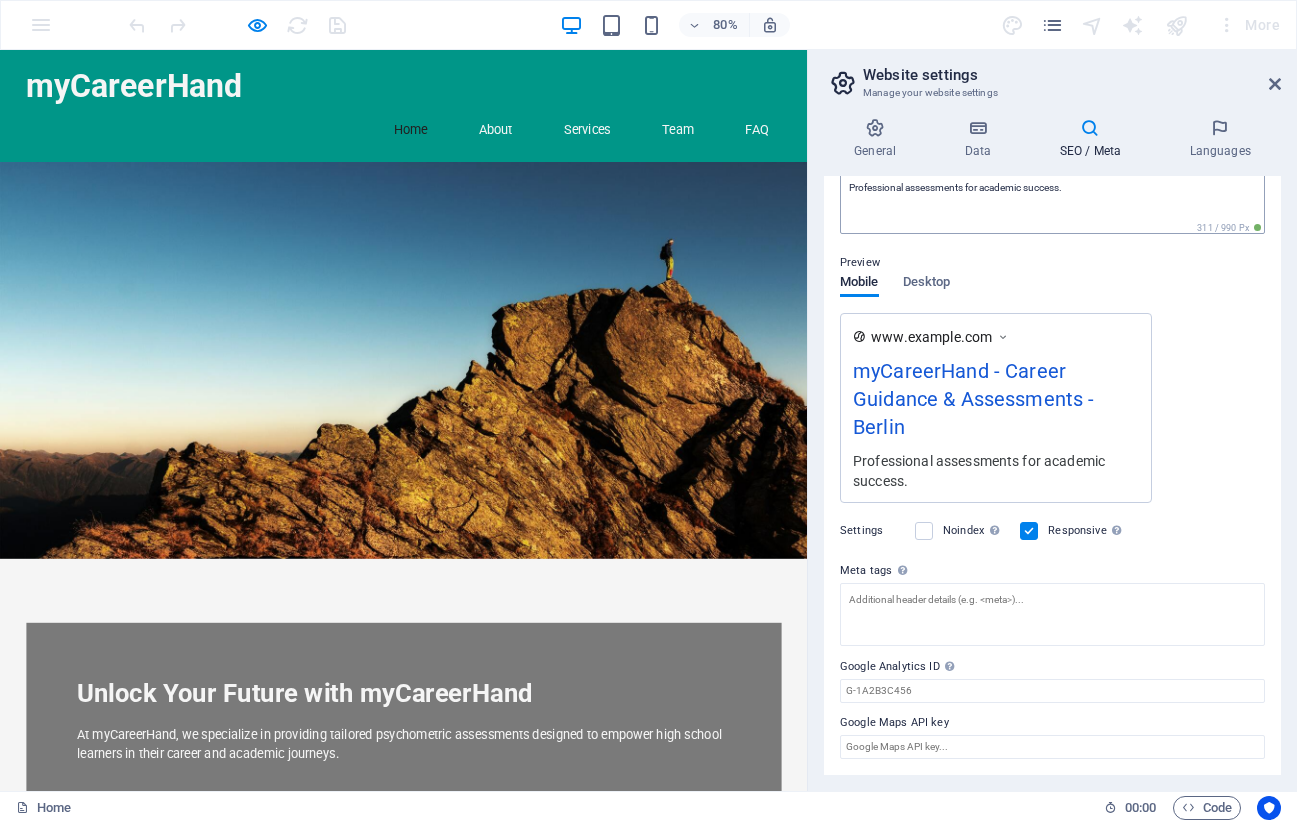 scroll, scrollTop: 212, scrollLeft: 0, axis: vertical 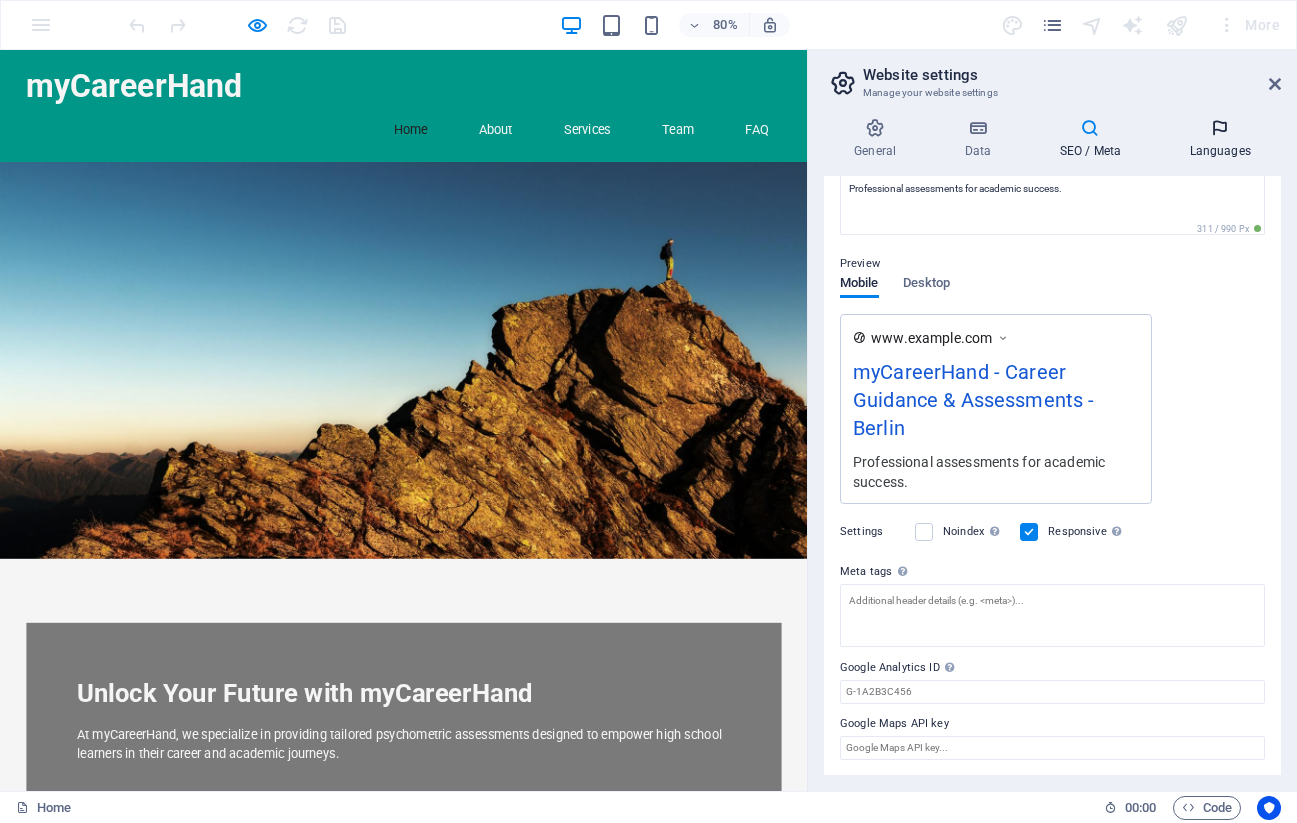 click on "Languages" at bounding box center (1220, 139) 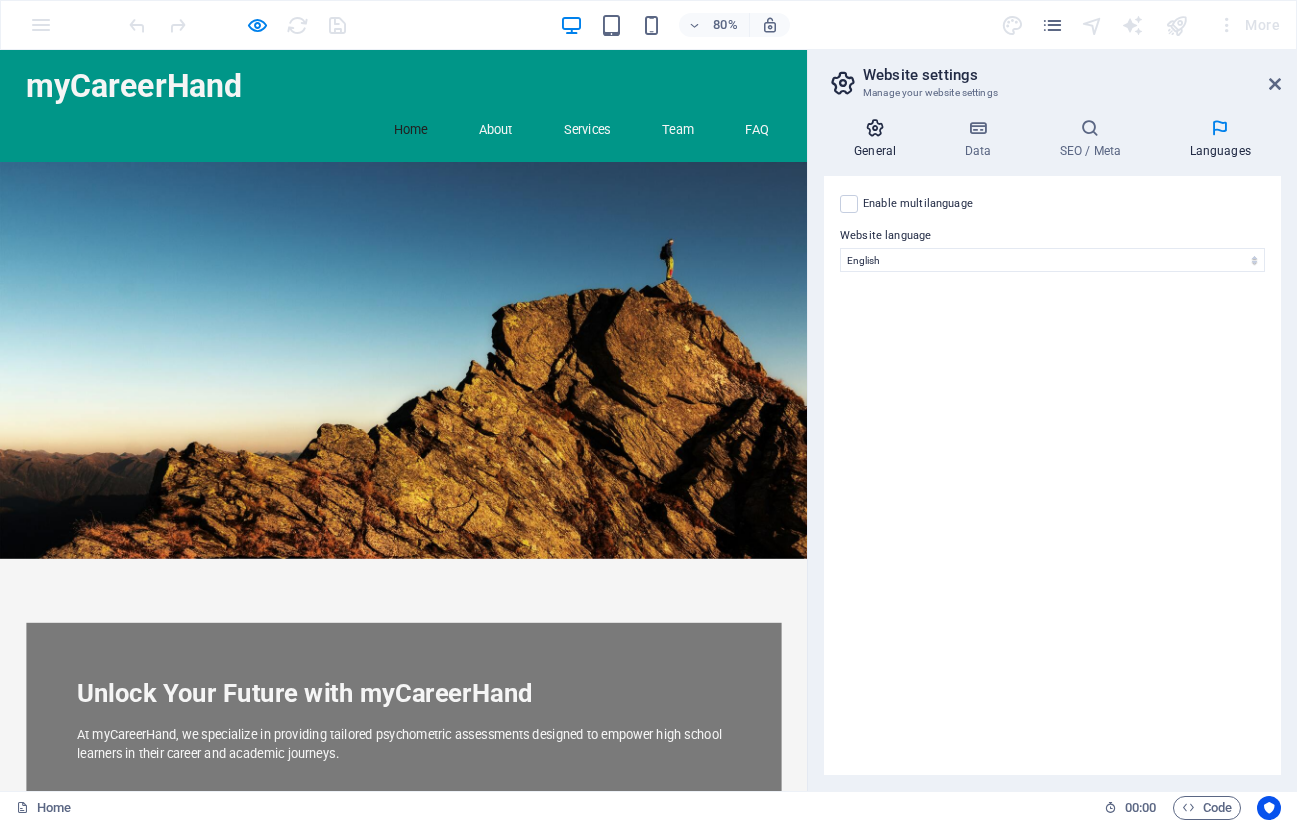 click at bounding box center [875, 128] 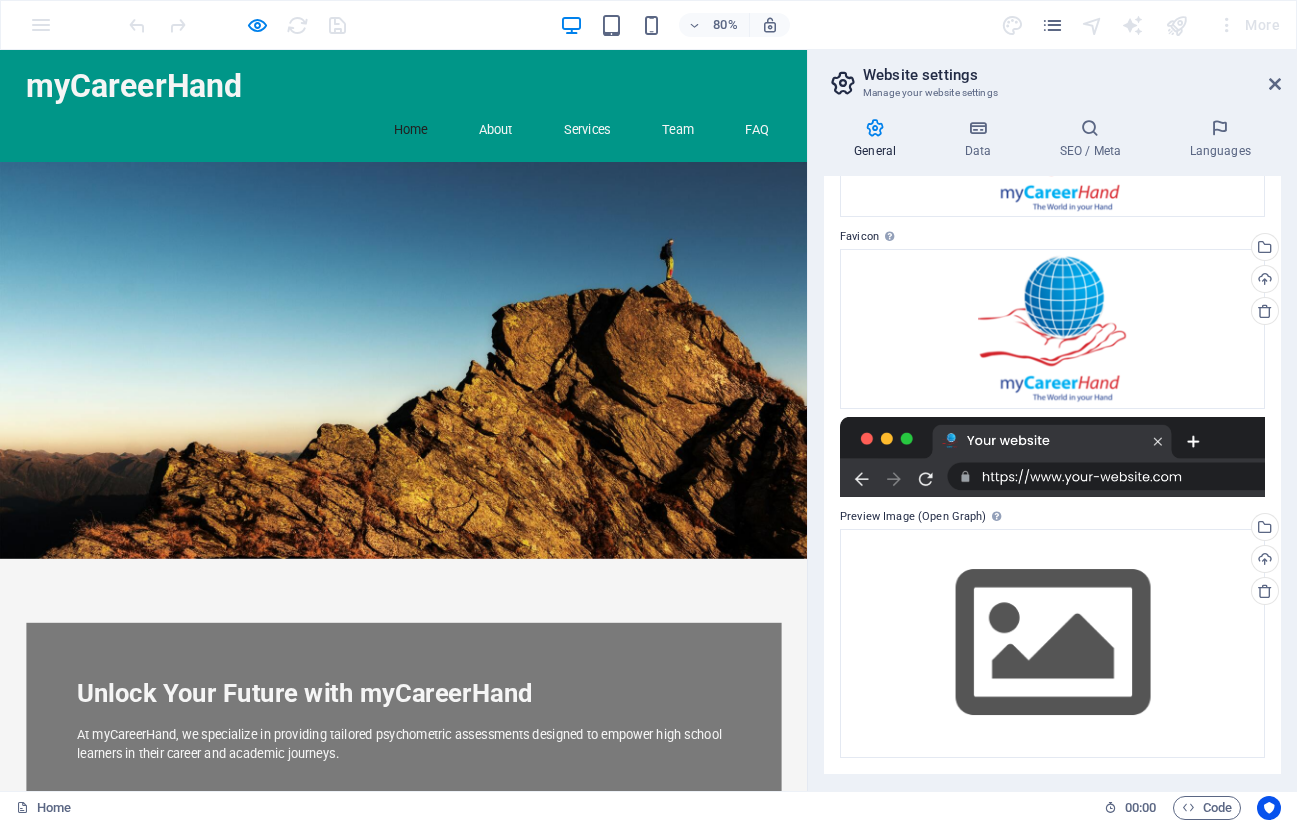 scroll, scrollTop: 211, scrollLeft: 0, axis: vertical 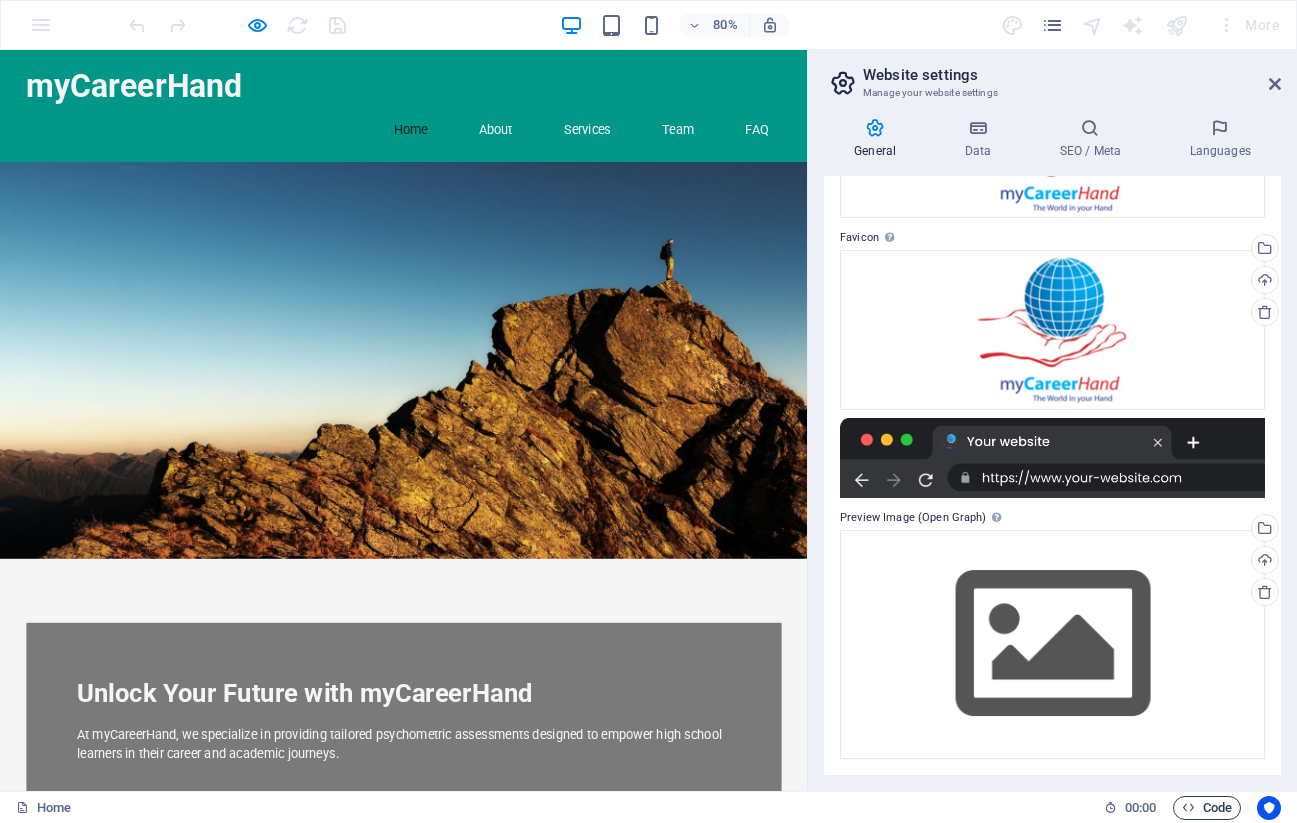 click on "Code" at bounding box center (1207, 808) 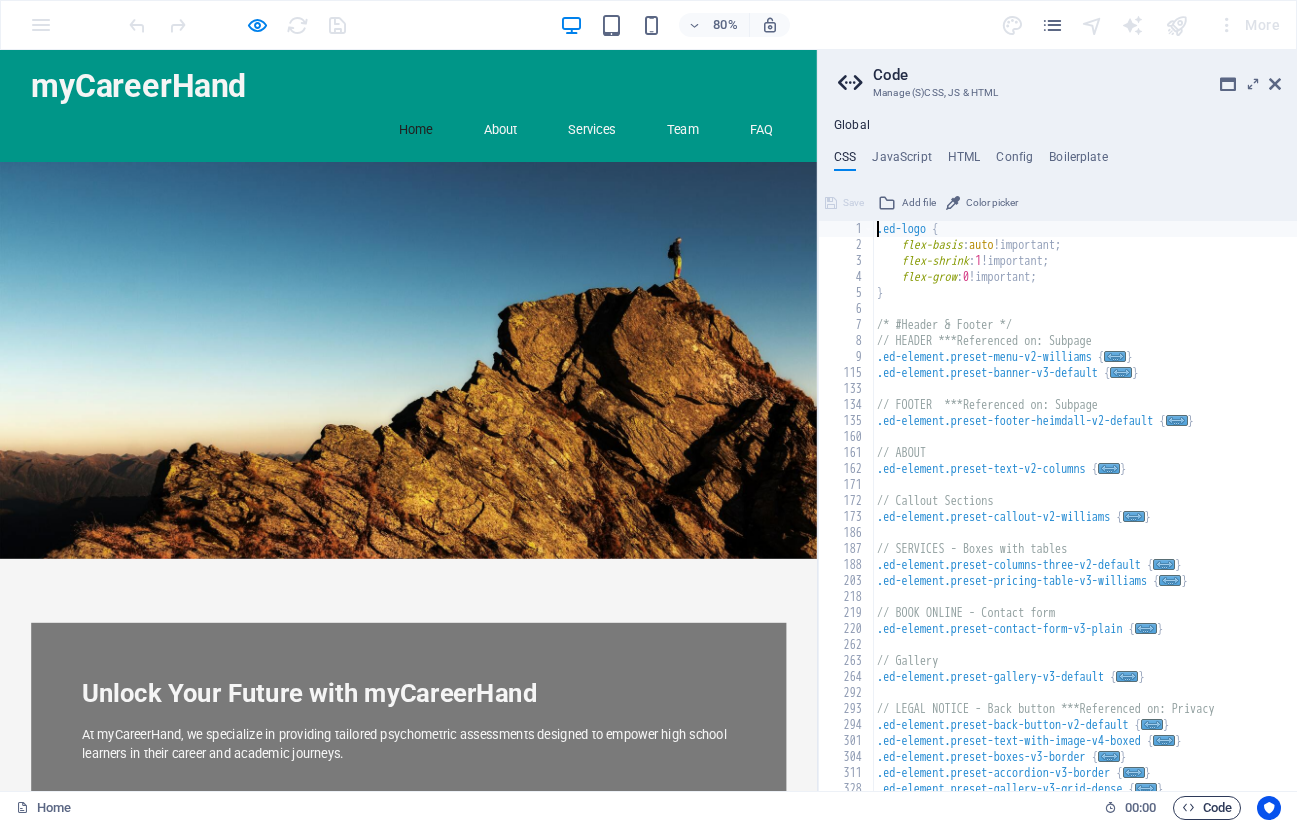 click on "Code" at bounding box center (1207, 808) 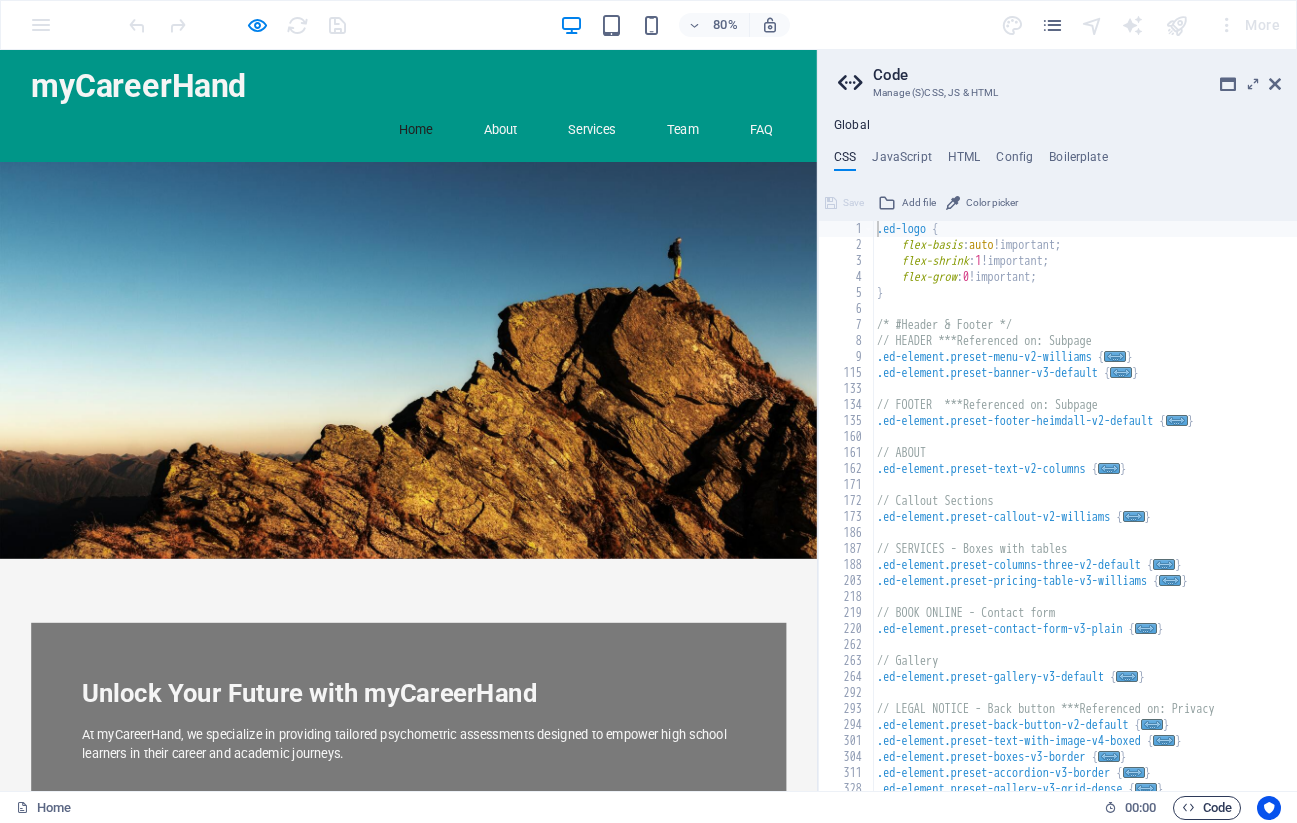 click at bounding box center (1188, 807) 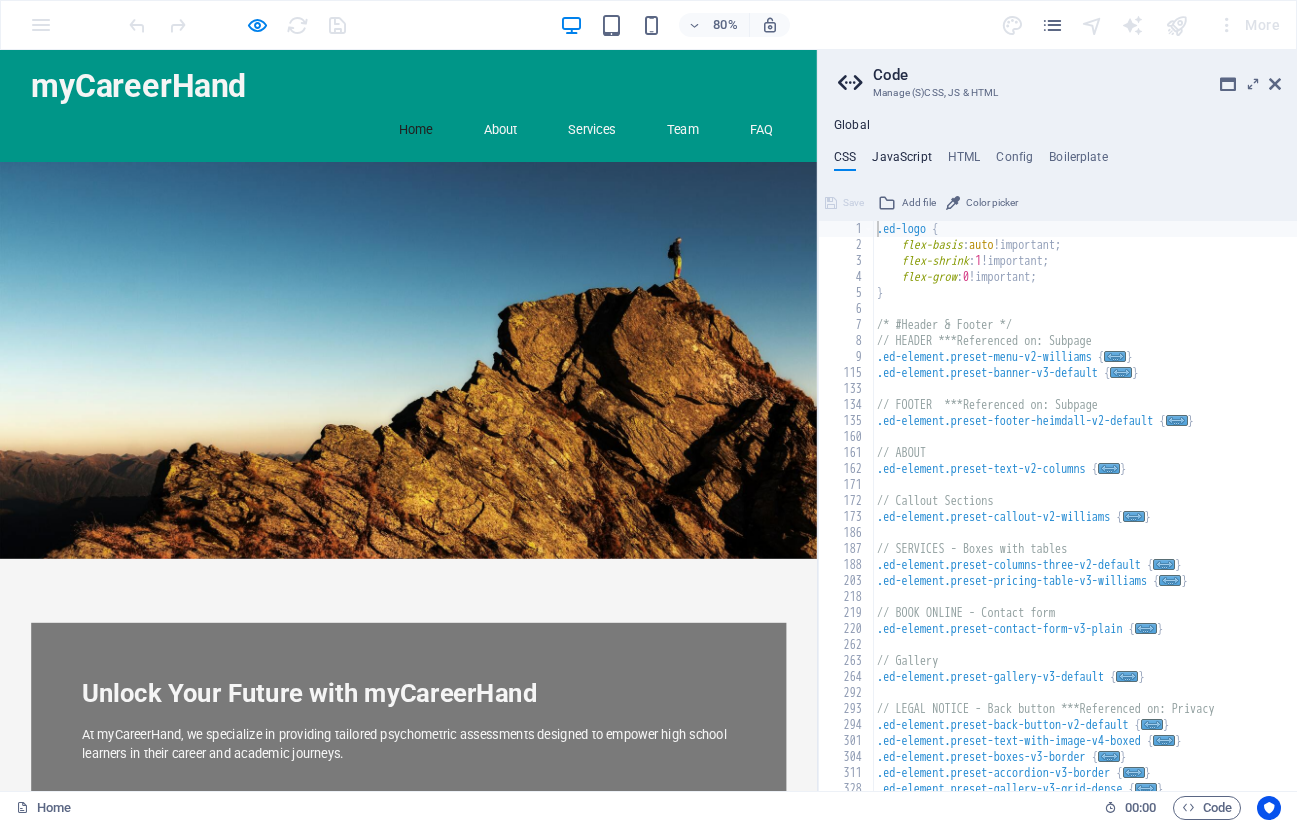 click on "JavaScript" at bounding box center [901, 161] 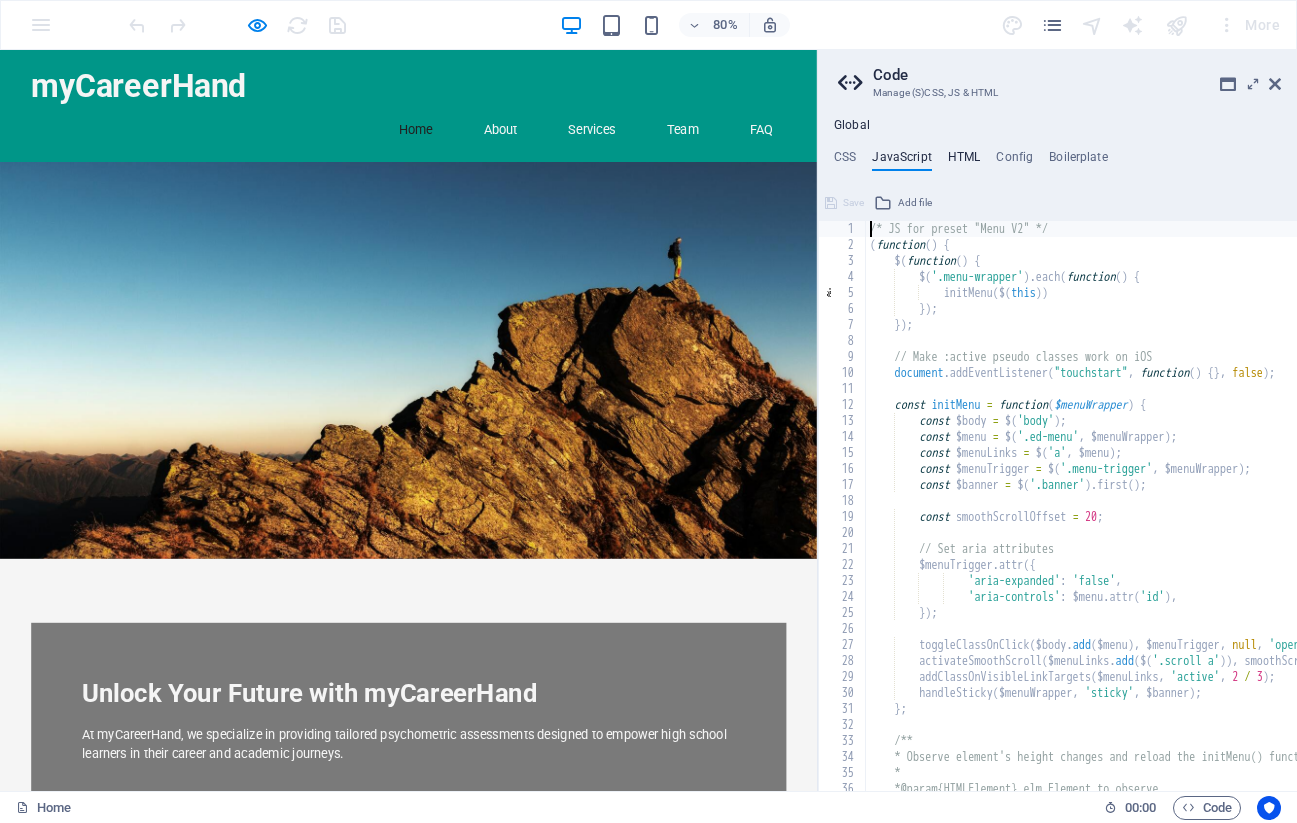 click on "HTML" at bounding box center [964, 161] 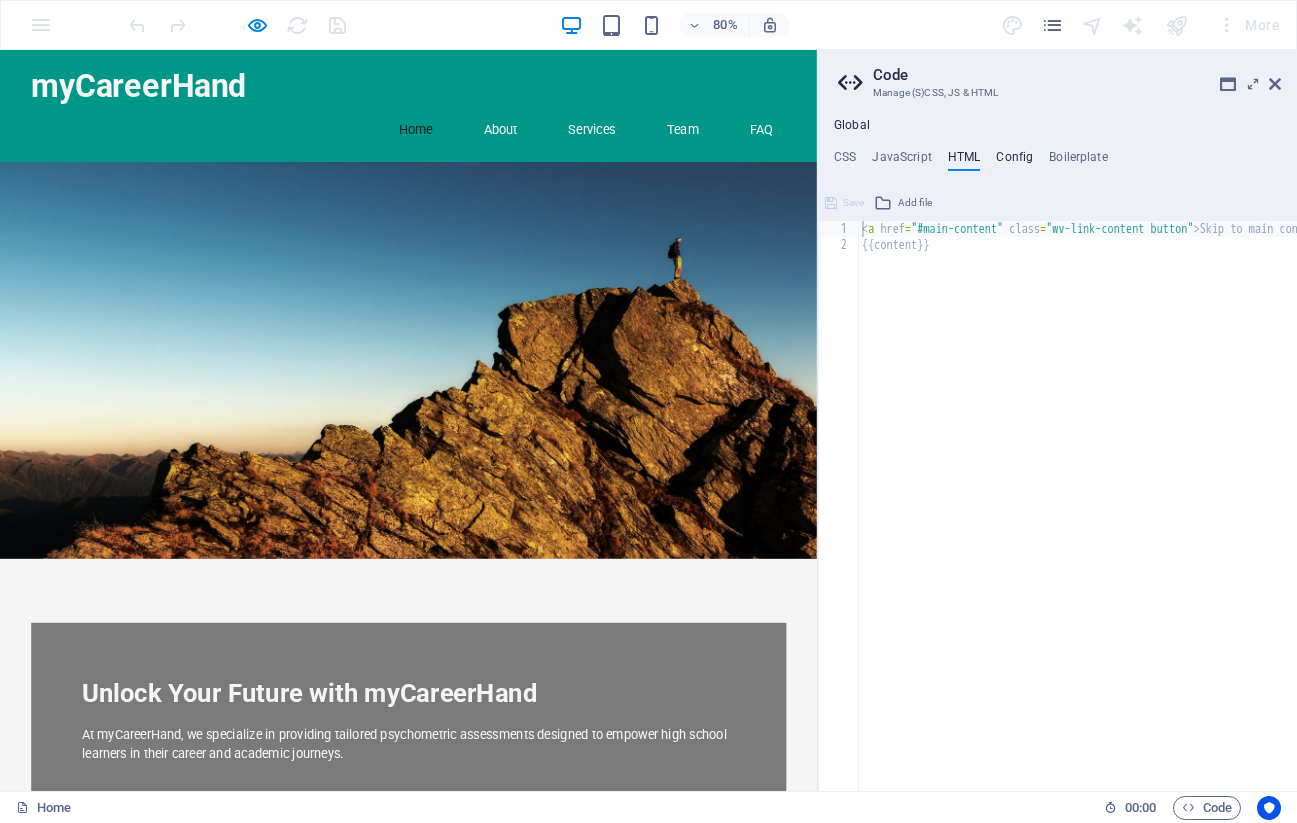 click on "Config" at bounding box center (1014, 161) 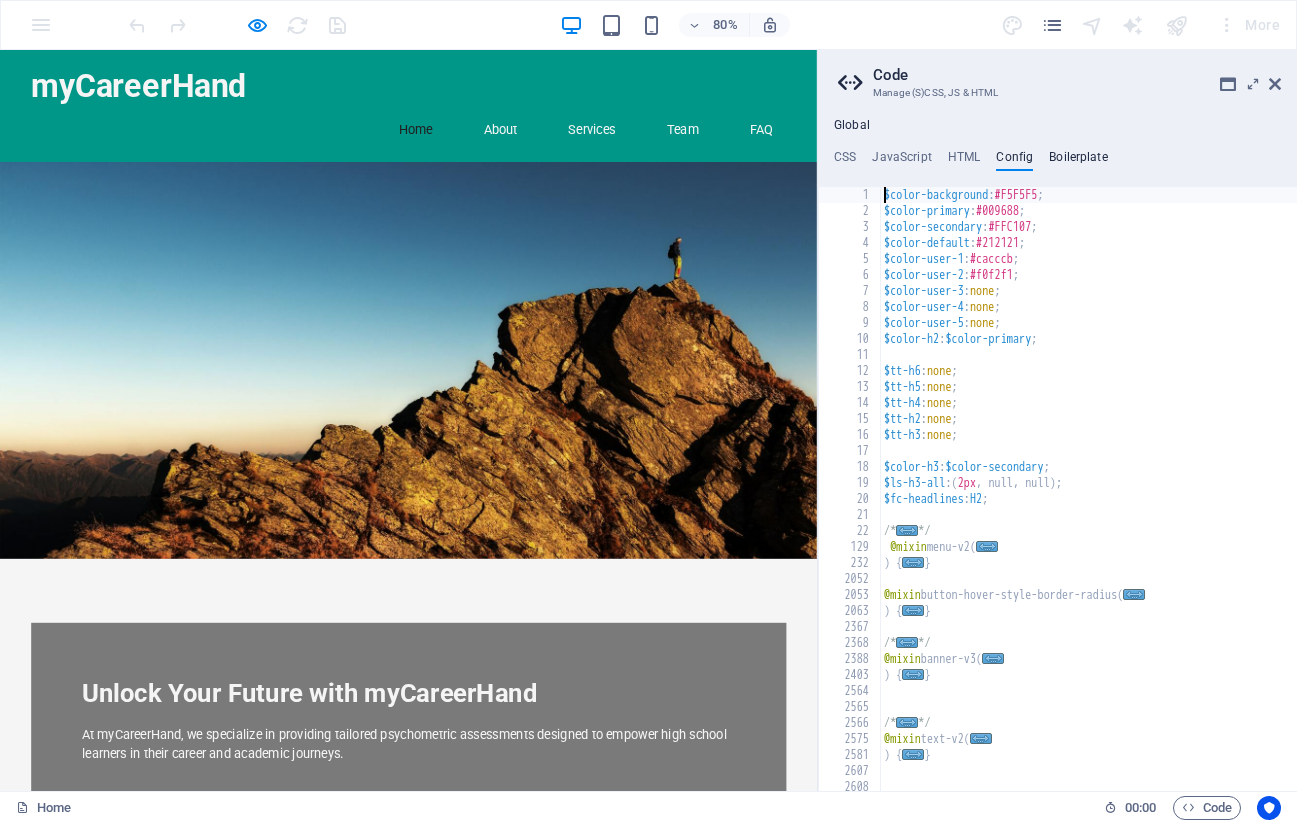click on "Boilerplate" at bounding box center [1078, 161] 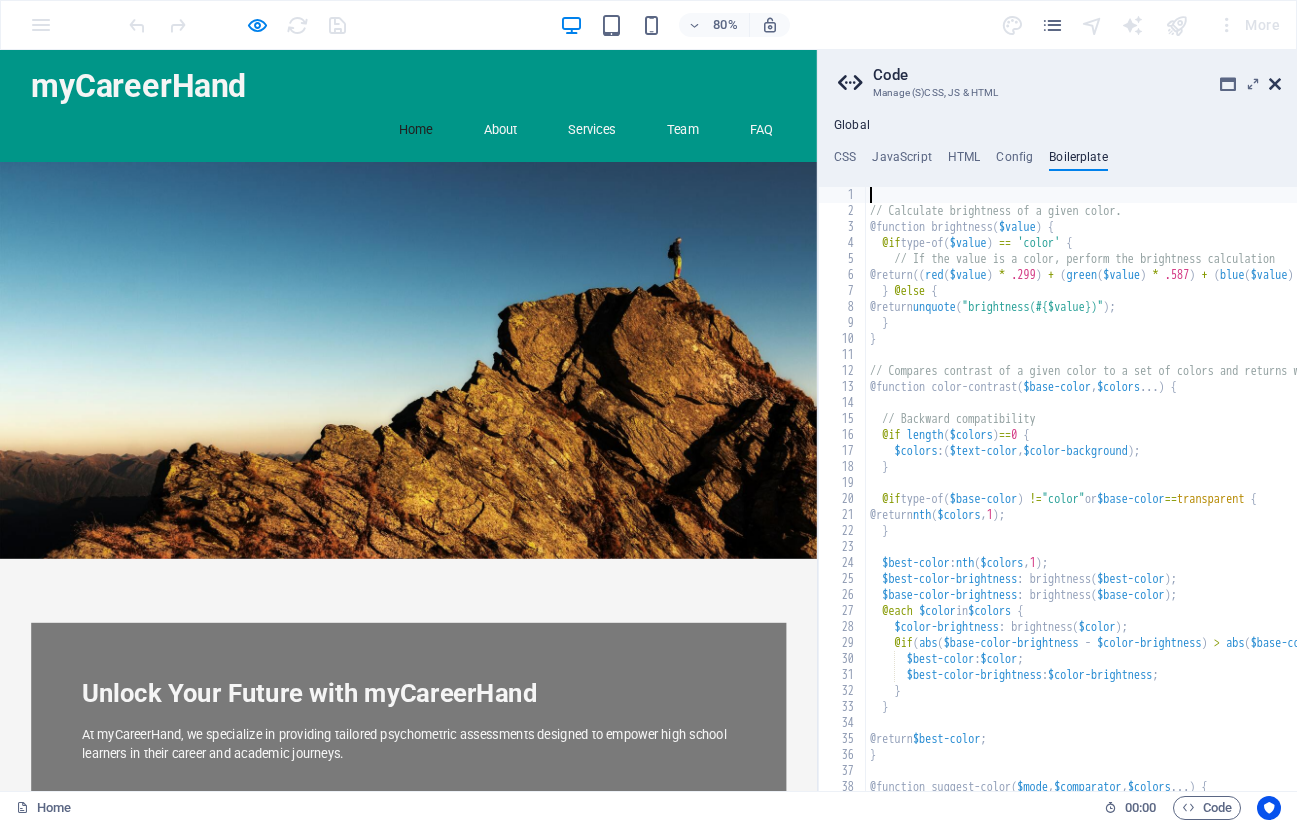 click at bounding box center [1275, 84] 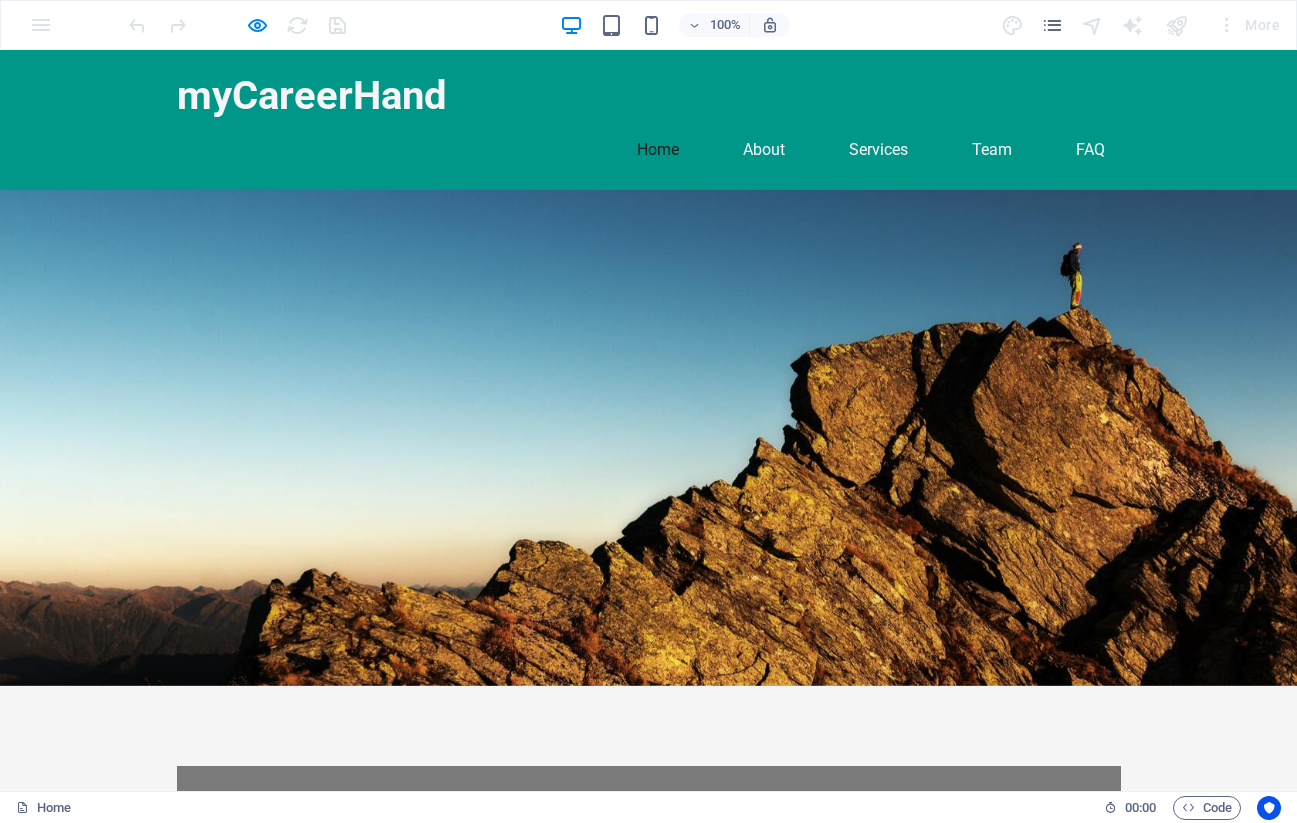 scroll, scrollTop: 0, scrollLeft: 0, axis: both 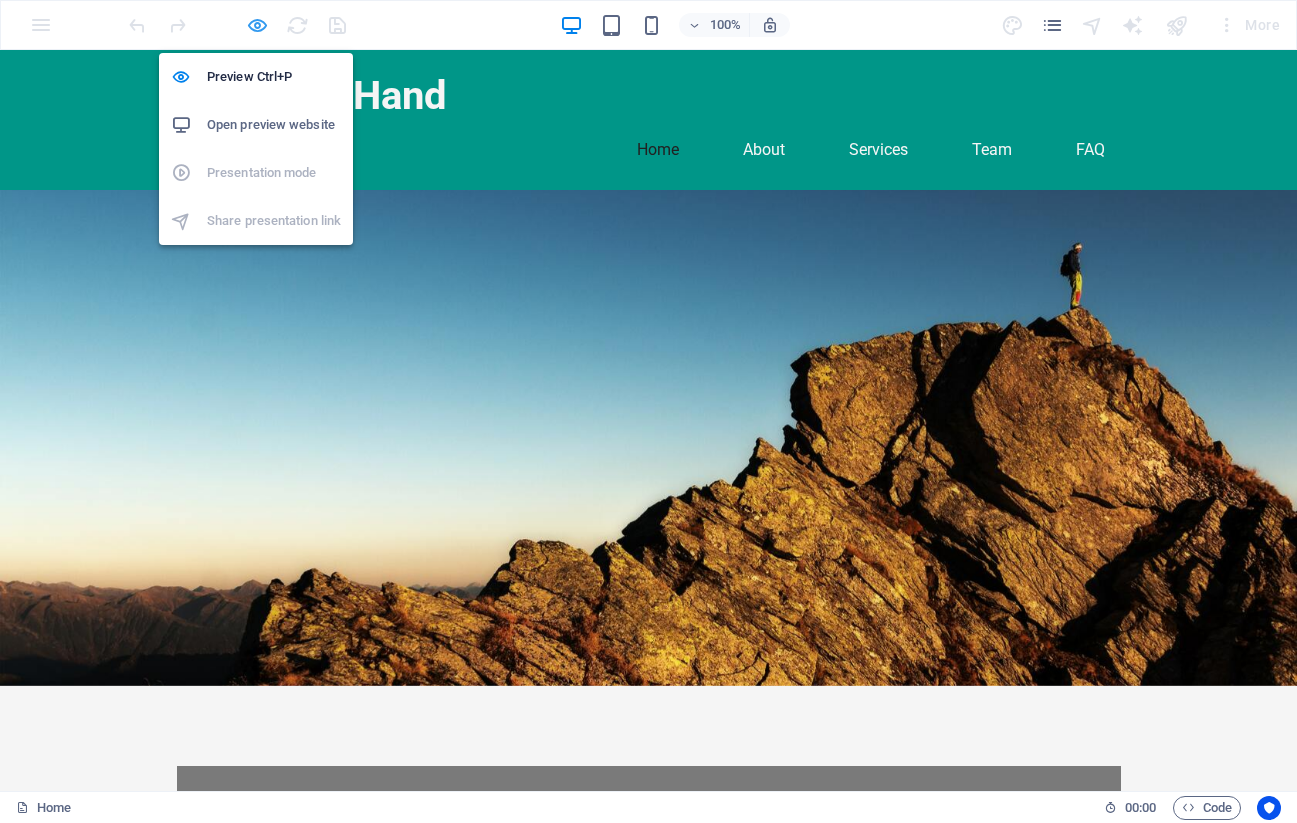 click at bounding box center [257, 25] 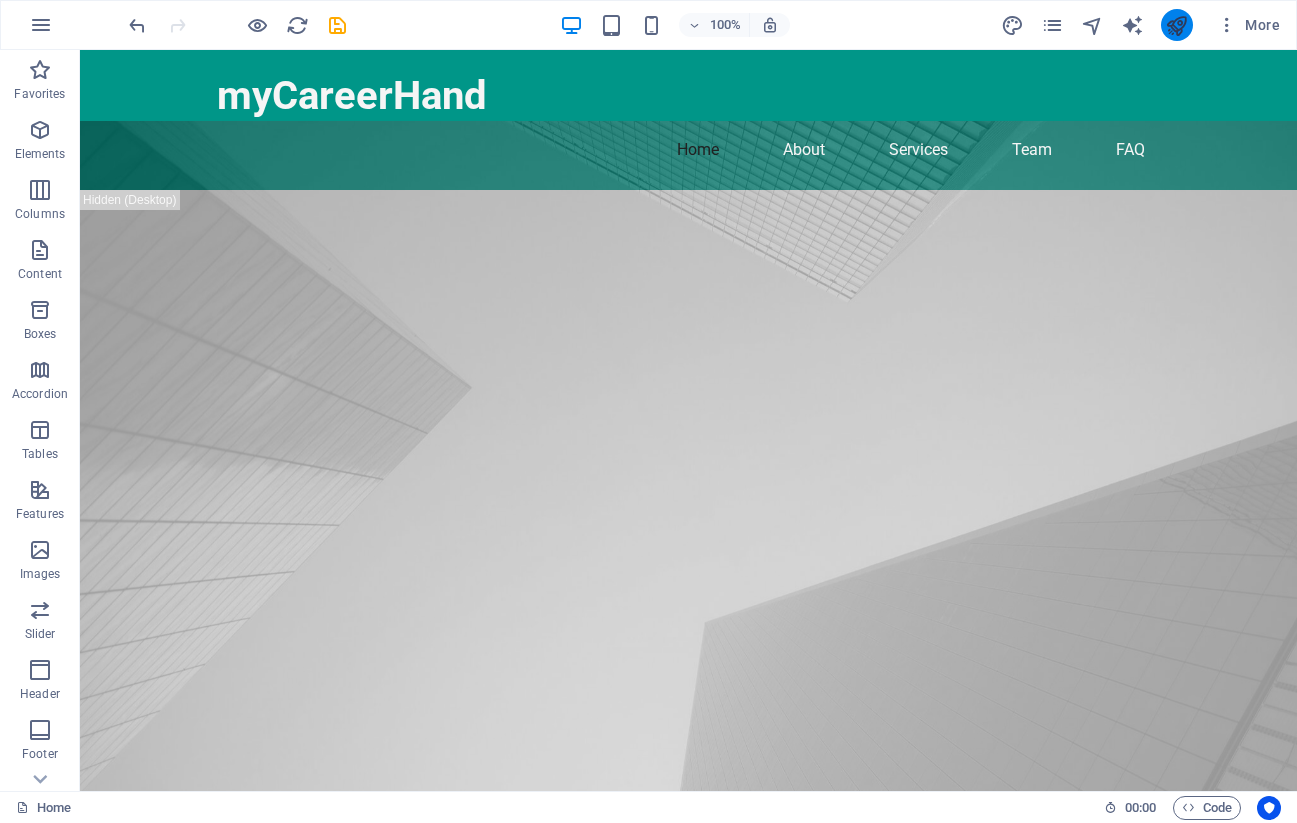 click at bounding box center [1176, 25] 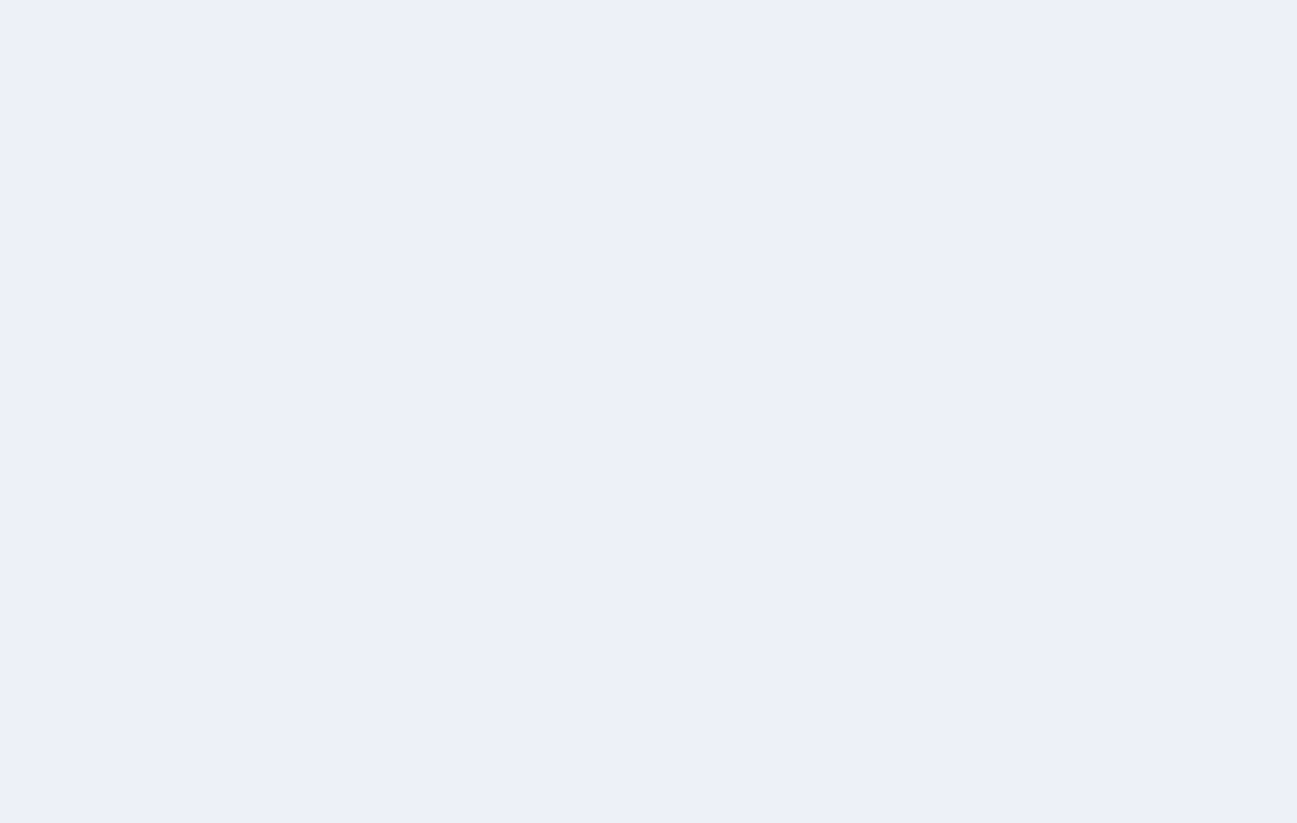 scroll, scrollTop: 0, scrollLeft: 0, axis: both 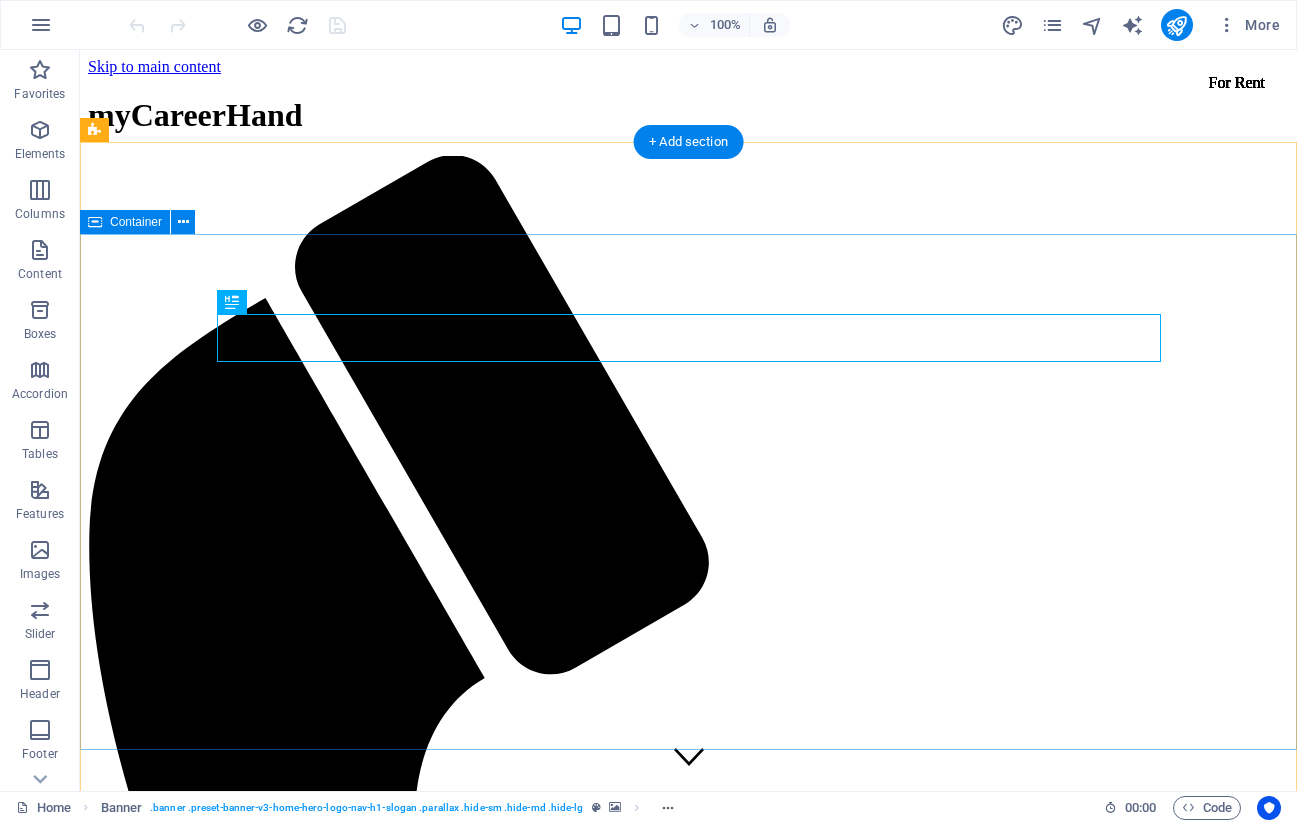 click on "This is a very cool headline This is a very appealing slogan" at bounding box center [688, 4543] 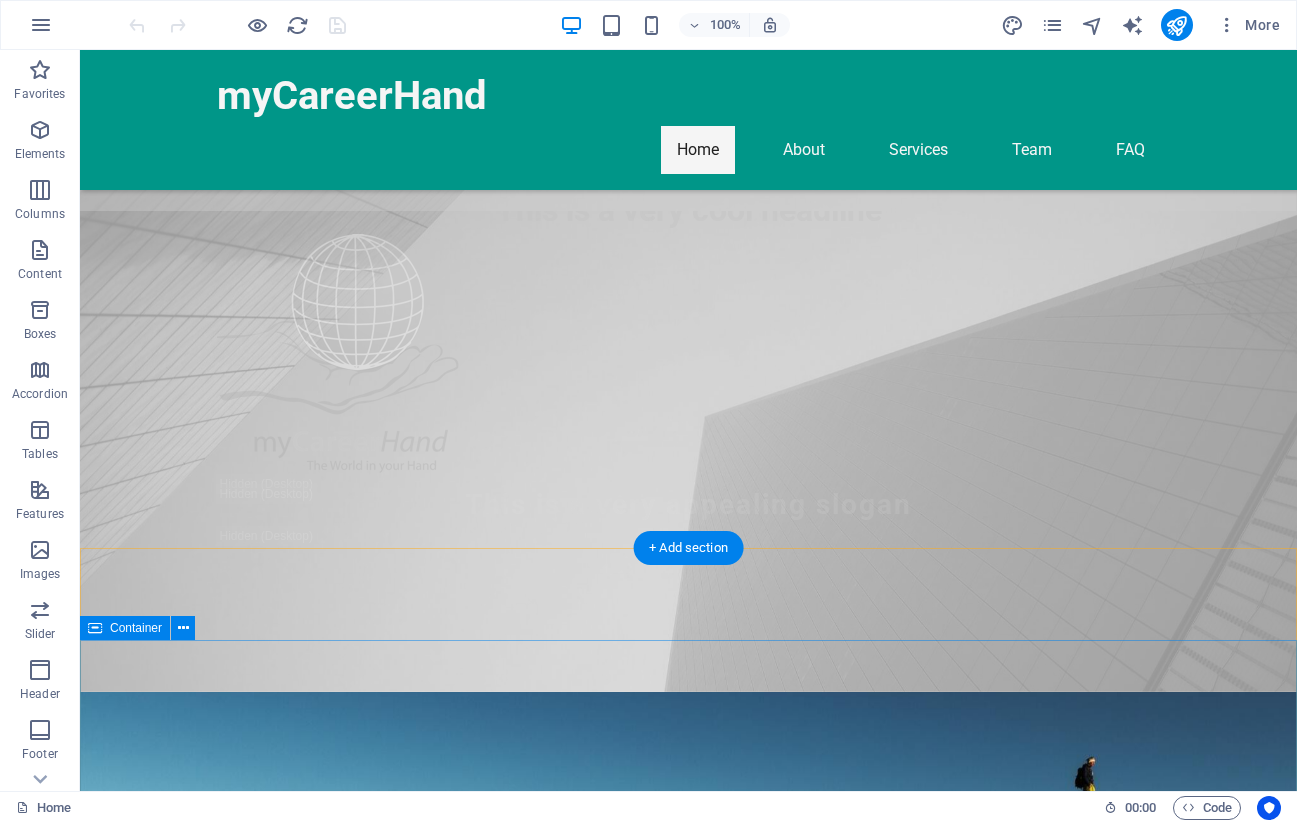 scroll, scrollTop: 584, scrollLeft: 0, axis: vertical 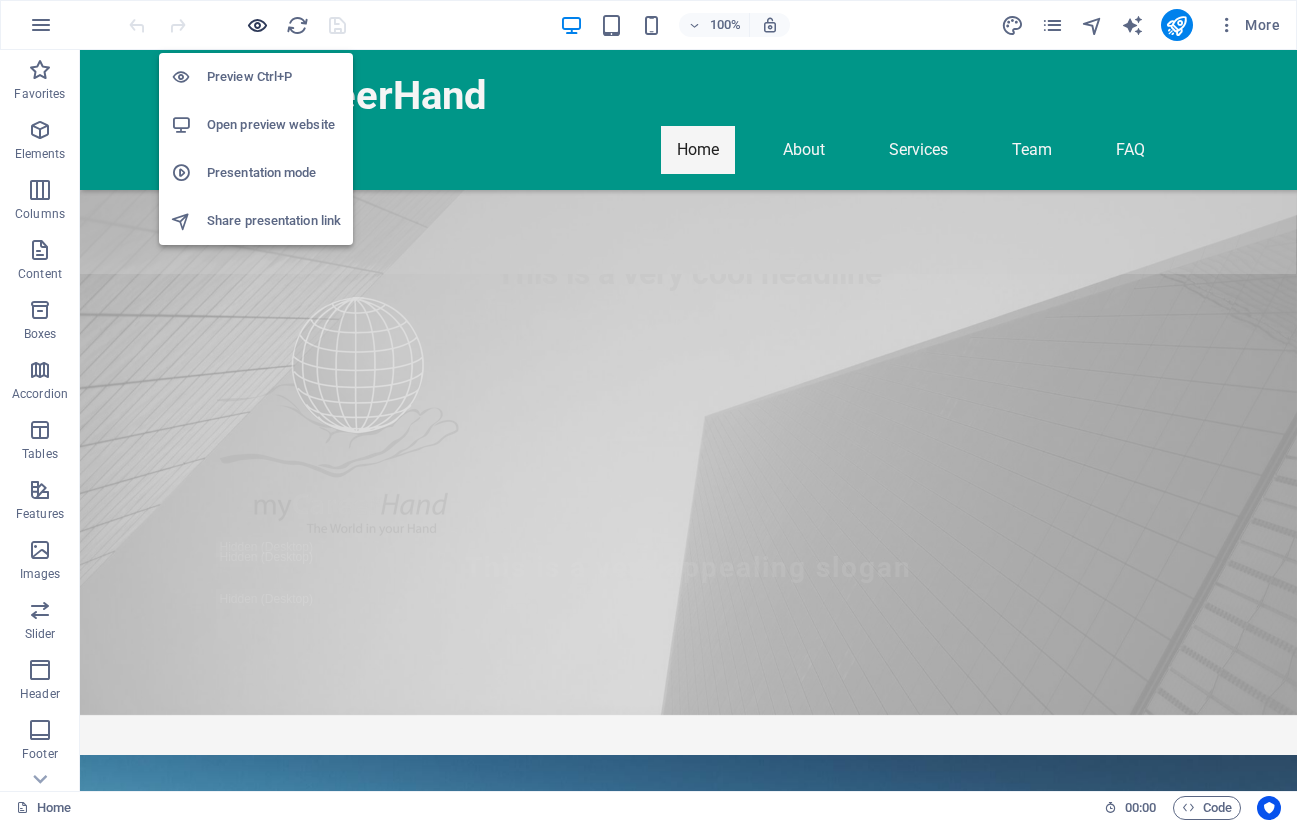 click at bounding box center (257, 25) 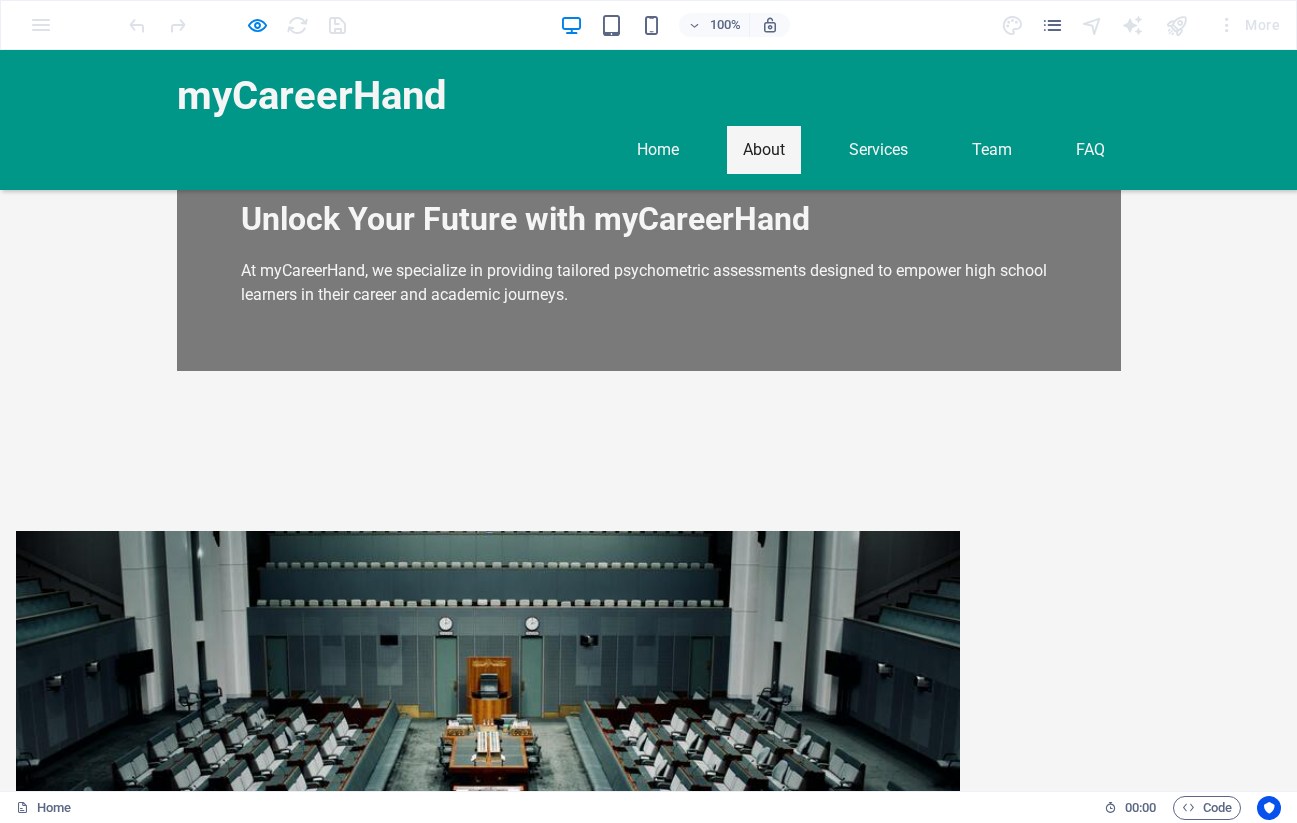 scroll, scrollTop: 182, scrollLeft: 0, axis: vertical 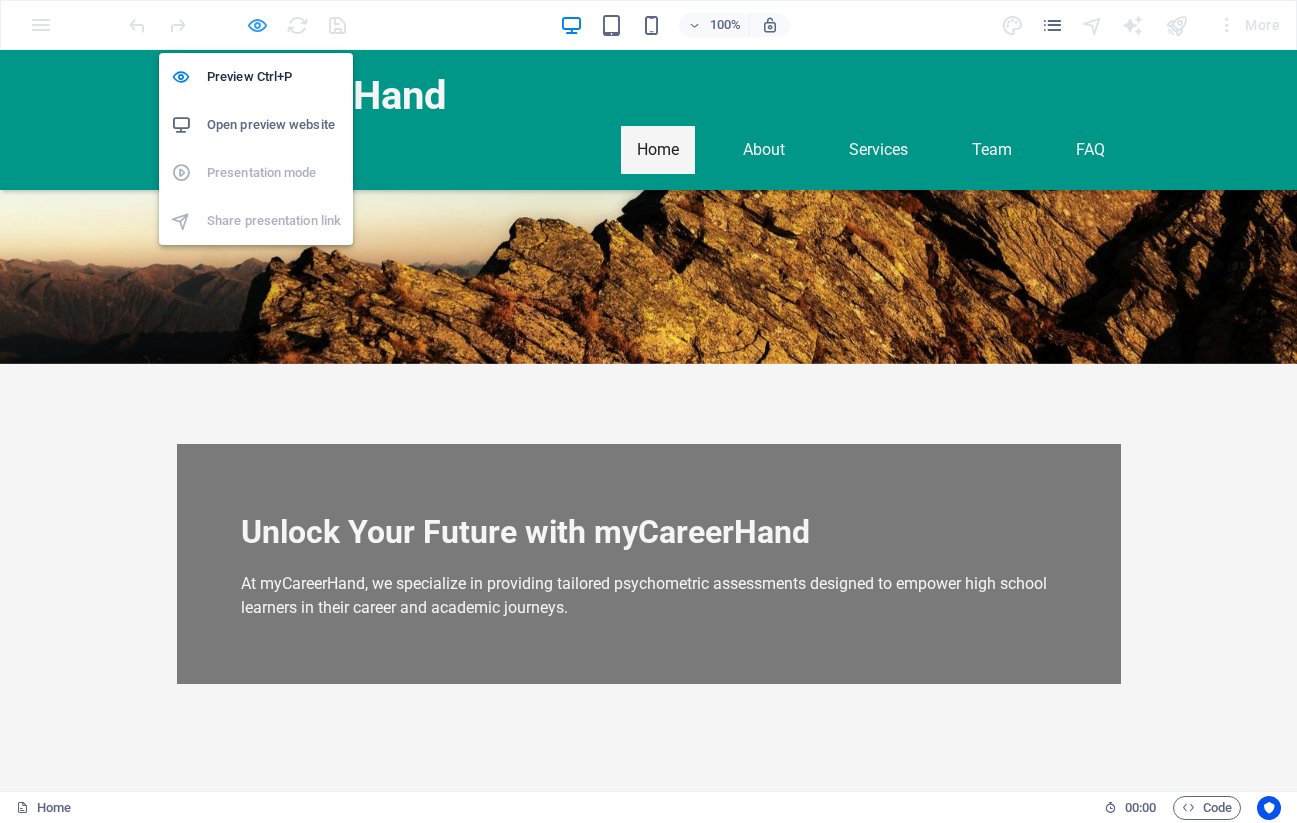 click at bounding box center (257, 25) 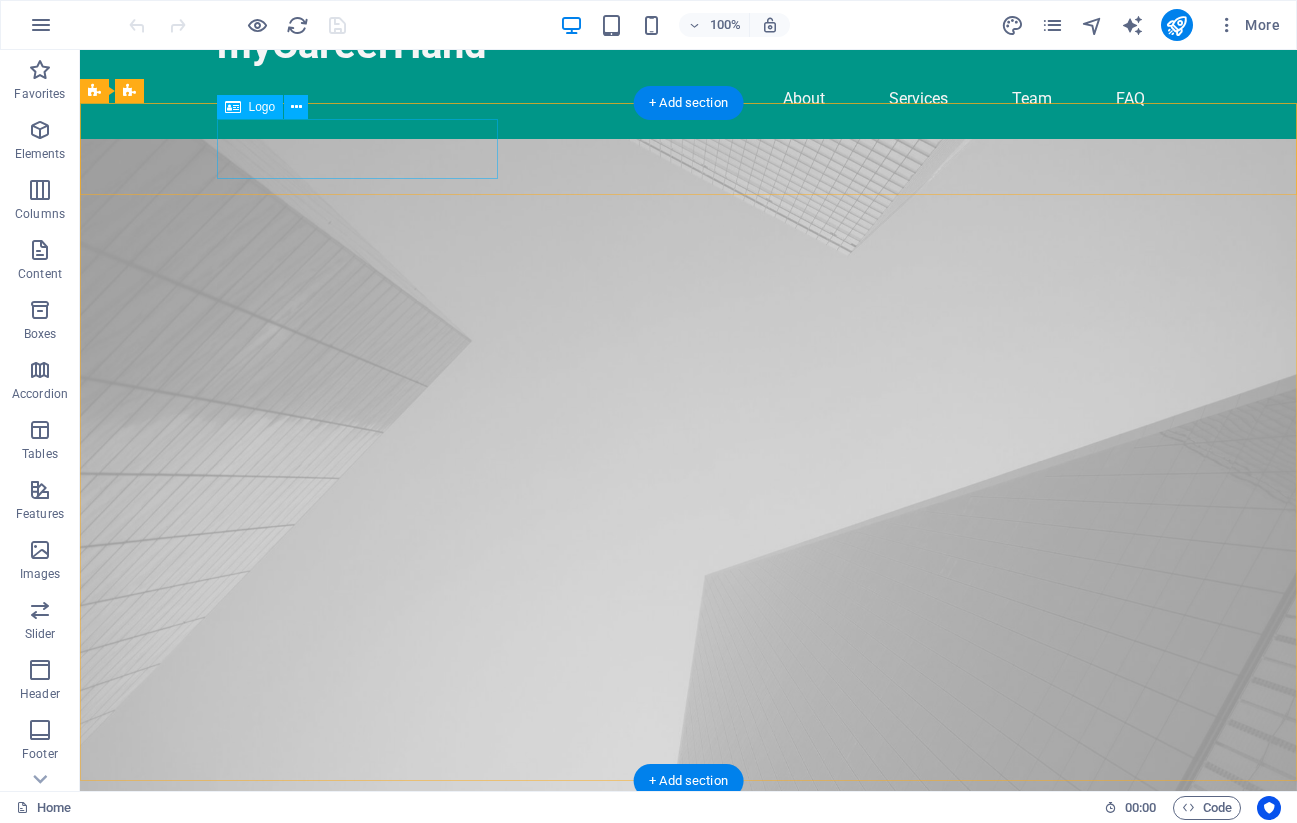 scroll, scrollTop: 57, scrollLeft: 0, axis: vertical 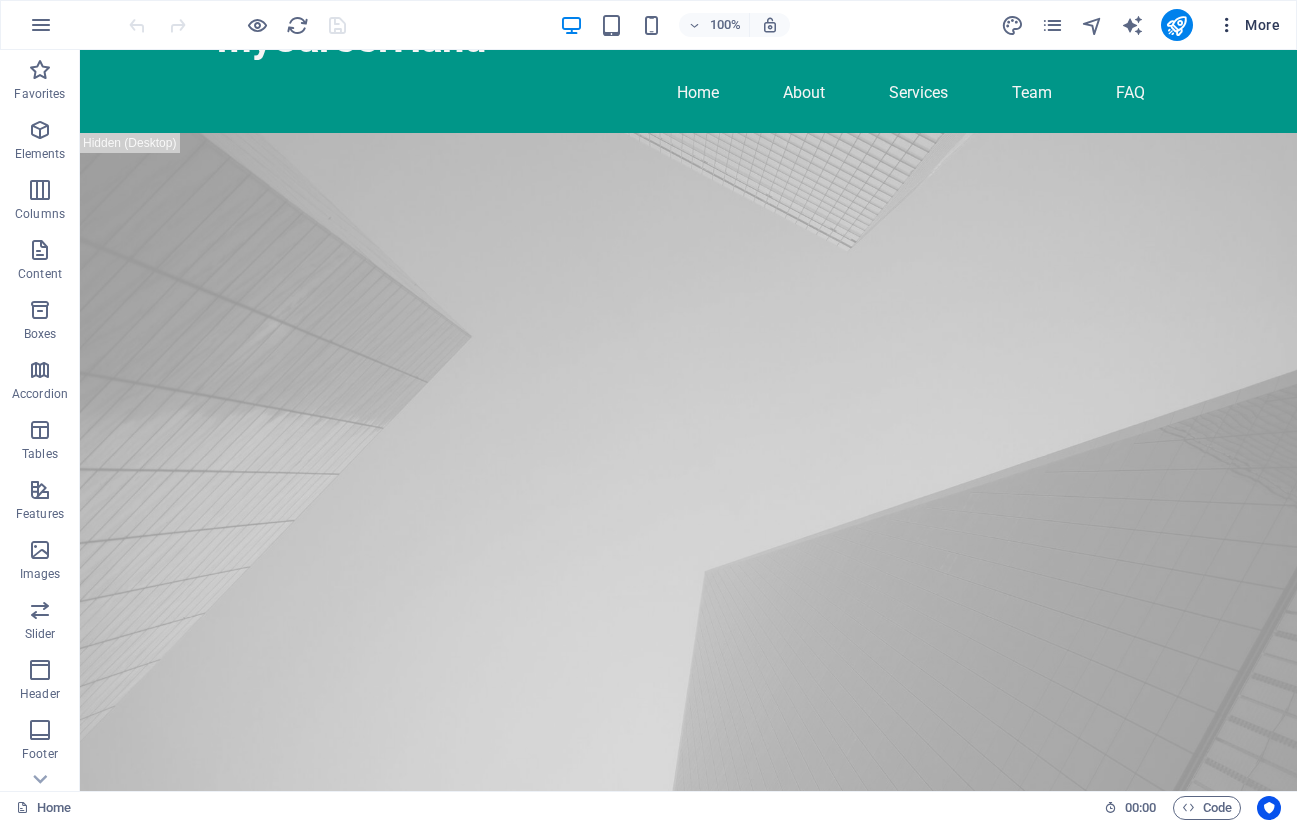 click at bounding box center [1227, 25] 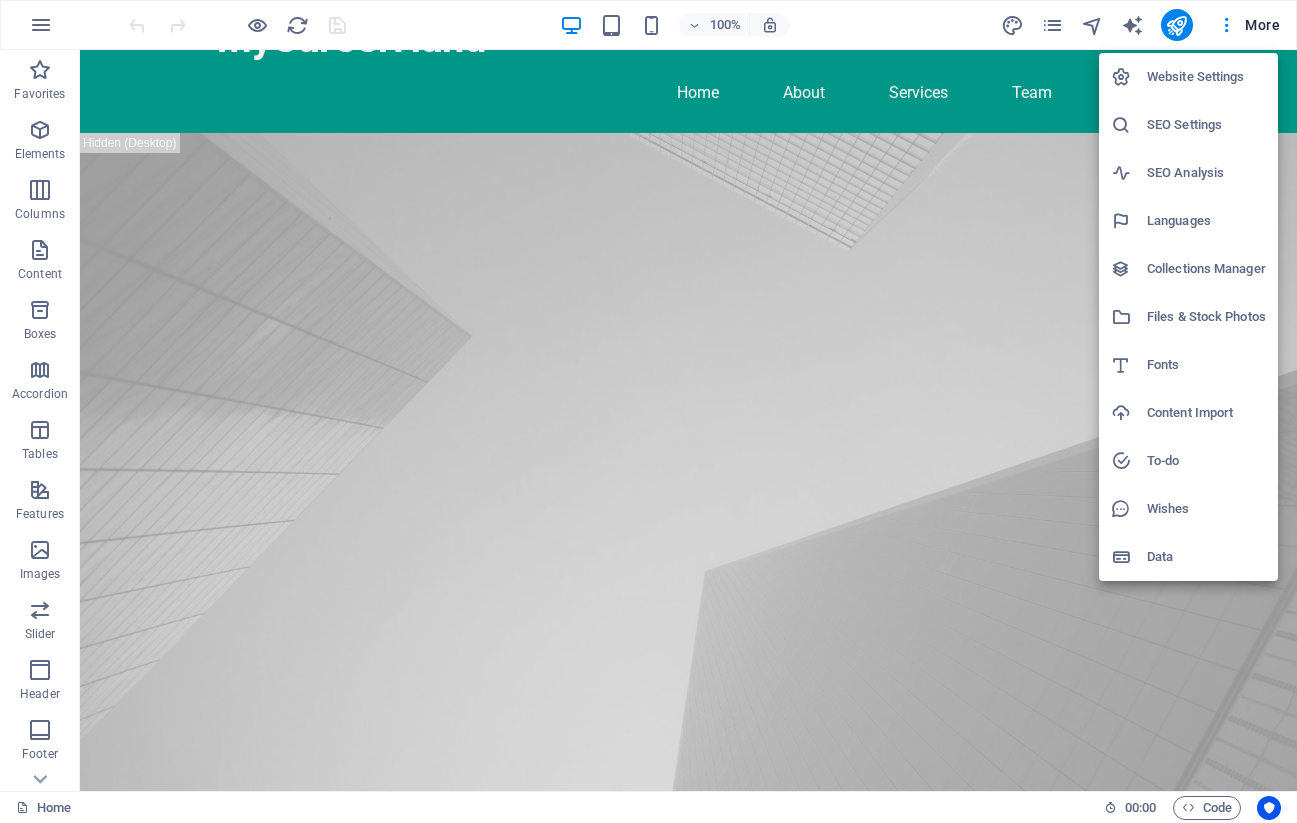 click on "Website Settings" at bounding box center (1188, 77) 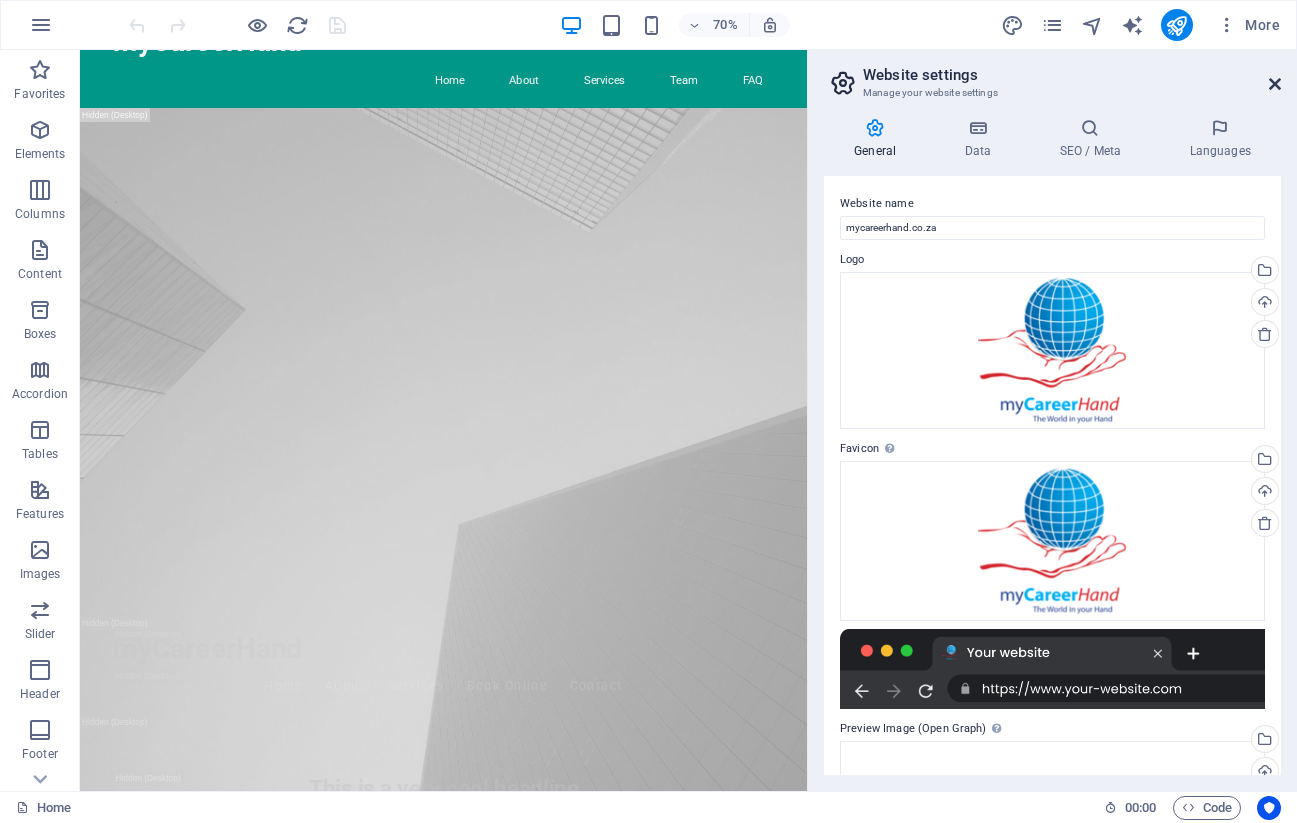 click at bounding box center (1275, 84) 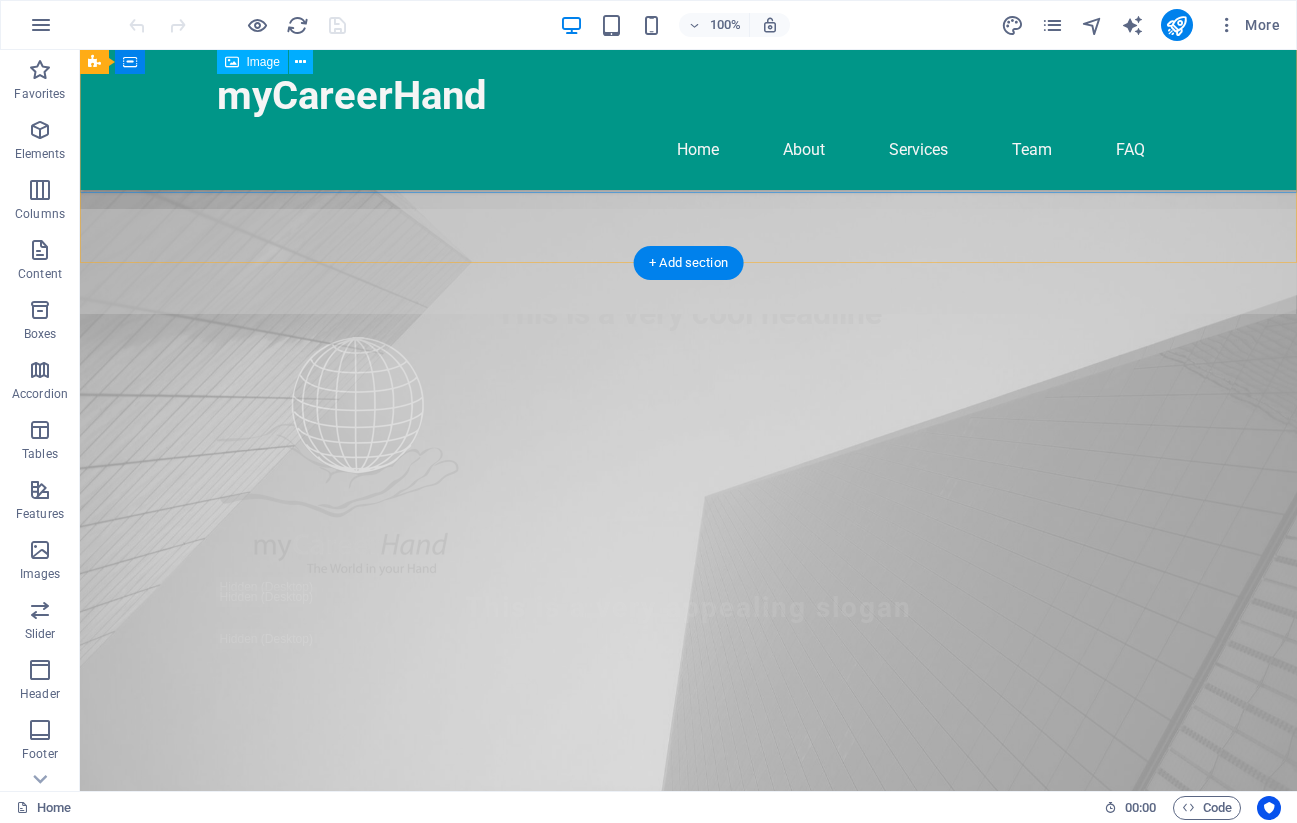 scroll, scrollTop: 315, scrollLeft: 0, axis: vertical 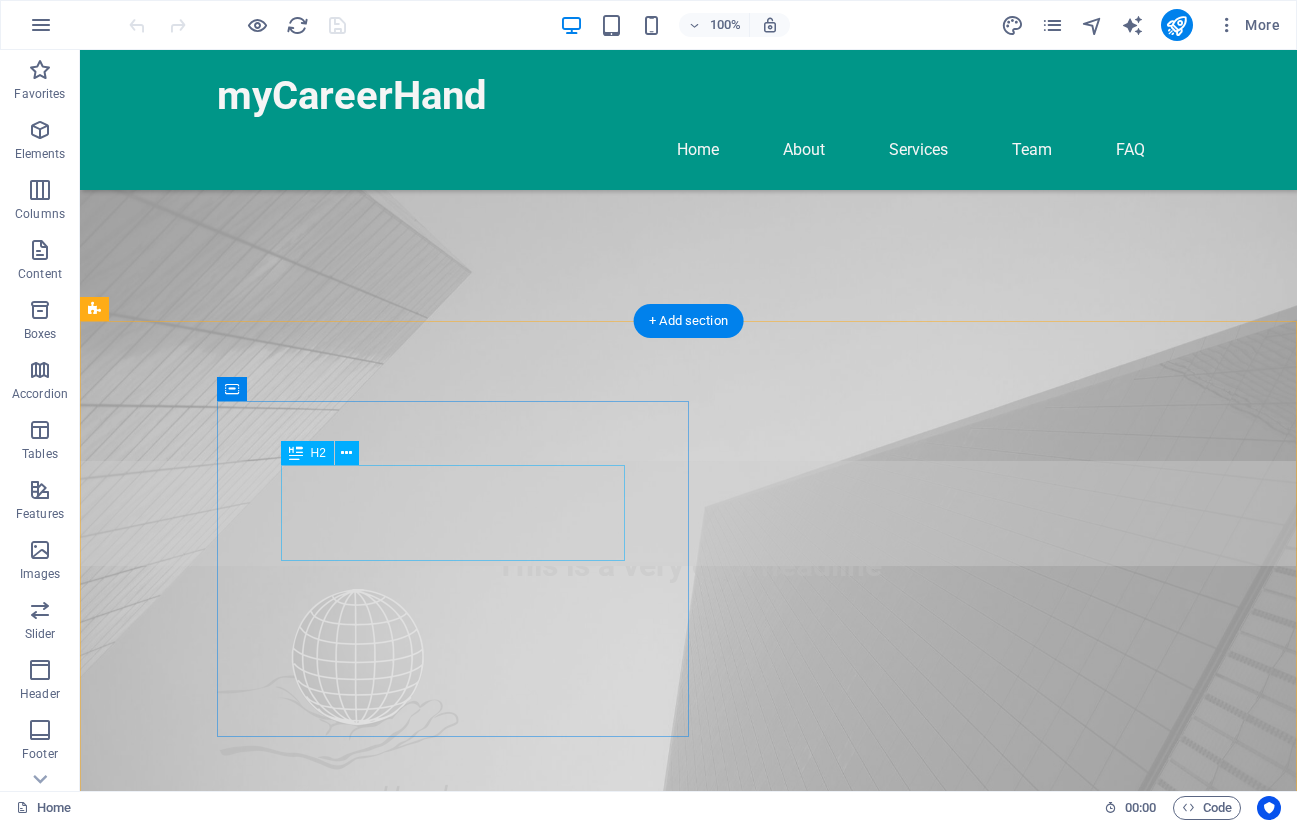 click on "Unlock Your Future with myCareerHand" at bounding box center (689, 1711) 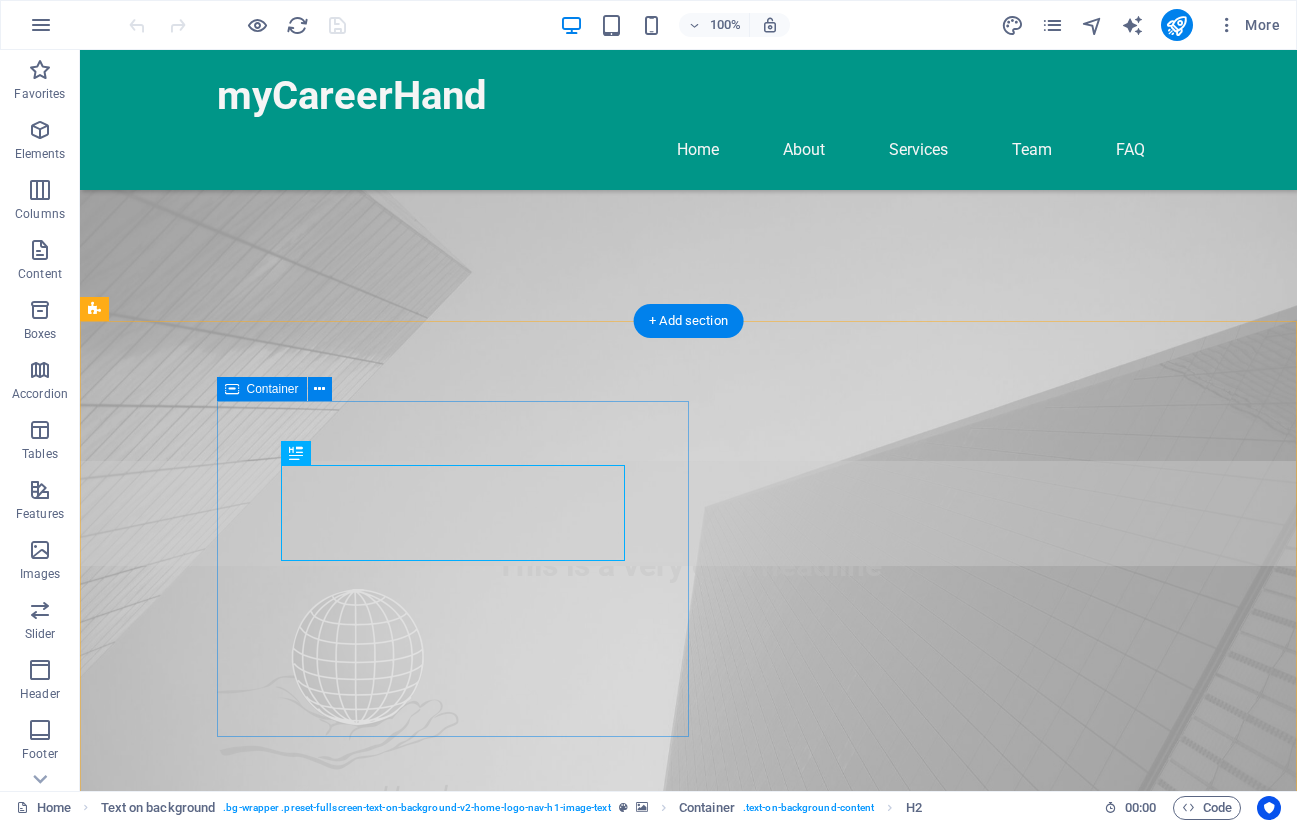click on "Unlock Your Future with myCareerHand At myCareerHand, we specialize in providing tailored psychometric assessments designed to empower high school learners in their career and academic journeys." at bounding box center [689, 1743] 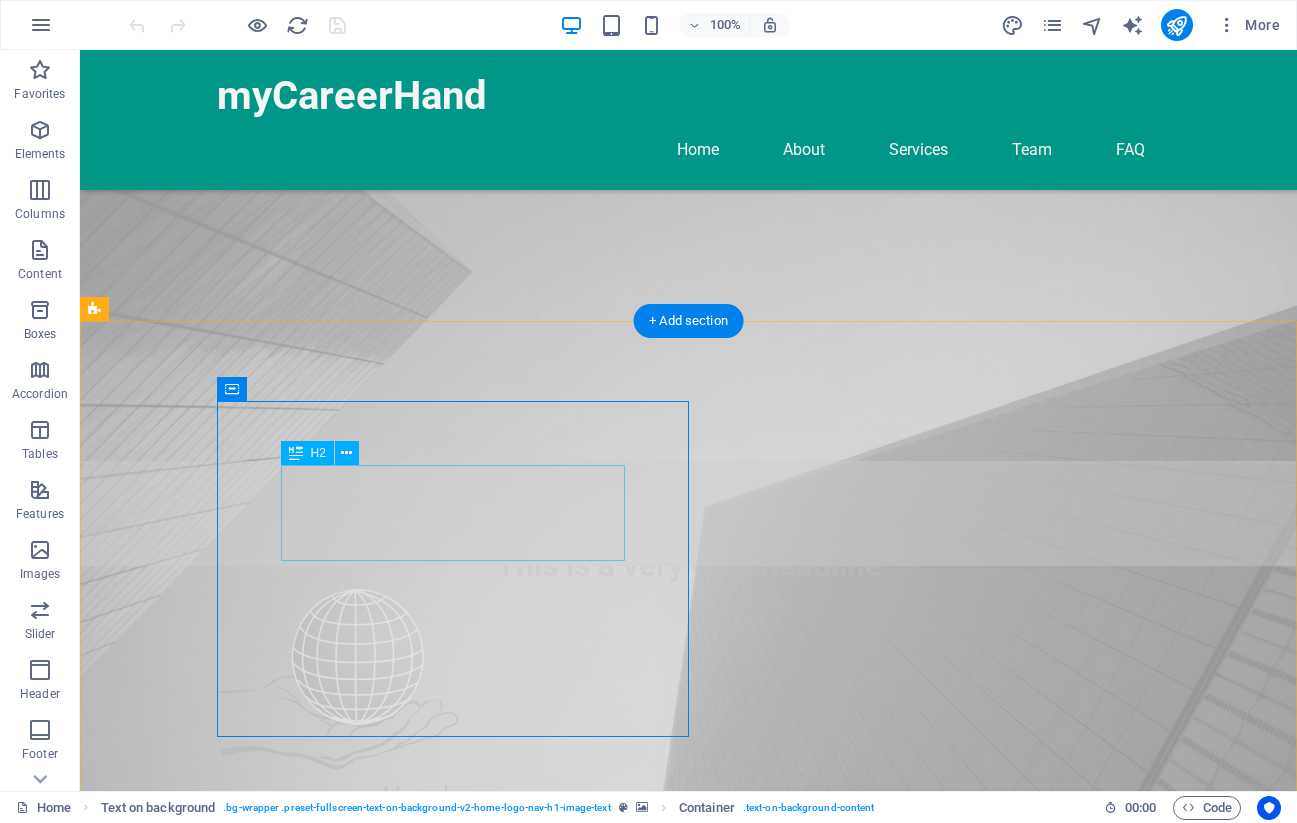 click on "Unlock Your Future with myCareerHand" at bounding box center (689, 1711) 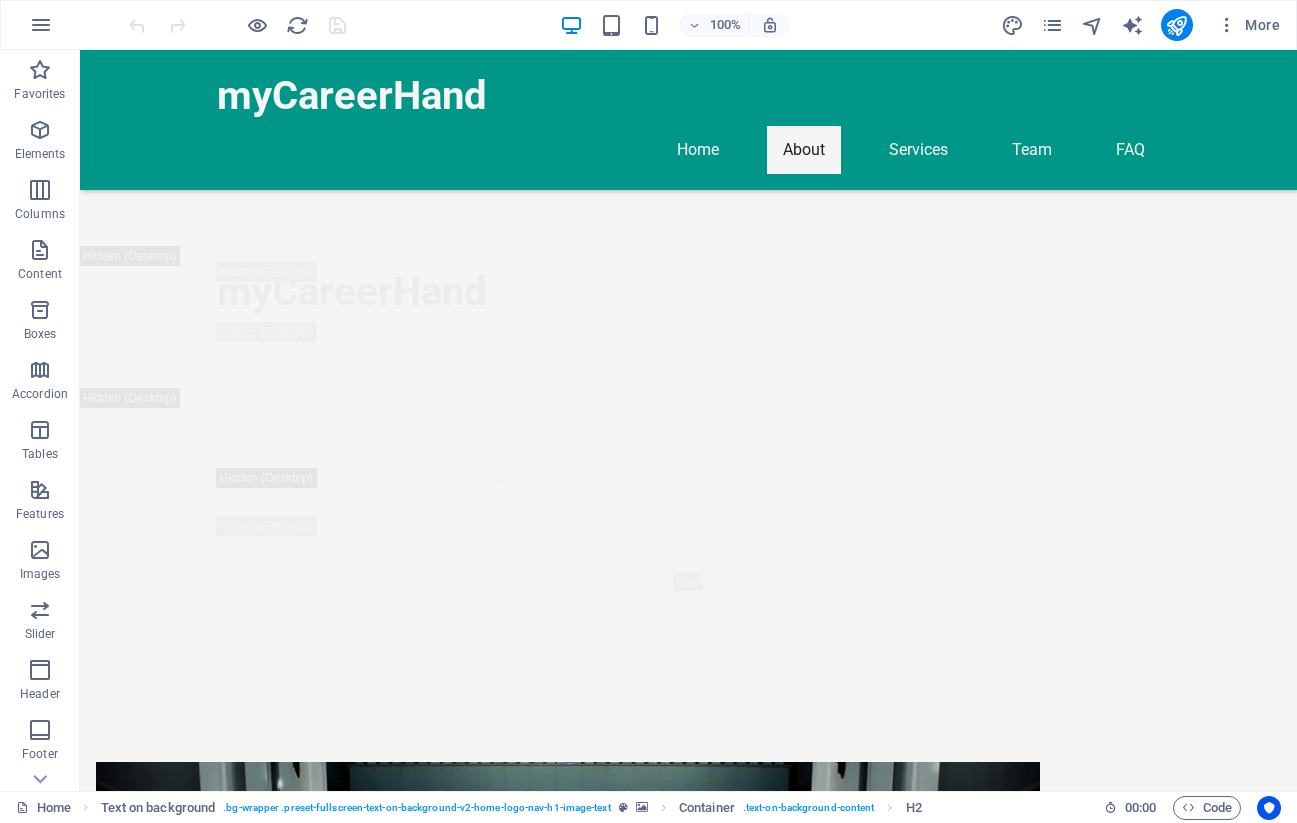 scroll, scrollTop: 2737, scrollLeft: 0, axis: vertical 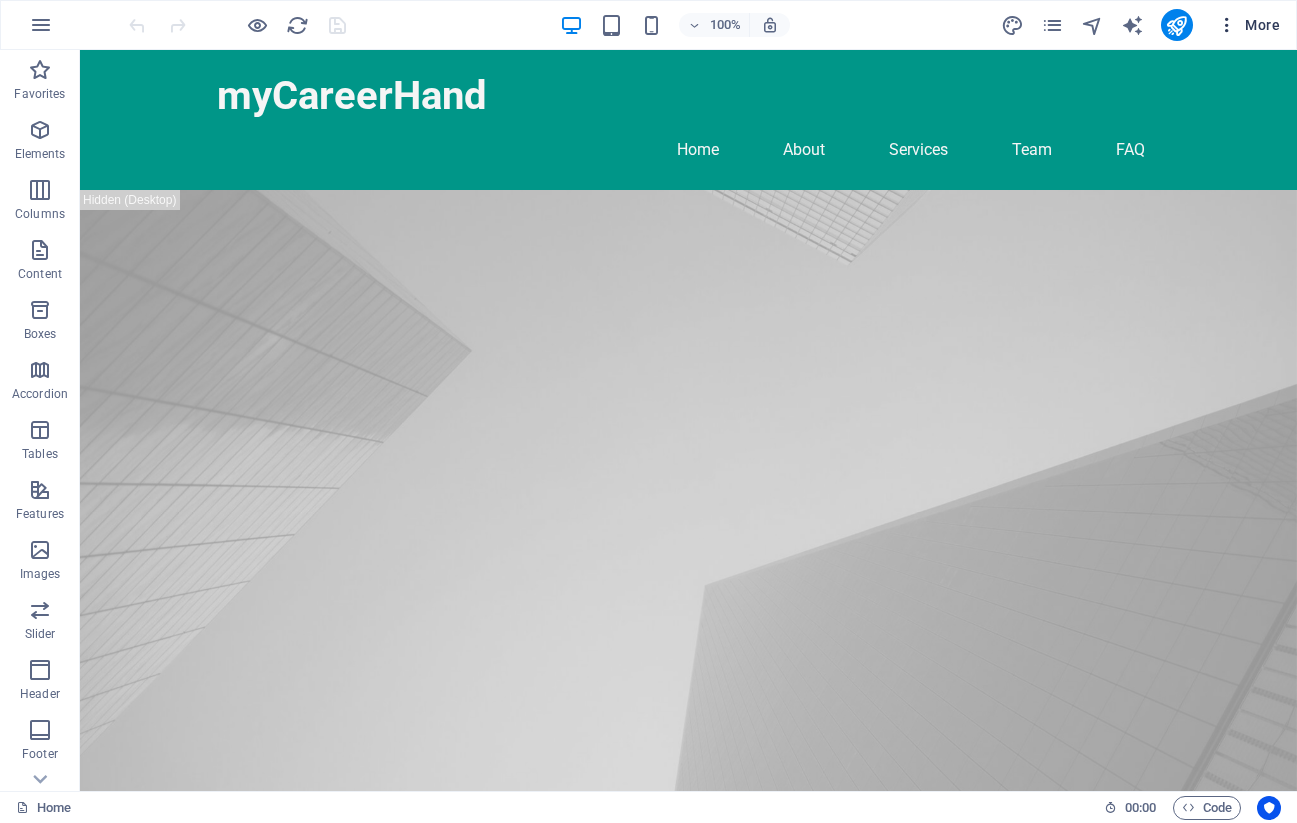 click at bounding box center [1227, 25] 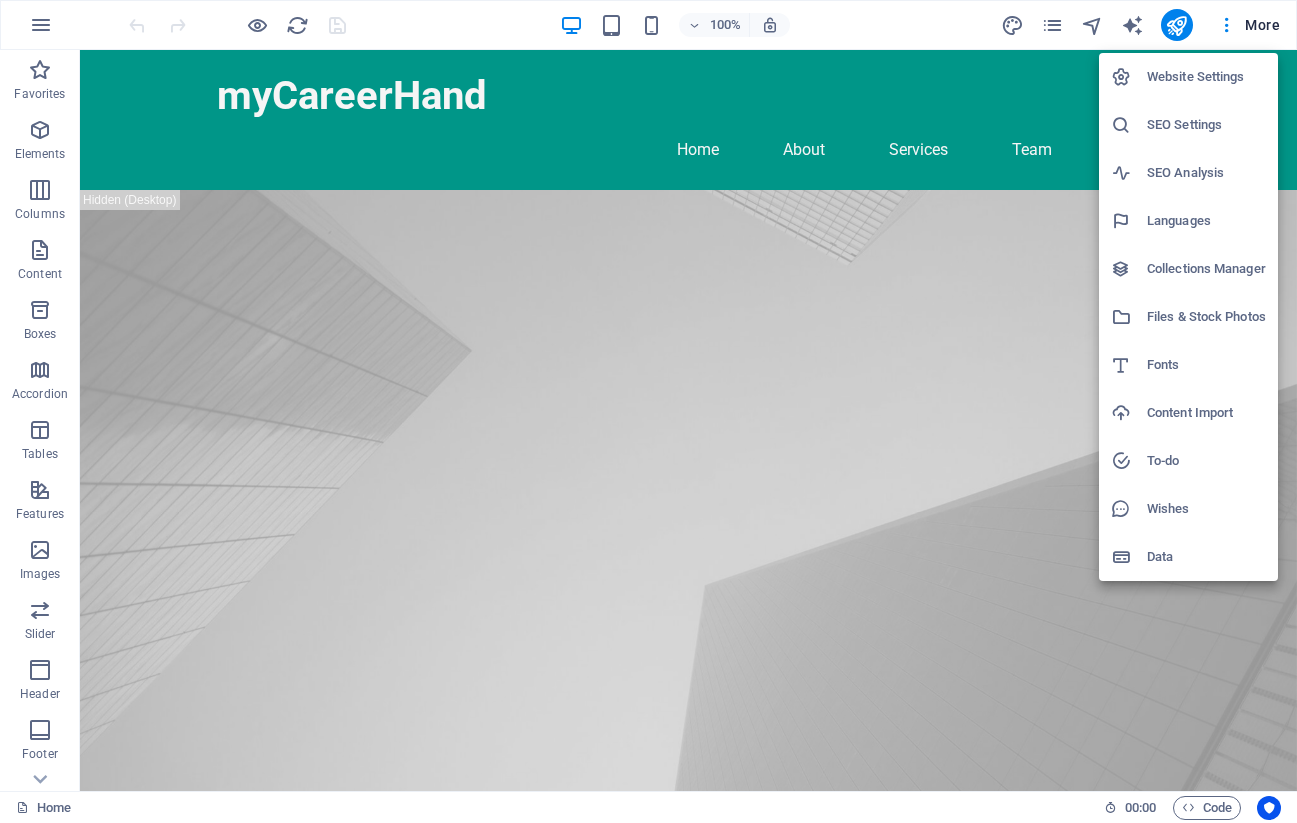 click on "Website Settings" at bounding box center [1206, 77] 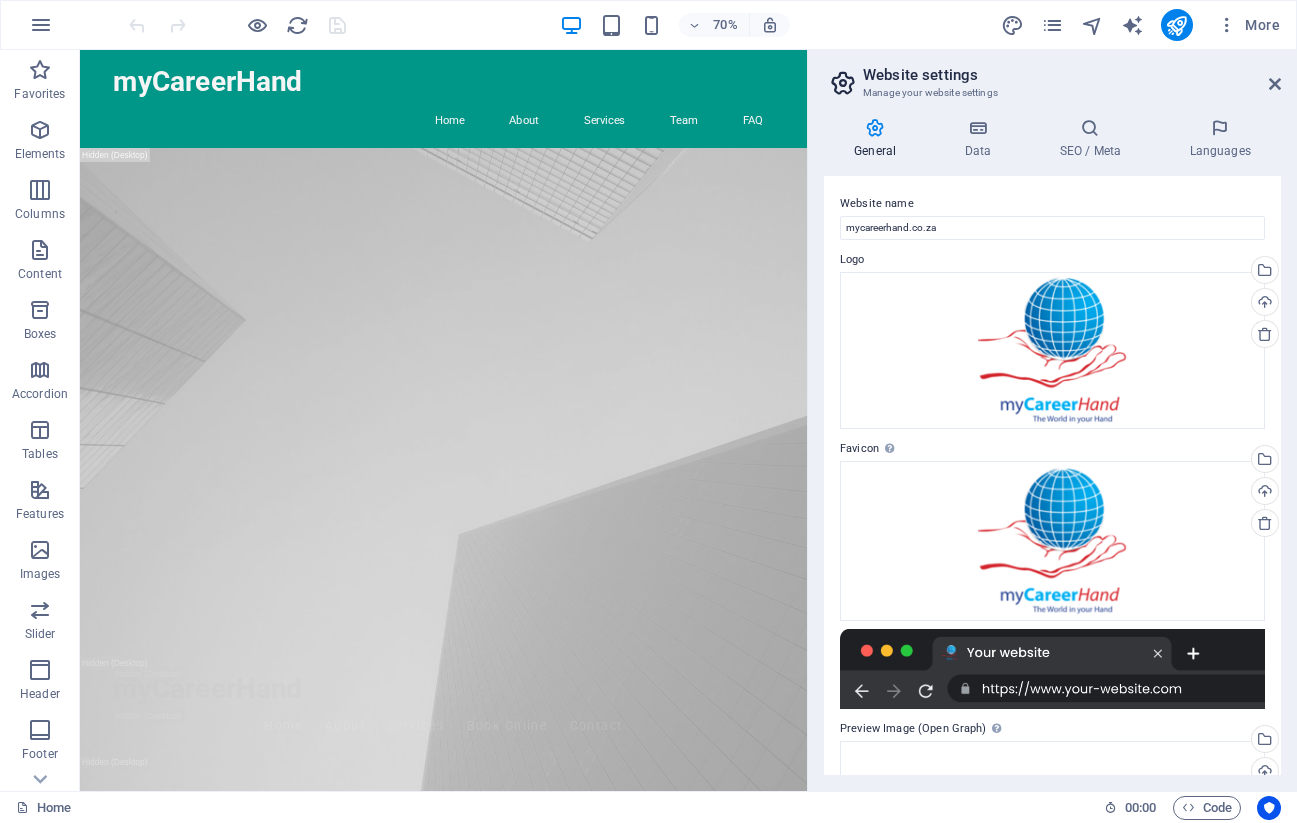 scroll, scrollTop: 0, scrollLeft: 0, axis: both 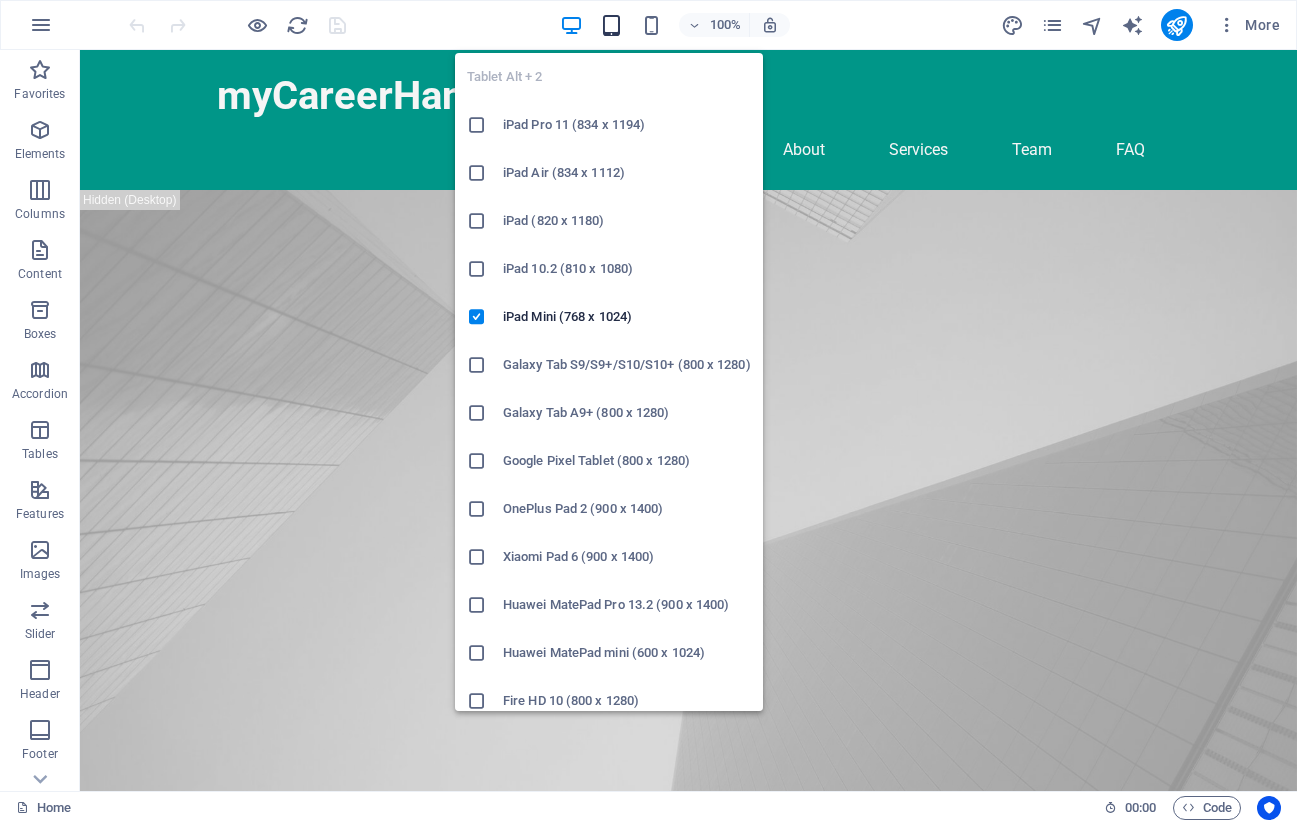 click at bounding box center (611, 25) 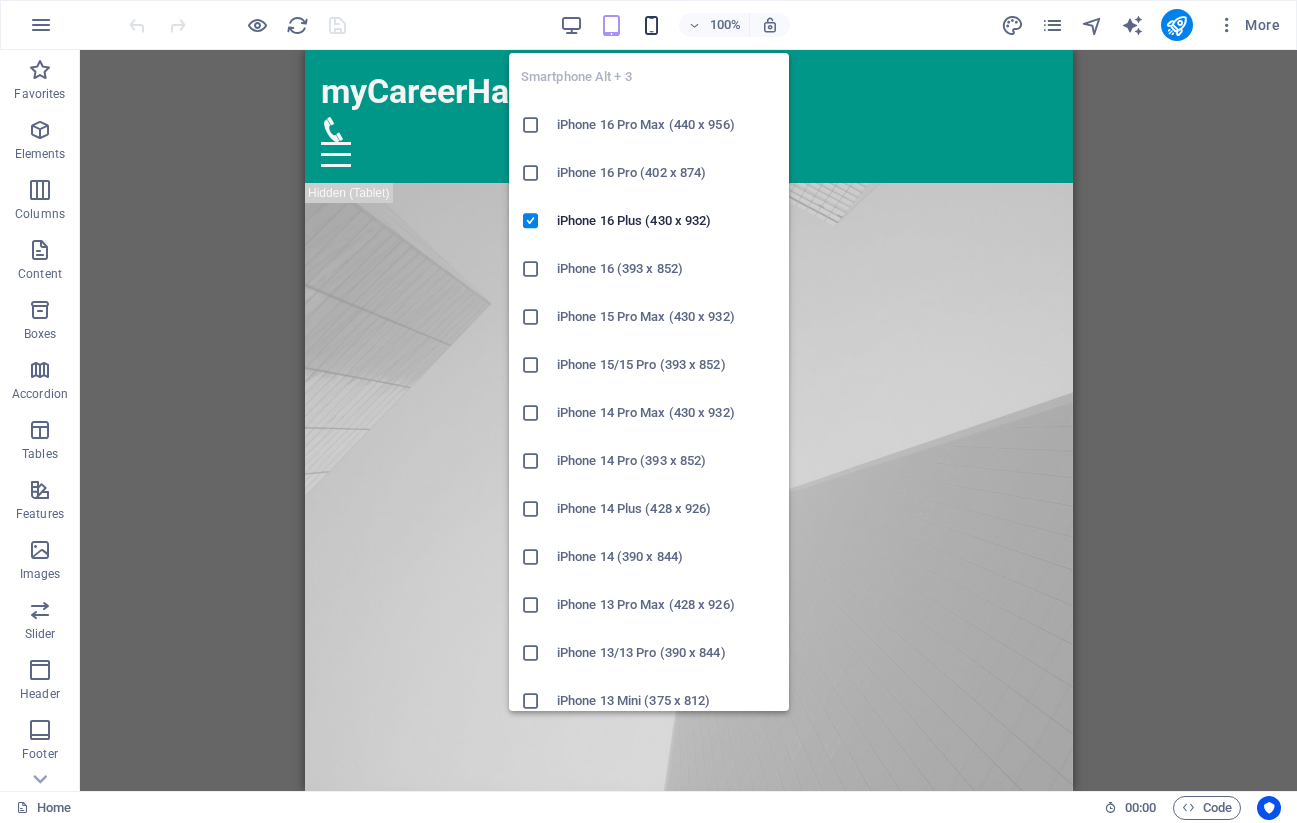 click at bounding box center (651, 25) 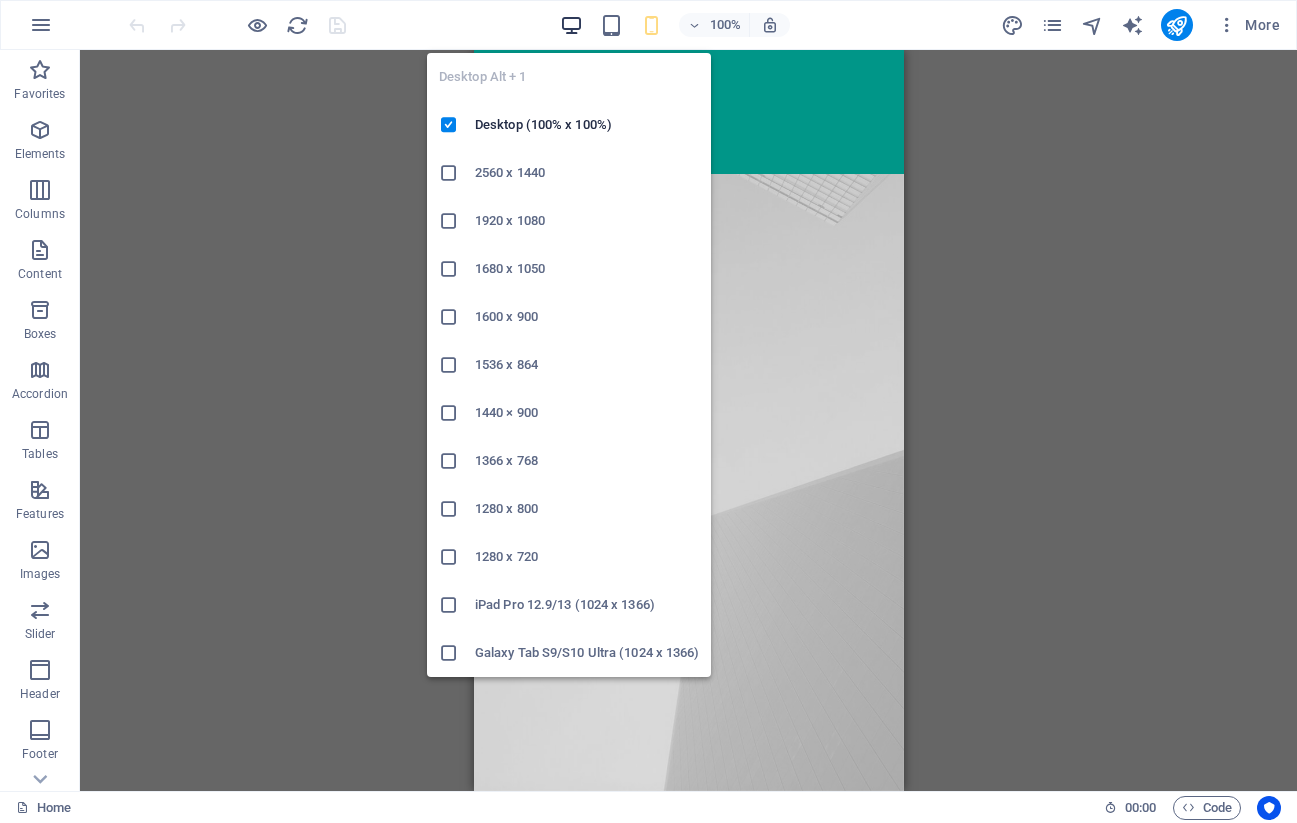 click at bounding box center (571, 25) 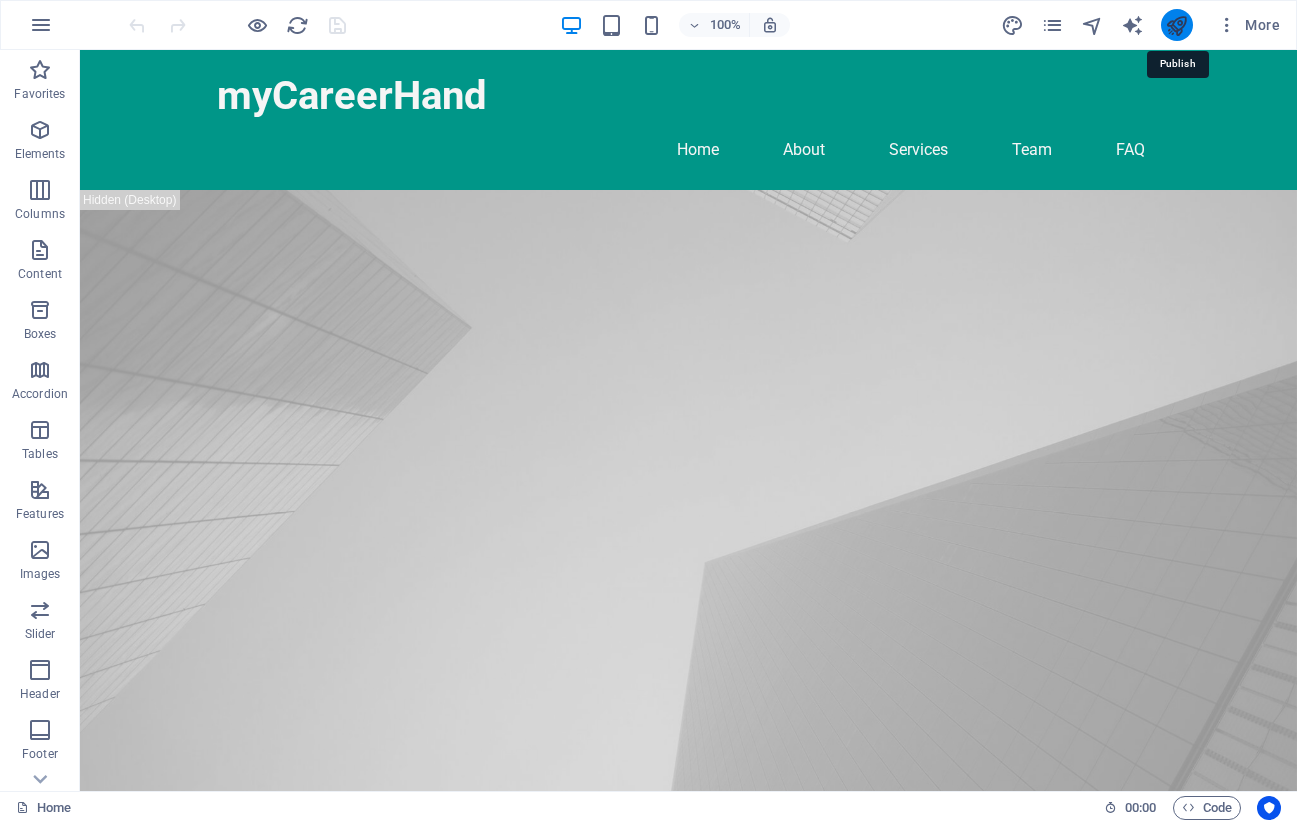 click at bounding box center [1176, 25] 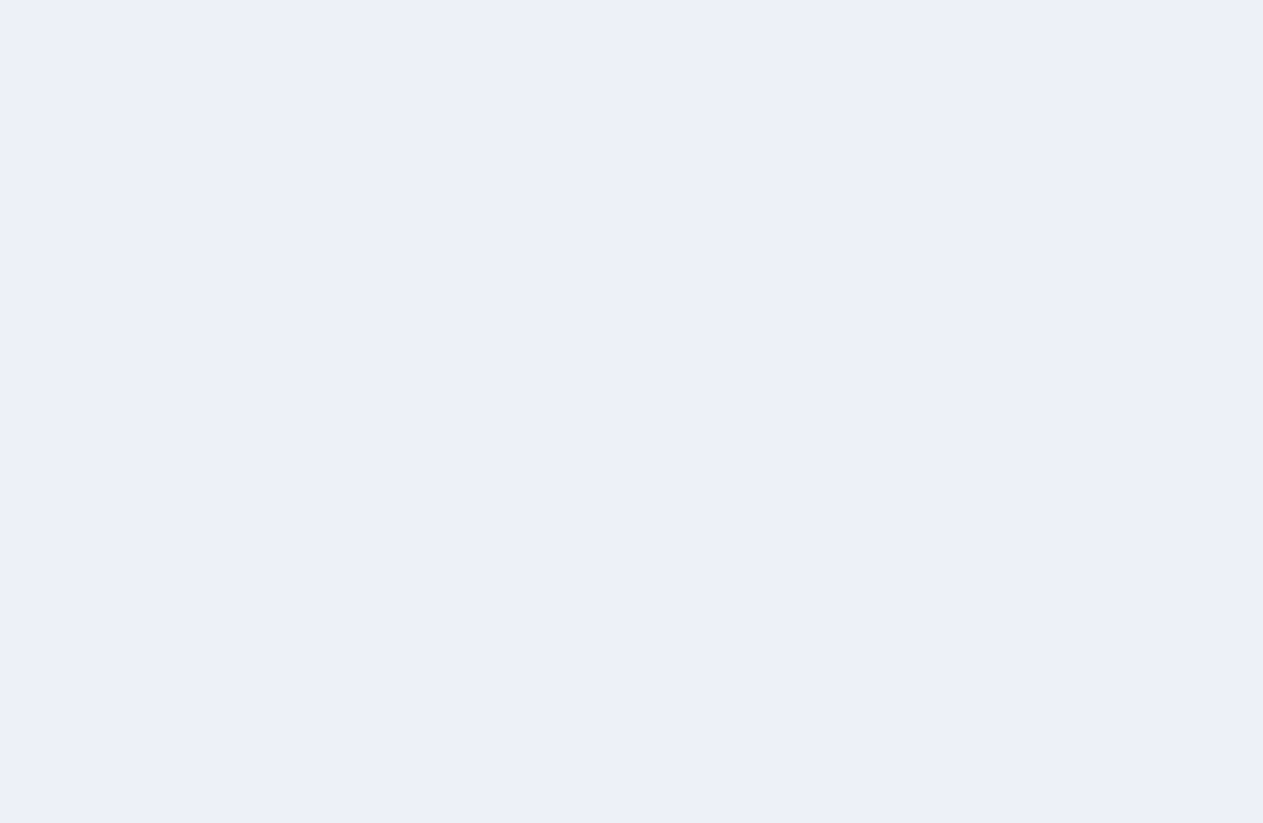 scroll, scrollTop: 0, scrollLeft: 0, axis: both 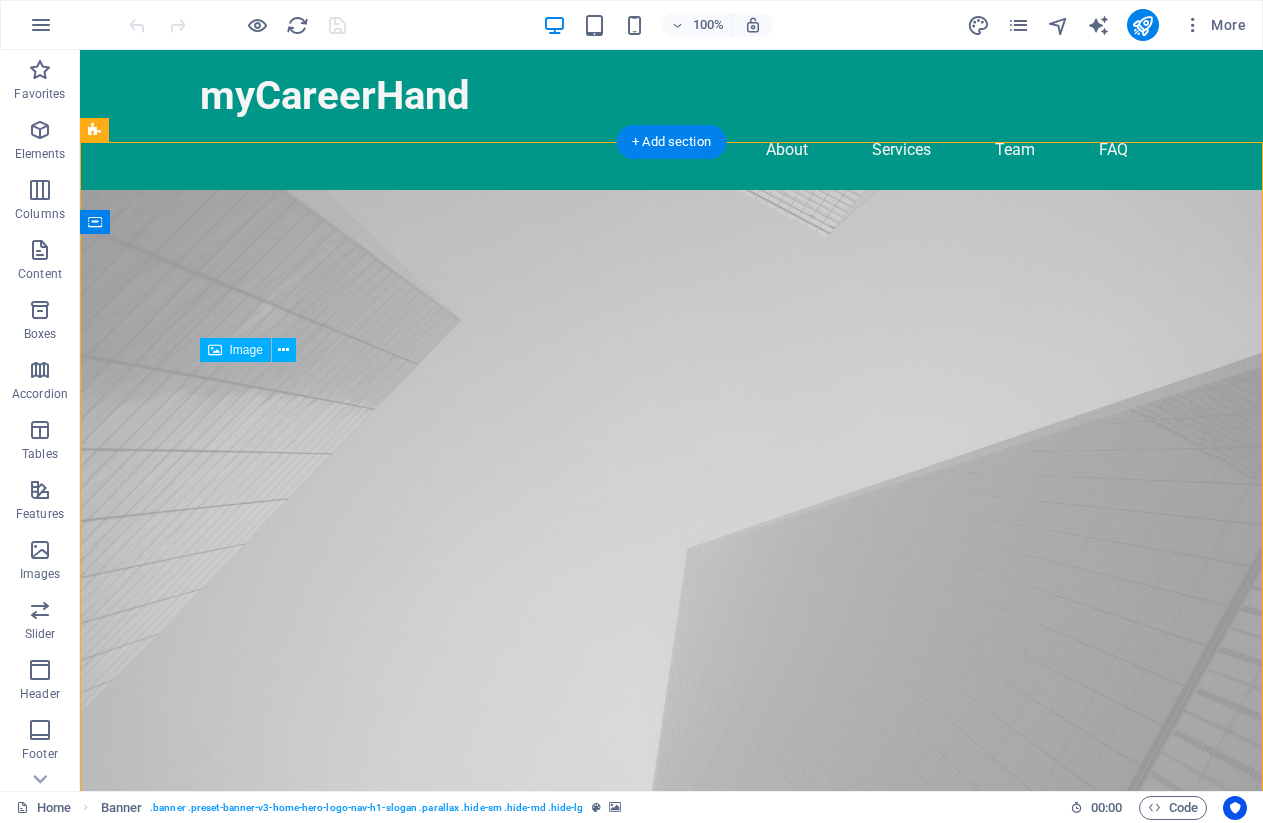 drag, startPoint x: 340, startPoint y: 439, endPoint x: 497, endPoint y: 442, distance: 157.02866 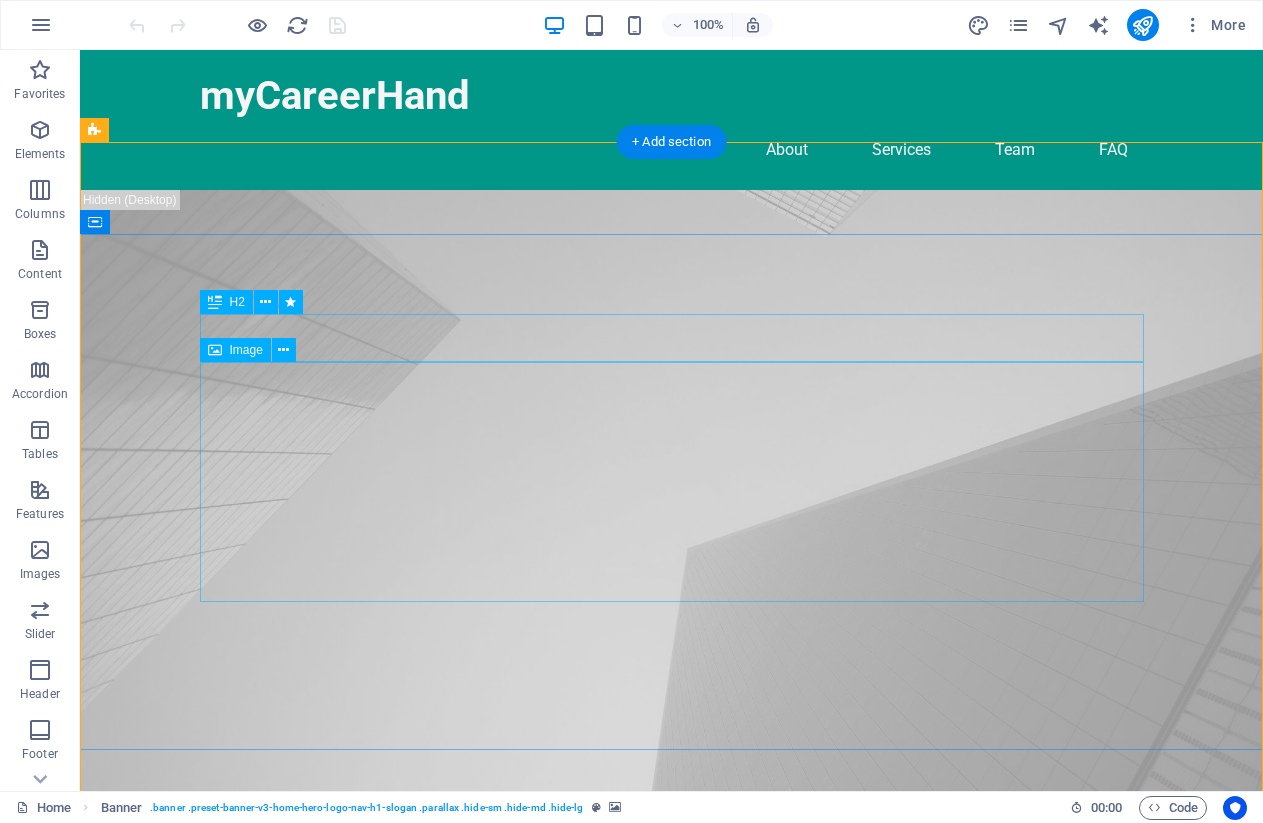 click on "Image" at bounding box center (235, 350) 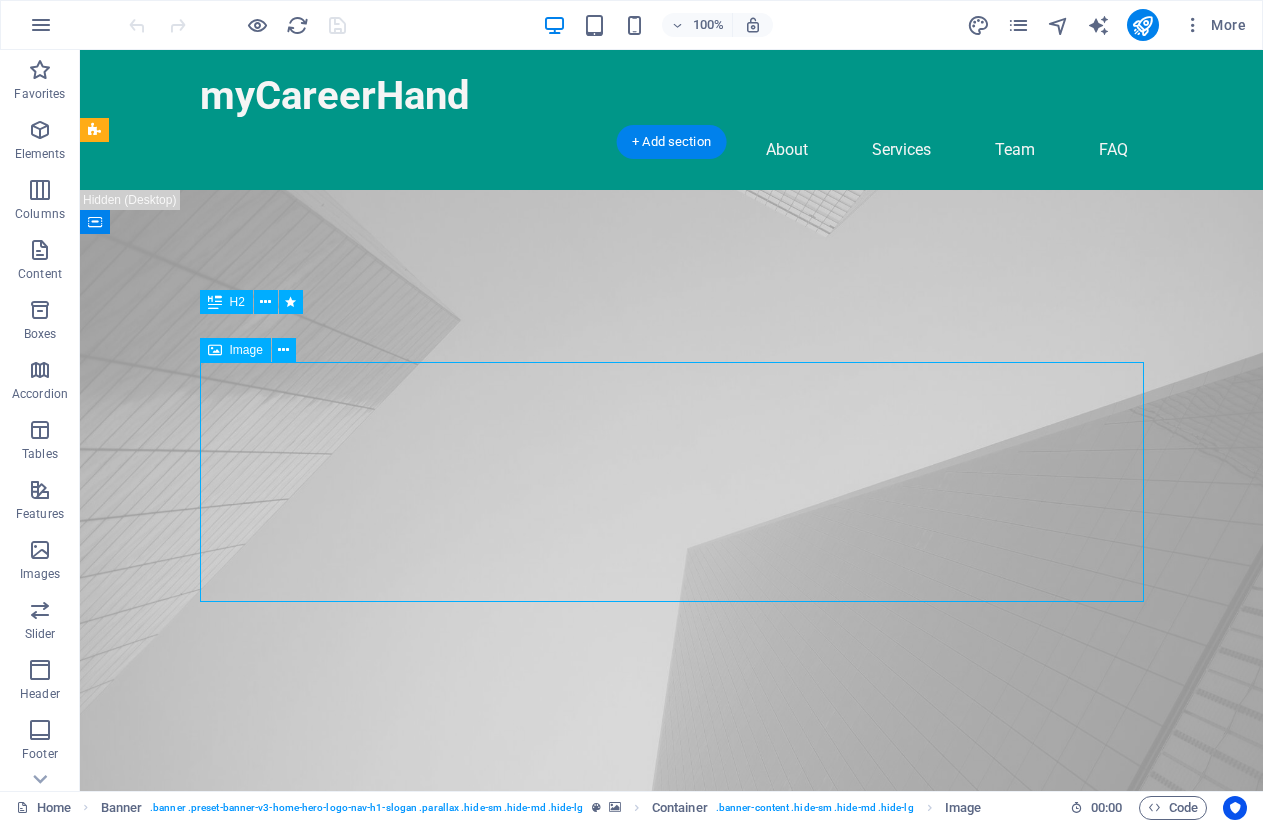 click on "Image" at bounding box center [246, 350] 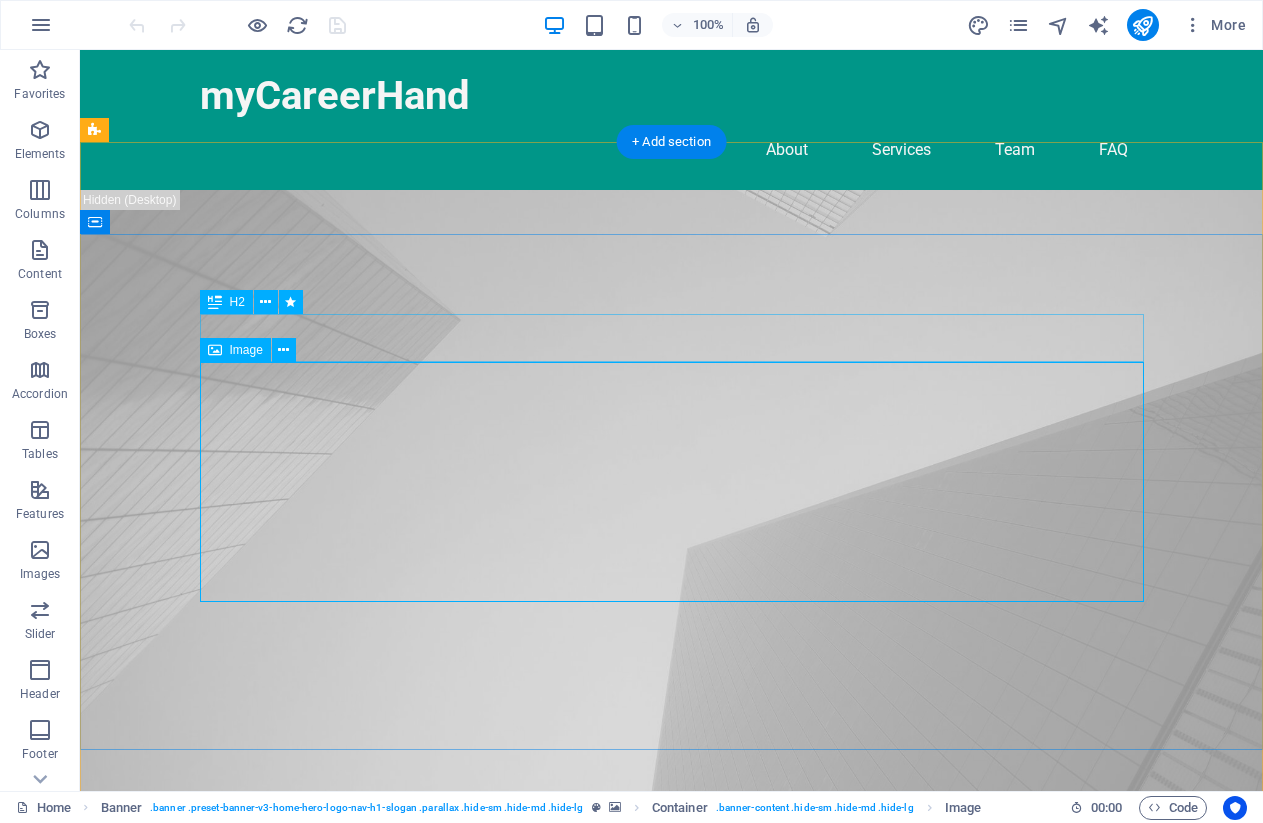click at bounding box center (215, 350) 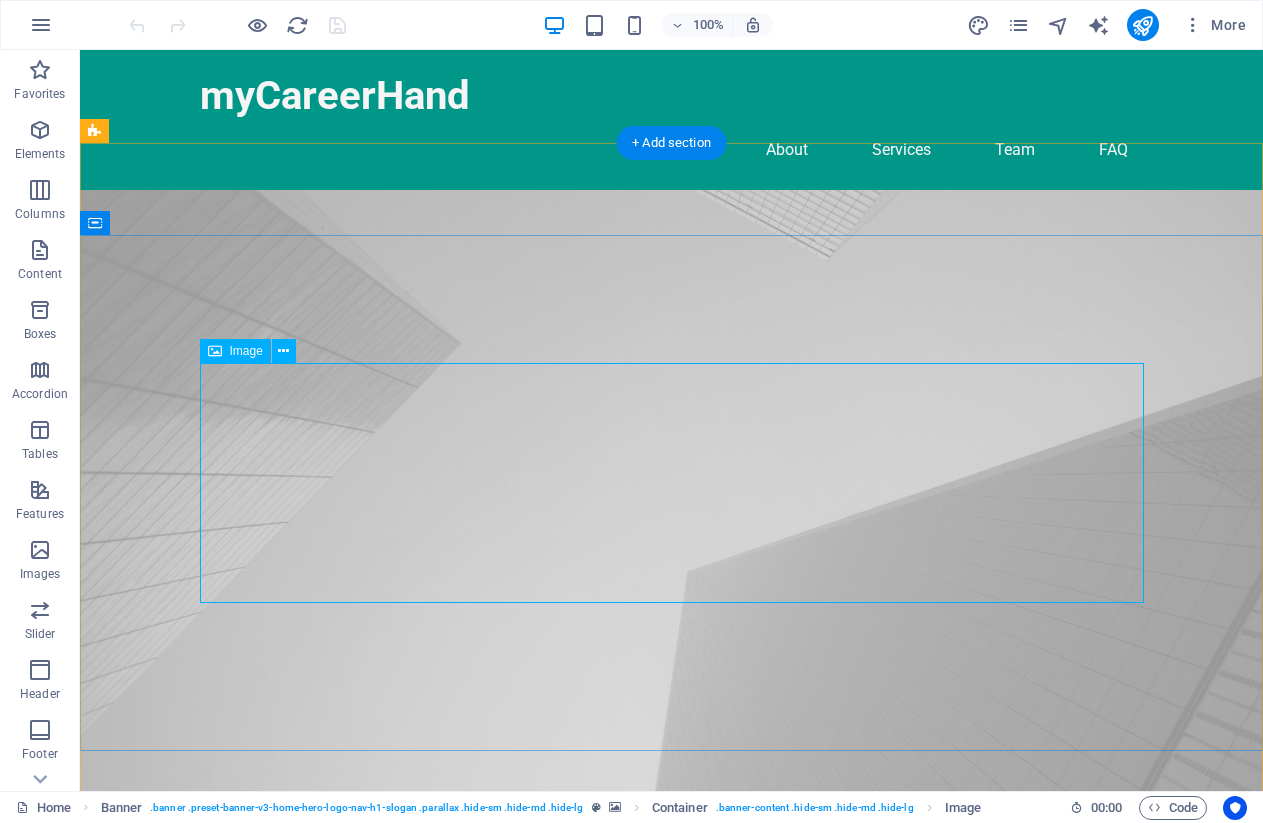 scroll, scrollTop: 0, scrollLeft: 0, axis: both 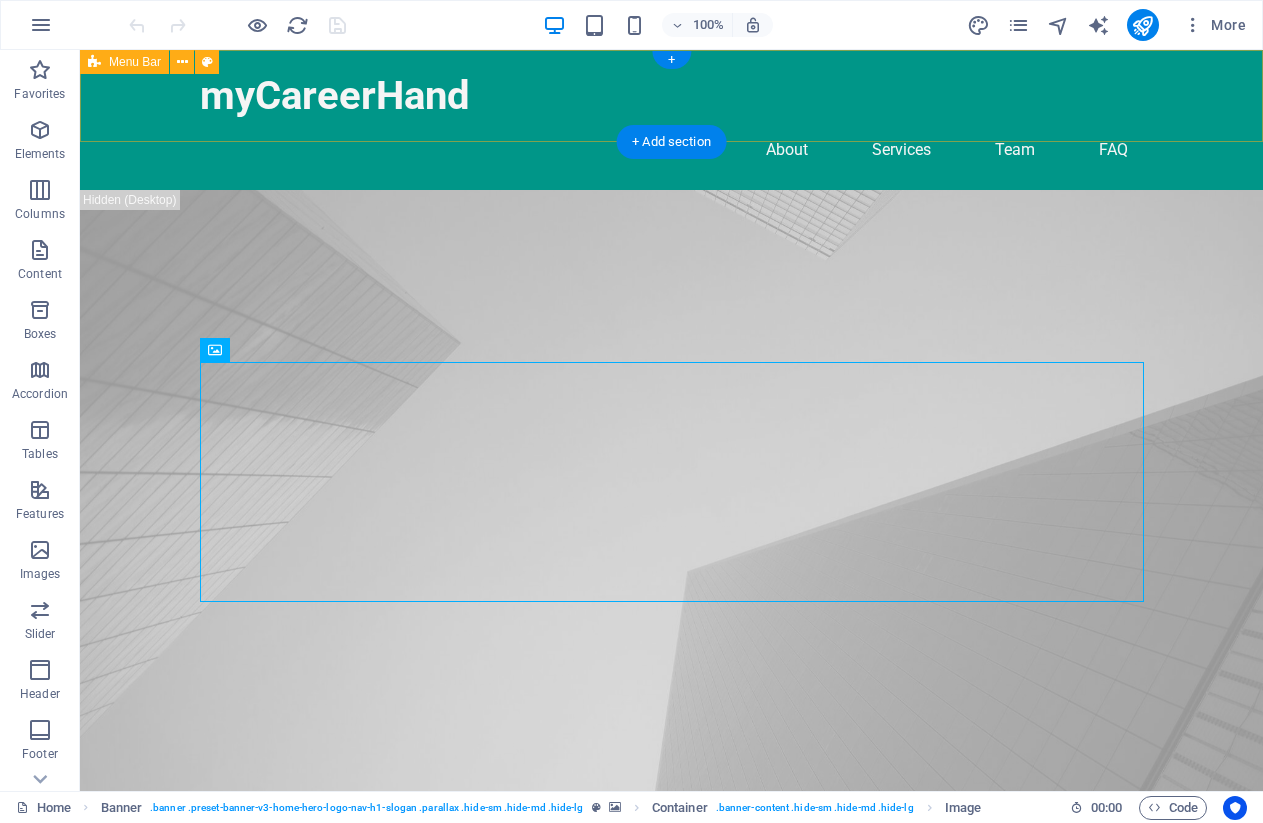 click on "myCareerHand Home About Services Team FAQ" at bounding box center (671, 120) 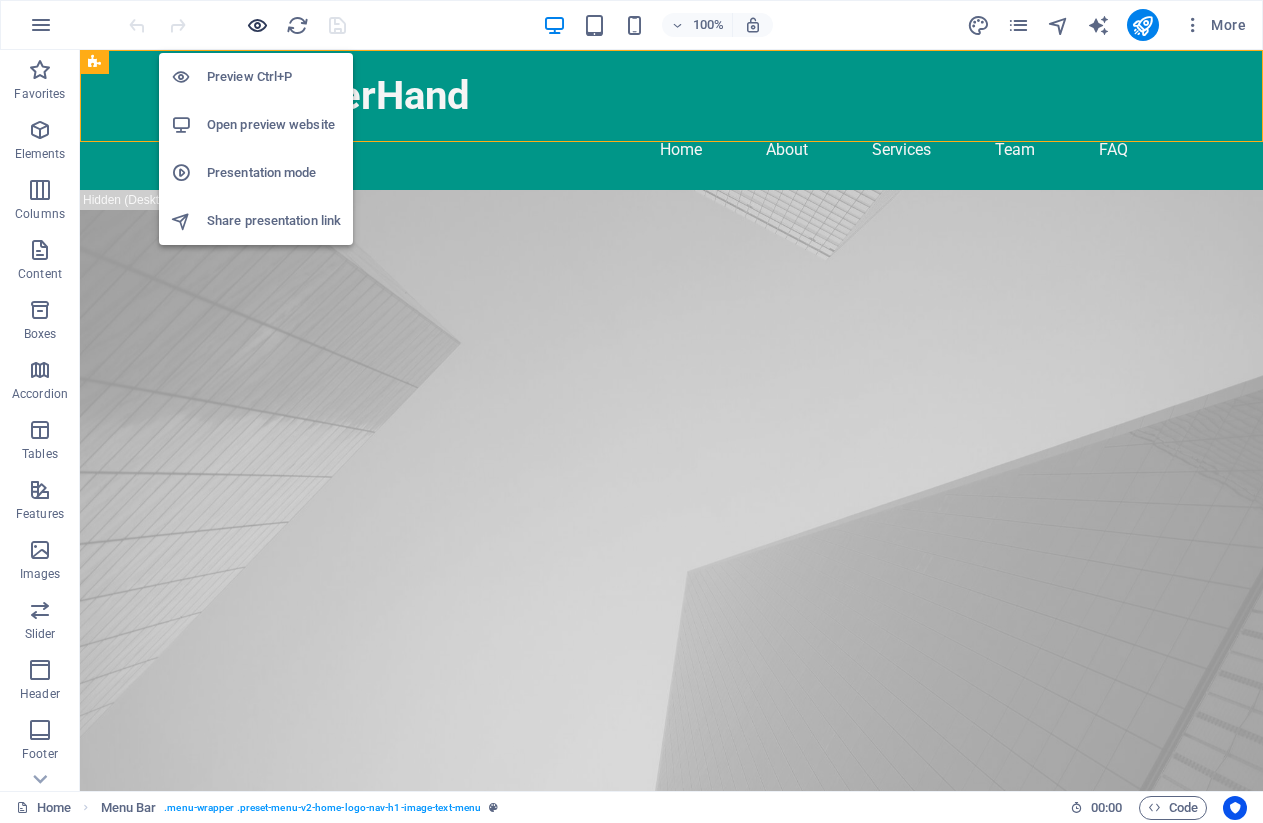 click at bounding box center (257, 25) 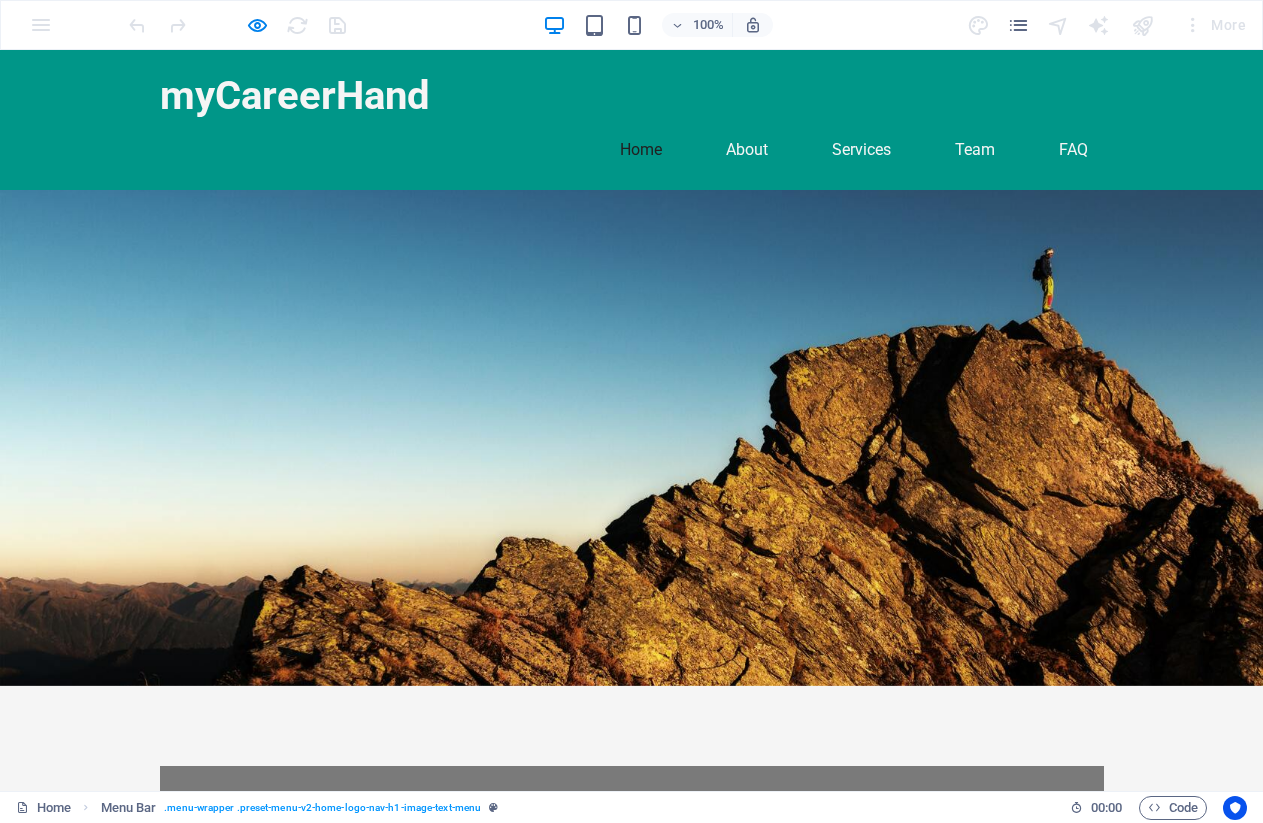 scroll, scrollTop: 0, scrollLeft: 0, axis: both 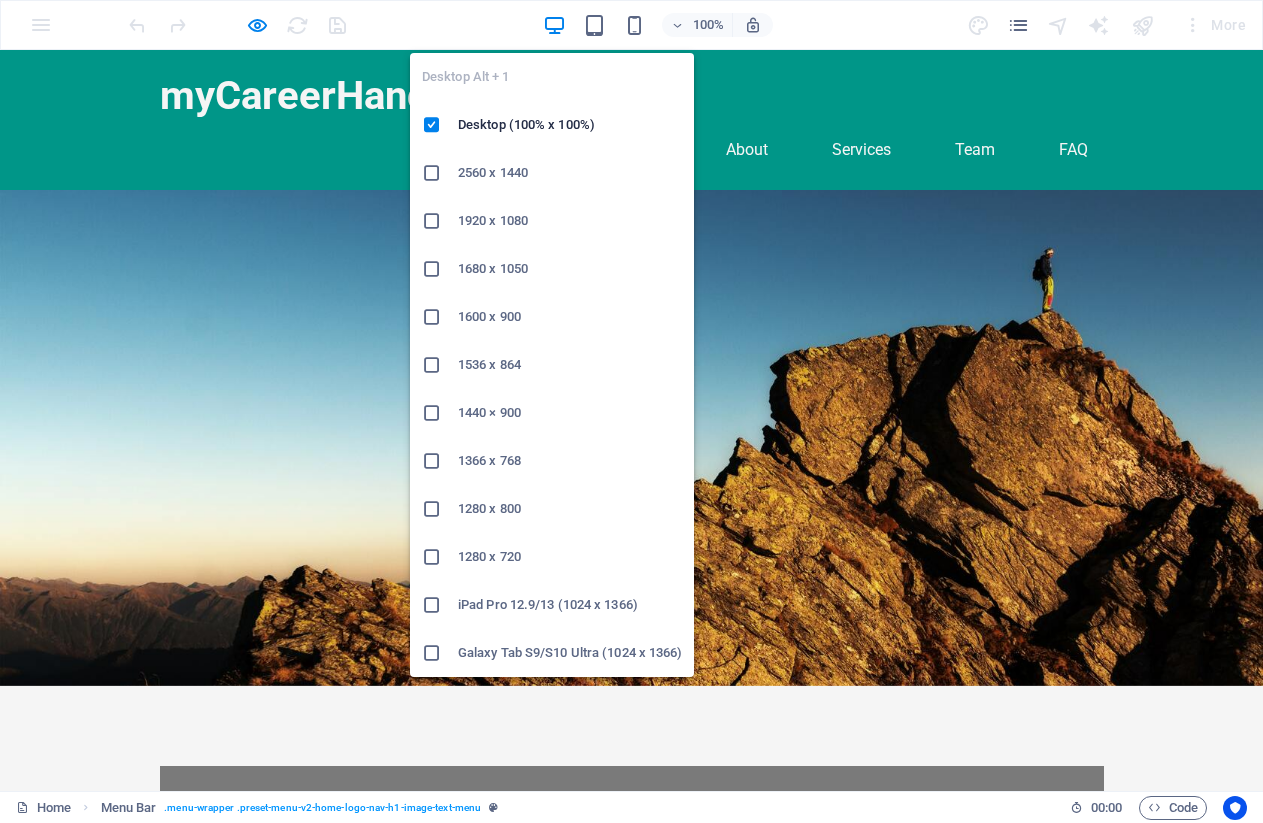 click at bounding box center [554, 25] 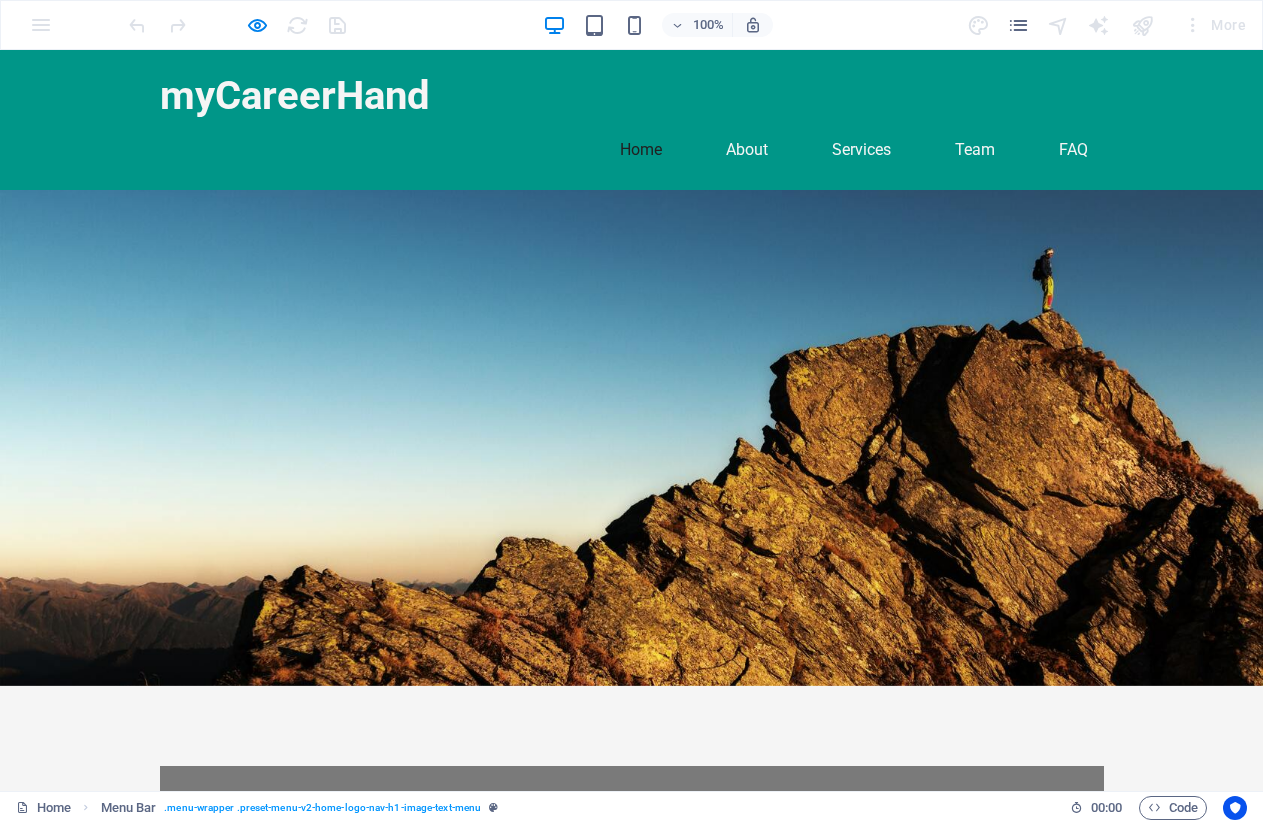 click at bounding box center [631, 438] 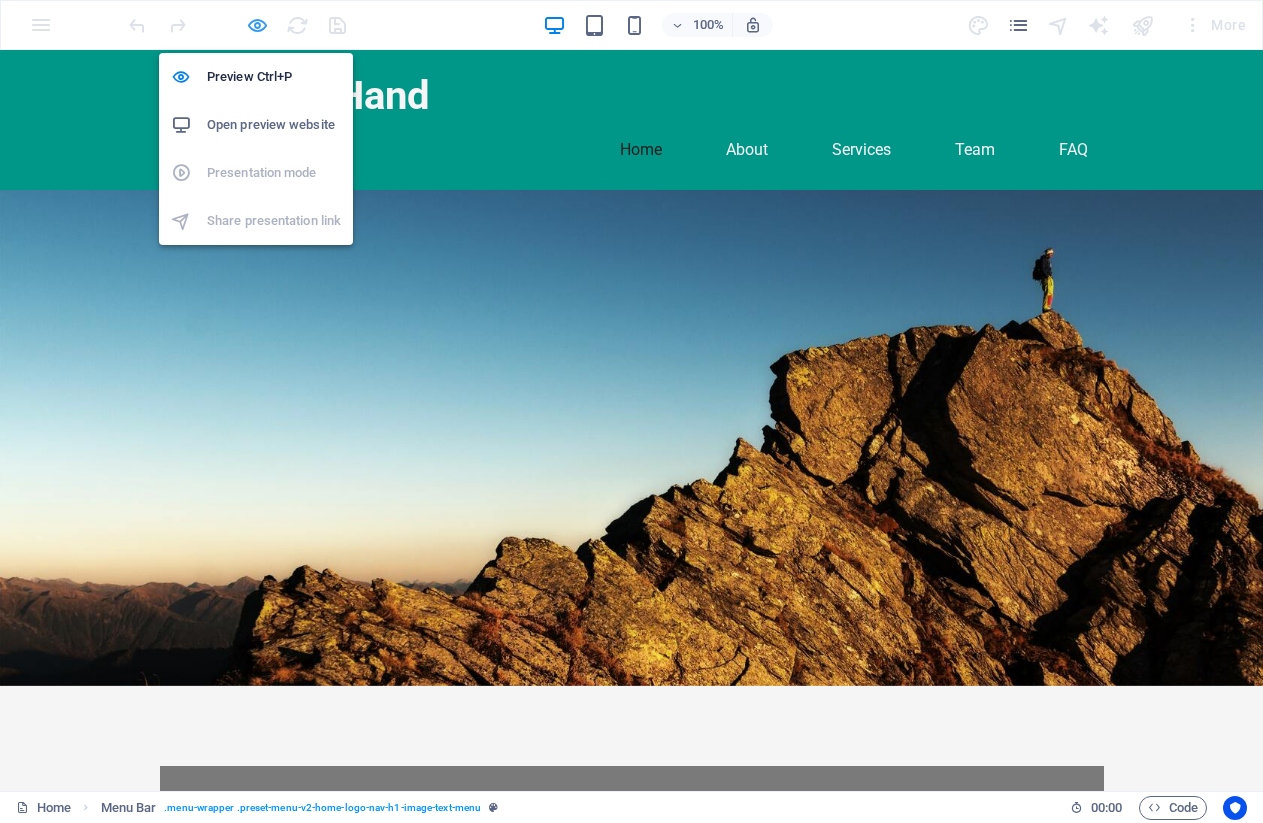 click at bounding box center (257, 25) 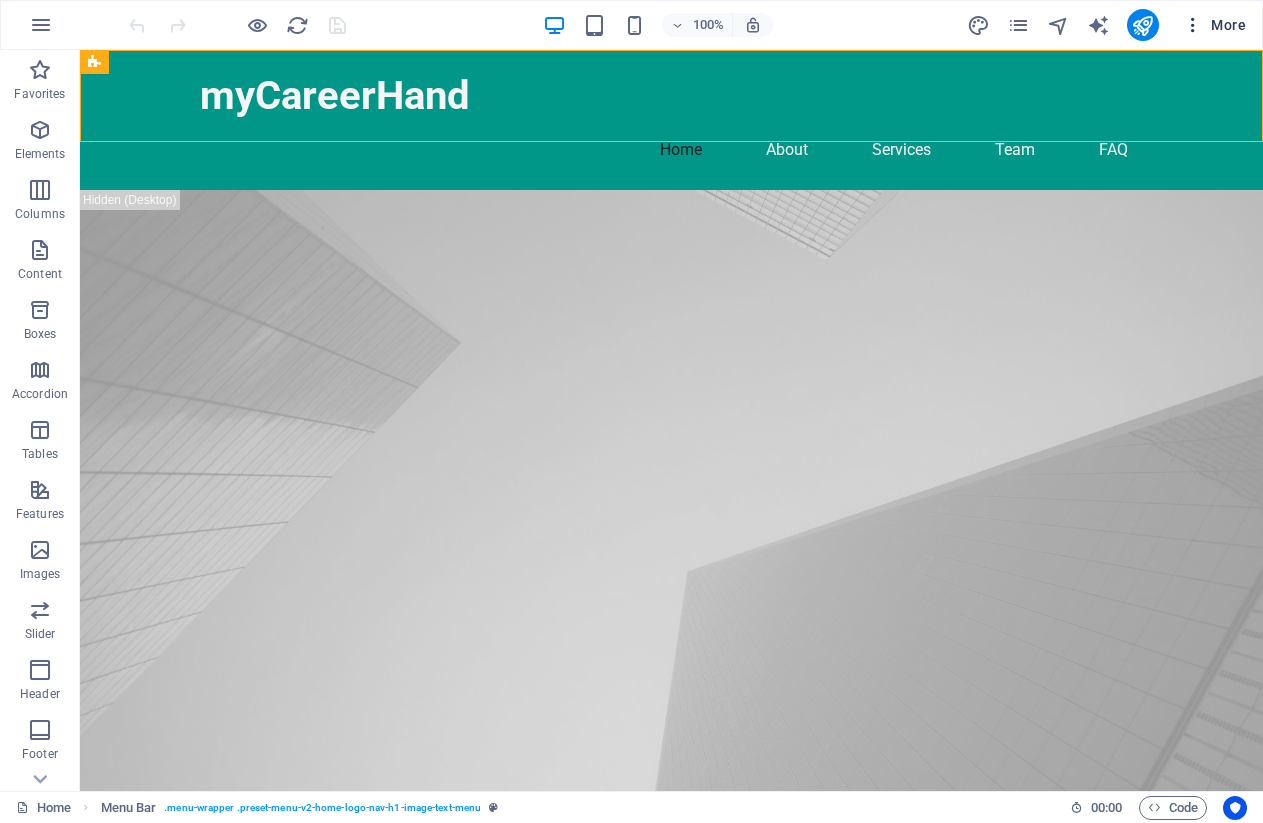 click at bounding box center (1193, 25) 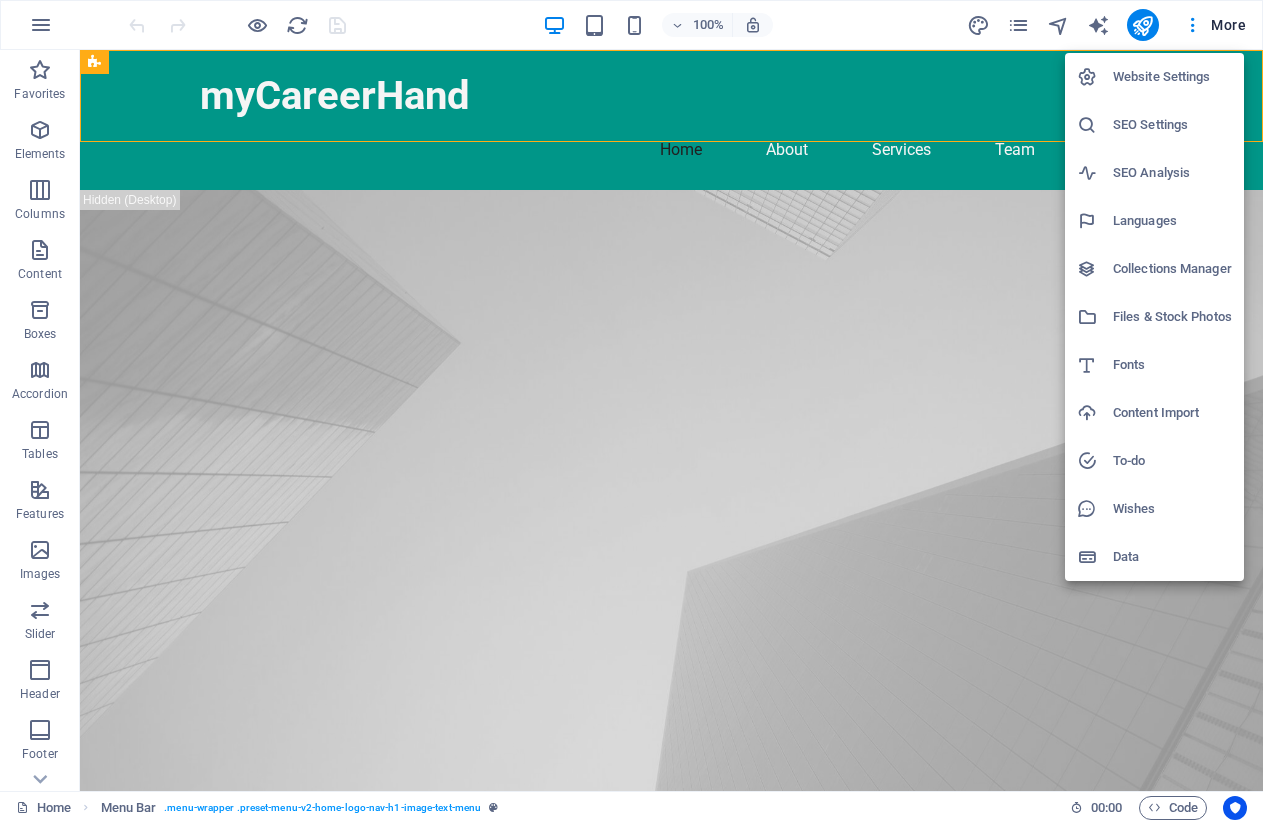 click on "Website Settings" at bounding box center [1172, 77] 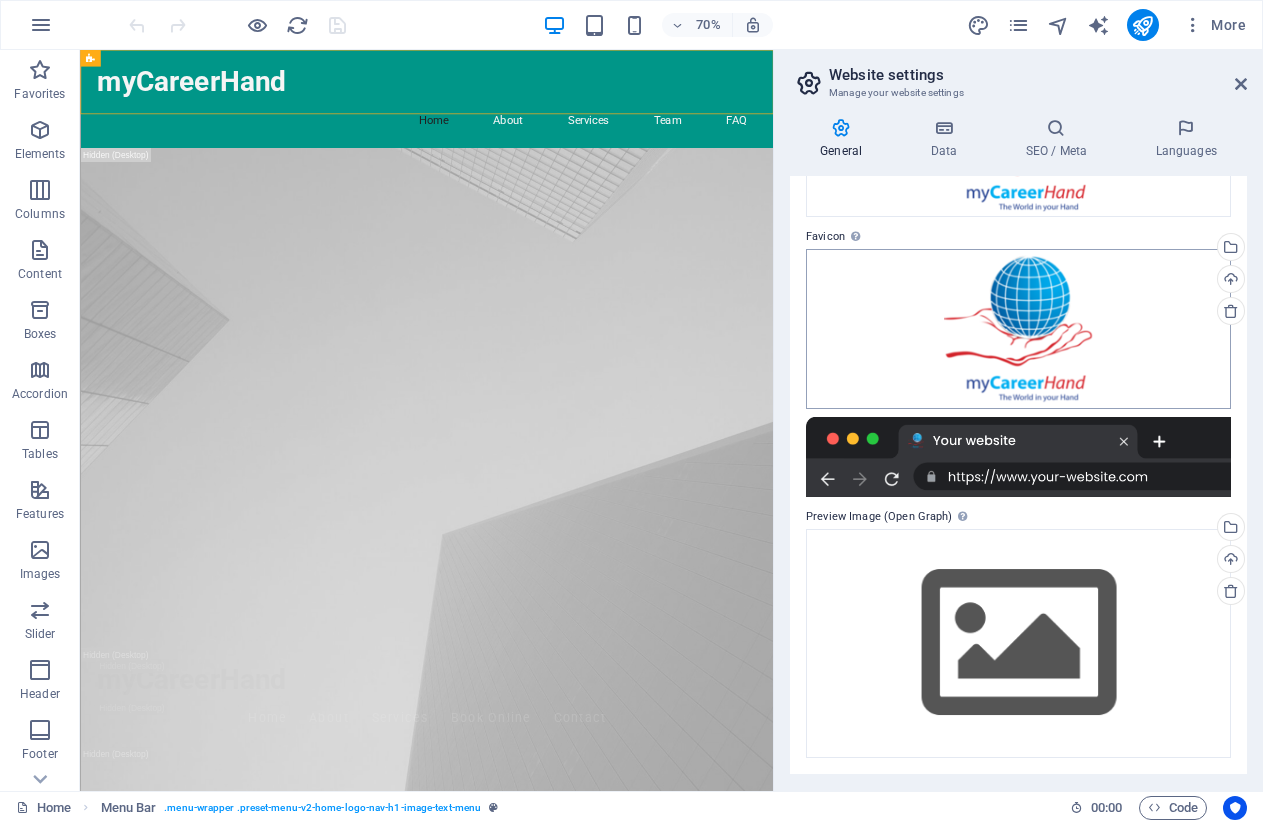 scroll, scrollTop: 211, scrollLeft: 0, axis: vertical 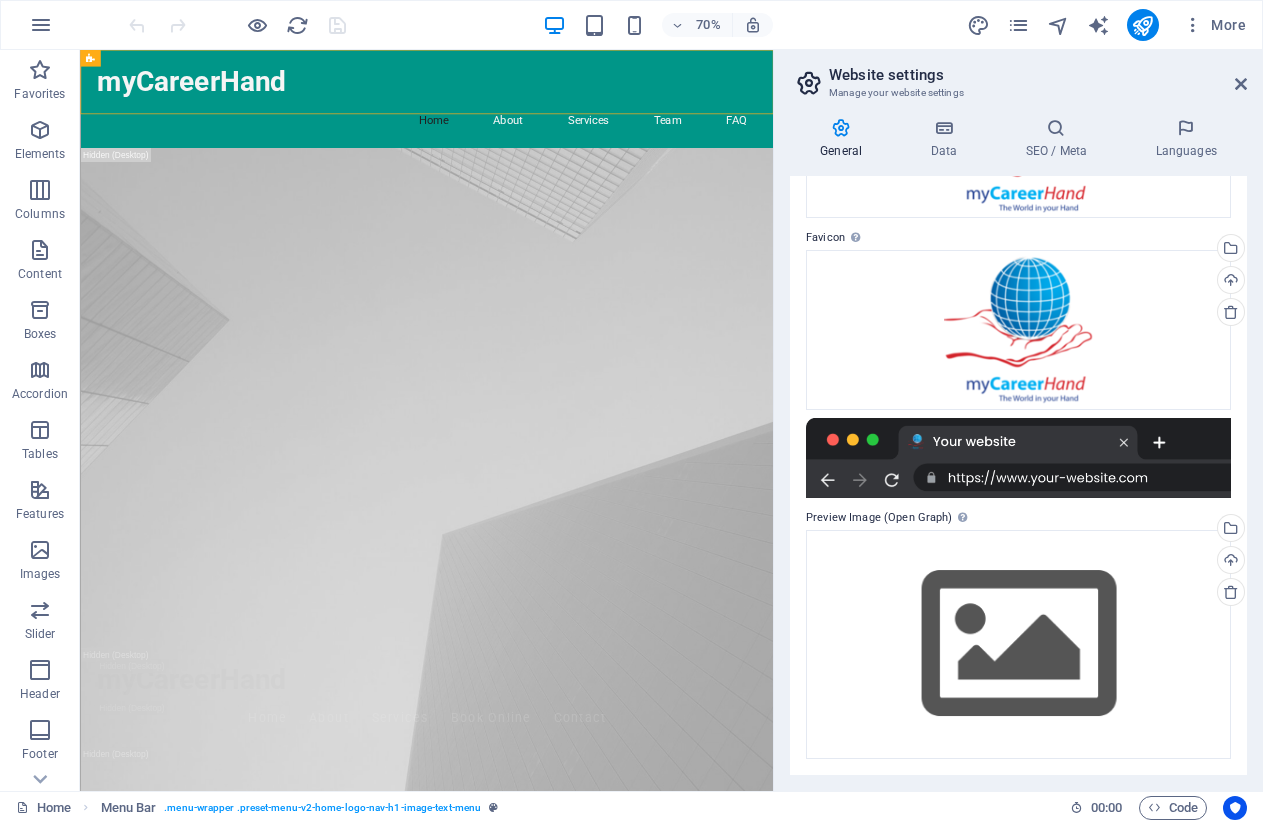 click at bounding box center (1018, 458) 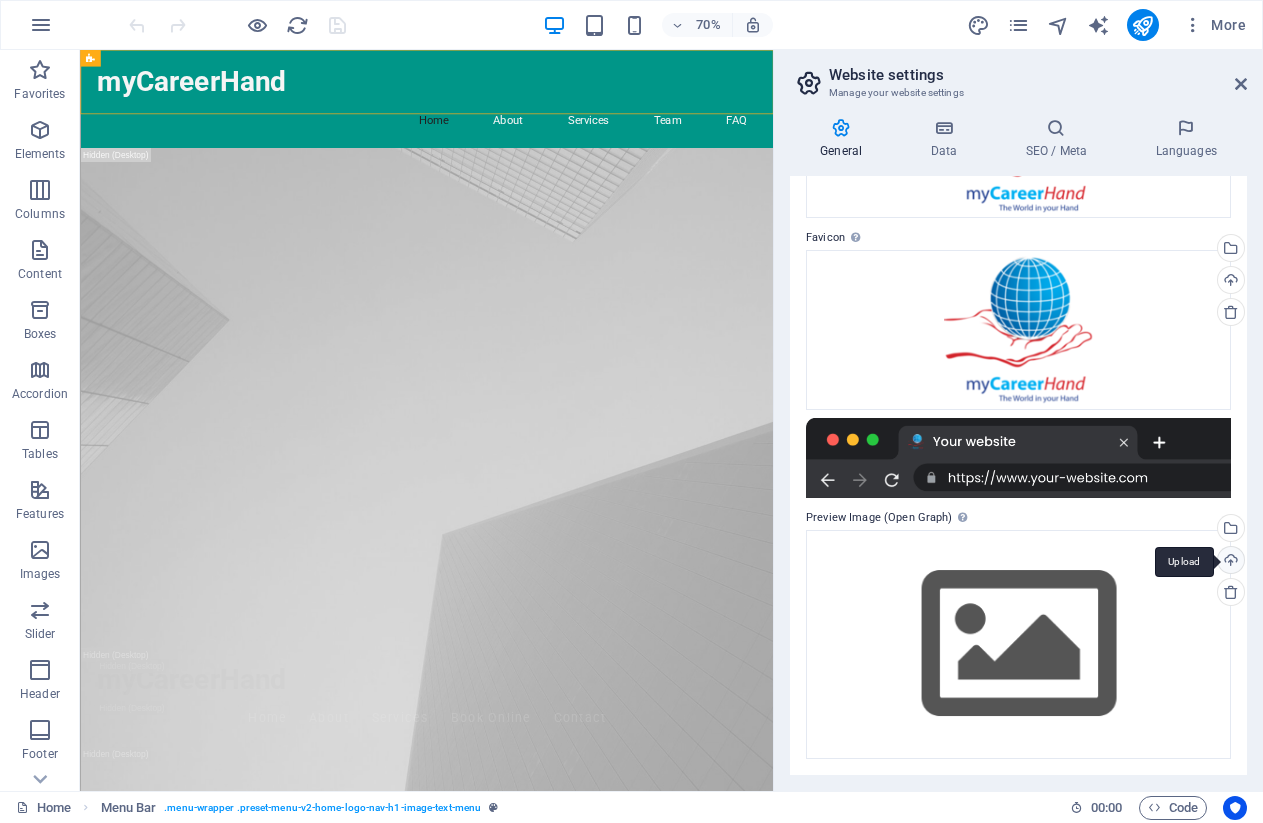 click on "Upload" at bounding box center (1229, 562) 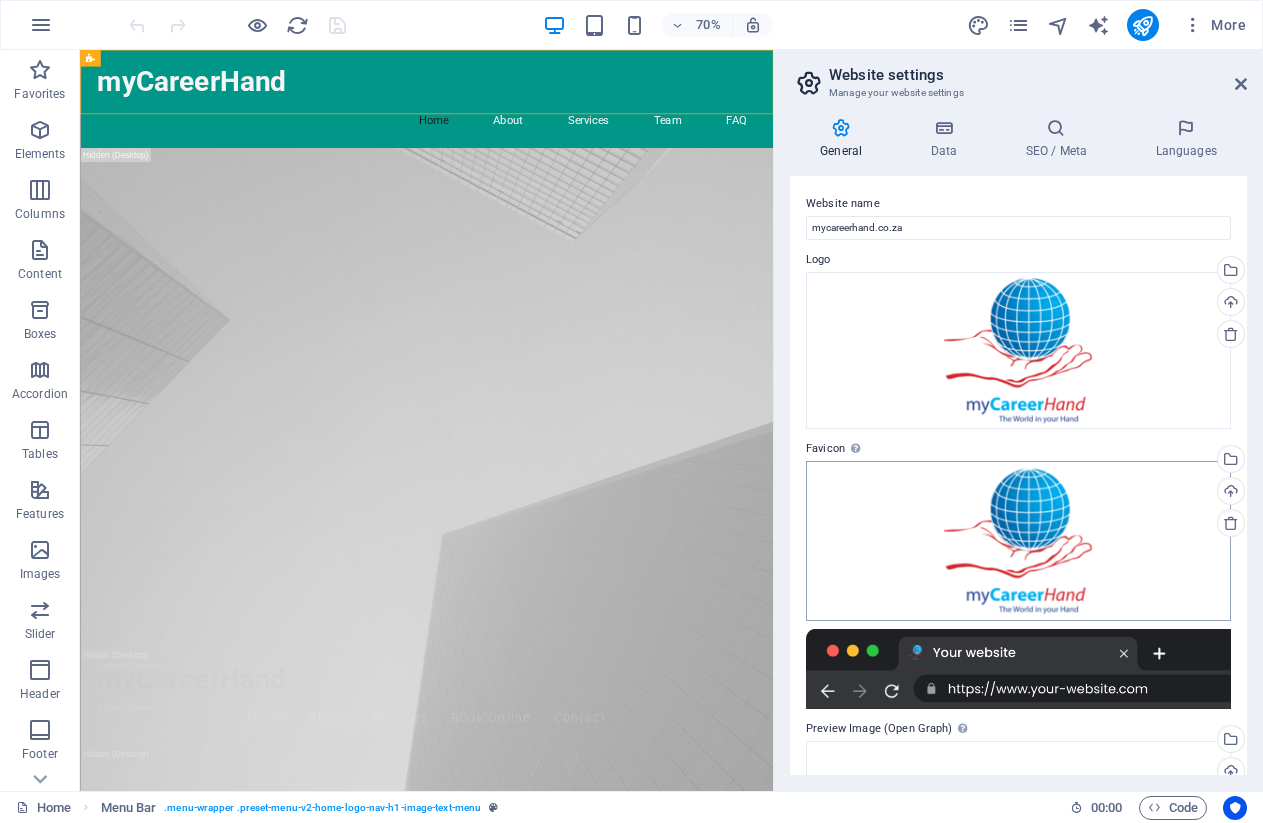 scroll, scrollTop: 0, scrollLeft: 0, axis: both 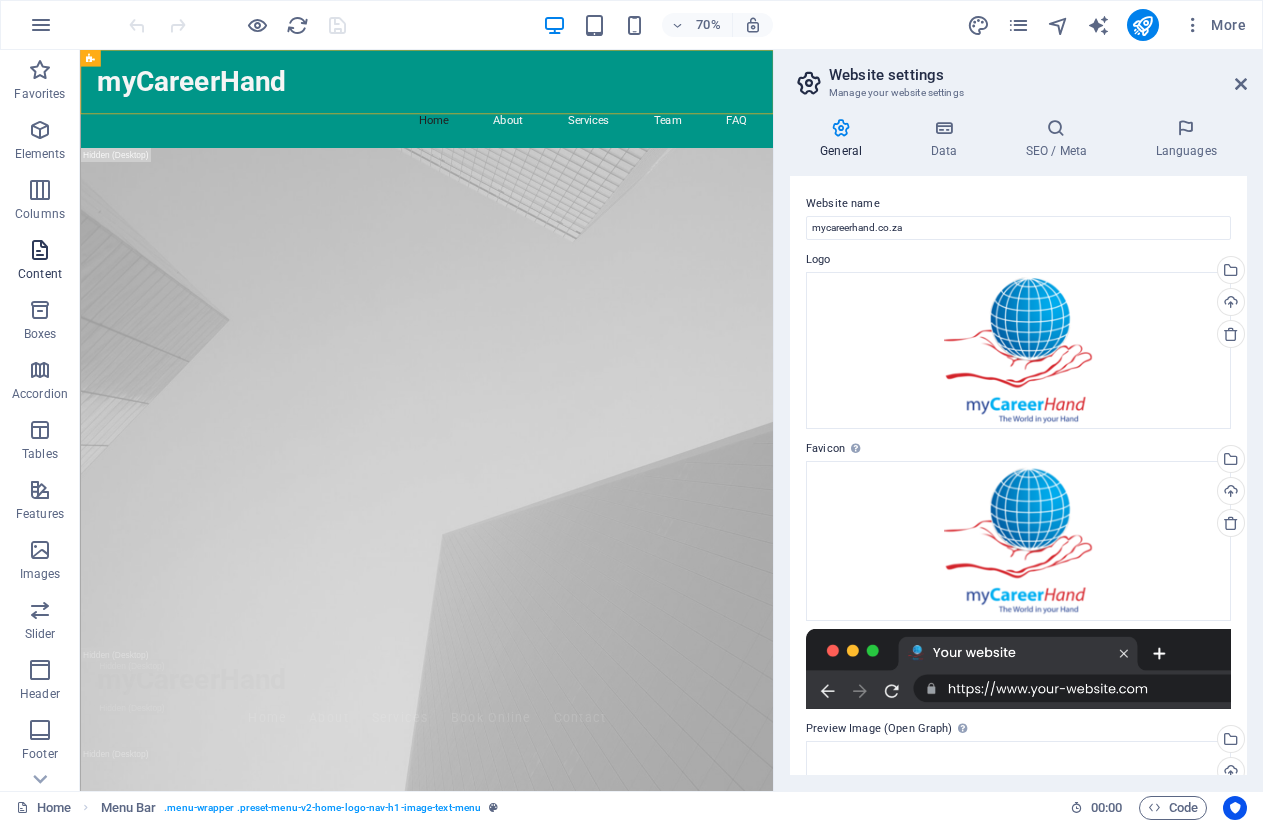 click at bounding box center [40, 250] 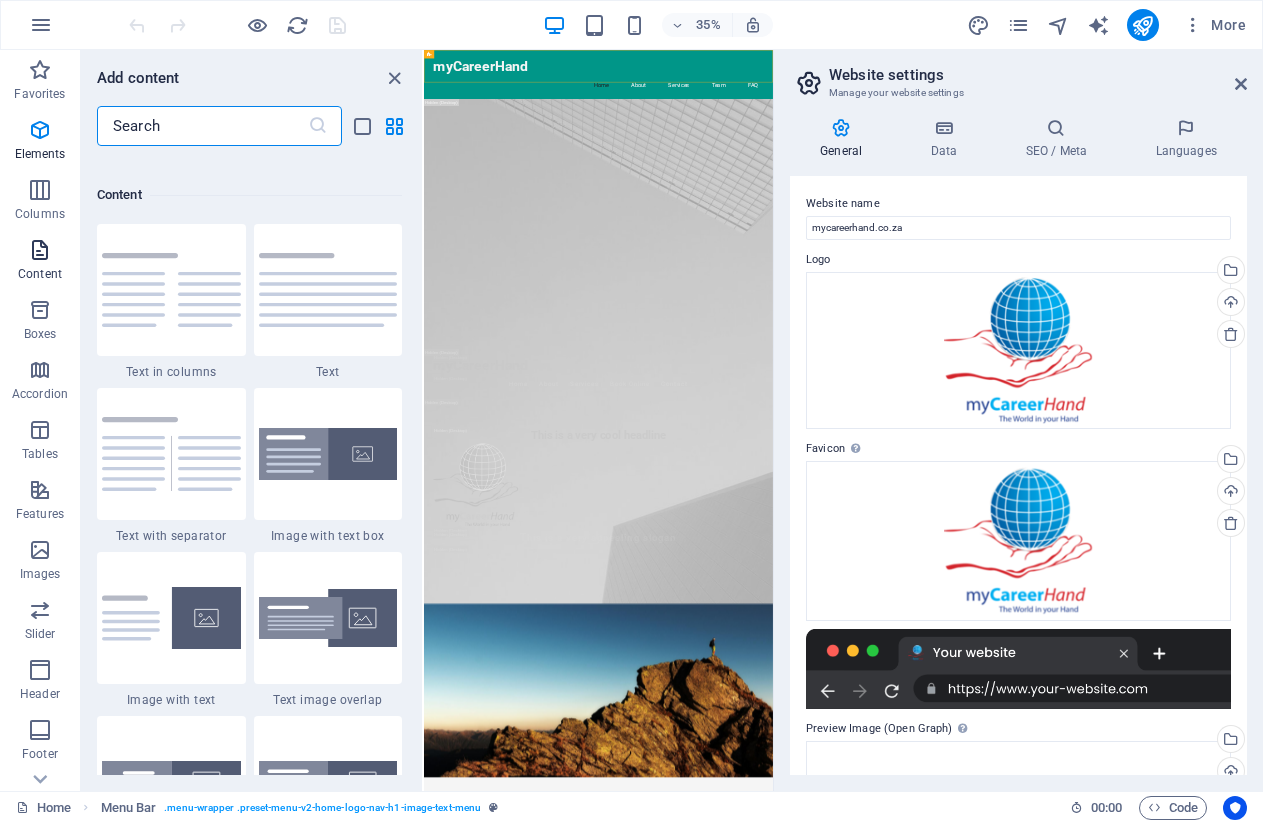 scroll, scrollTop: 3499, scrollLeft: 0, axis: vertical 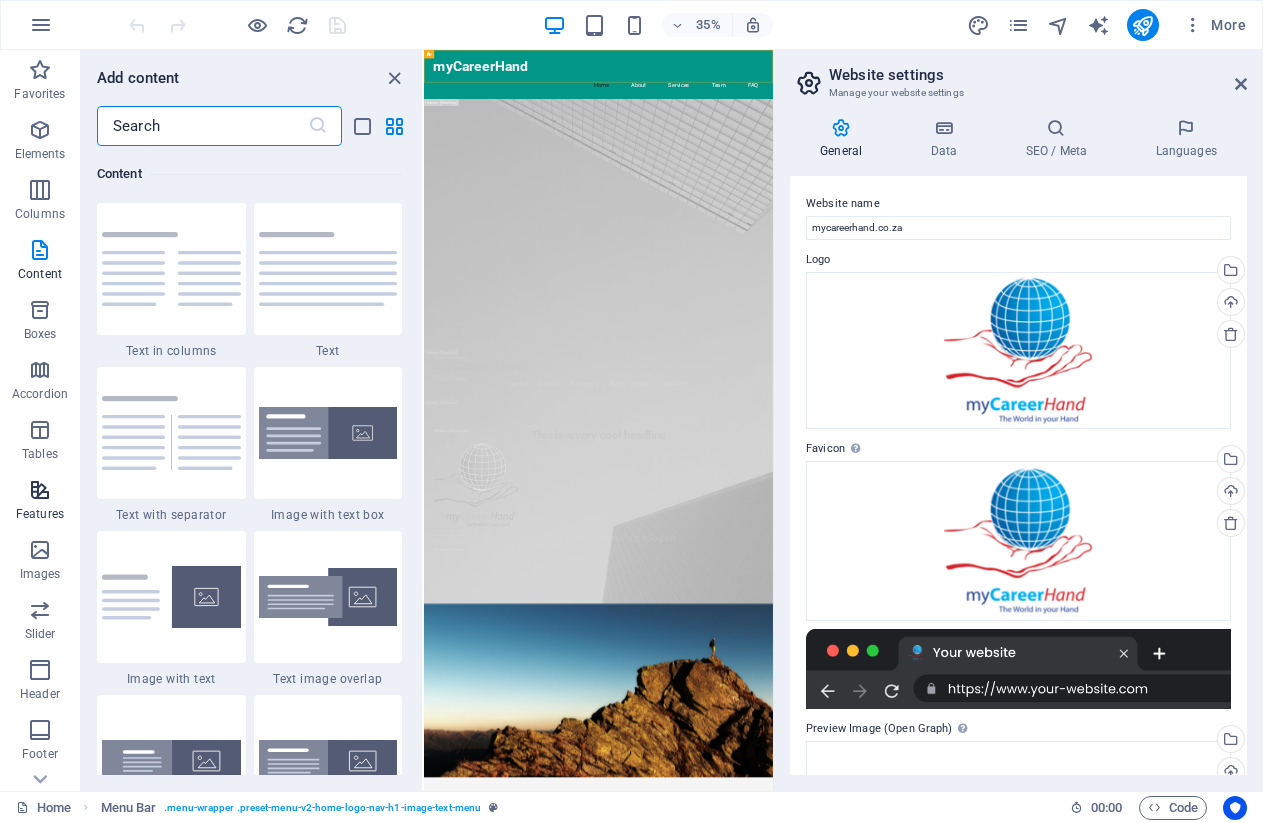 click at bounding box center (40, 490) 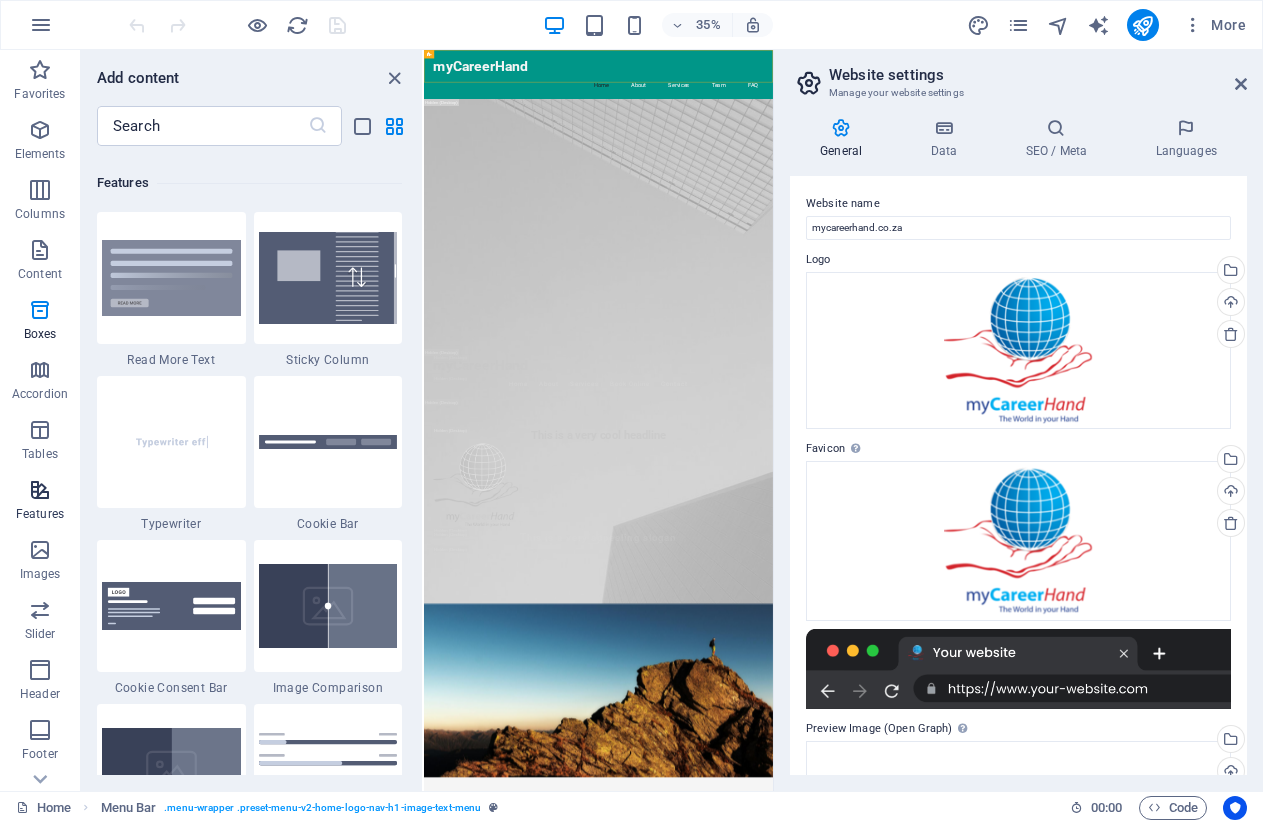 scroll, scrollTop: 7795, scrollLeft: 0, axis: vertical 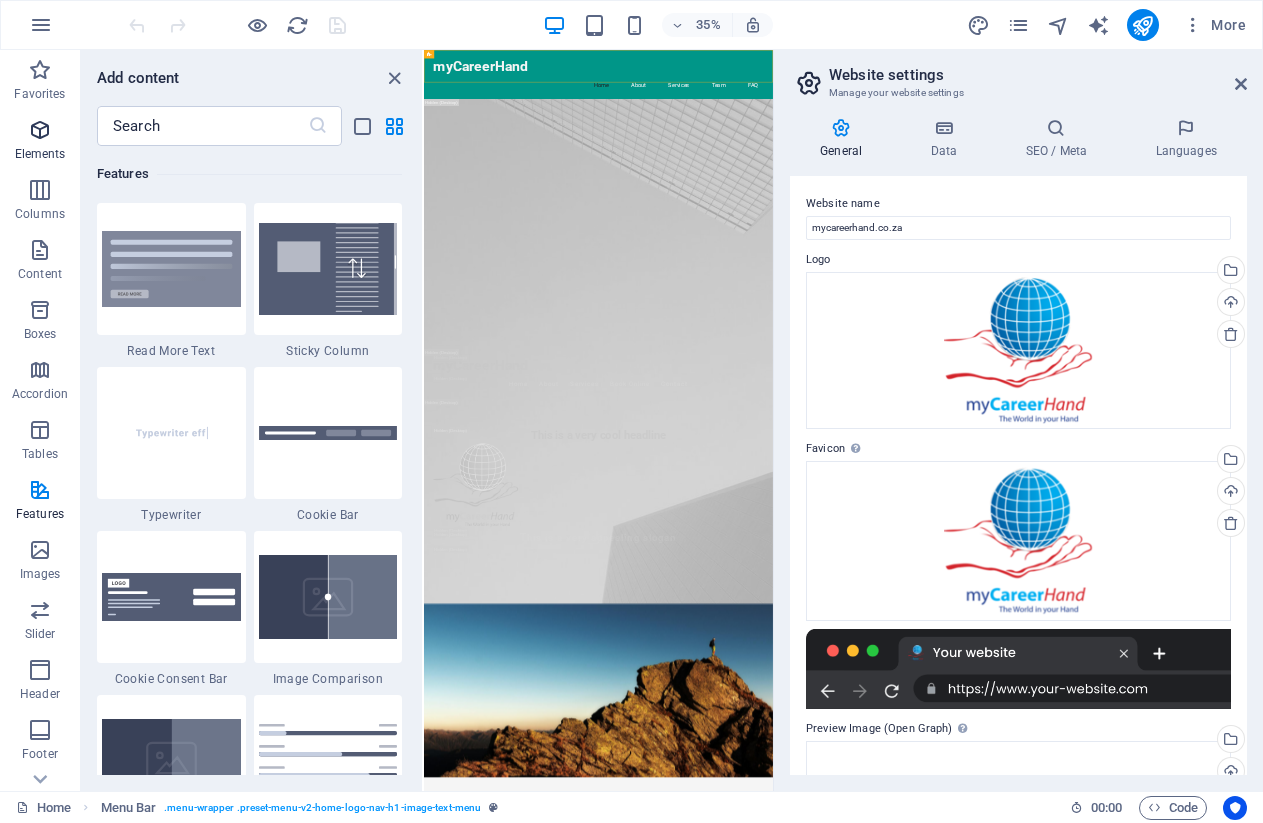 click at bounding box center [40, 130] 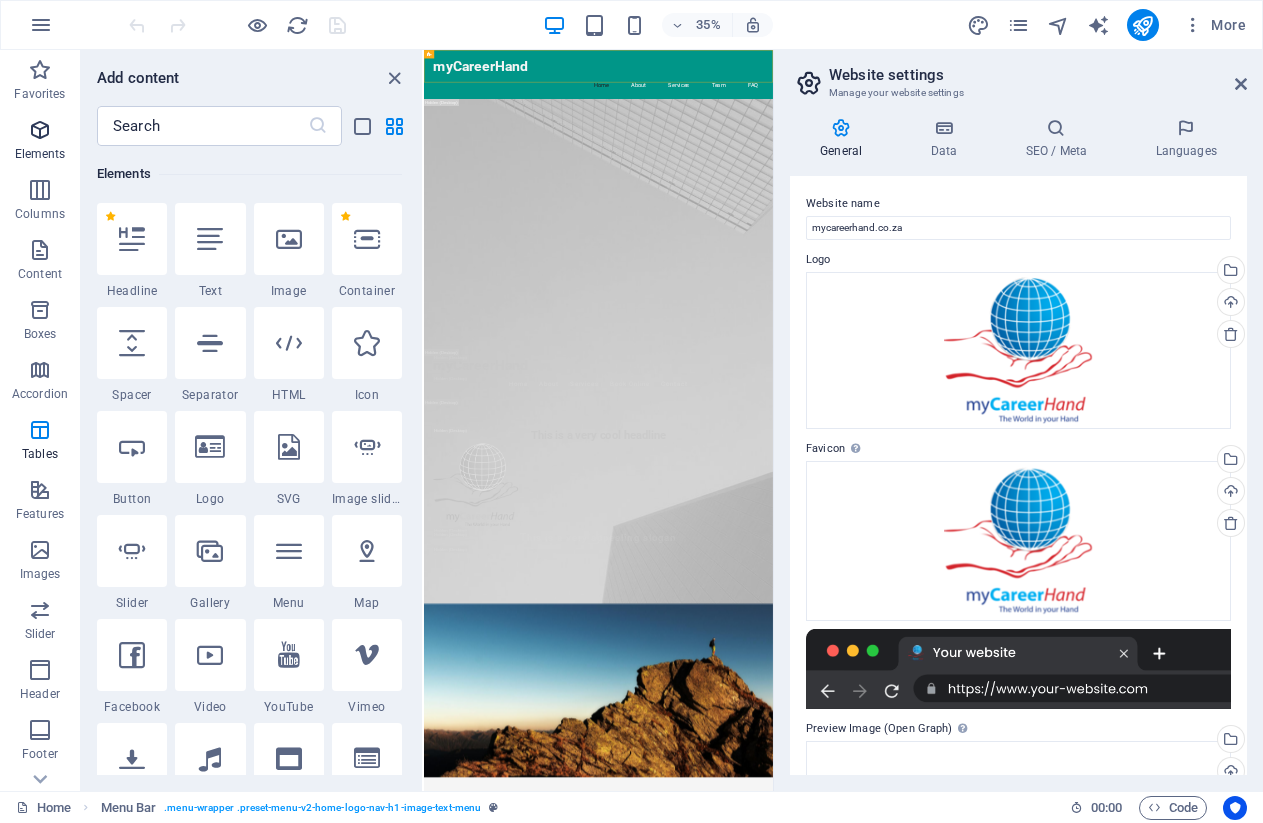 scroll, scrollTop: 213, scrollLeft: 0, axis: vertical 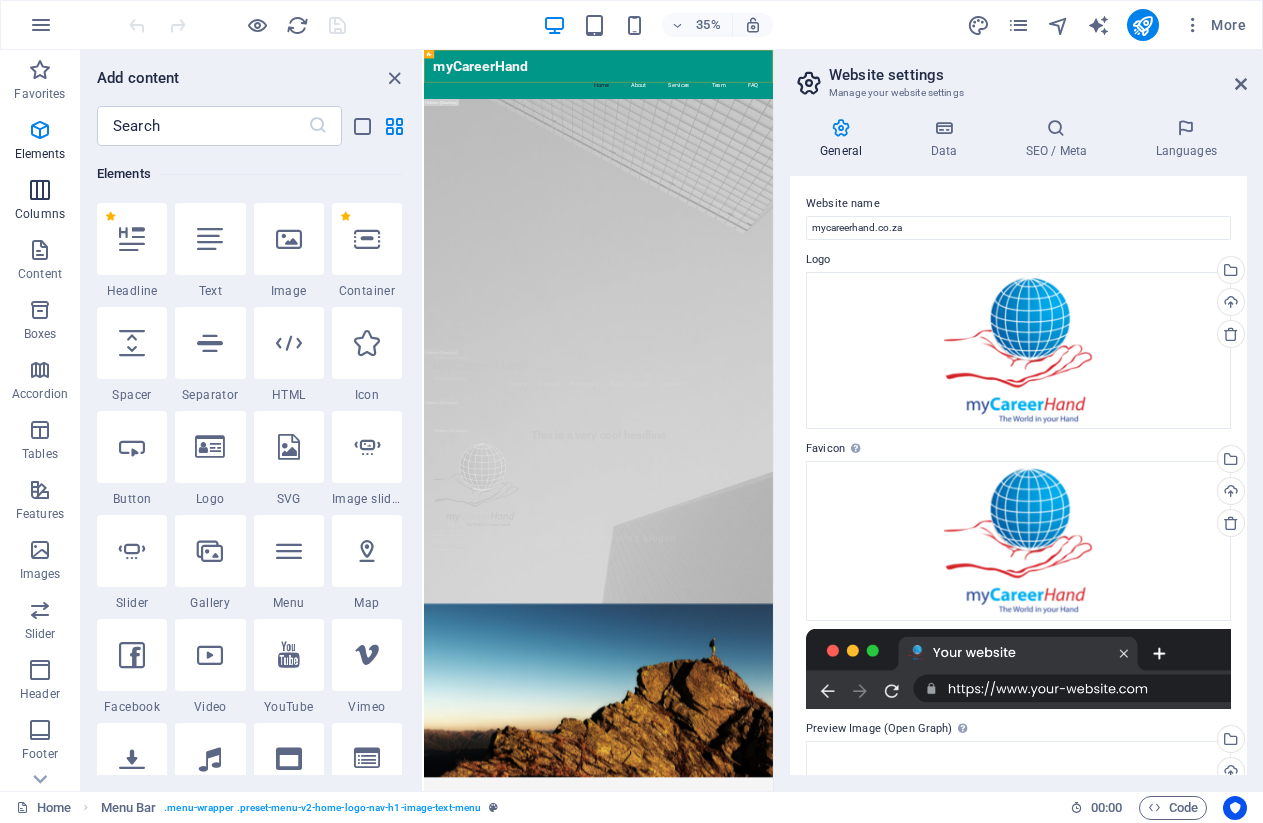 click at bounding box center [40, 190] 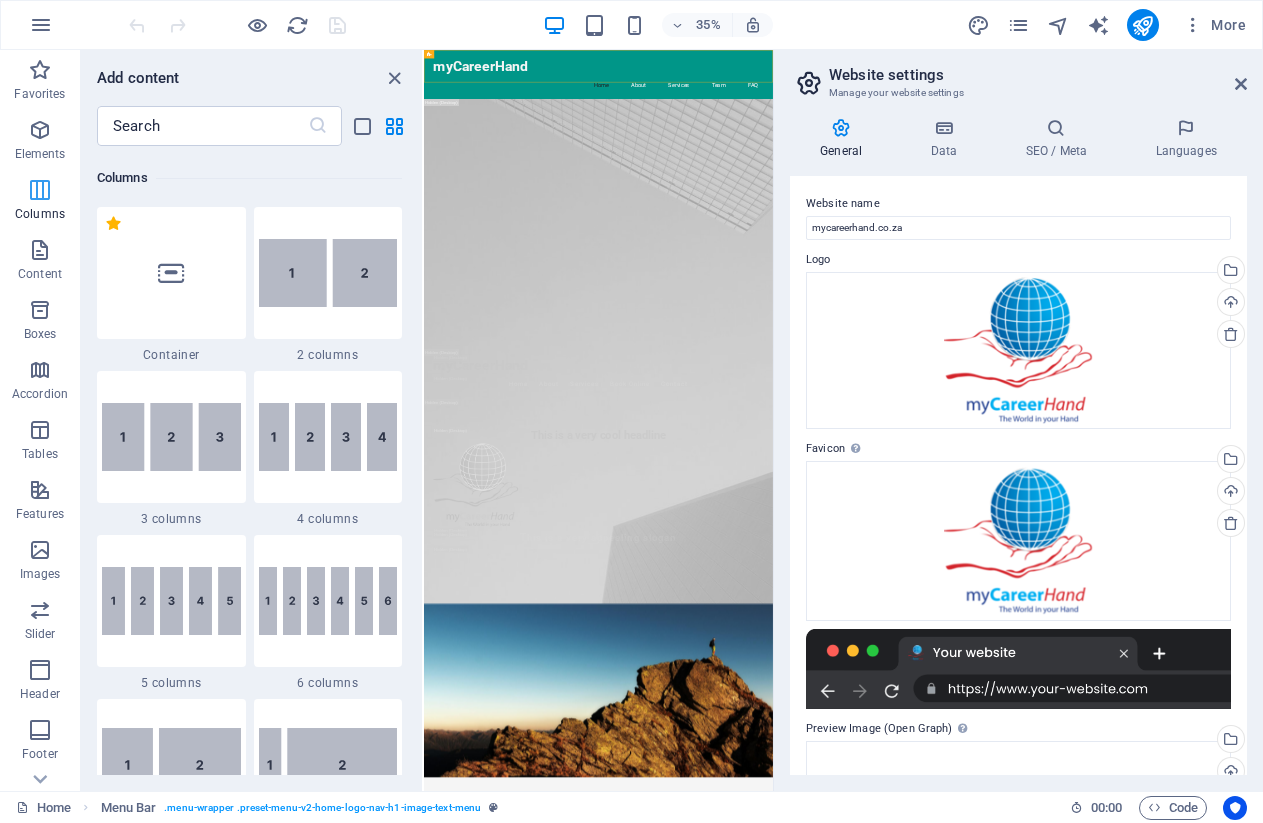 scroll, scrollTop: 990, scrollLeft: 0, axis: vertical 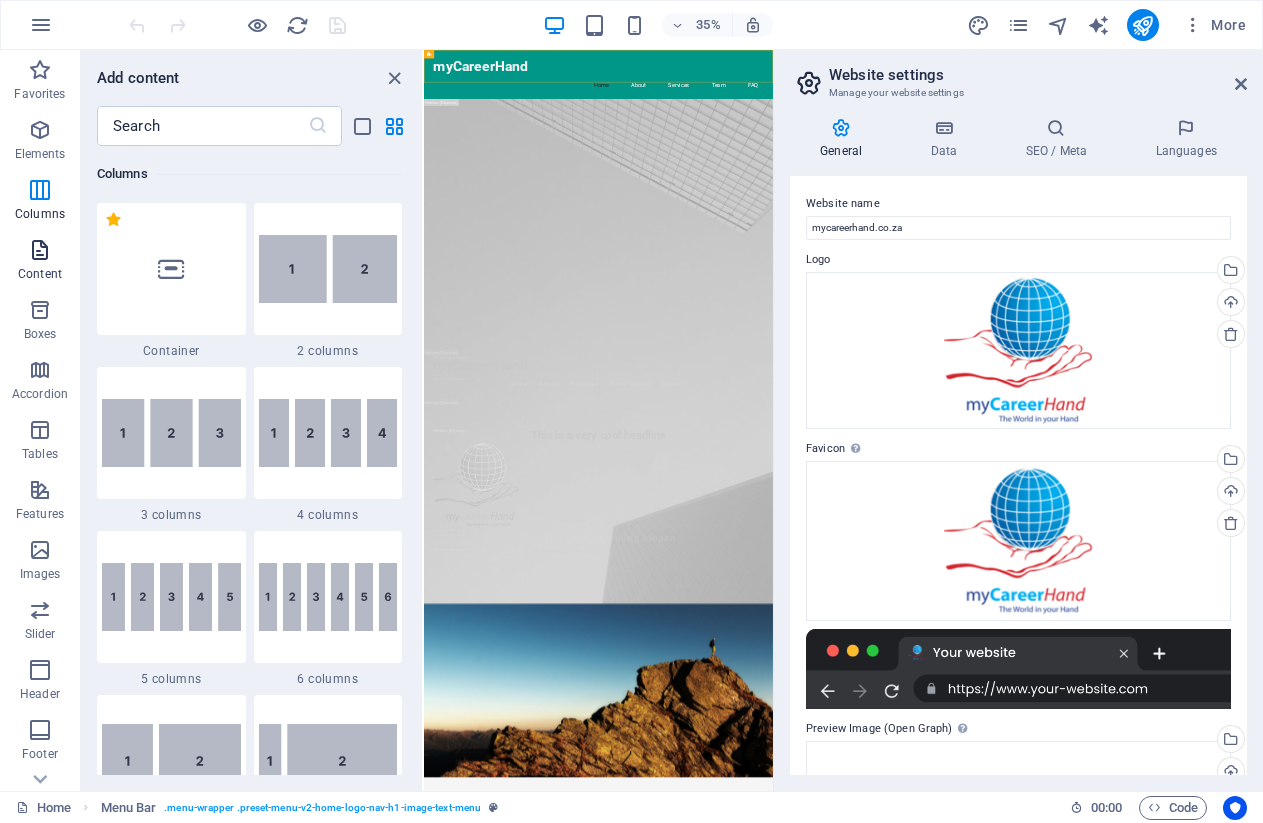 click at bounding box center [40, 250] 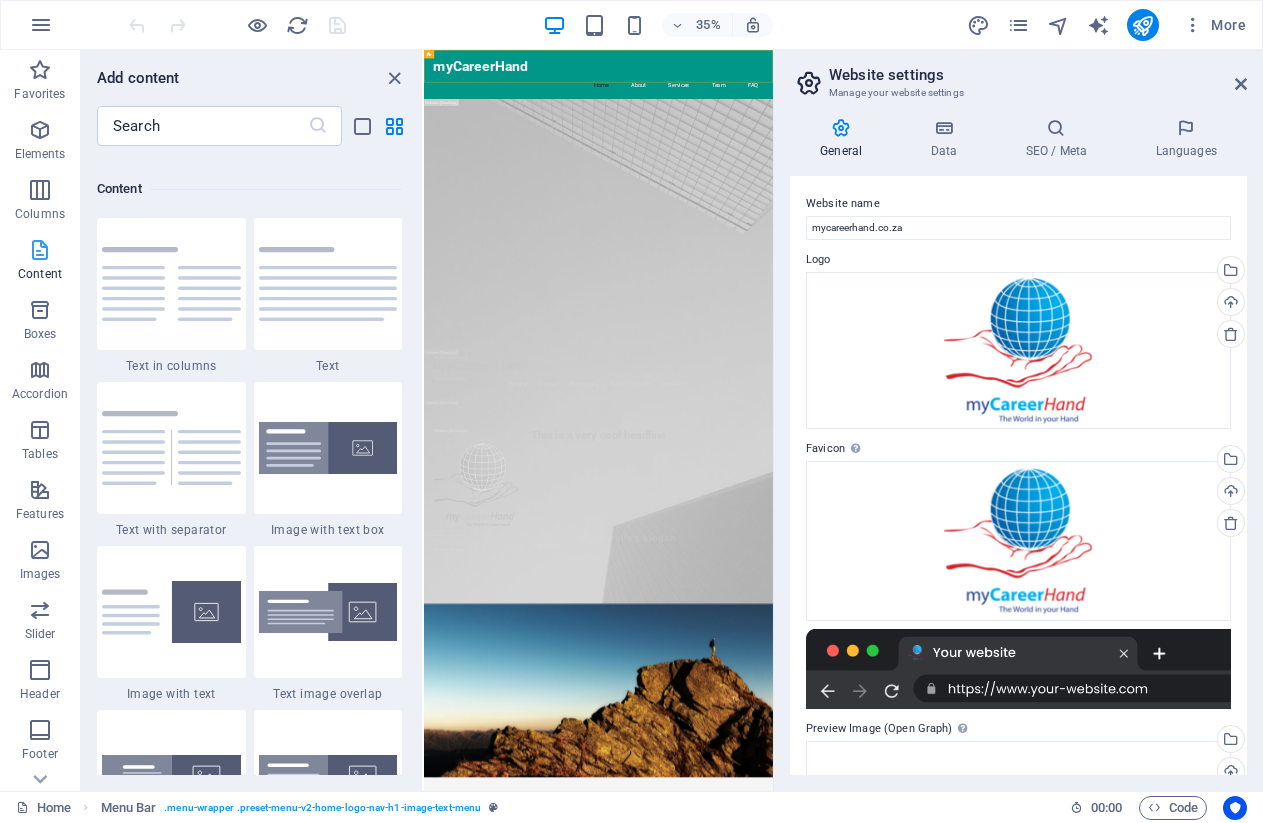 scroll, scrollTop: 3499, scrollLeft: 0, axis: vertical 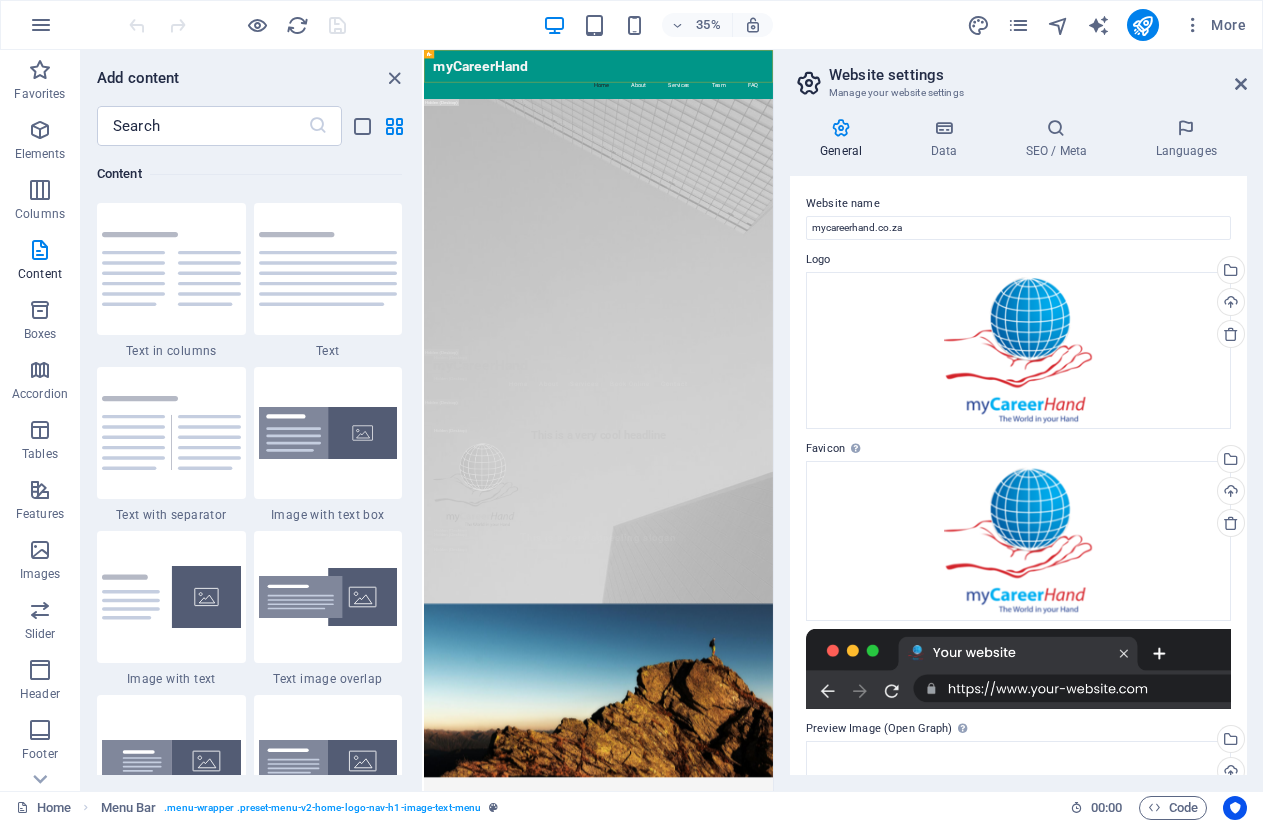 click on "35% More" at bounding box center [689, 25] 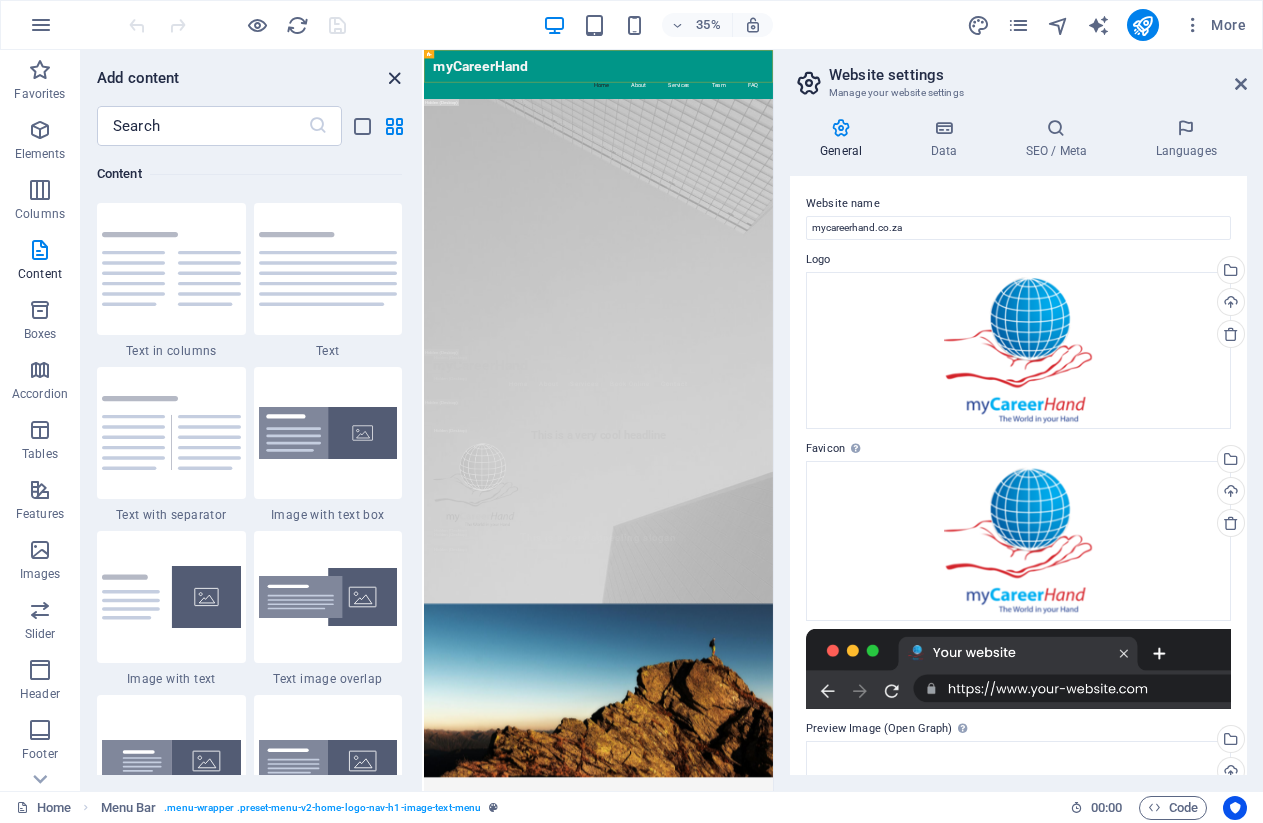 click at bounding box center [394, 78] 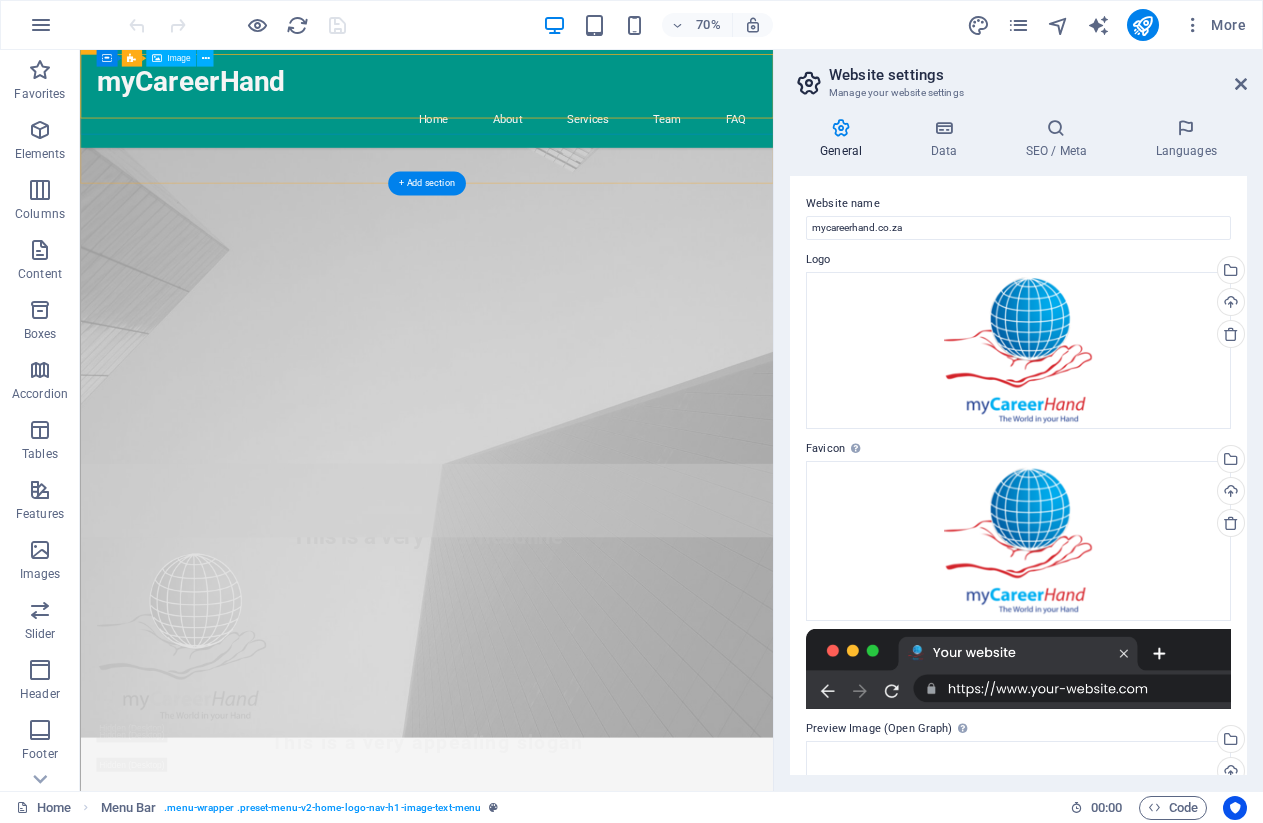 scroll, scrollTop: 428, scrollLeft: 0, axis: vertical 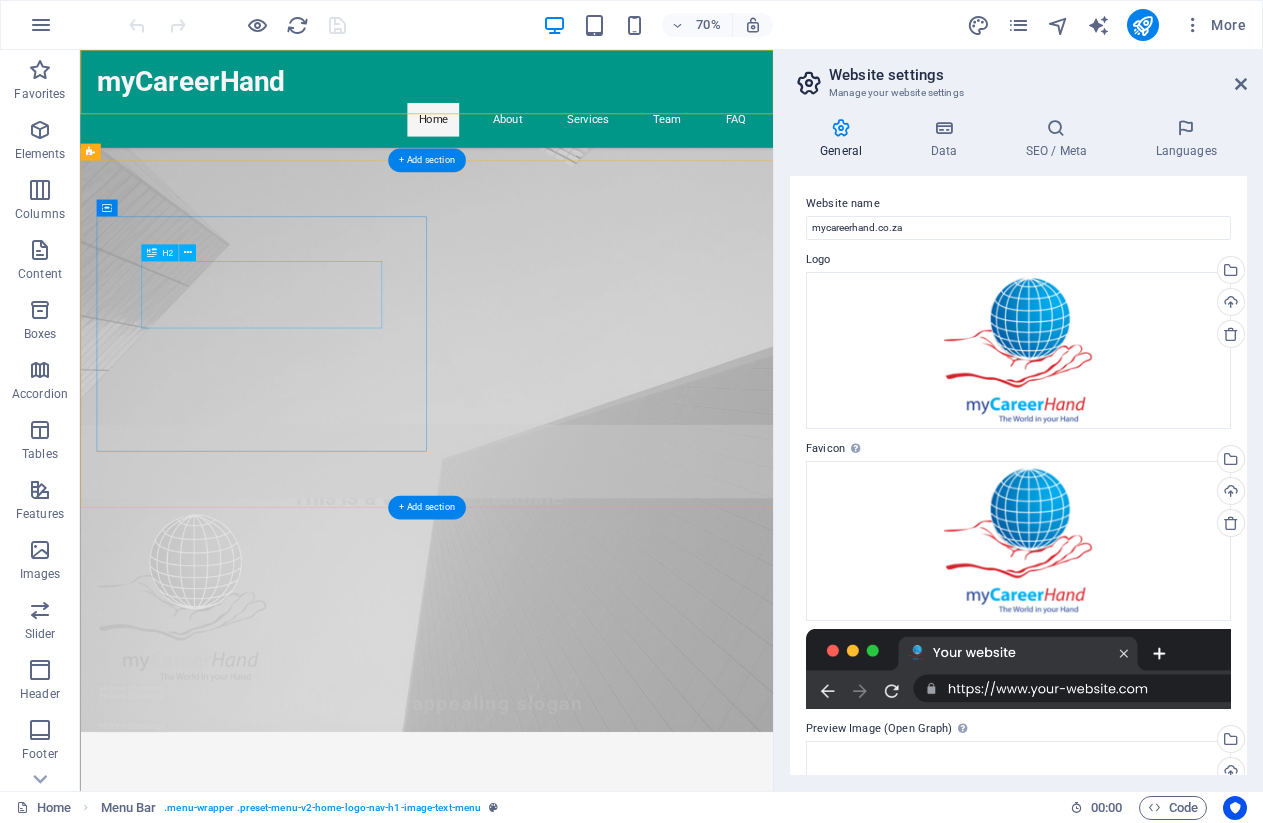click on "Unlock Your Future with myCareerHand" at bounding box center [575, 1836] 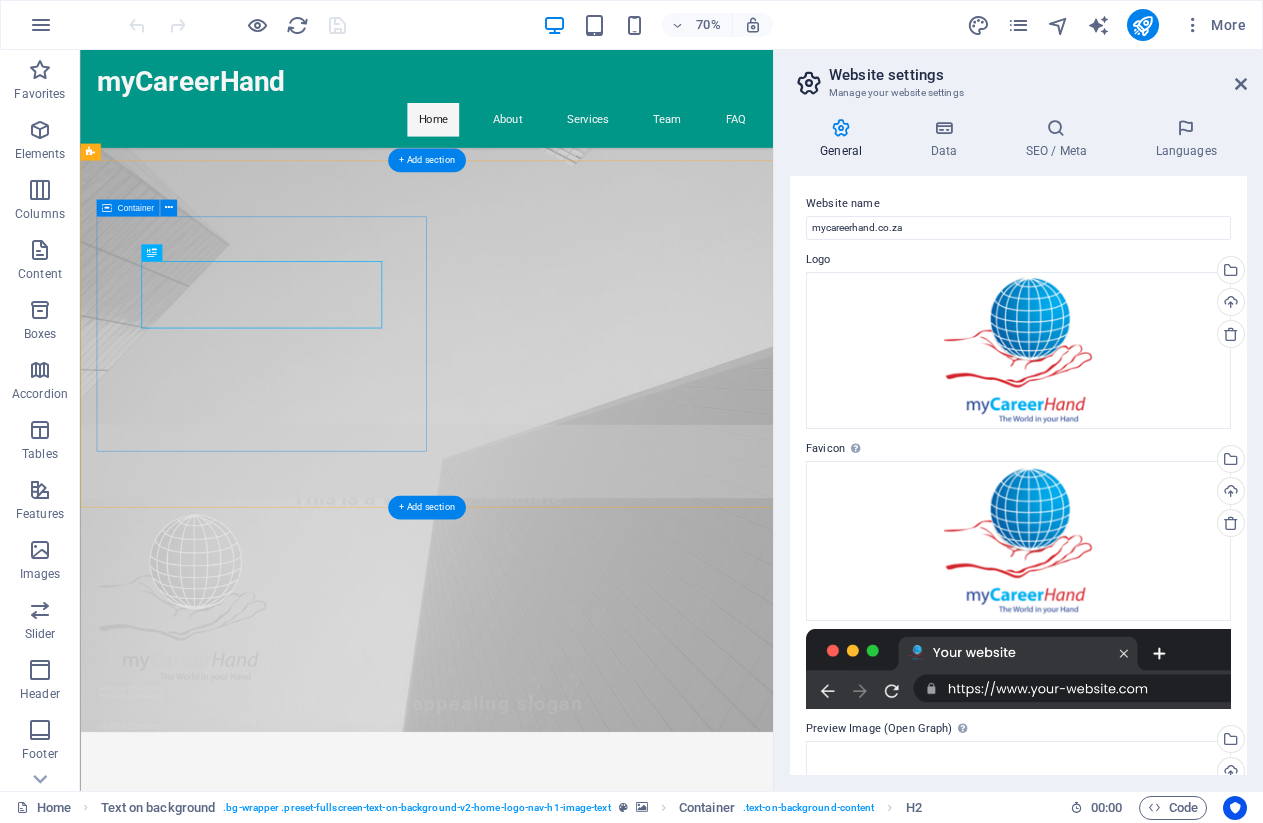 click on "Unlock Your Future with myCareerHand At myCareerHand, we specialize in providing tailored psychometric assessments designed to empower high school learners in their career and academic journeys." at bounding box center (575, 1868) 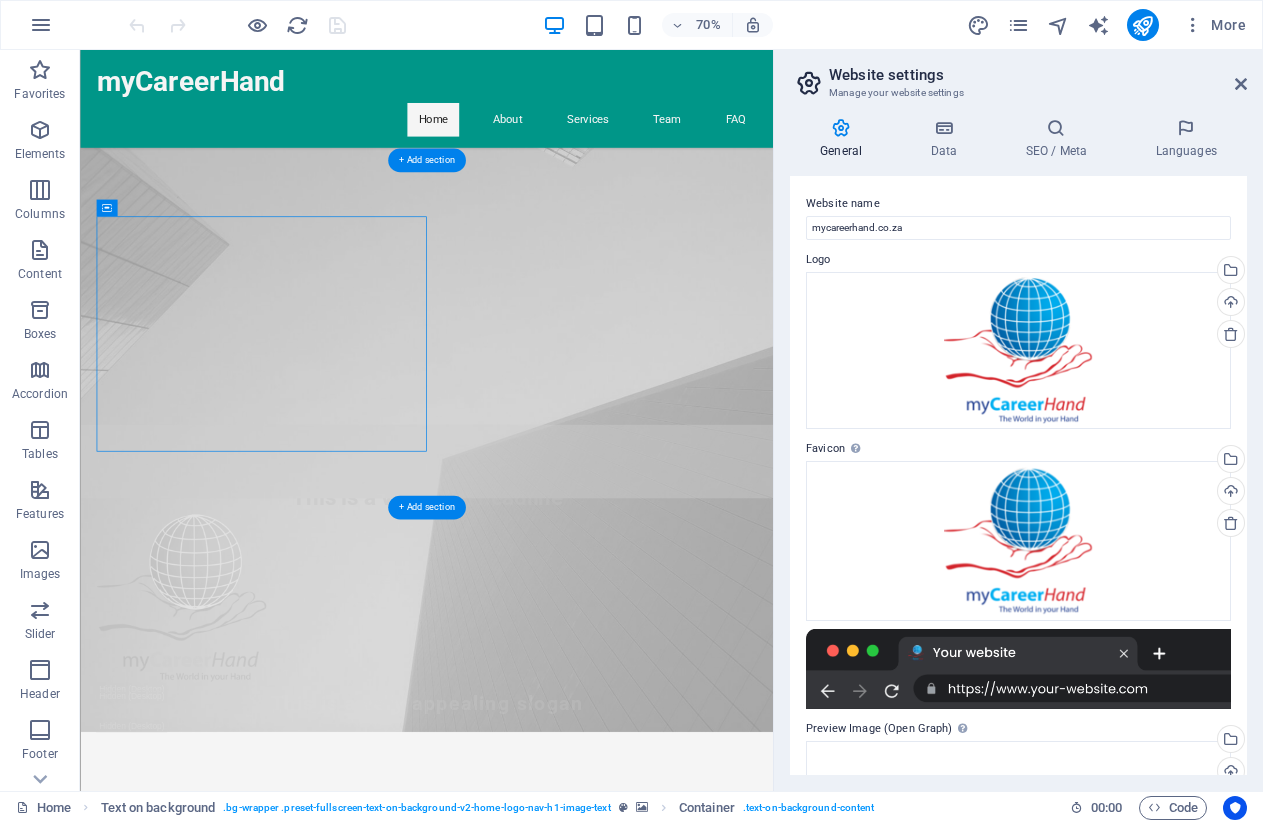 click at bounding box center [575, 1420] 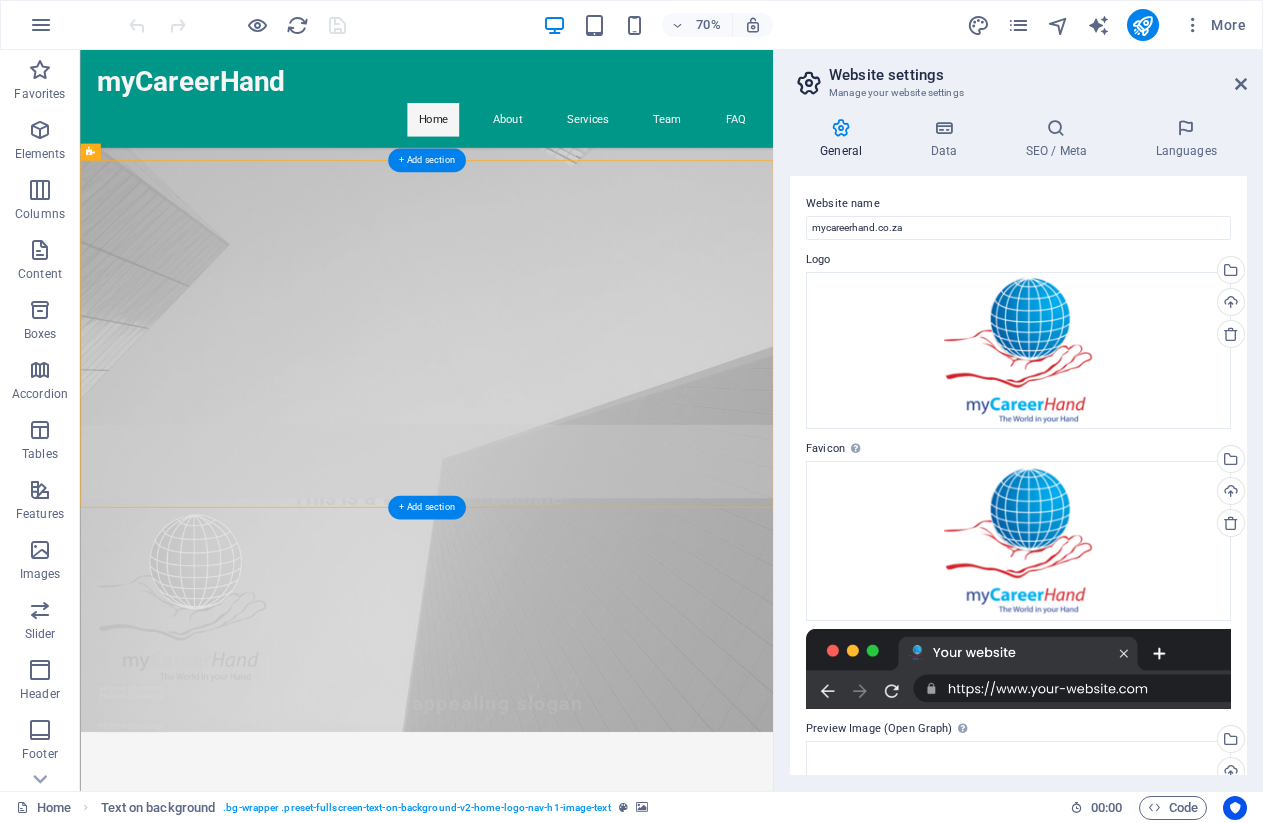 click at bounding box center [575, 1420] 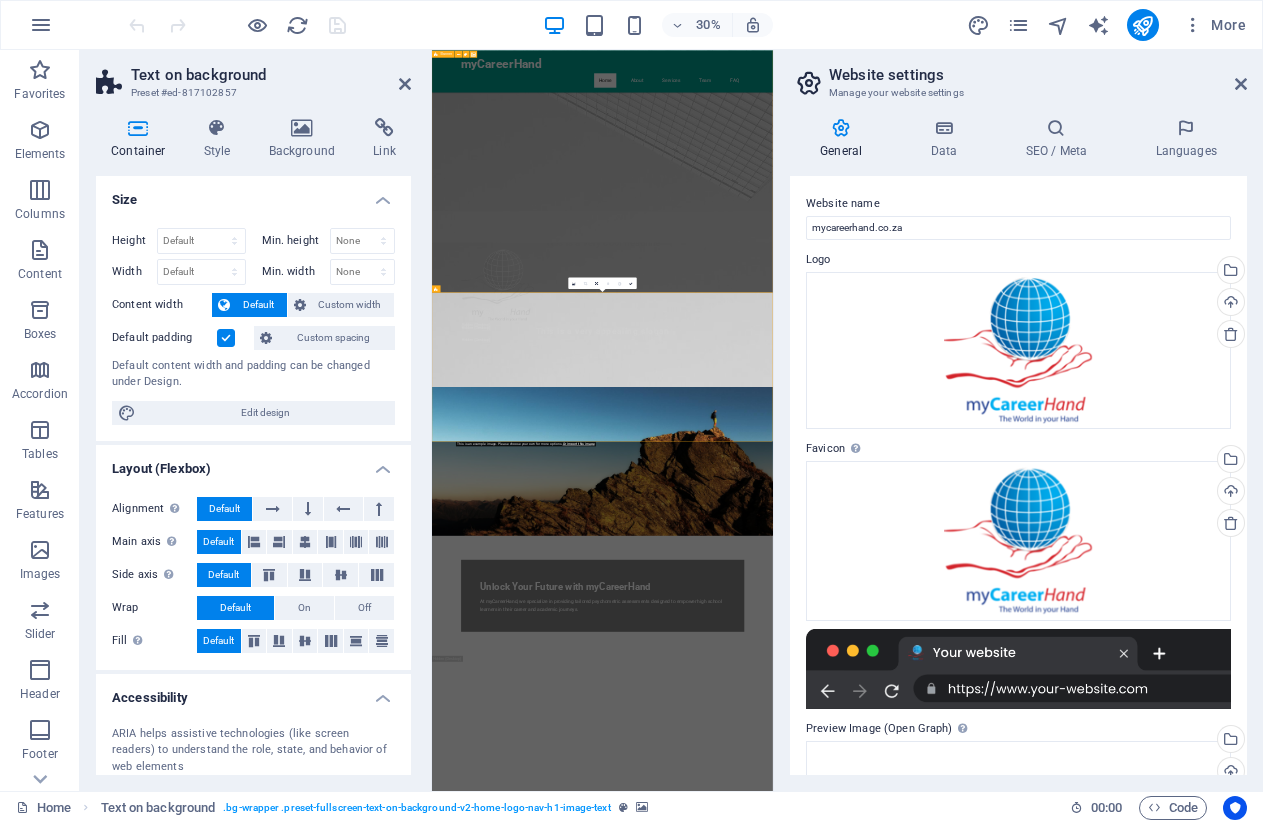 click at bounding box center [608, 282] 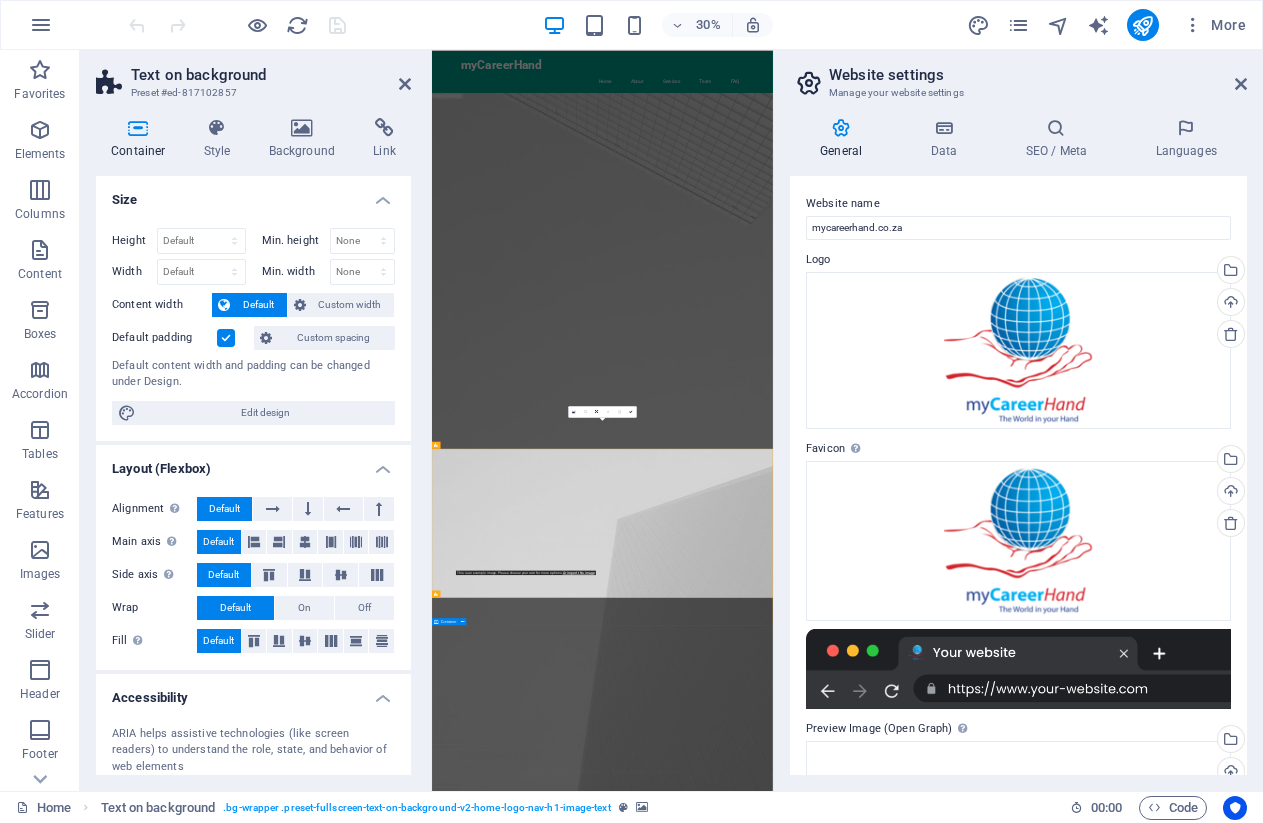scroll, scrollTop: 0, scrollLeft: 0, axis: both 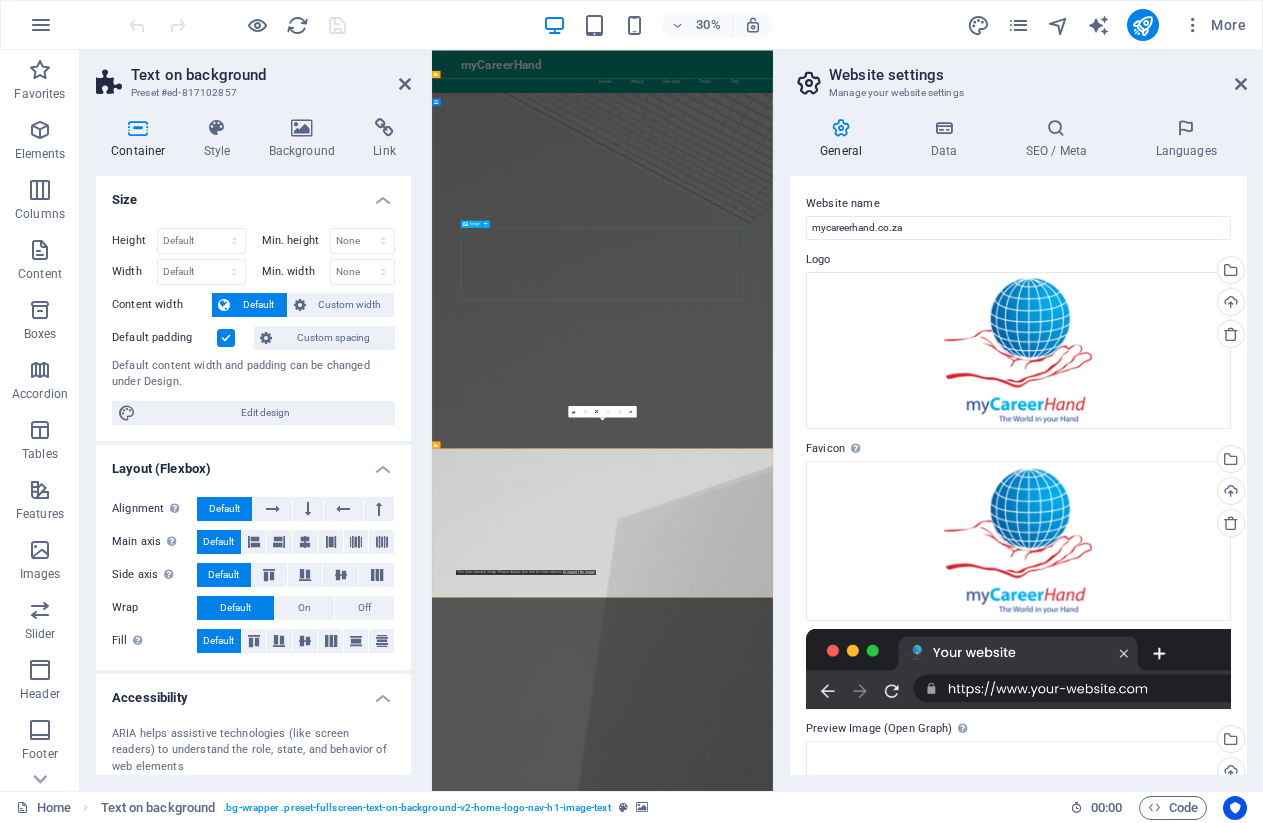 click at bounding box center [1001, 2742] 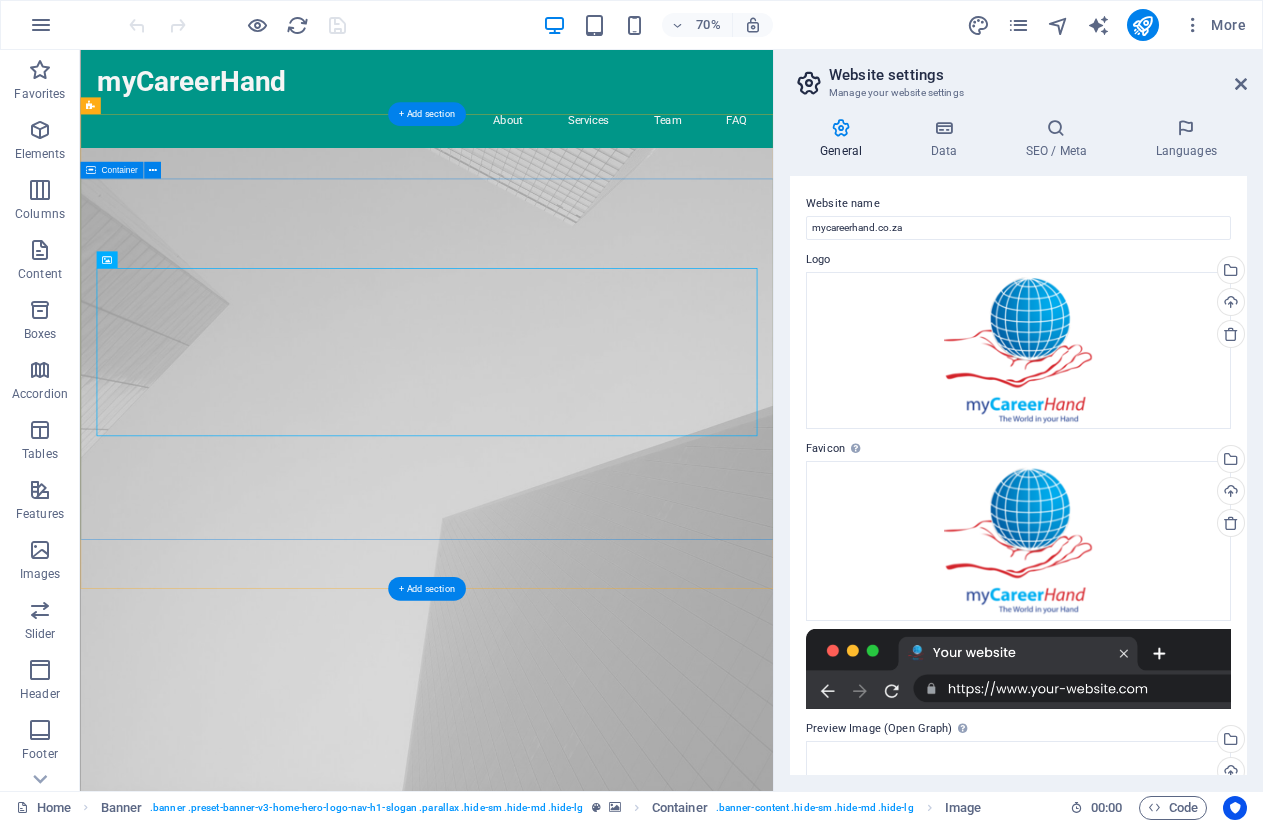 click on "This is a very cool headline This is a very appealing slogan" at bounding box center (575, 2752) 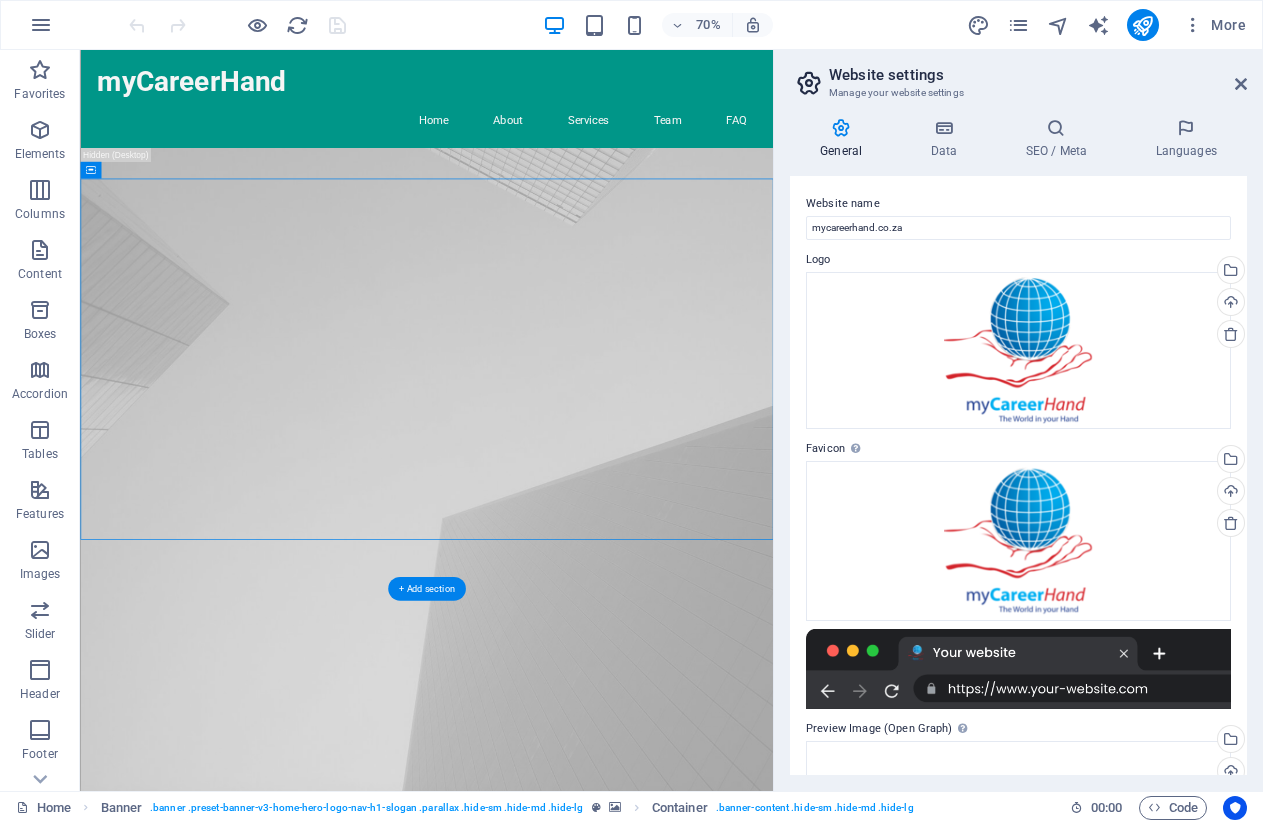 click at bounding box center [575, 3328] 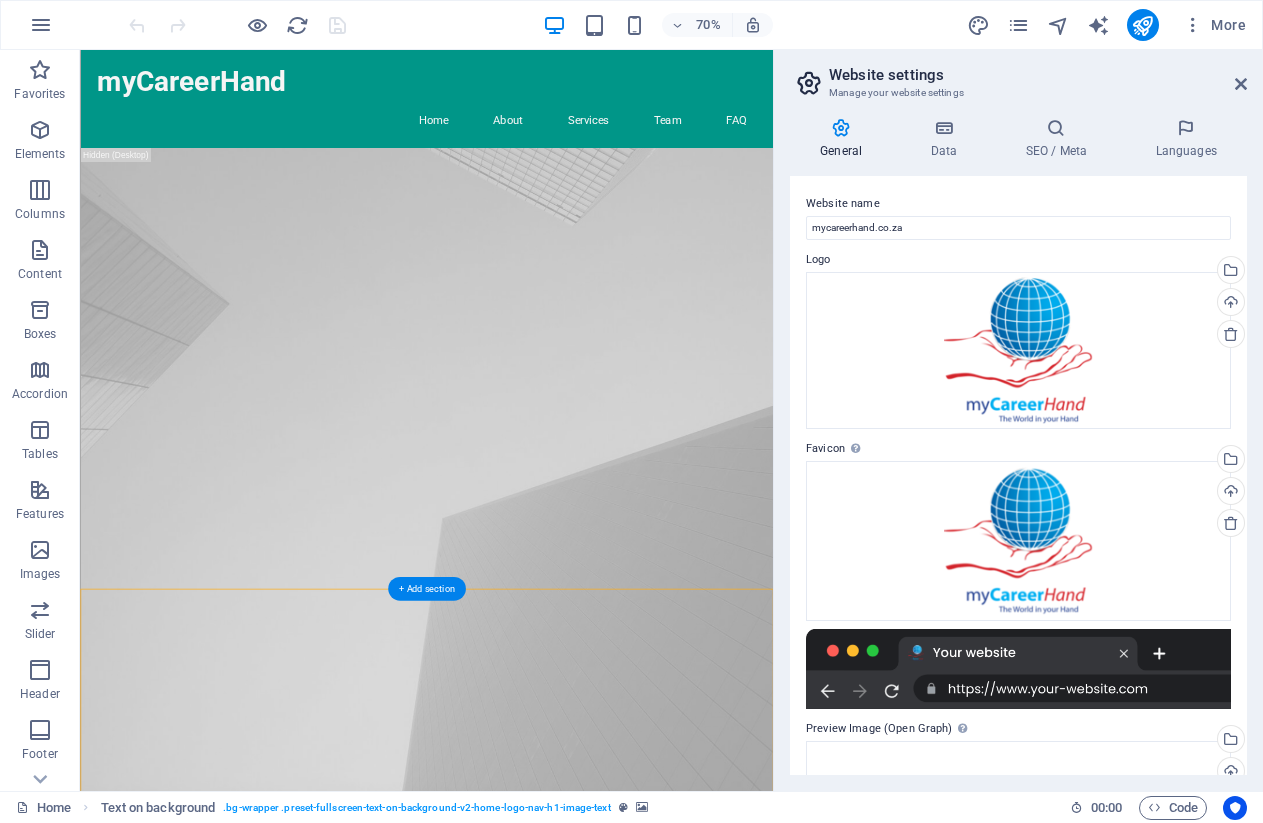 click at bounding box center [575, 3328] 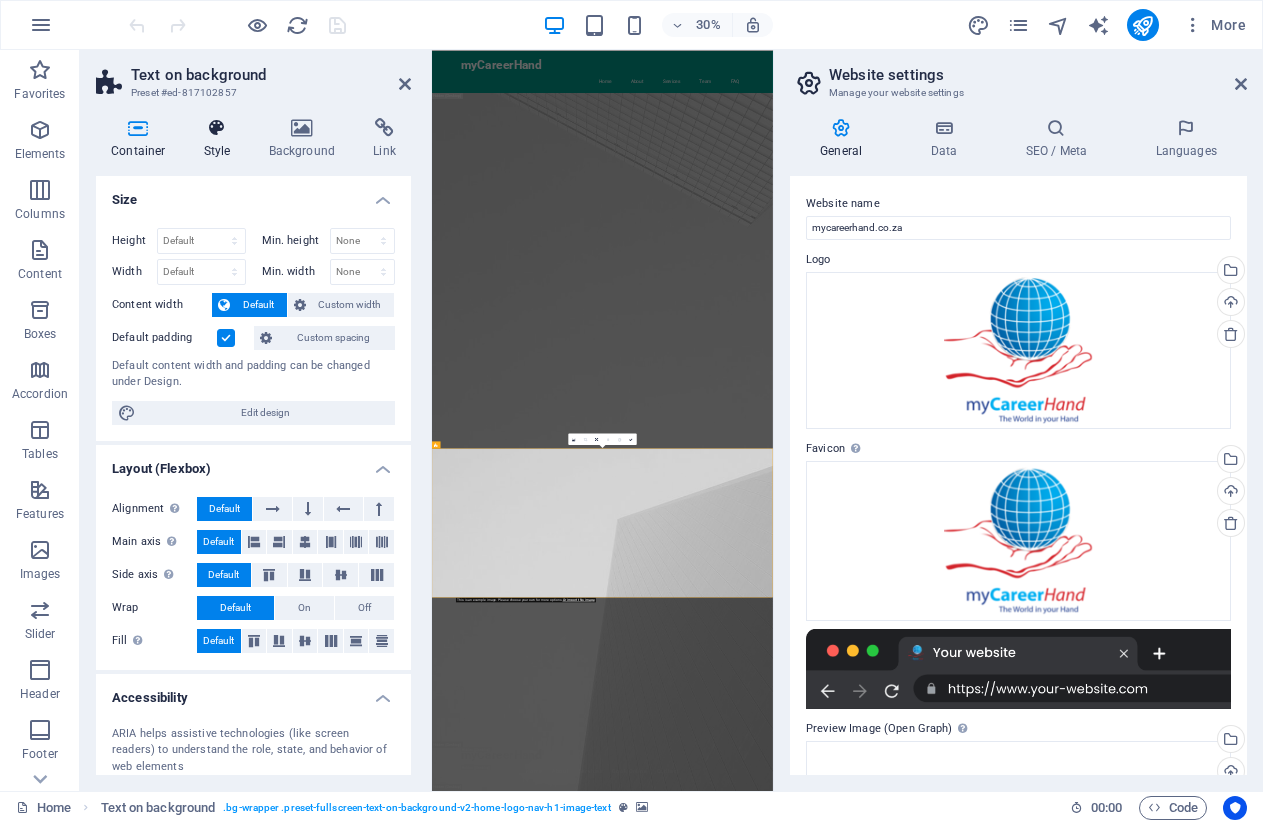 click at bounding box center [217, 128] 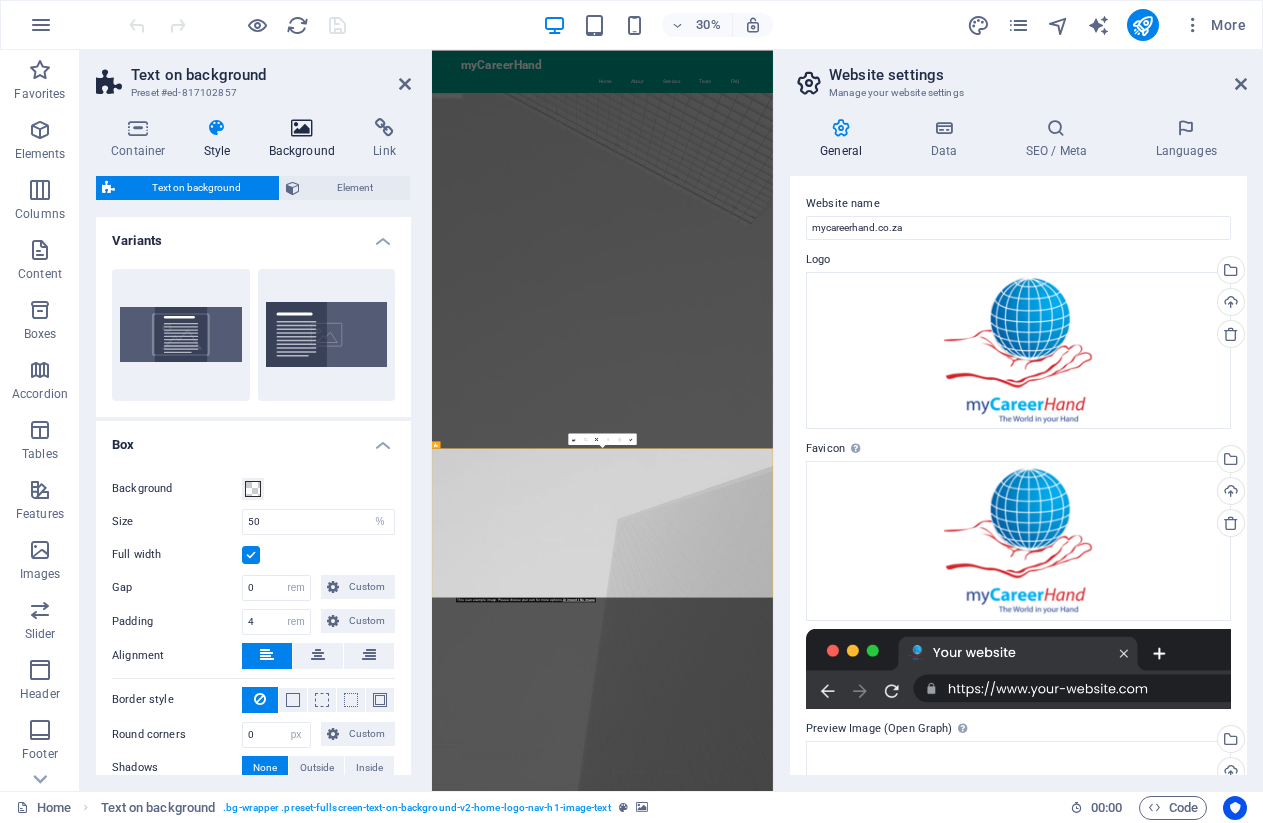 click on "Background" at bounding box center [306, 139] 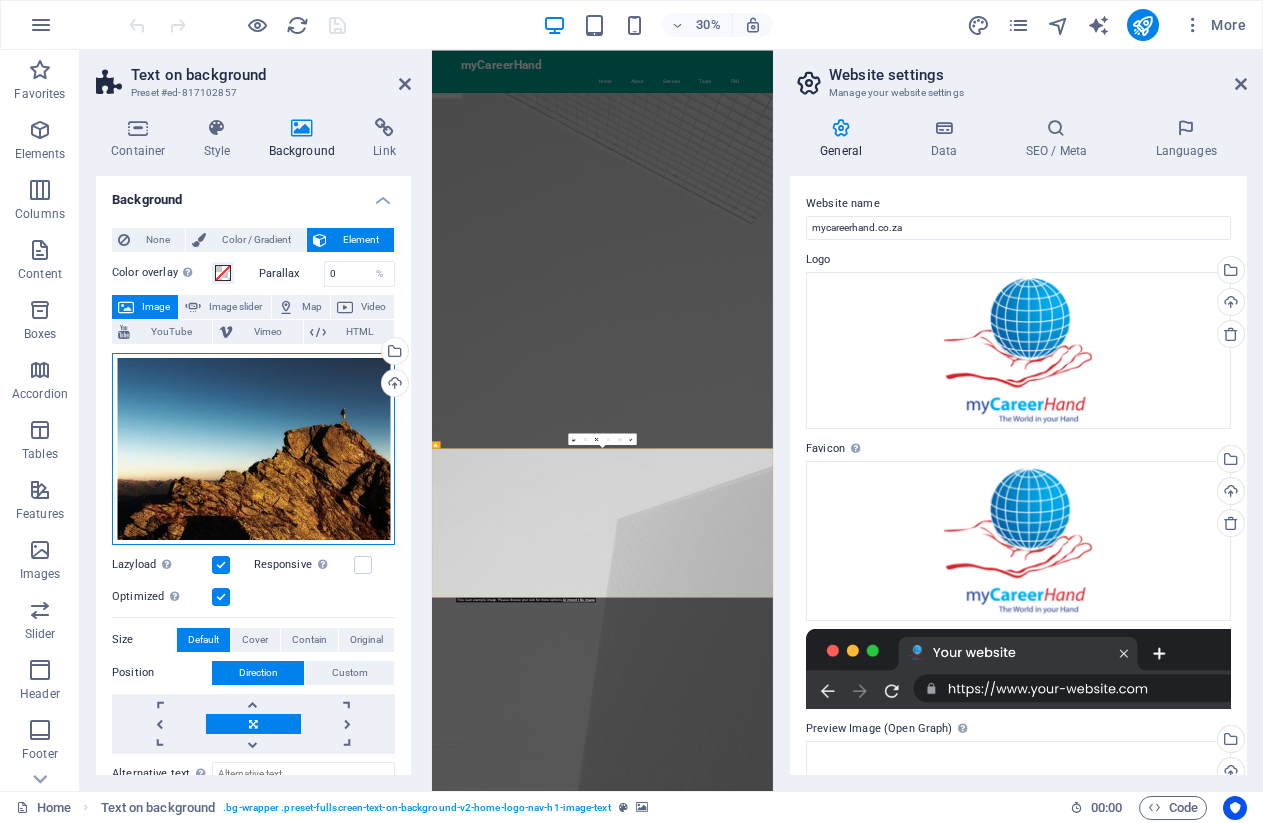 click on "Drag files here, click to choose files or select files from Files or our free stock photos & videos" at bounding box center [253, 449] 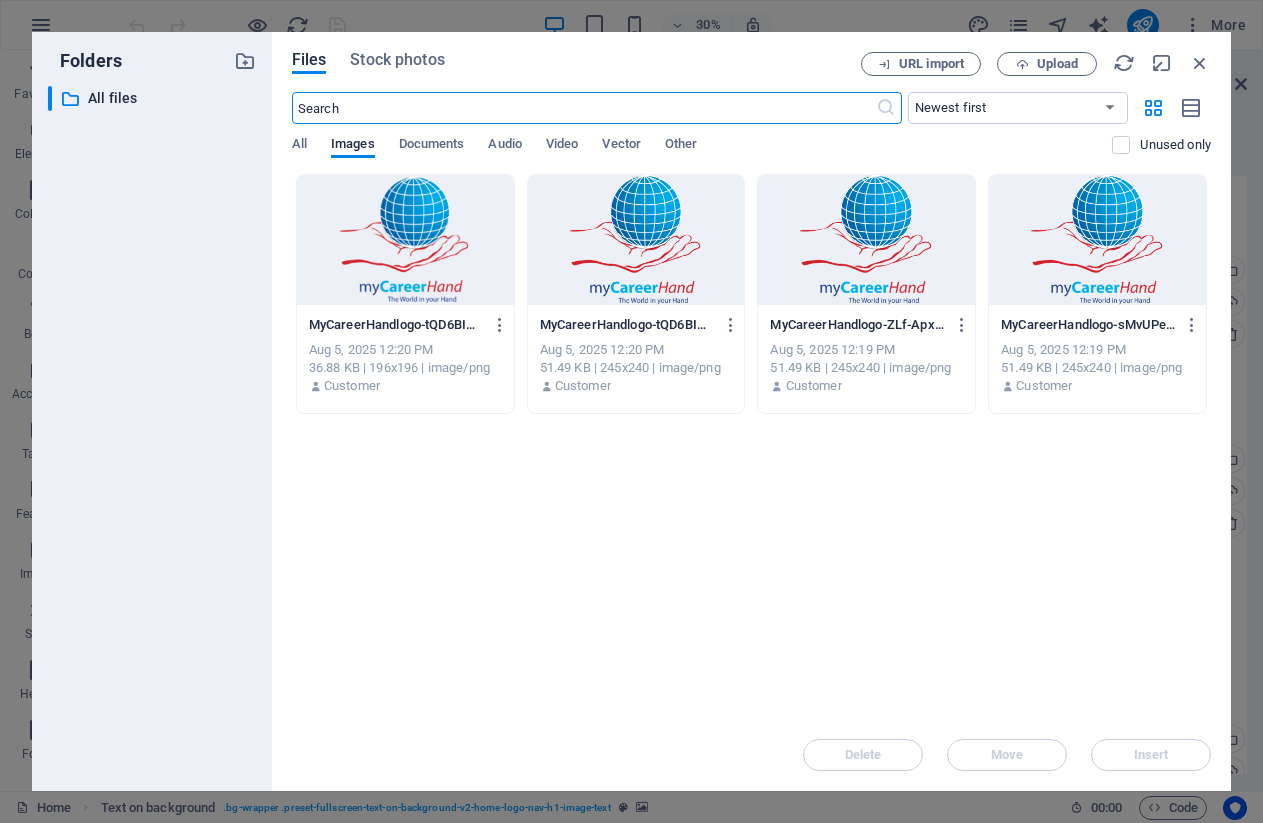 scroll, scrollTop: 807, scrollLeft: 0, axis: vertical 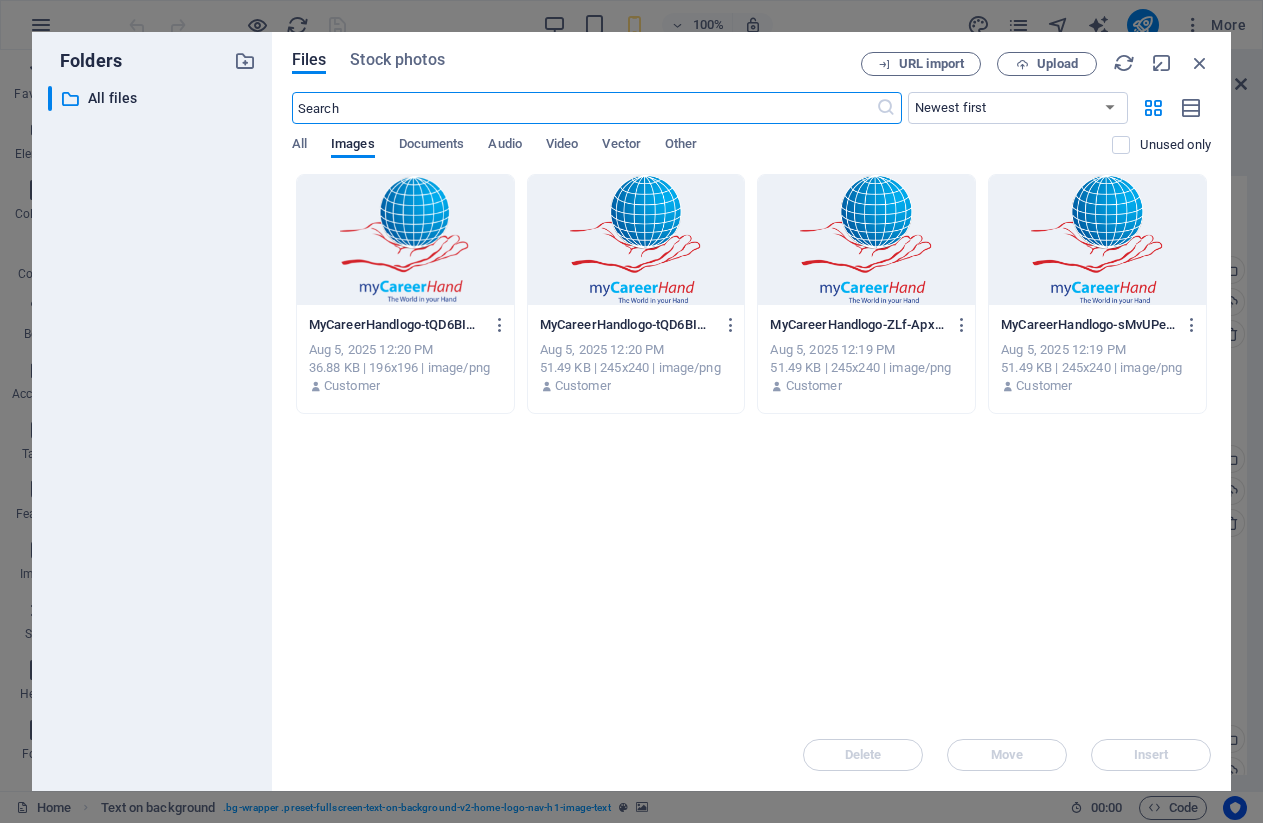 click at bounding box center [405, 240] 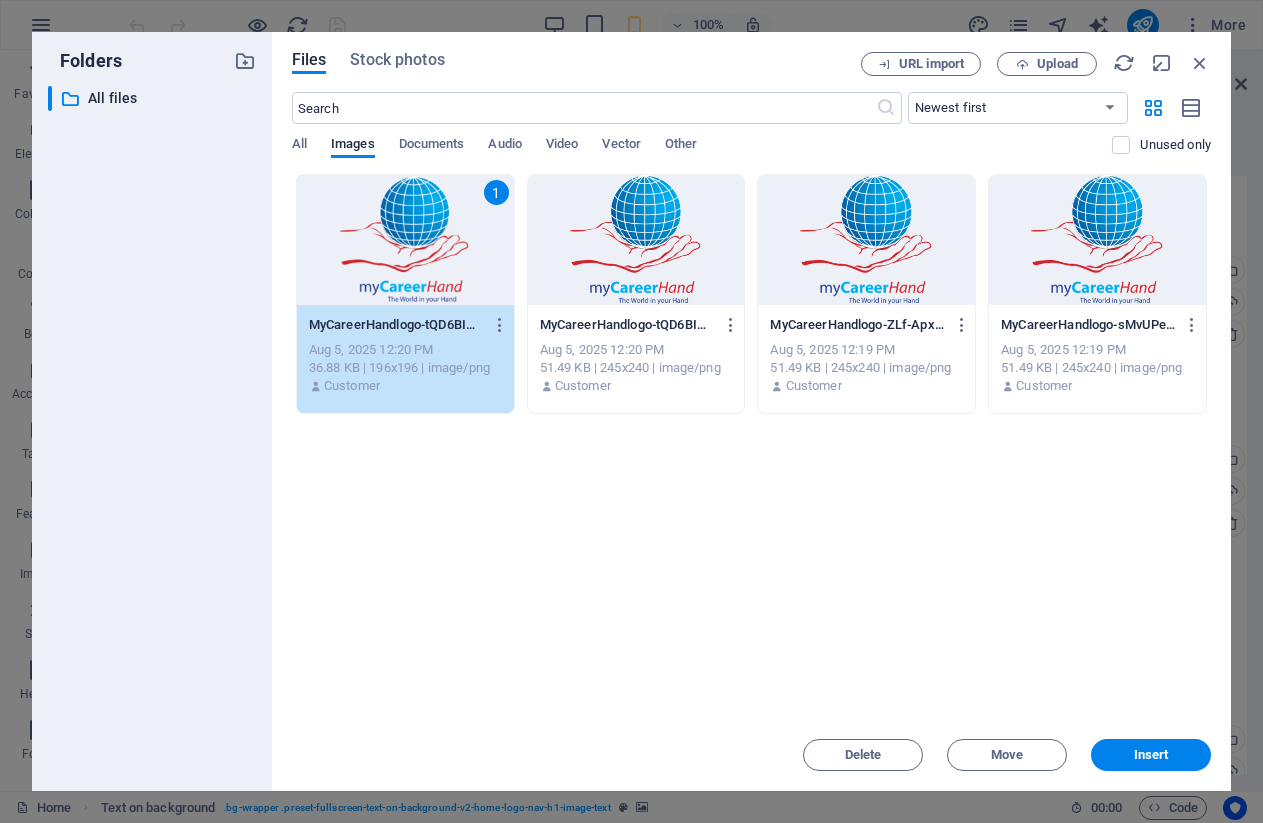 click on "1" at bounding box center (405, 240) 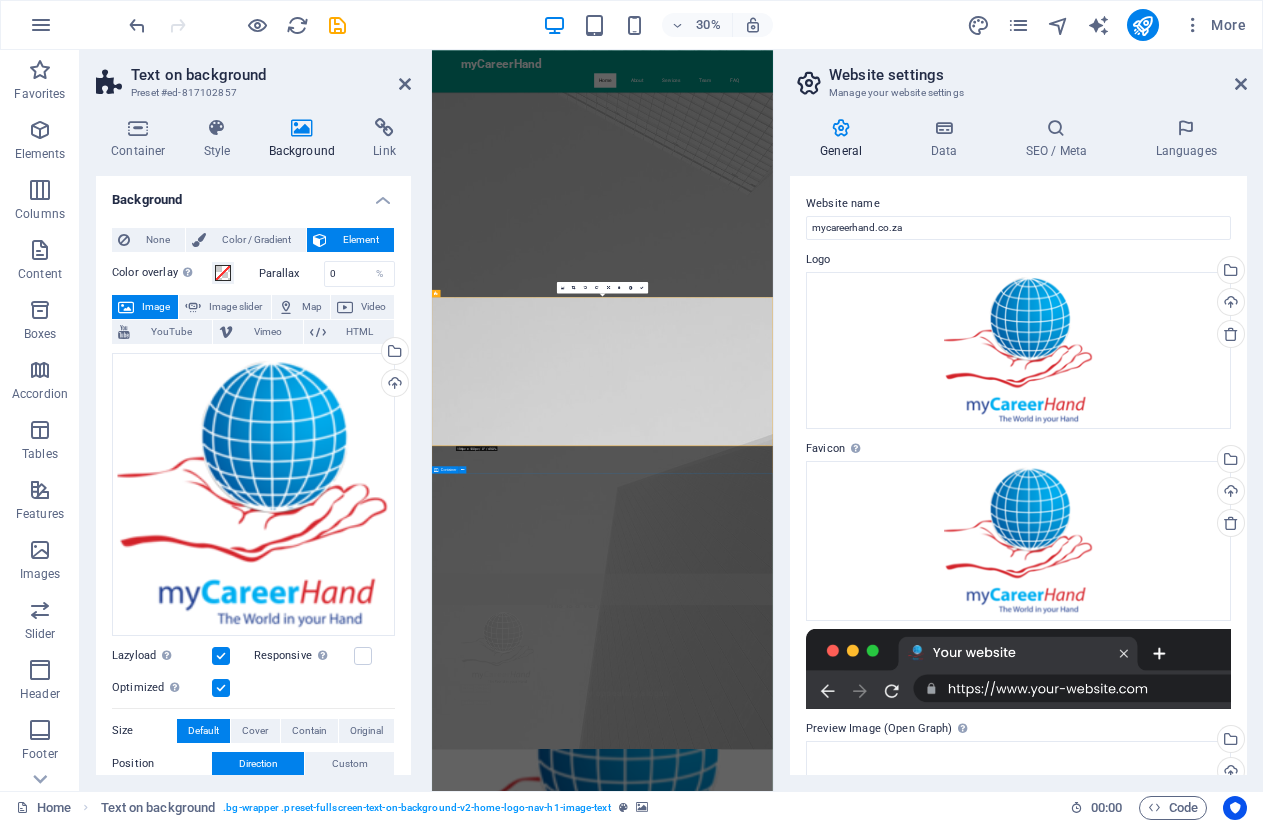 scroll, scrollTop: 407, scrollLeft: 0, axis: vertical 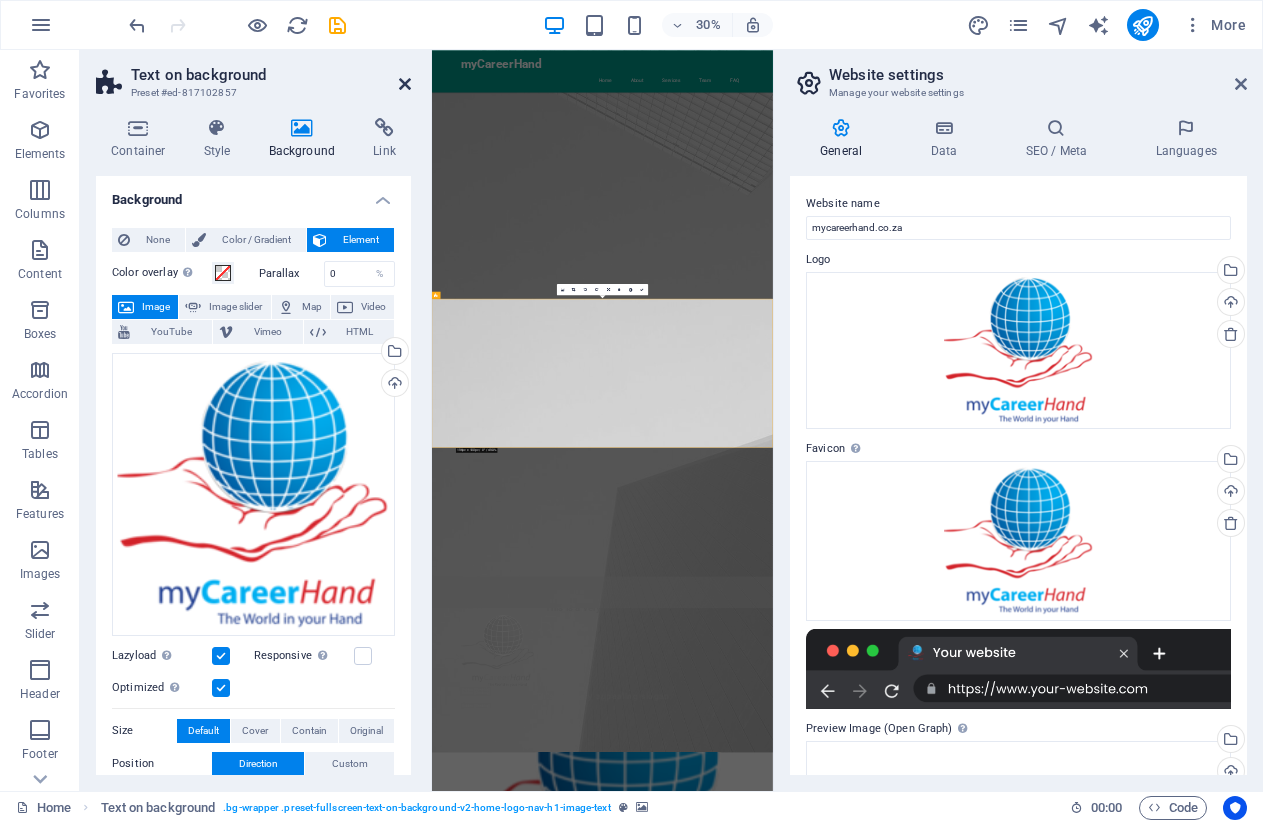 click at bounding box center (405, 84) 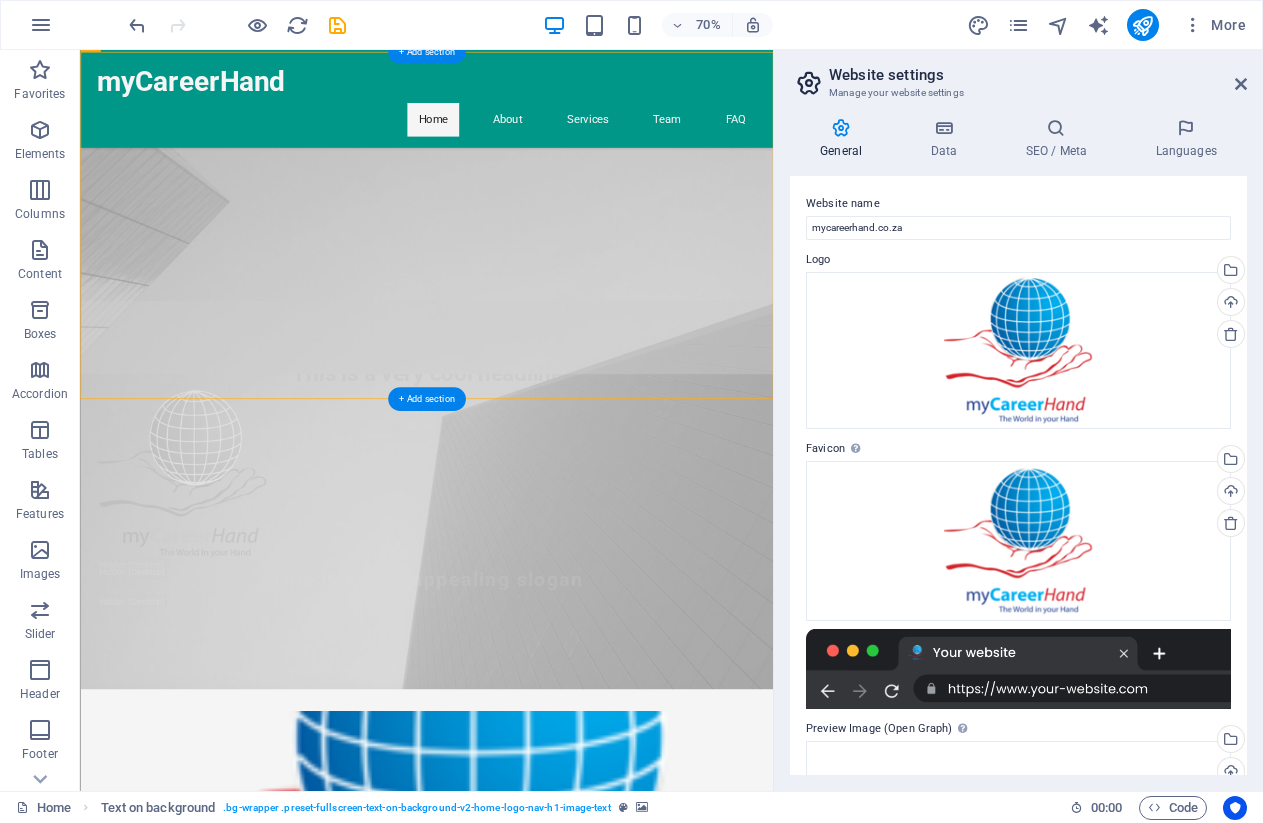 scroll, scrollTop: 605, scrollLeft: 0, axis: vertical 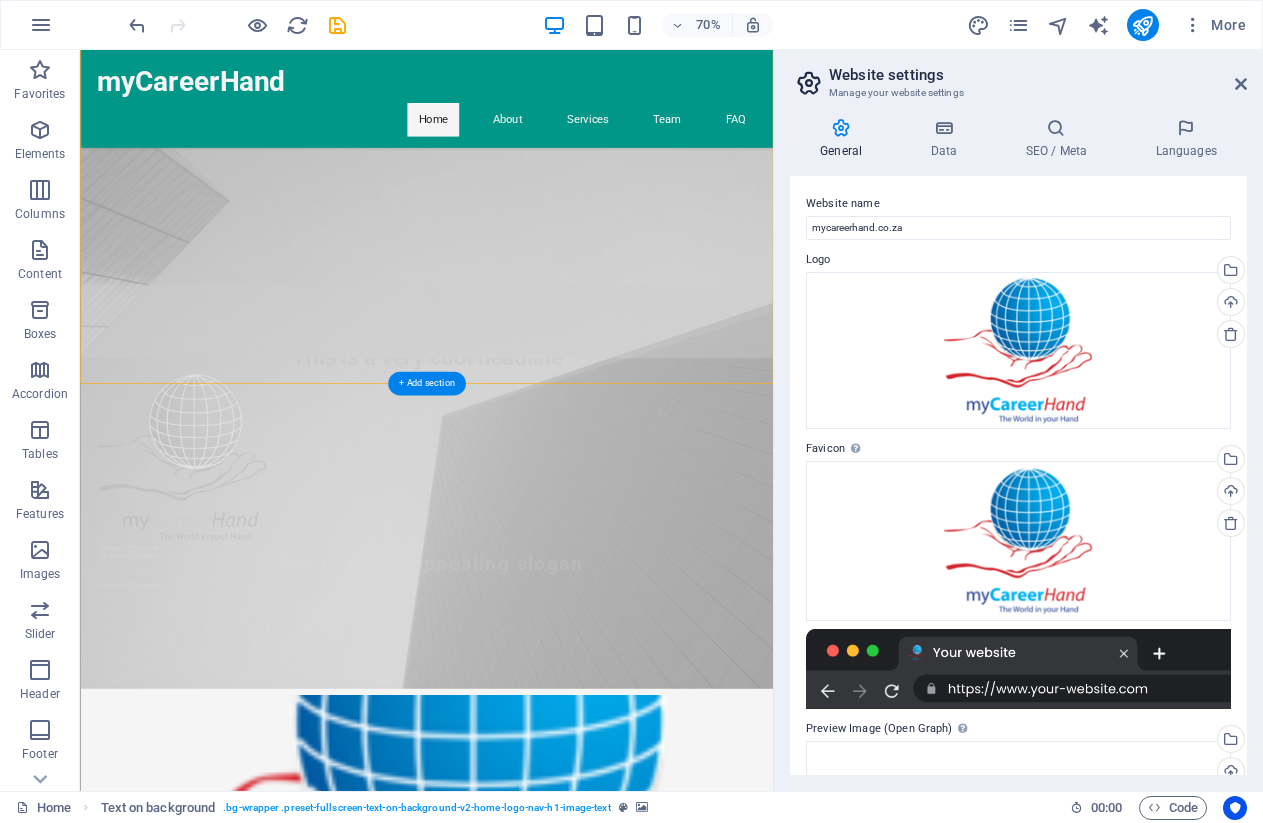 click at bounding box center (575, 1220) 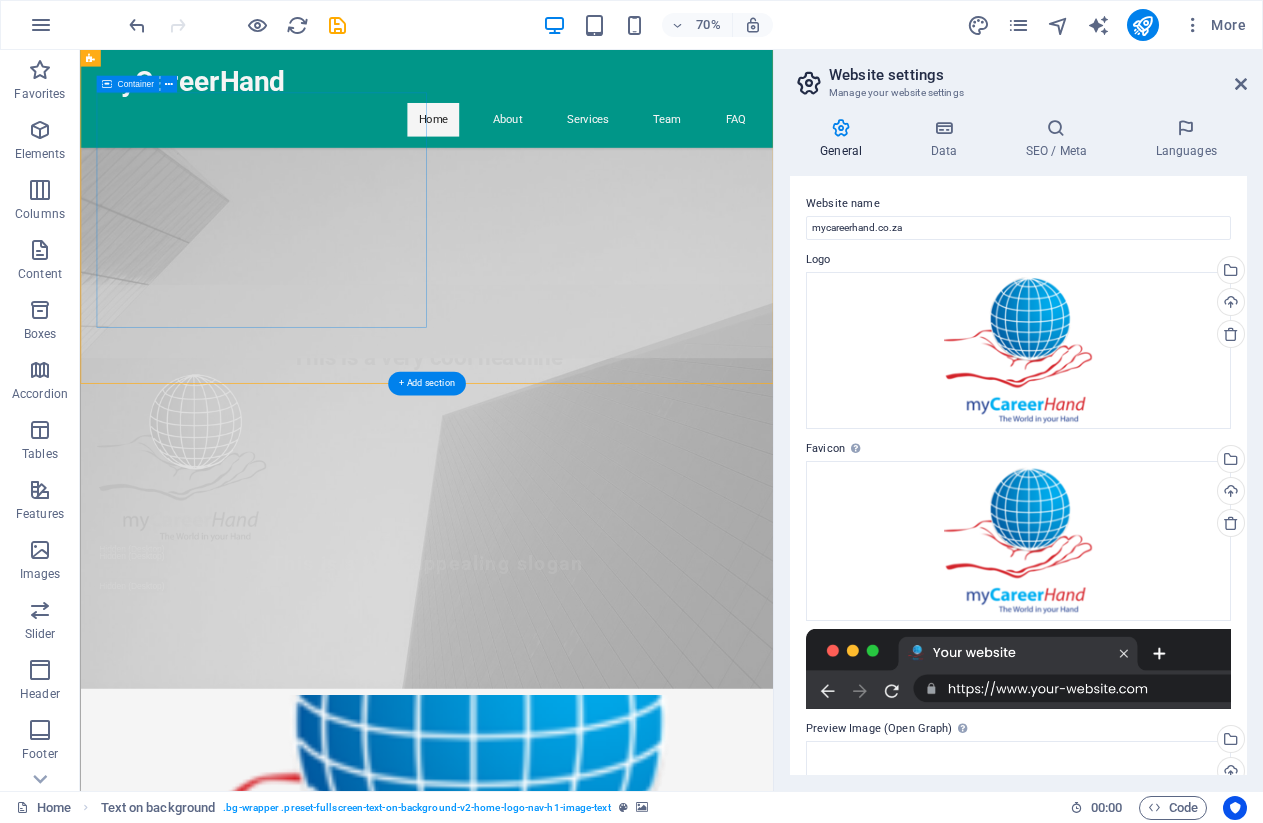 click on "Unlock Your Future with myCareerHand At myCareerHand, we specialize in providing tailored psychometric assessments designed to empower high school learners in their career and academic journeys." at bounding box center [575, 1668] 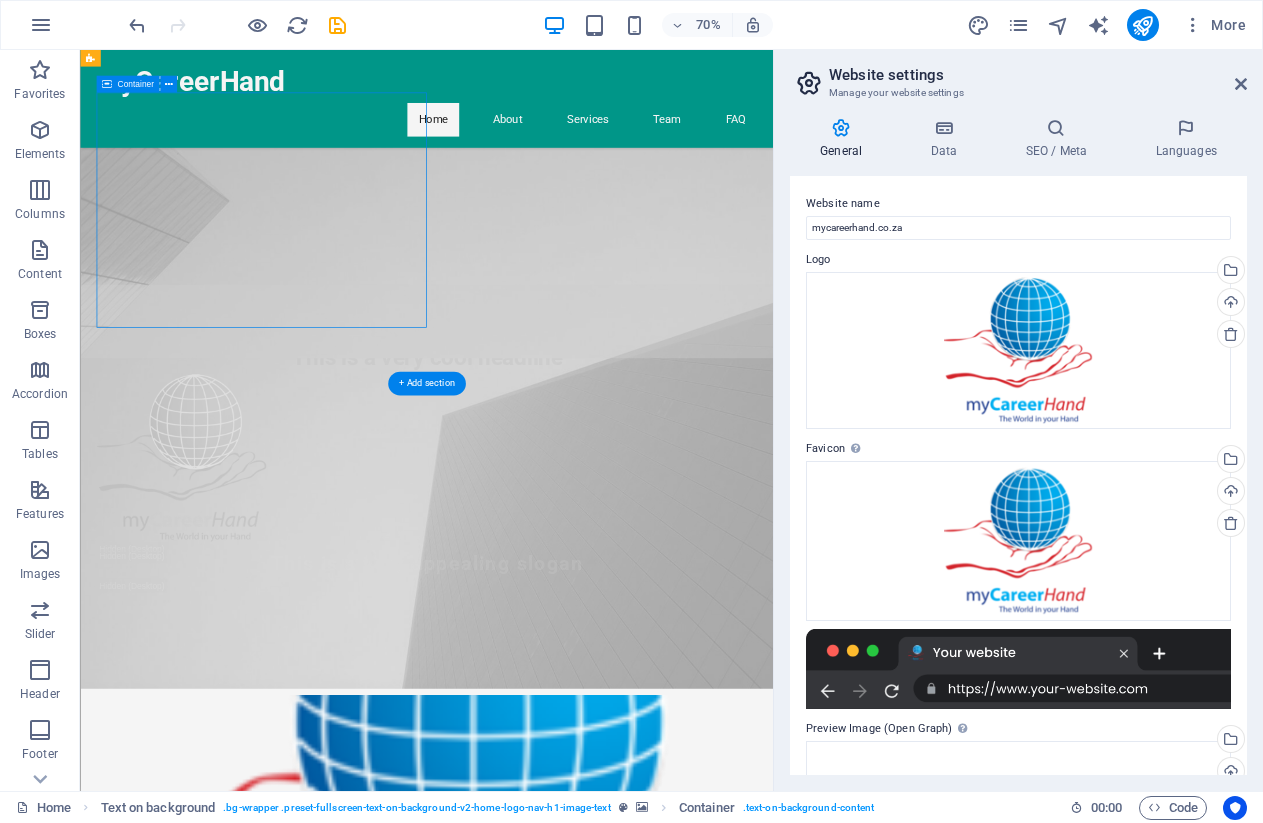click on "Unlock Your Future with myCareerHand At myCareerHand, we specialize in providing tailored psychometric assessments designed to empower high school learners in their career and academic journeys." at bounding box center [575, 1668] 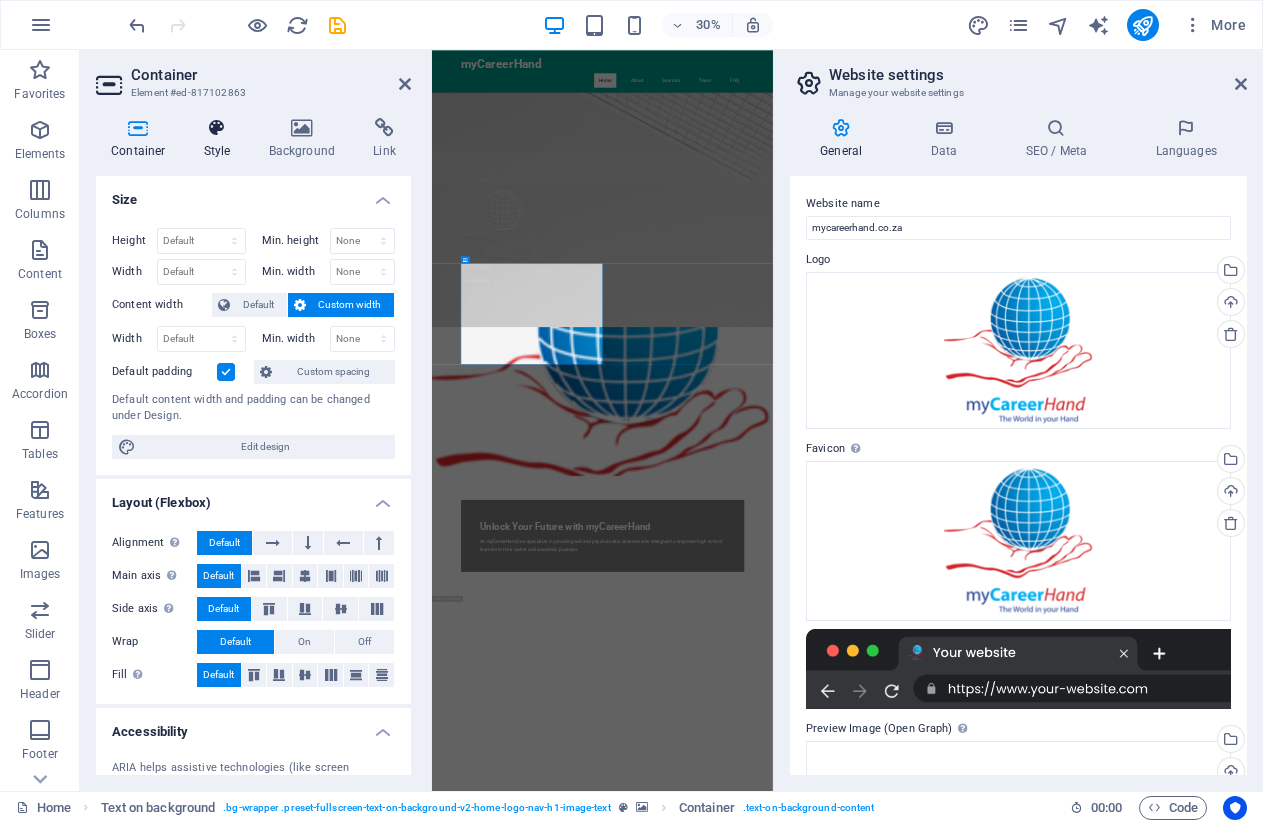 click at bounding box center [217, 128] 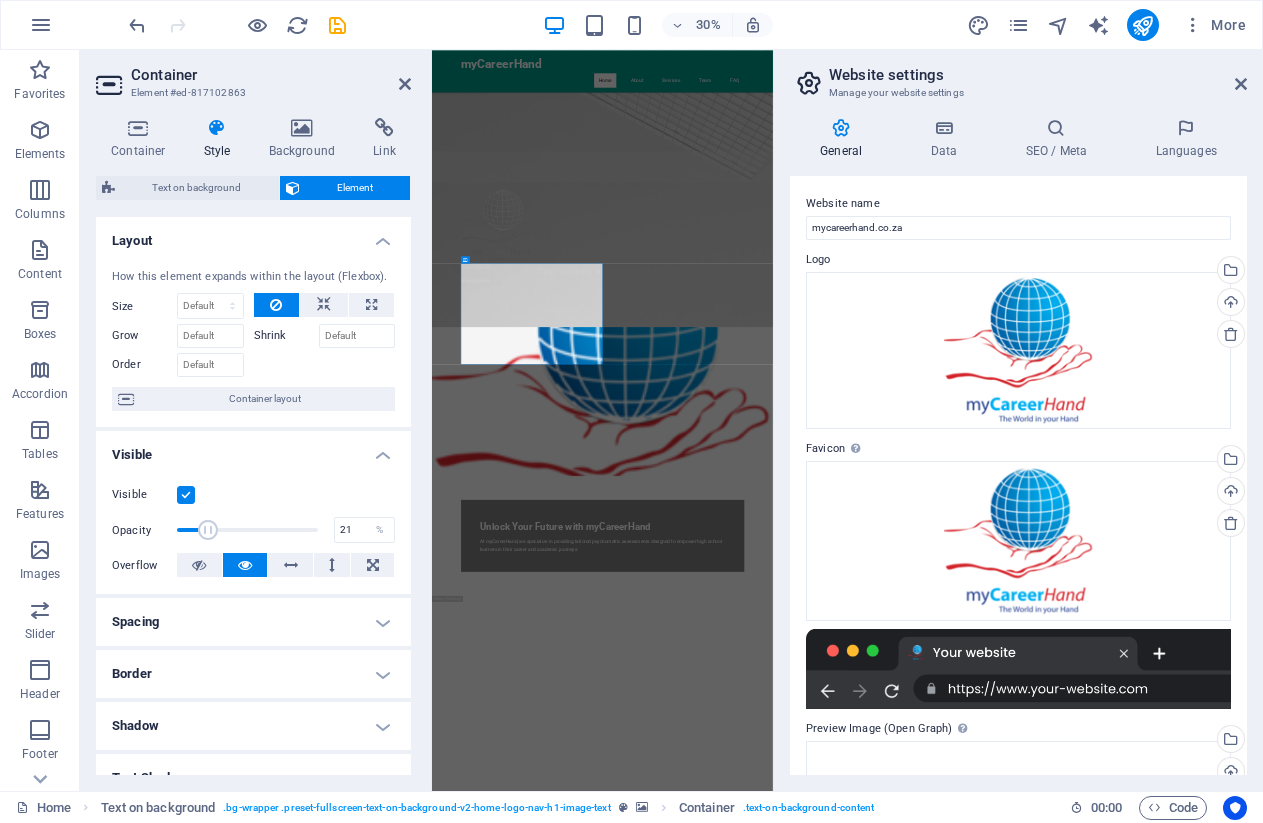 drag, startPoint x: 311, startPoint y: 529, endPoint x: 204, endPoint y: 524, distance: 107.11676 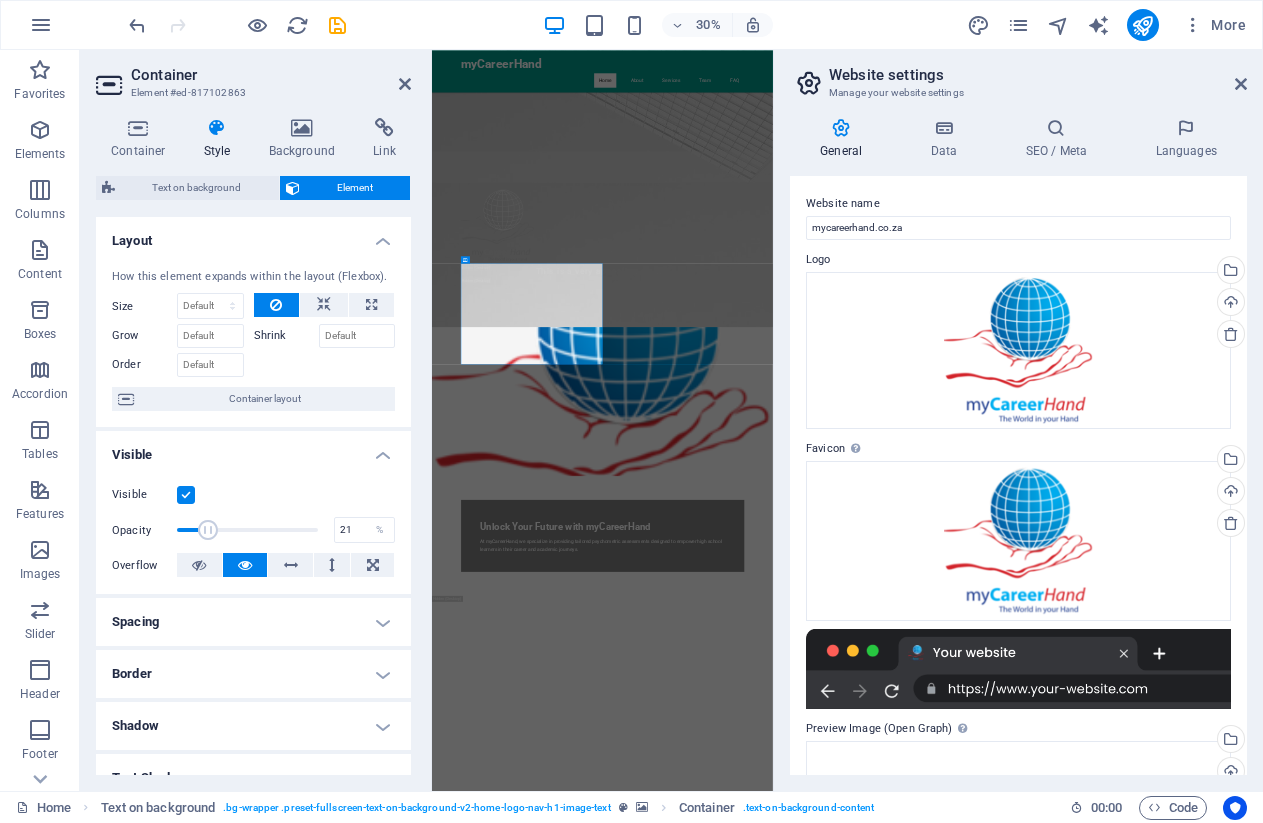 click at bounding box center (208, 530) 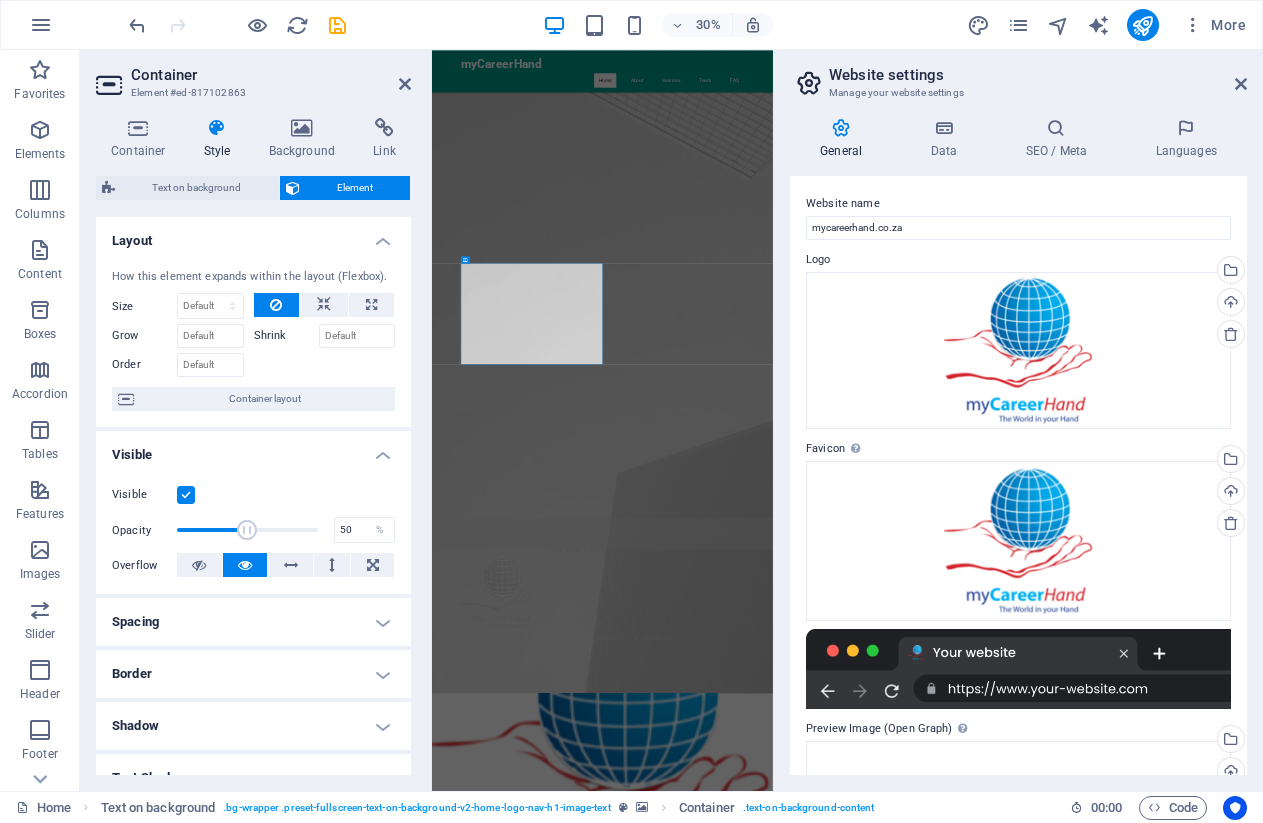 drag, startPoint x: 207, startPoint y: 526, endPoint x: 245, endPoint y: 531, distance: 38.327538 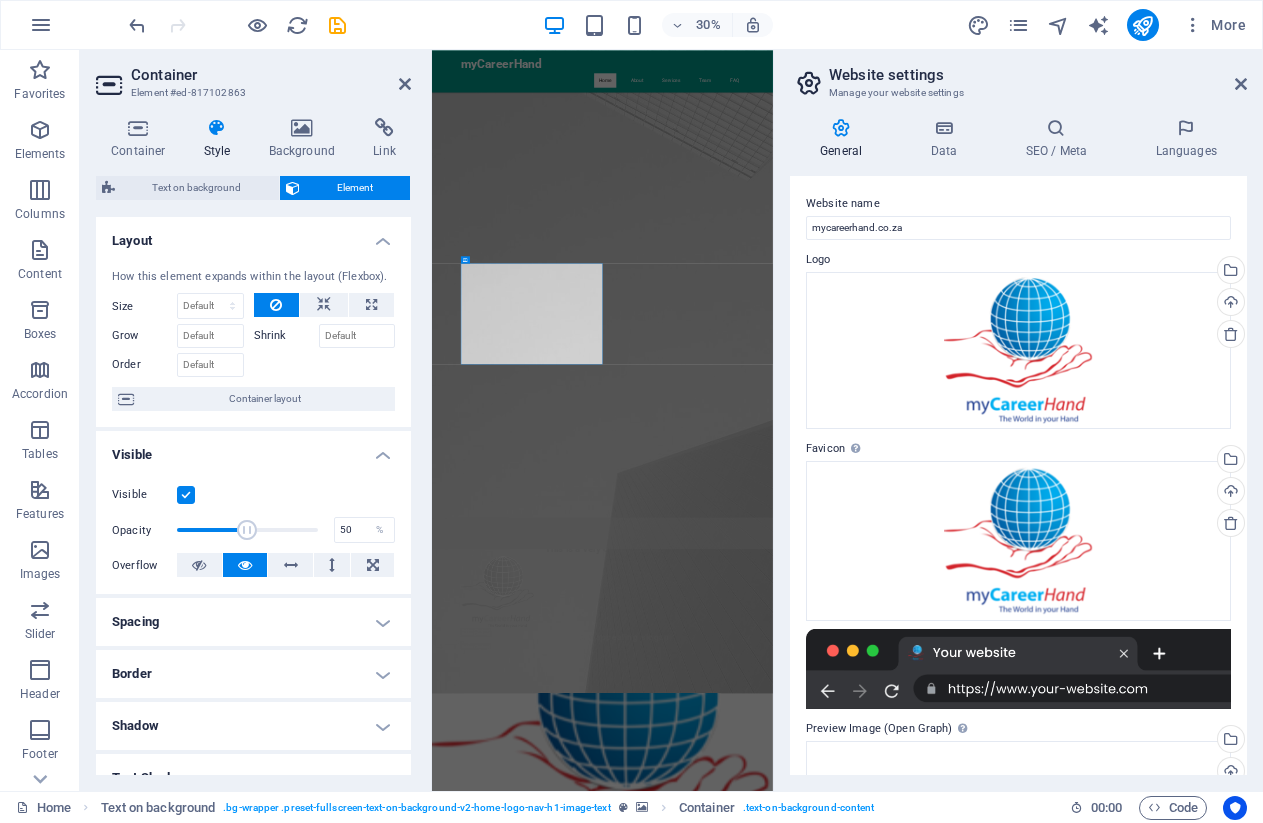 click at bounding box center [247, 530] 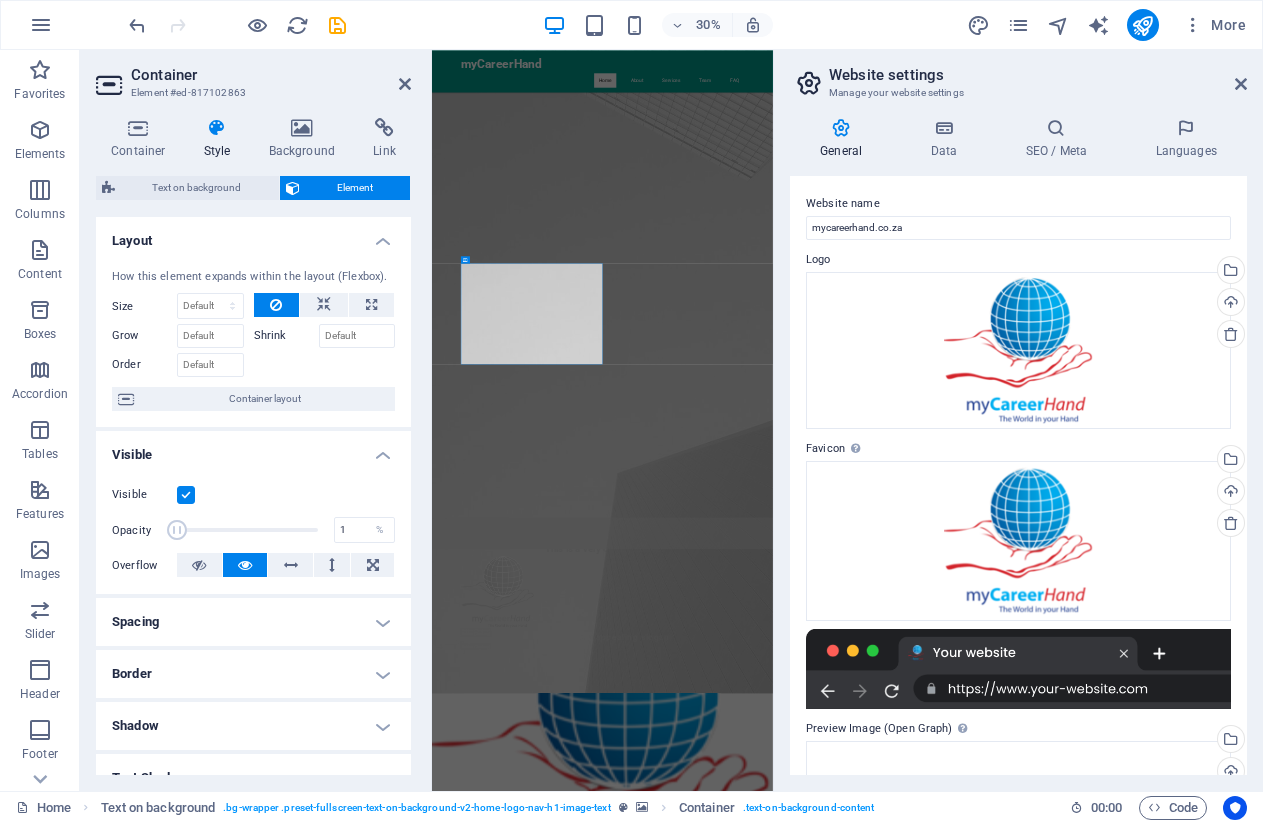 drag, startPoint x: 245, startPoint y: 531, endPoint x: 165, endPoint y: 534, distance: 80.05623 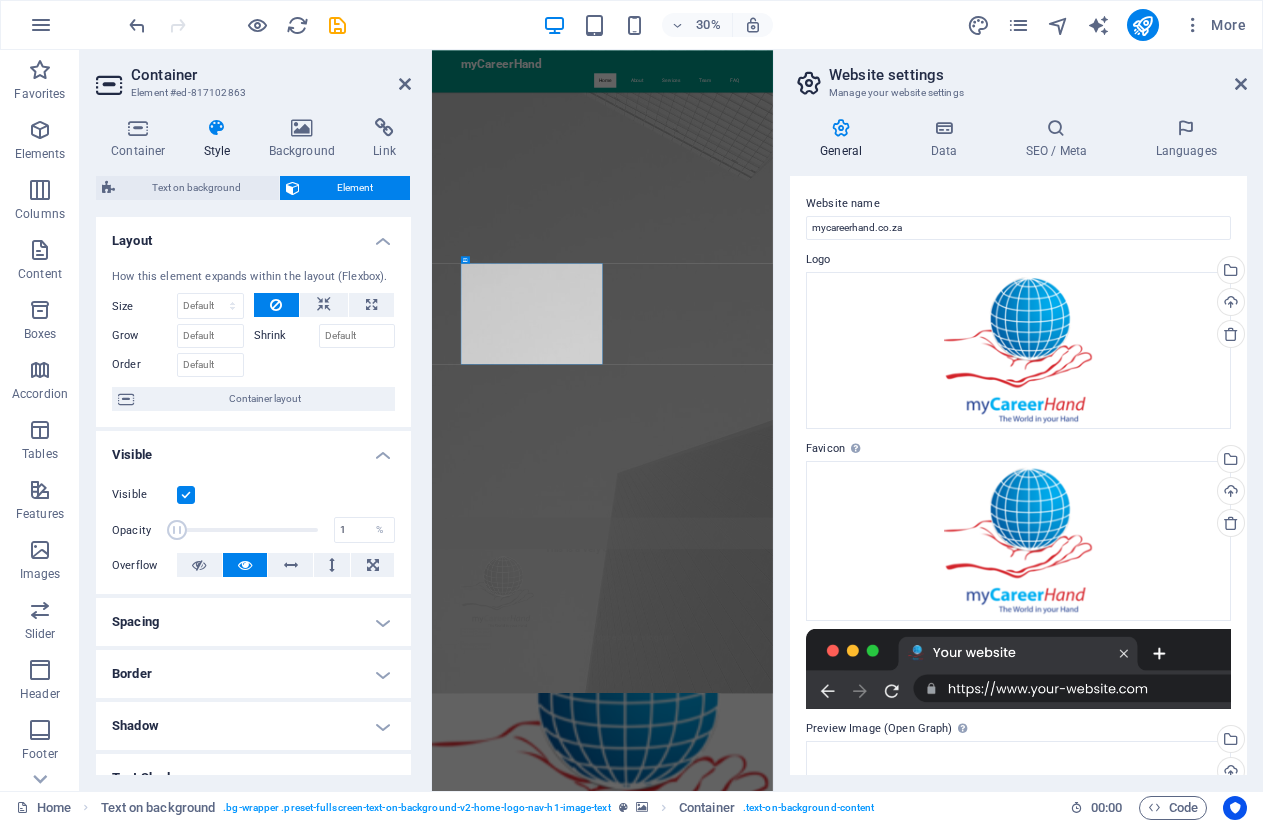 click at bounding box center [177, 530] 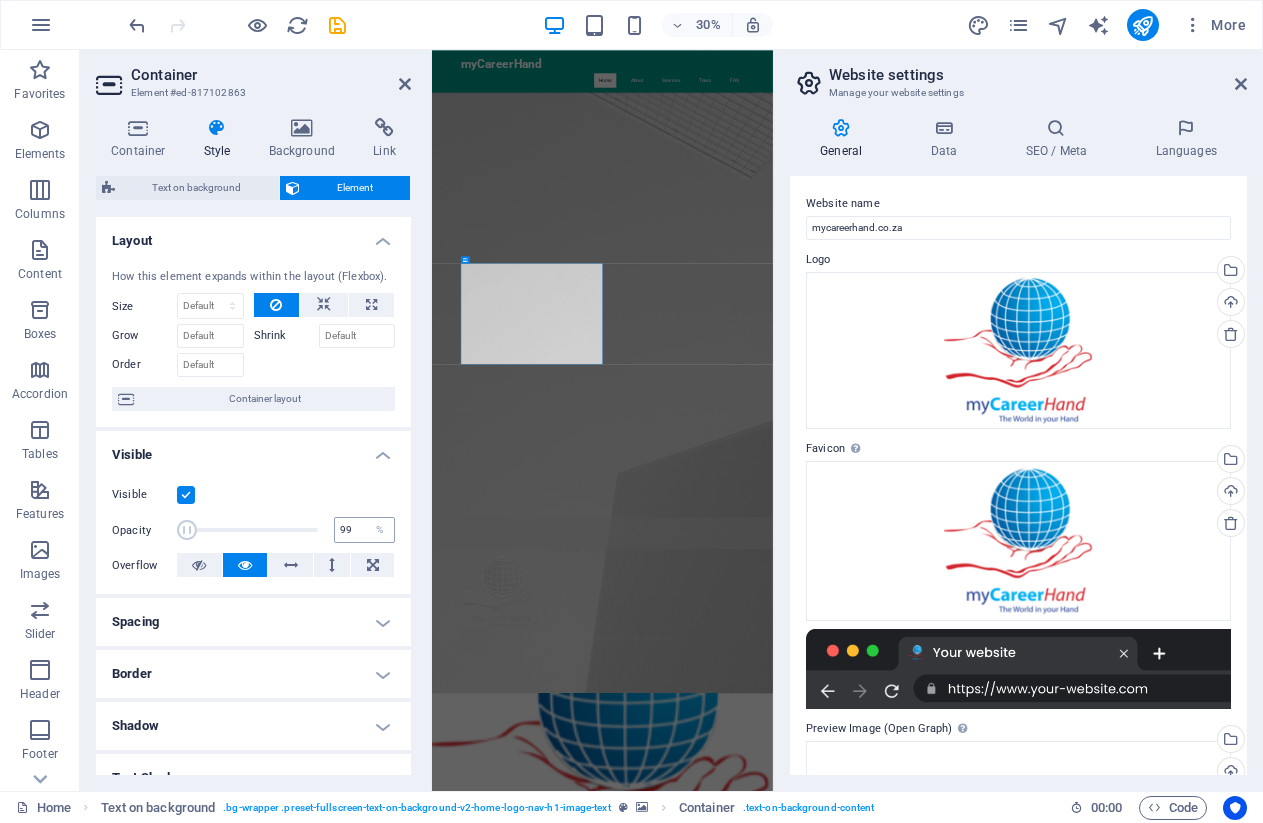 type on "100" 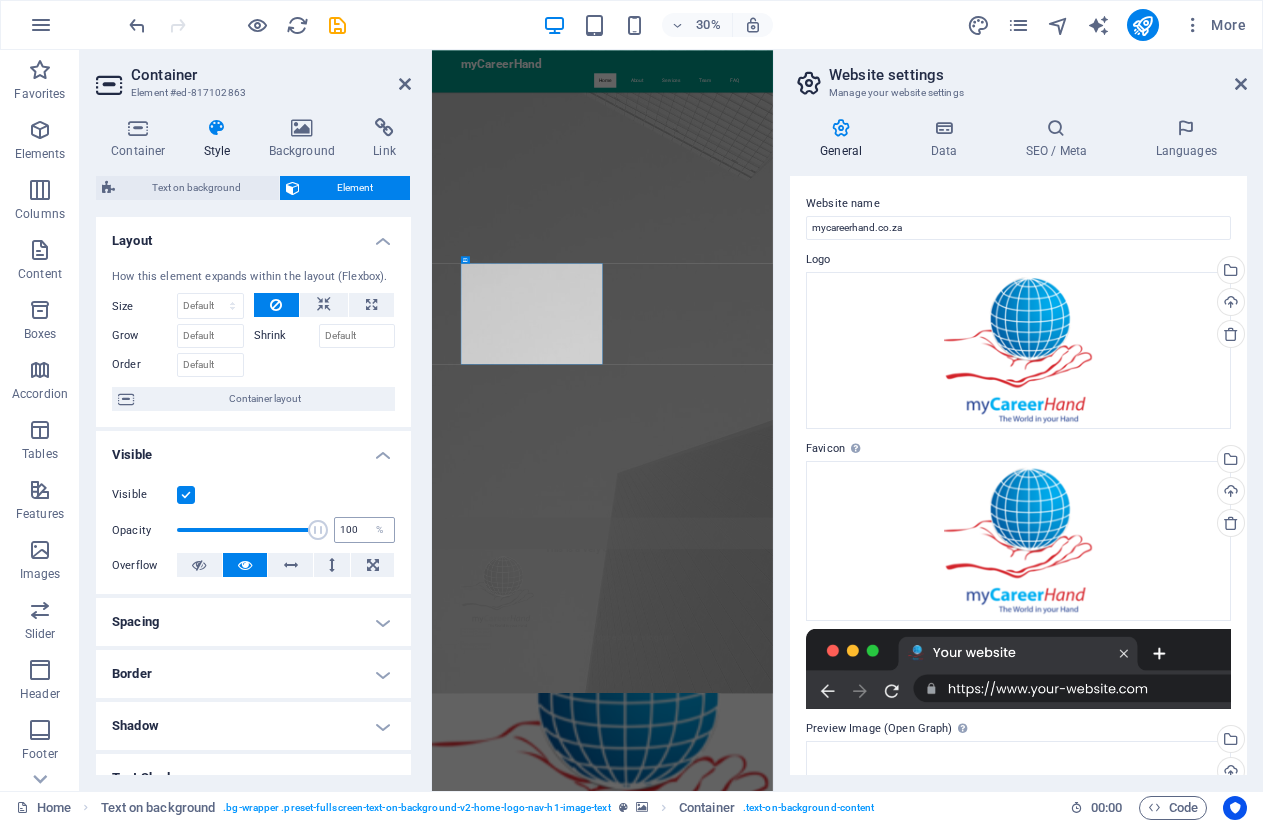 drag, startPoint x: 182, startPoint y: 527, endPoint x: 330, endPoint y: 530, distance: 148.0304 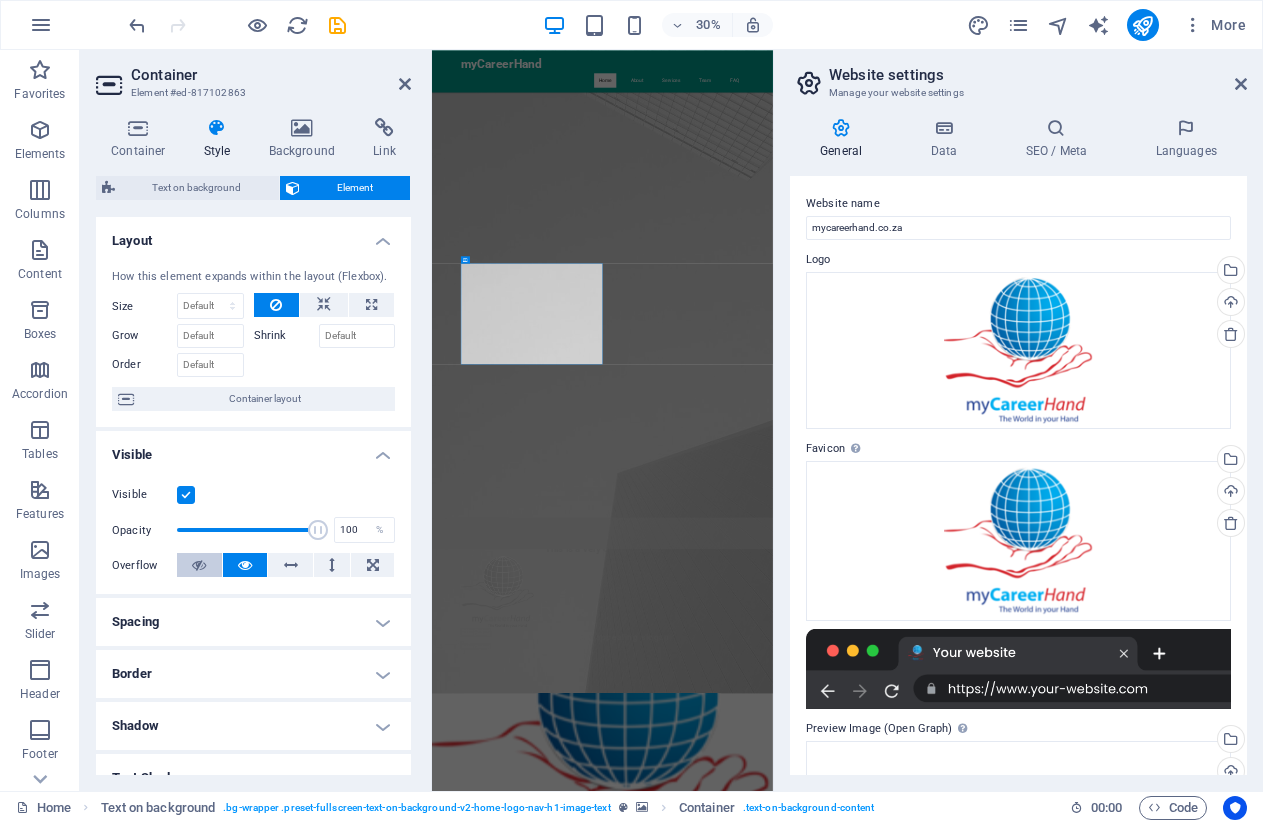 click at bounding box center [199, 565] 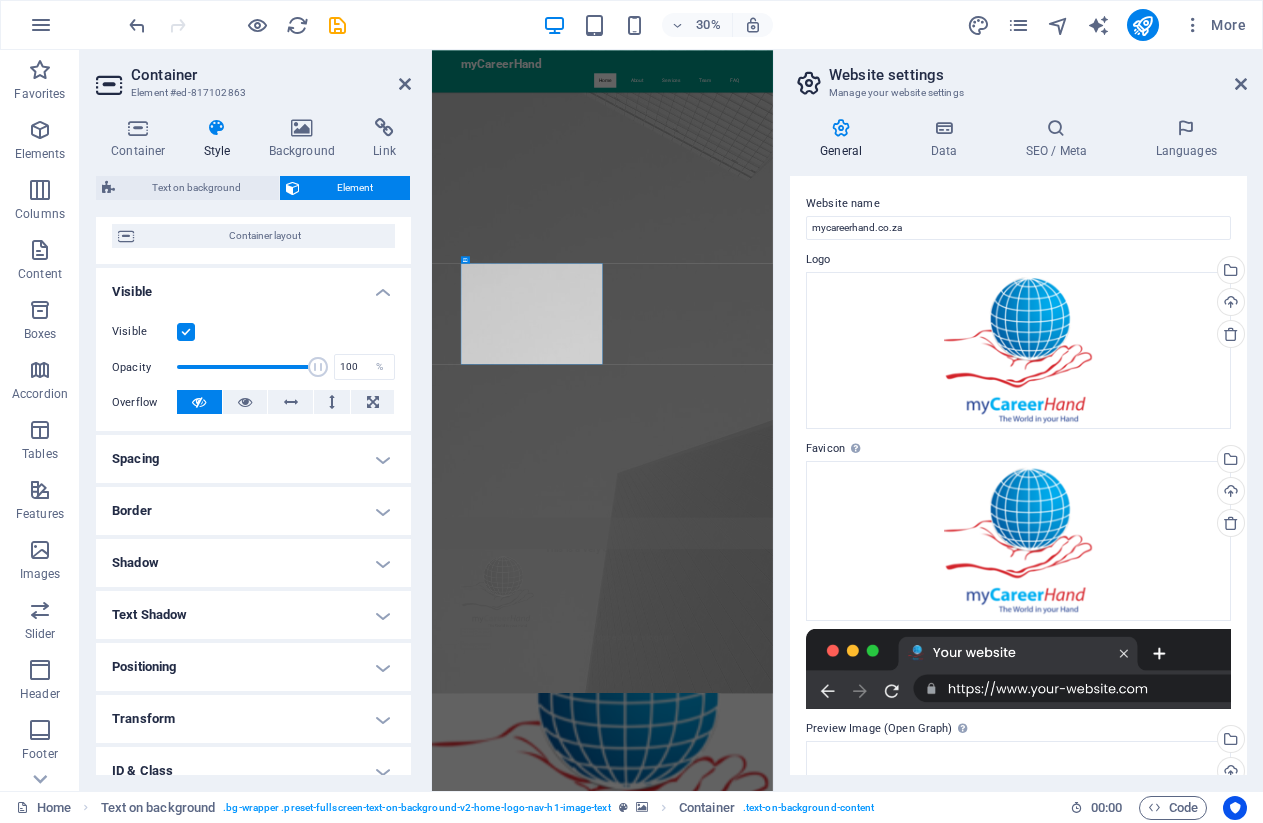 scroll, scrollTop: 196, scrollLeft: 0, axis: vertical 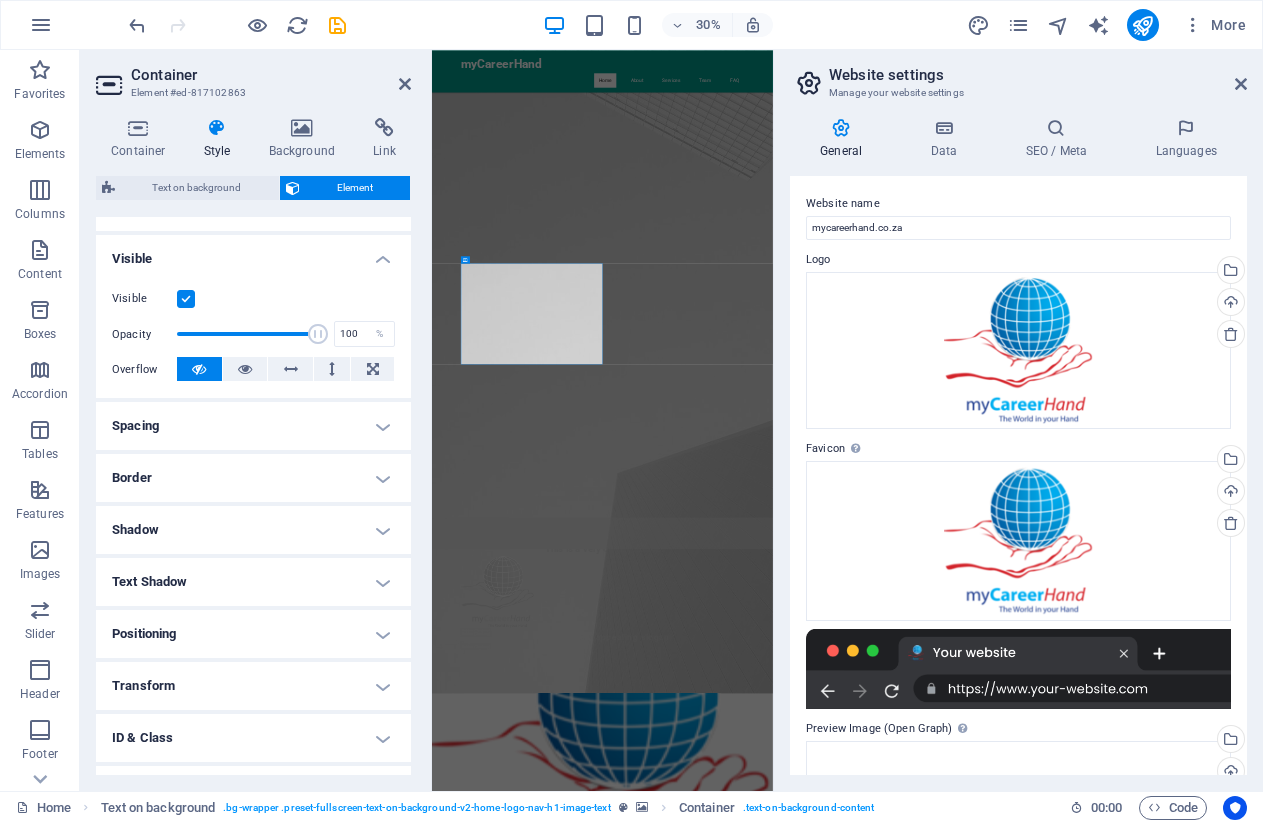 click on "Shadow" at bounding box center [253, 530] 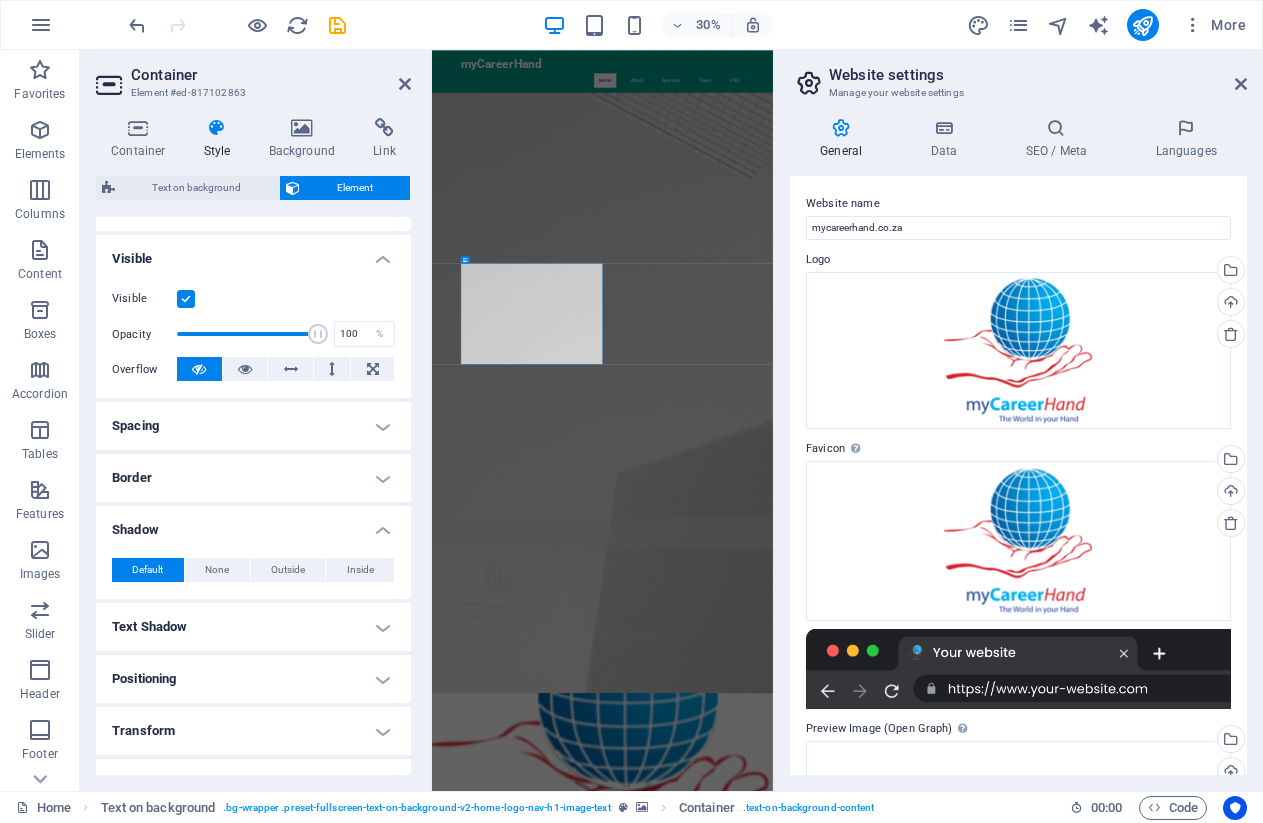 click on "Shadow" at bounding box center [253, 524] 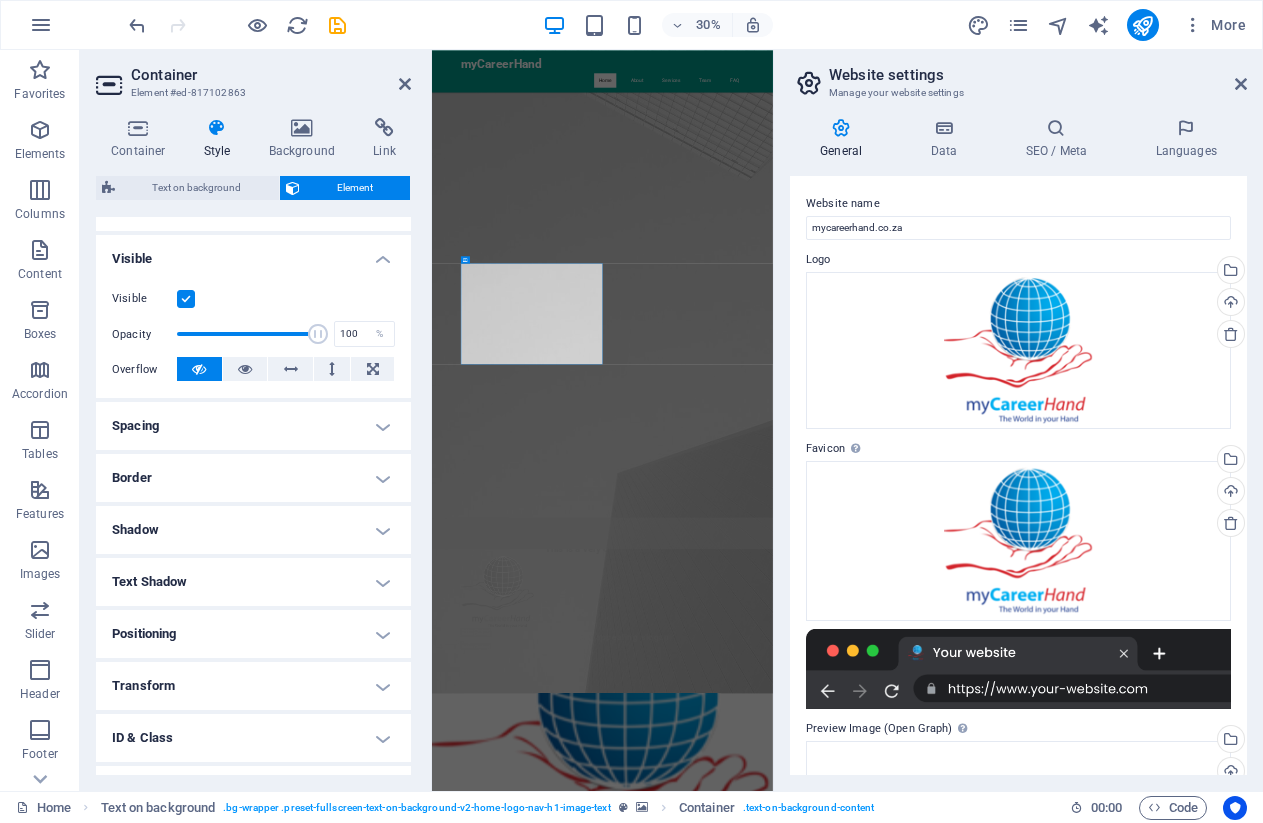 click on "Shadow" at bounding box center [253, 530] 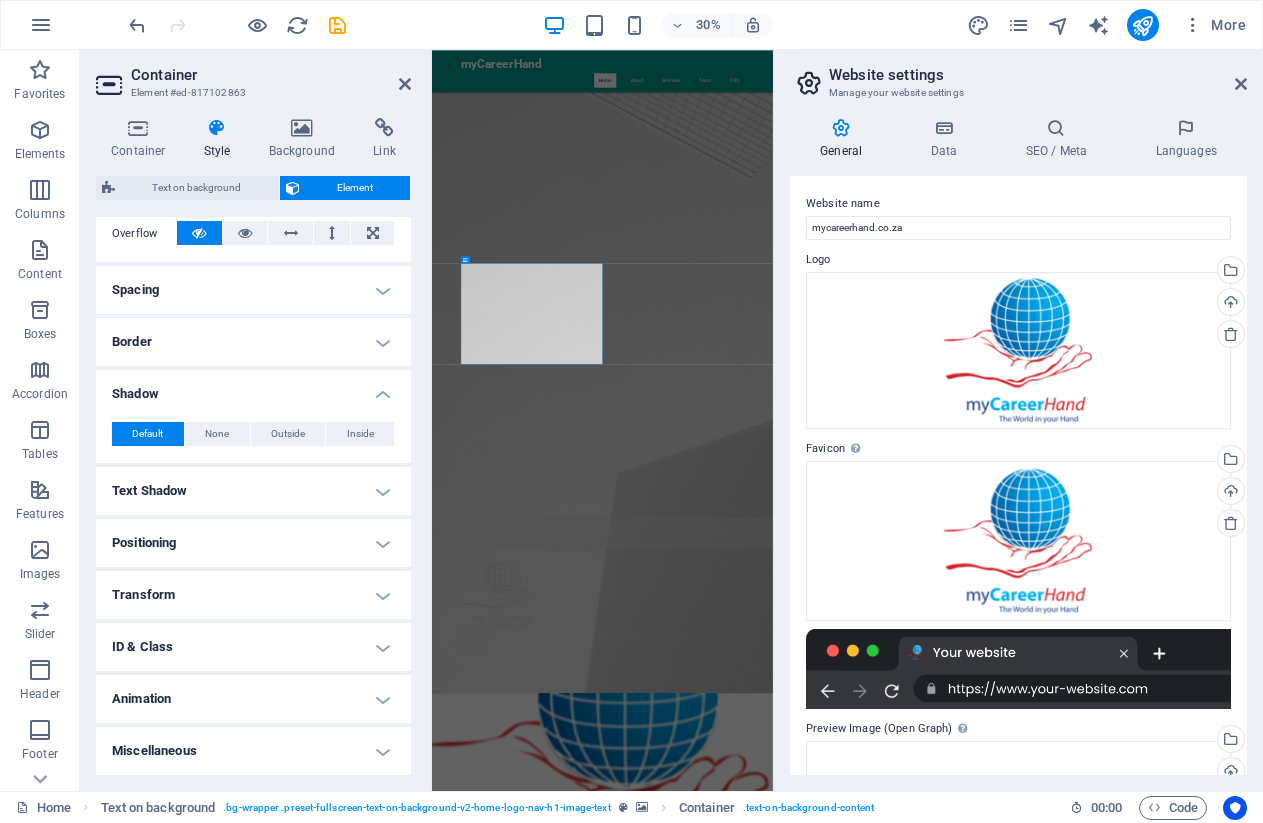 scroll, scrollTop: 331, scrollLeft: 0, axis: vertical 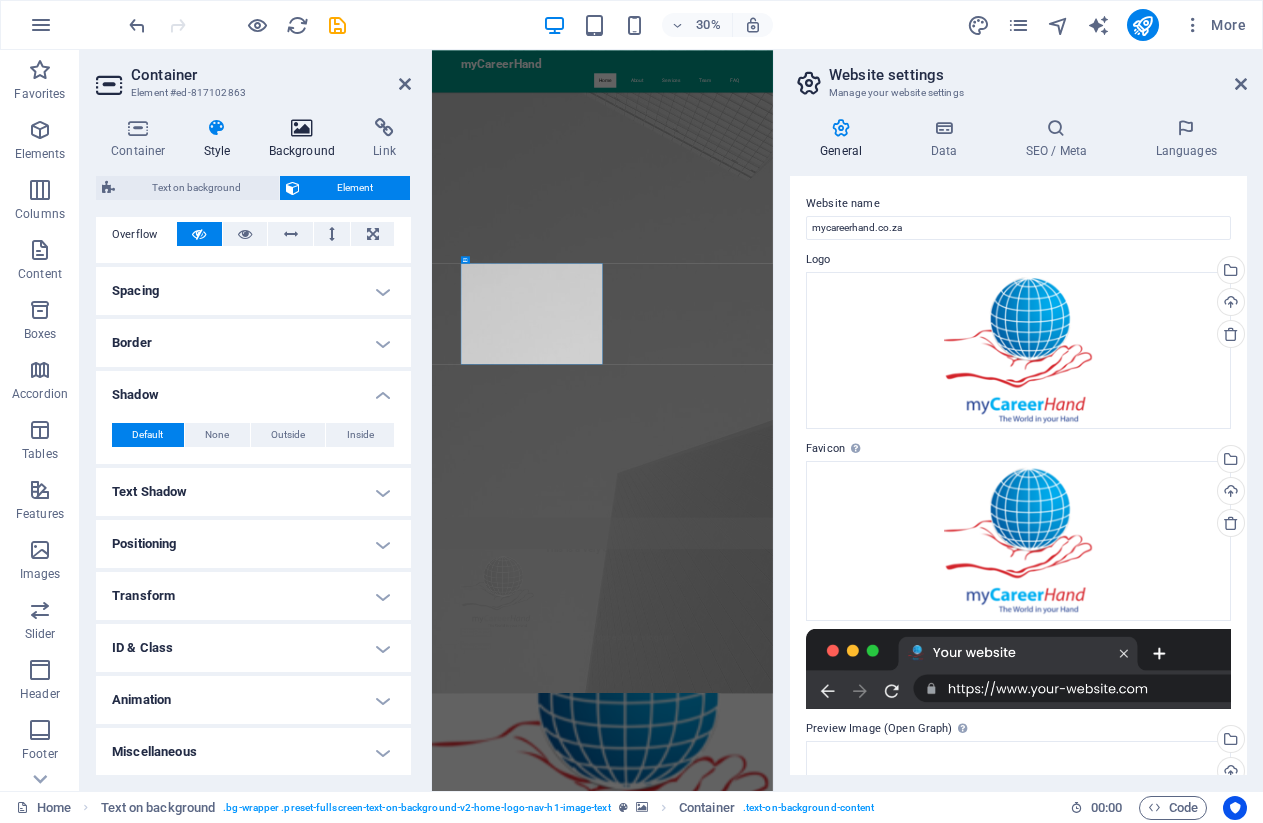 click at bounding box center [302, 128] 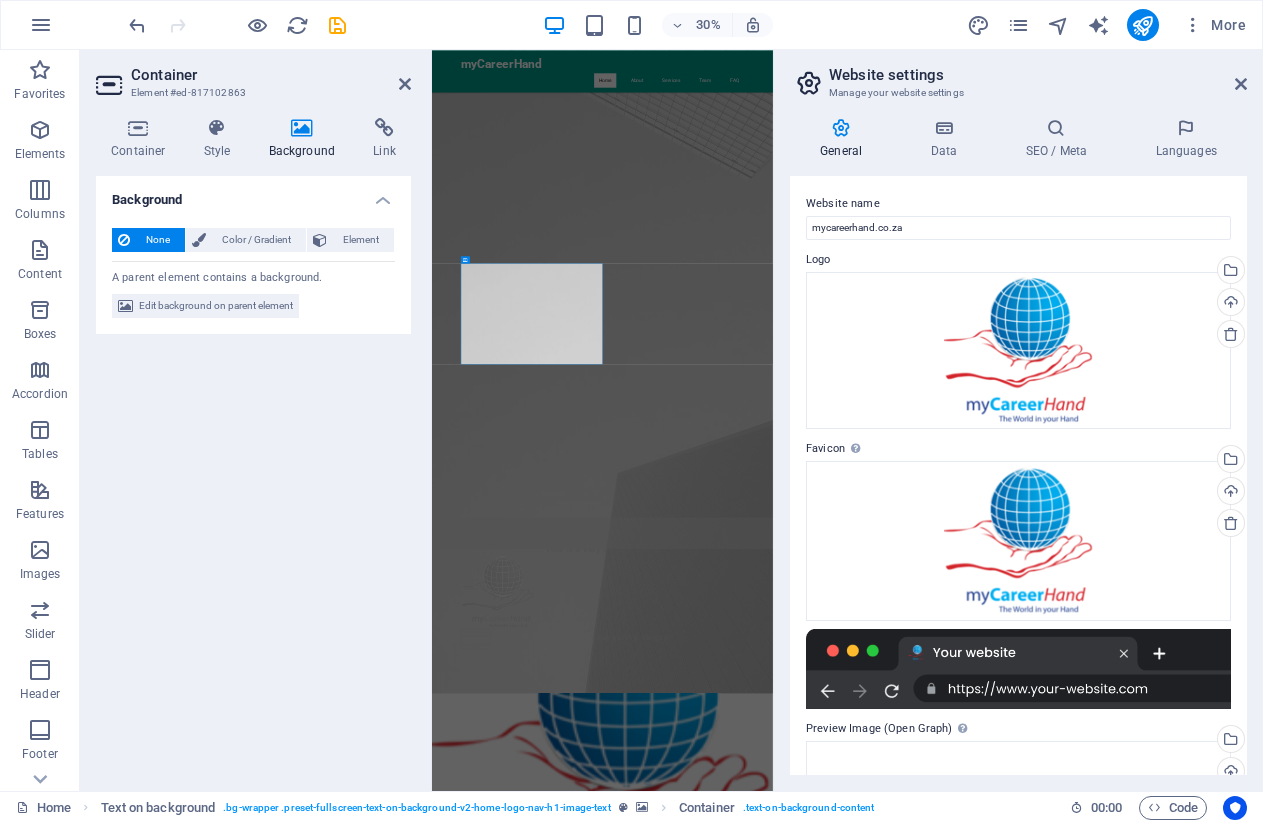 click on "None" at bounding box center [157, 240] 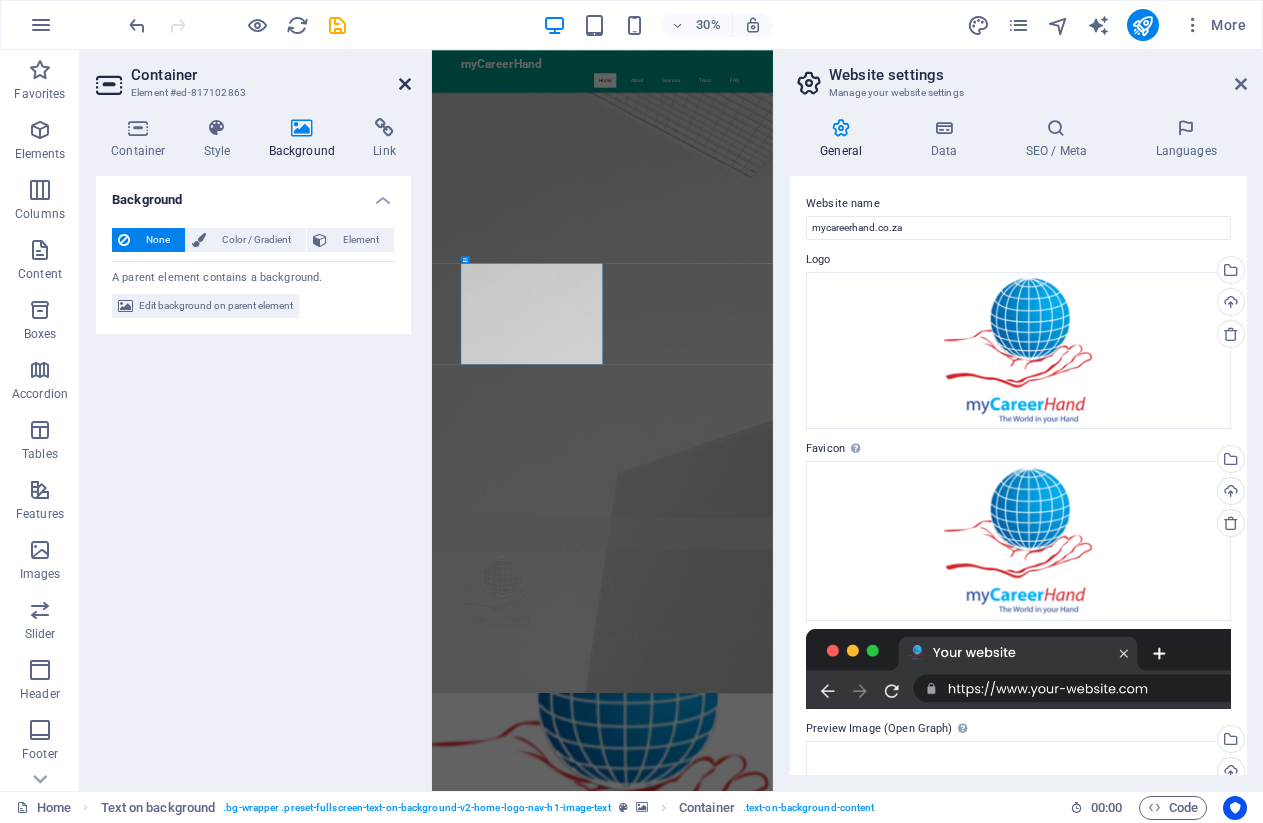 click at bounding box center [405, 84] 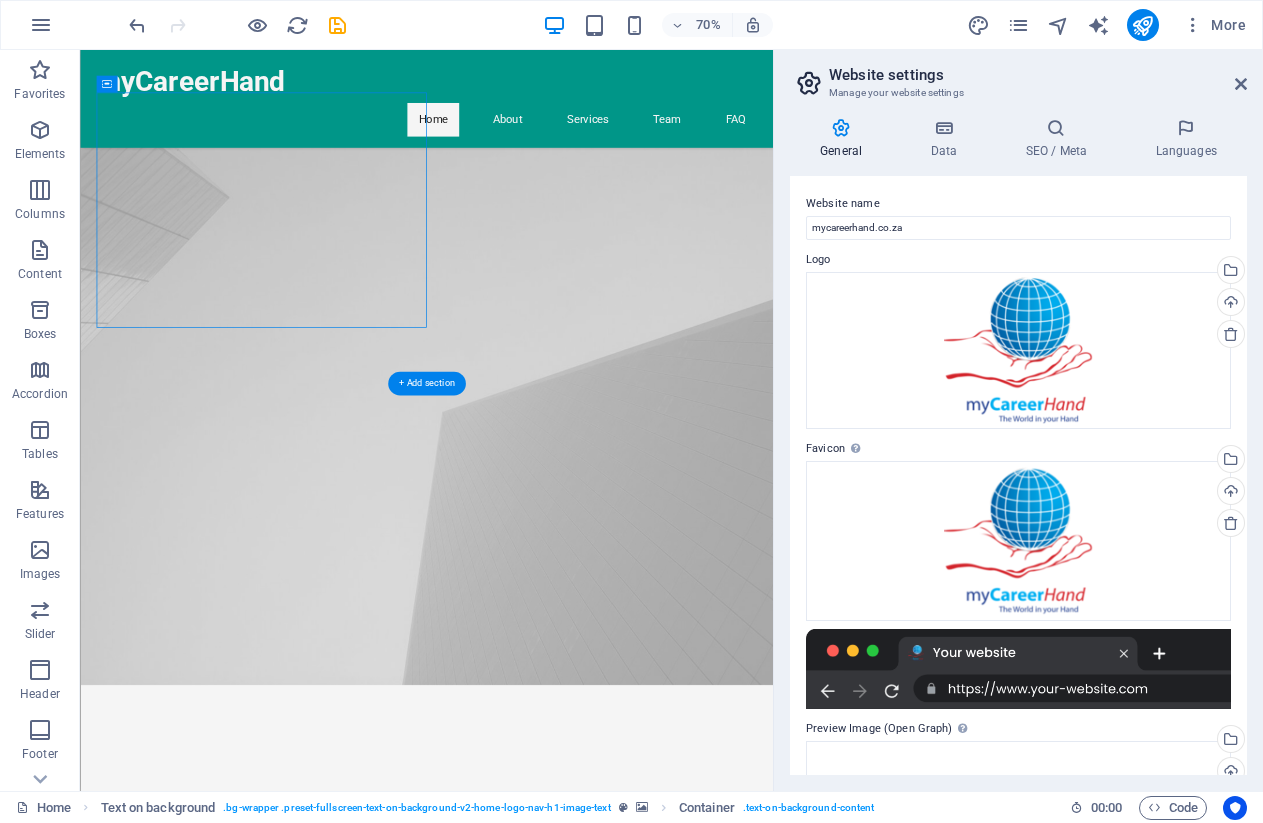 click at bounding box center [575, 2441] 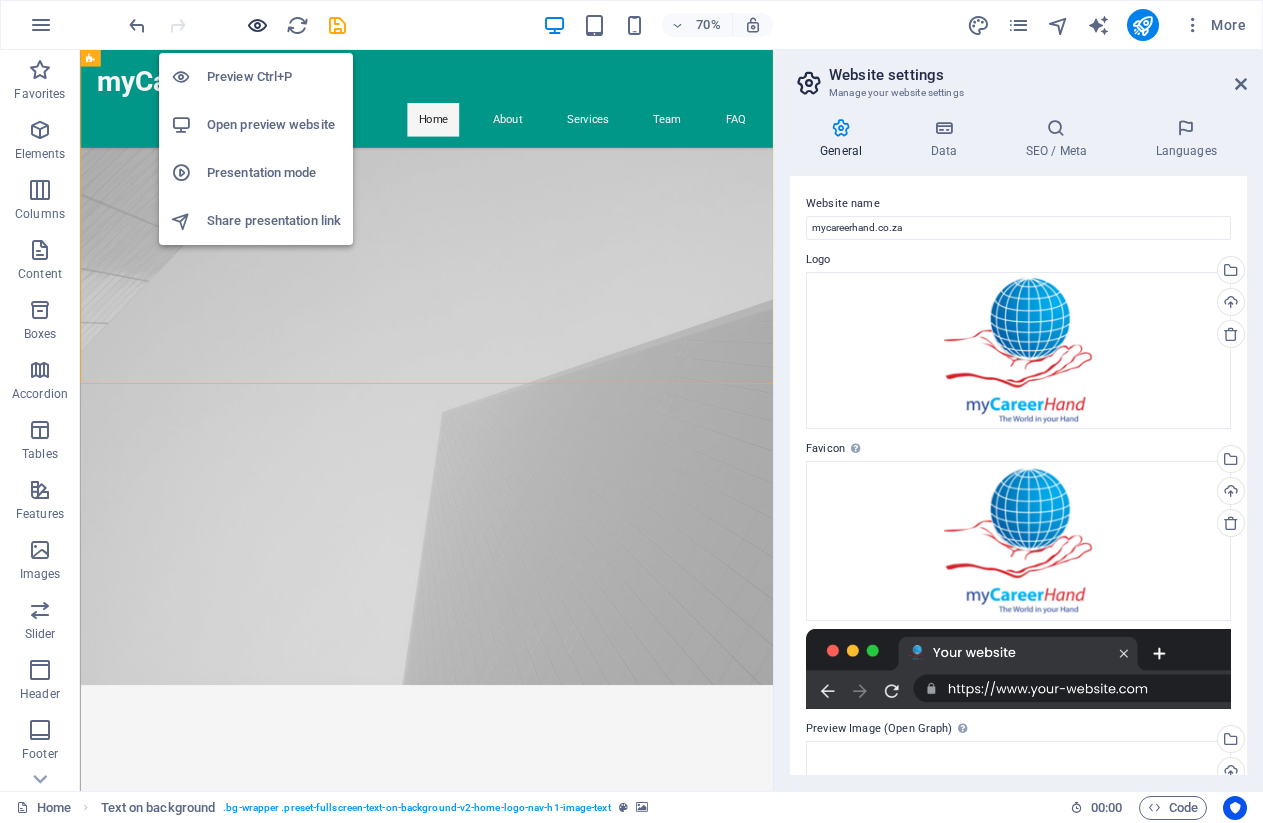 click at bounding box center [257, 25] 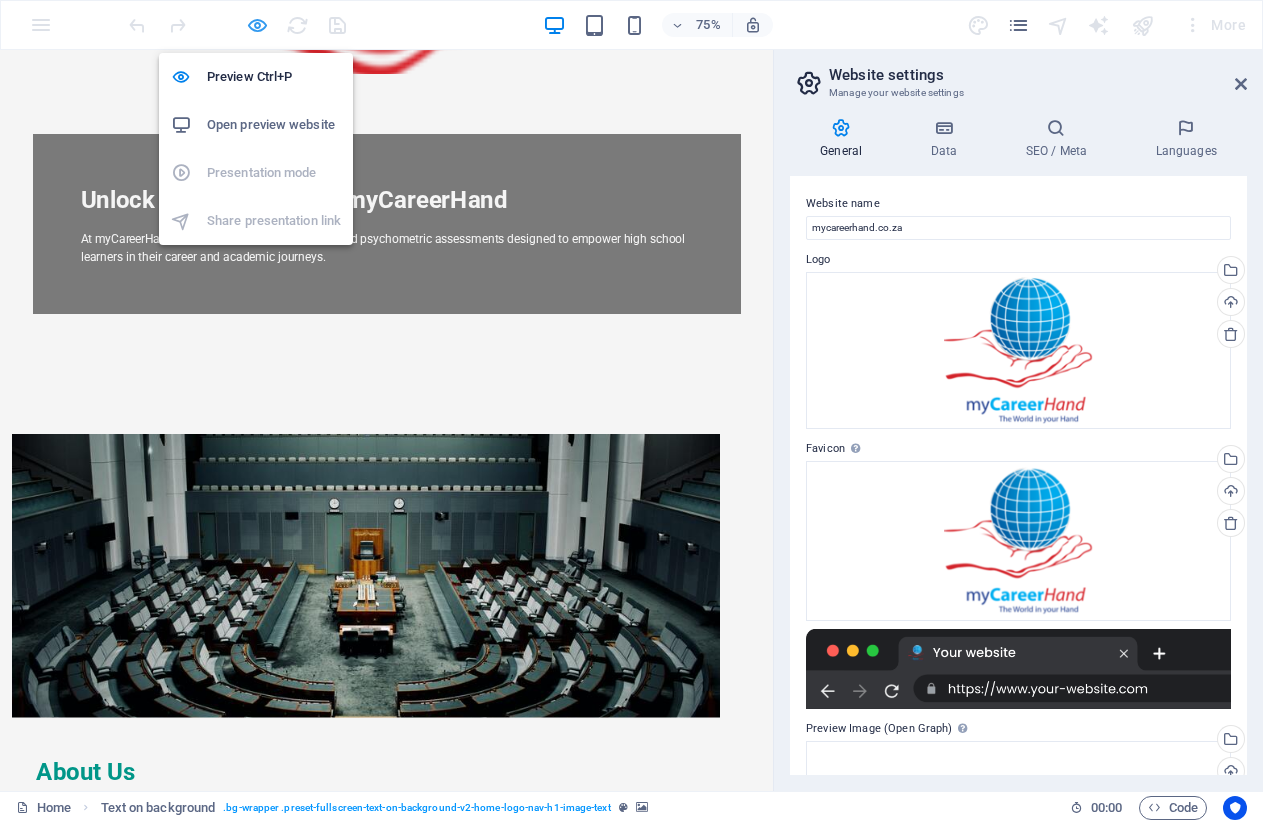 scroll, scrollTop: 0, scrollLeft: 0, axis: both 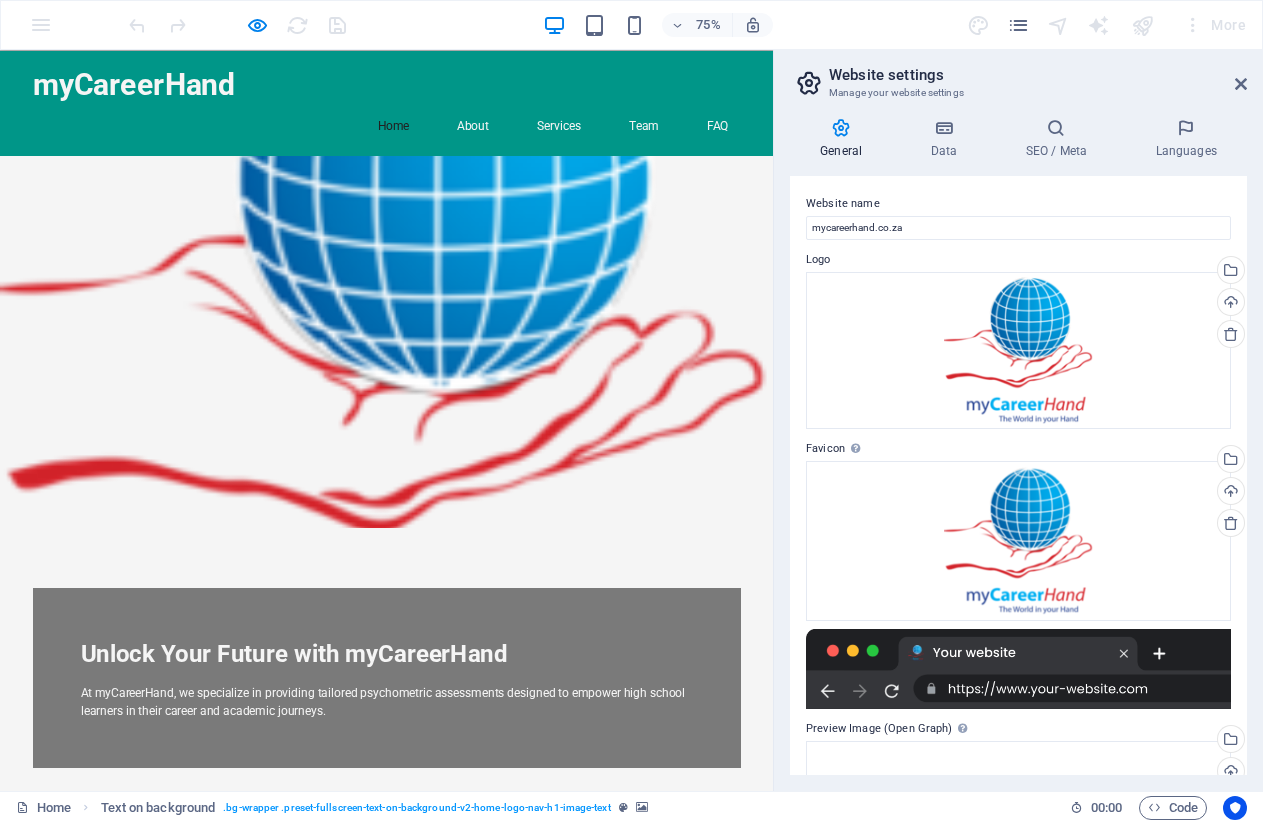 click at bounding box center [515, 438] 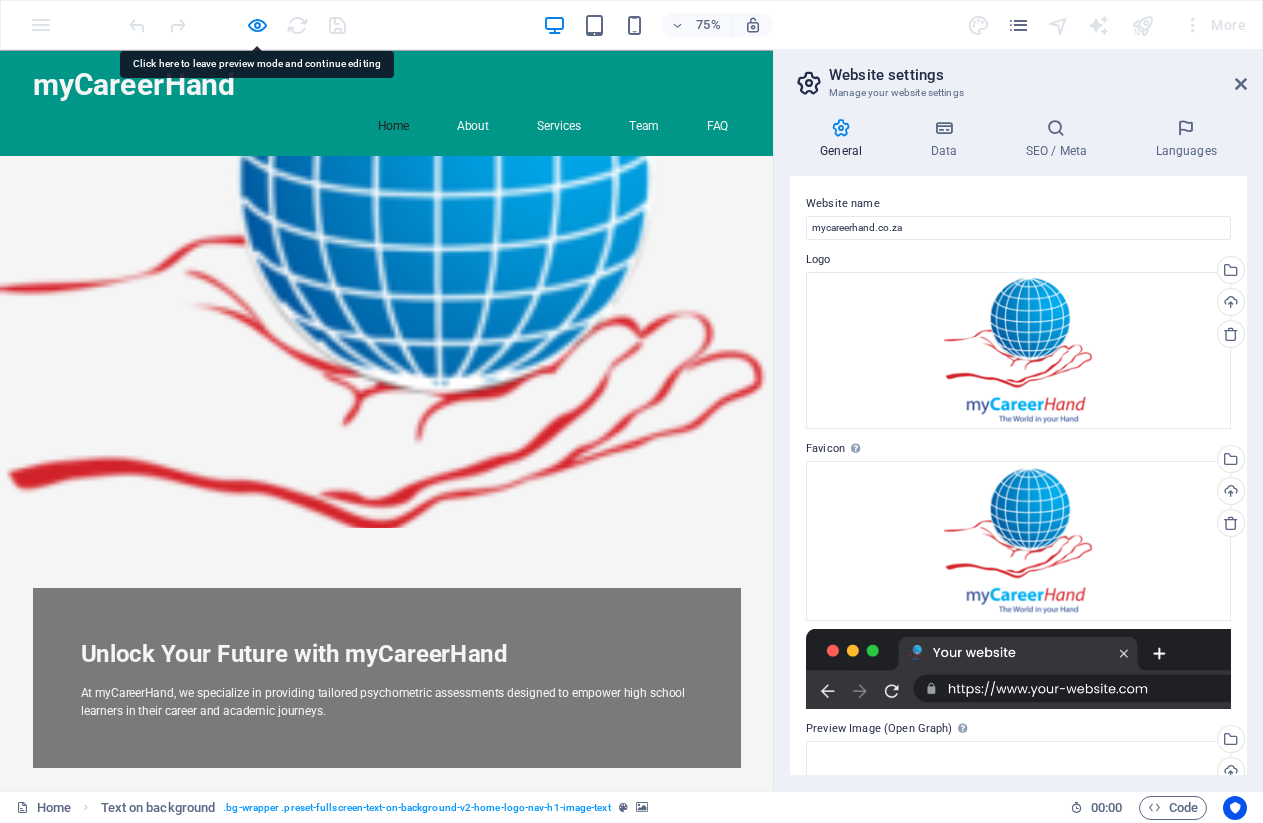 click at bounding box center [515, 438] 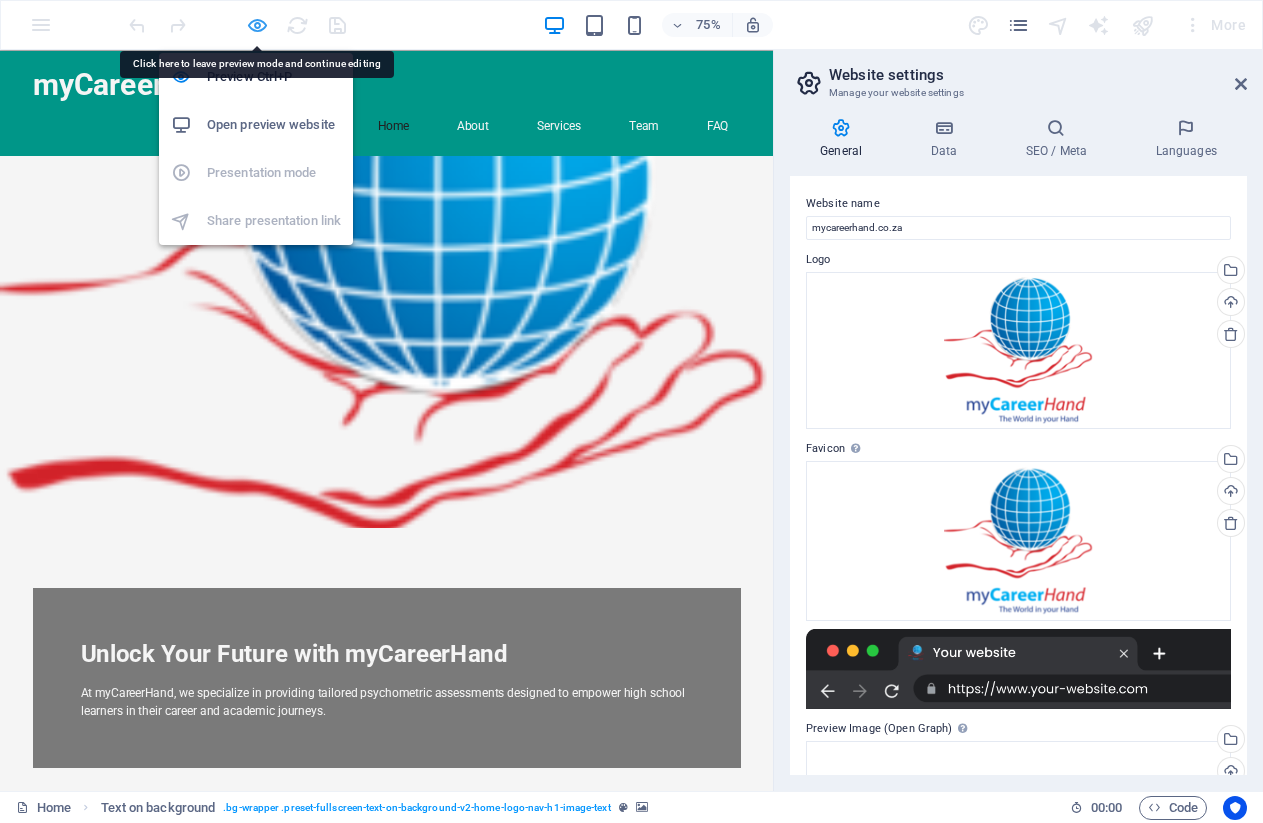click at bounding box center (257, 25) 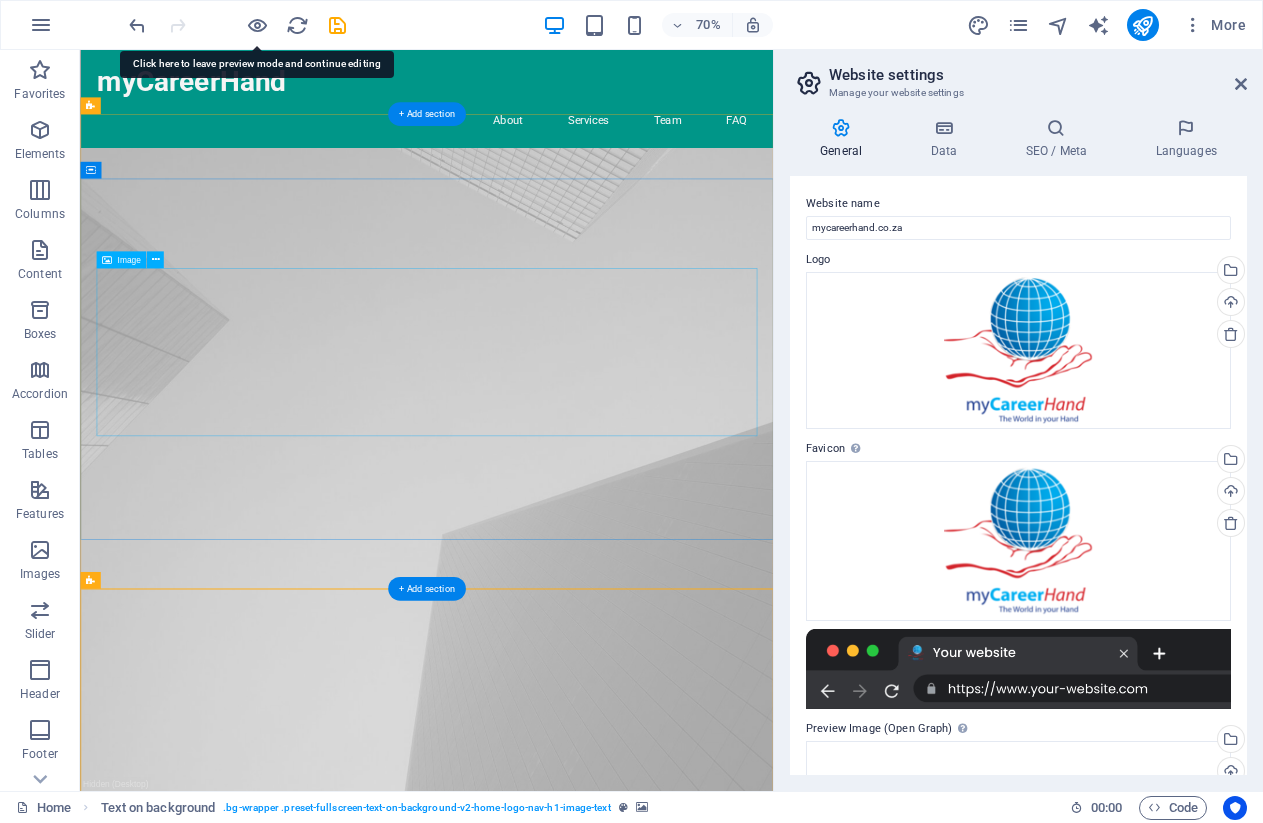 click at bounding box center (575, 1479) 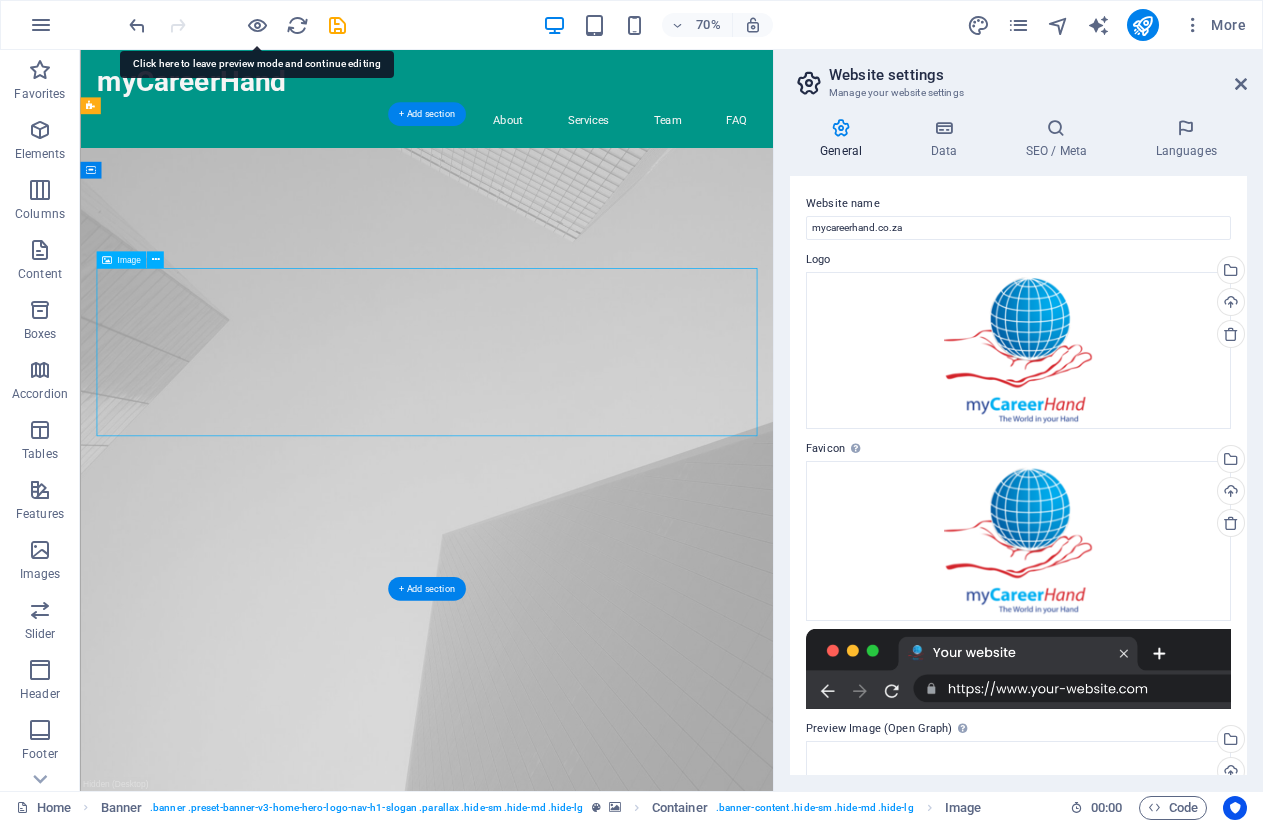 click at bounding box center [575, 1479] 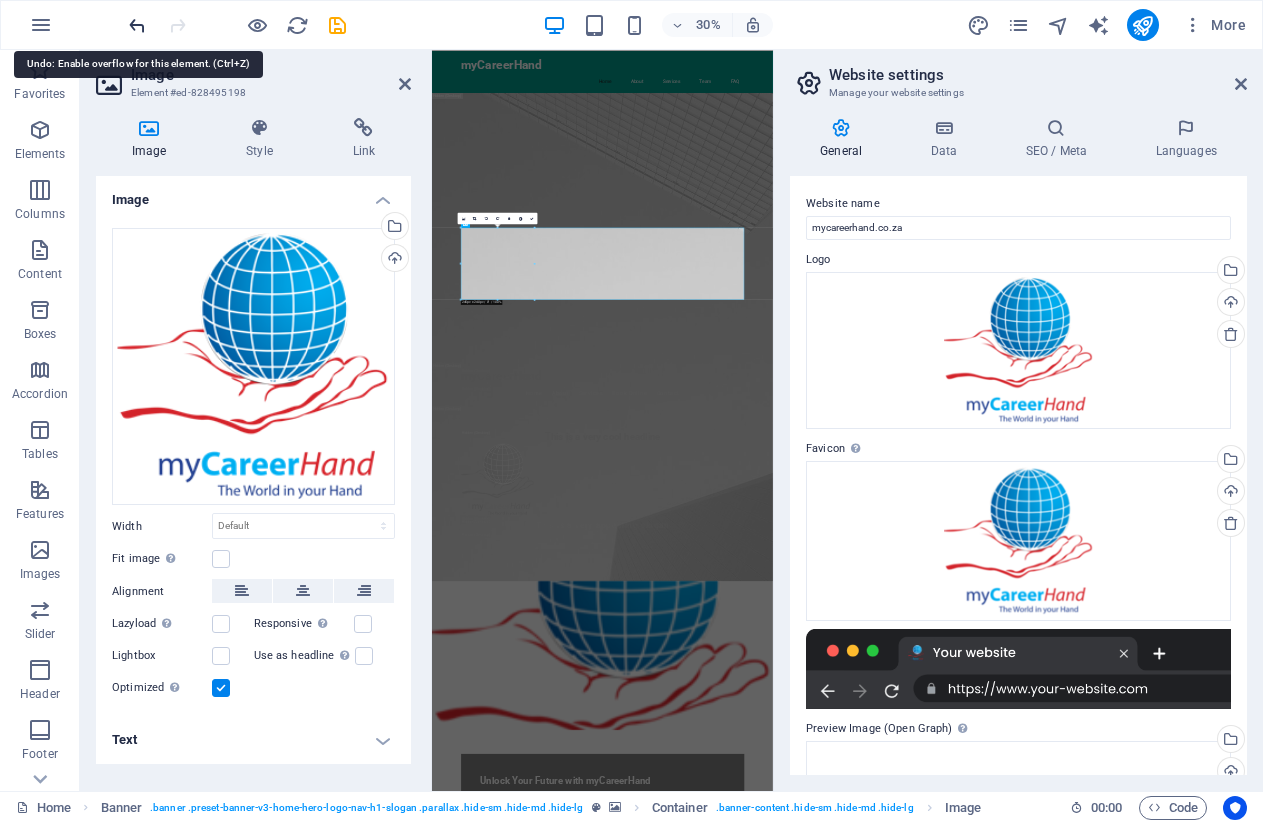 click at bounding box center [137, 25] 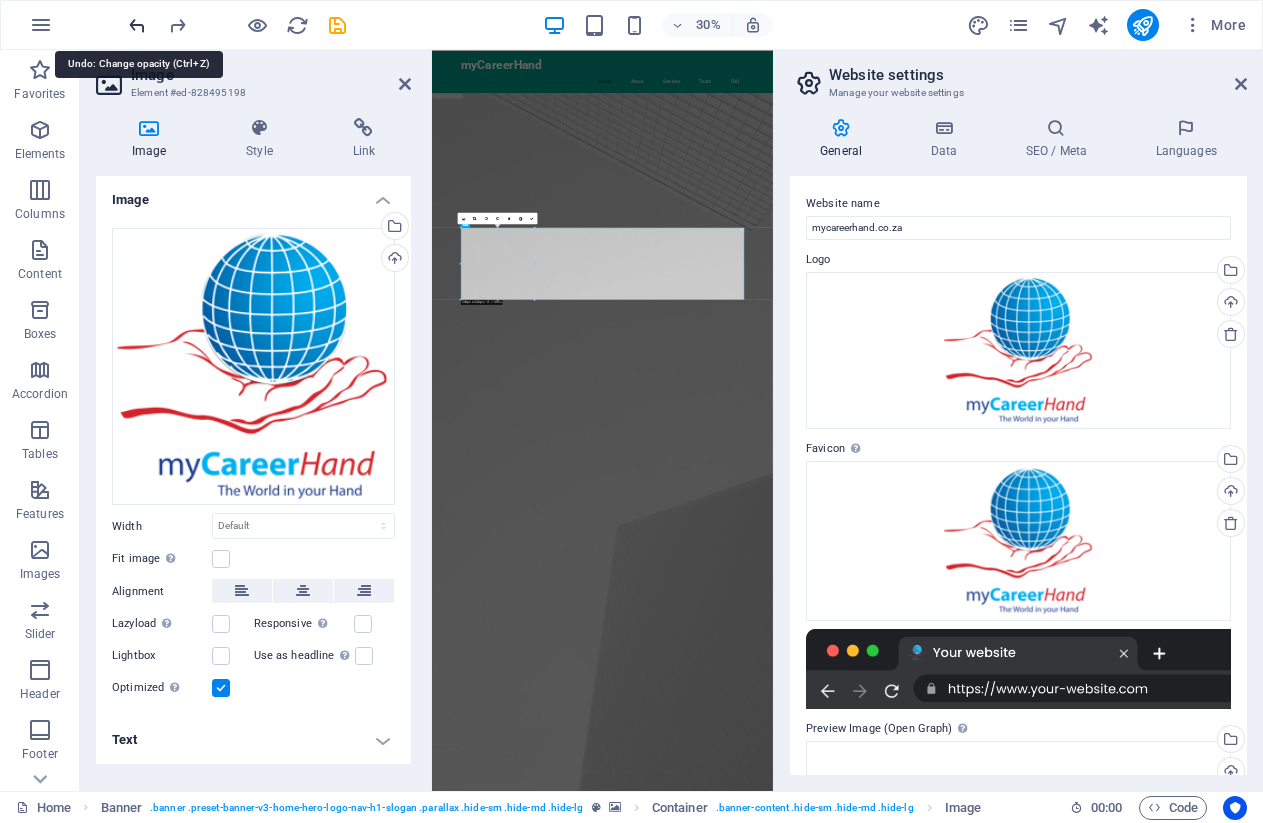 click at bounding box center [137, 25] 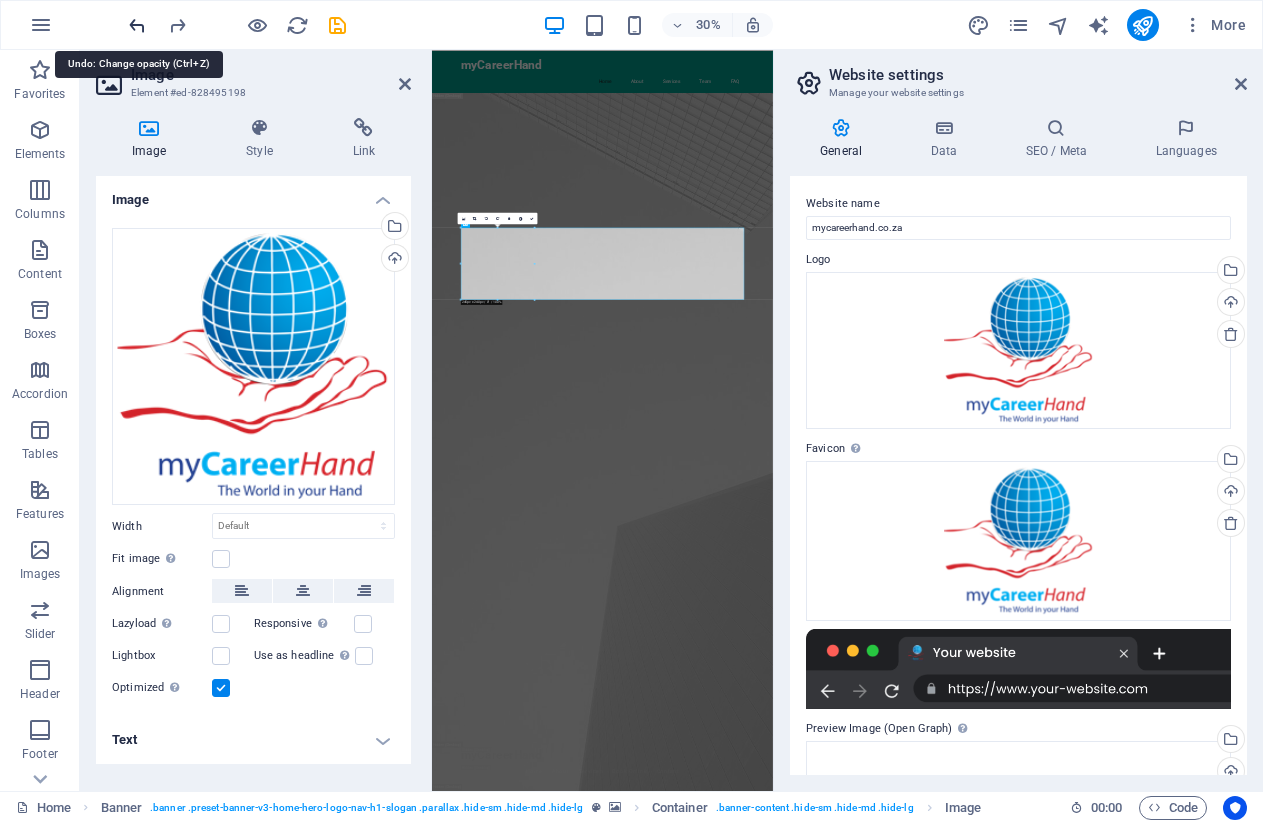 click at bounding box center [137, 25] 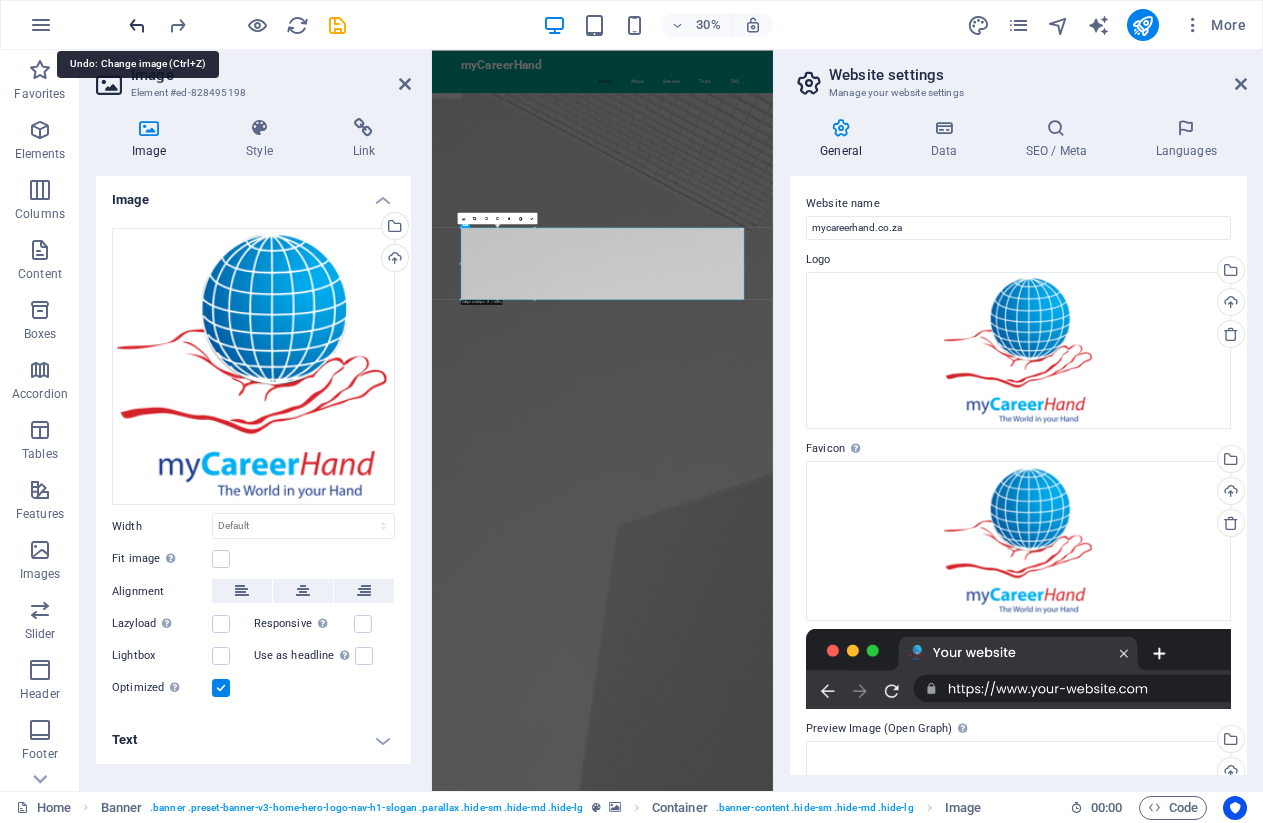 click at bounding box center (137, 25) 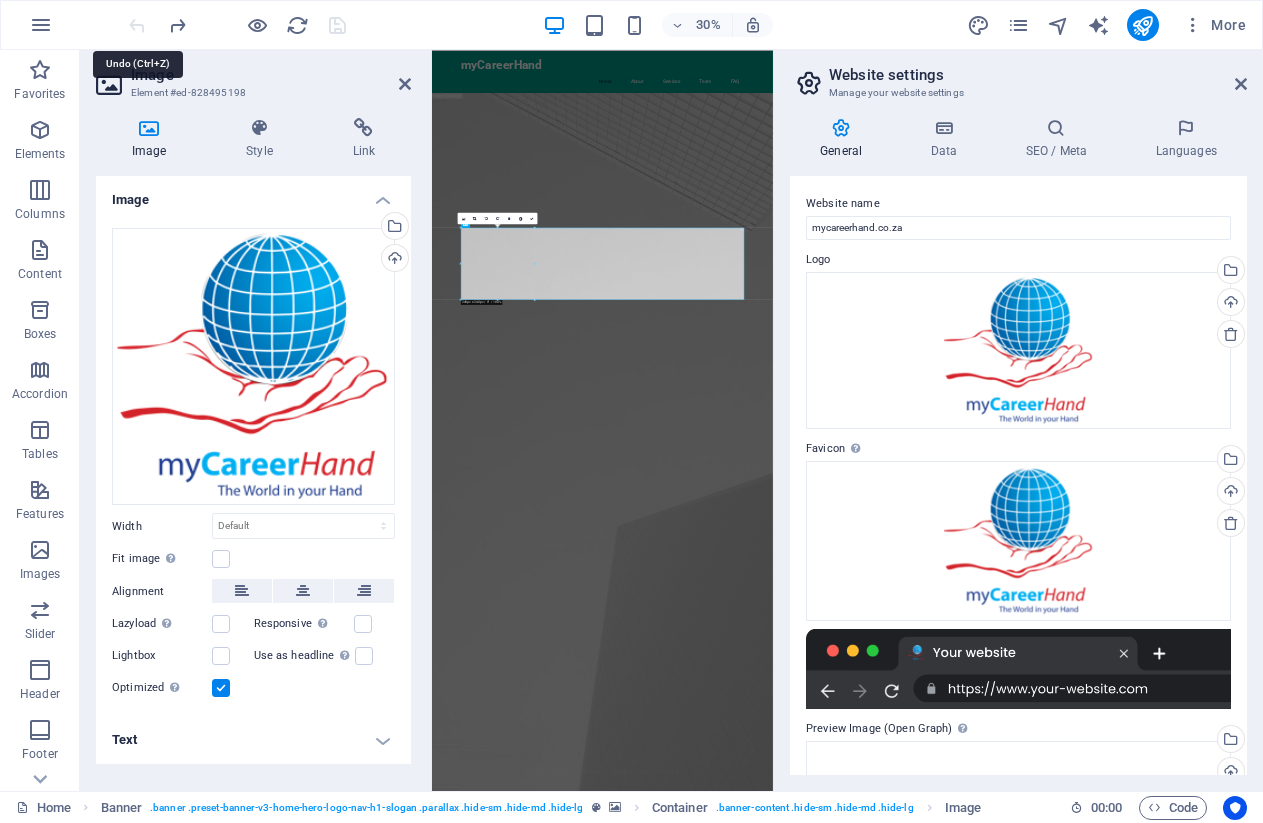click at bounding box center (237, 25) 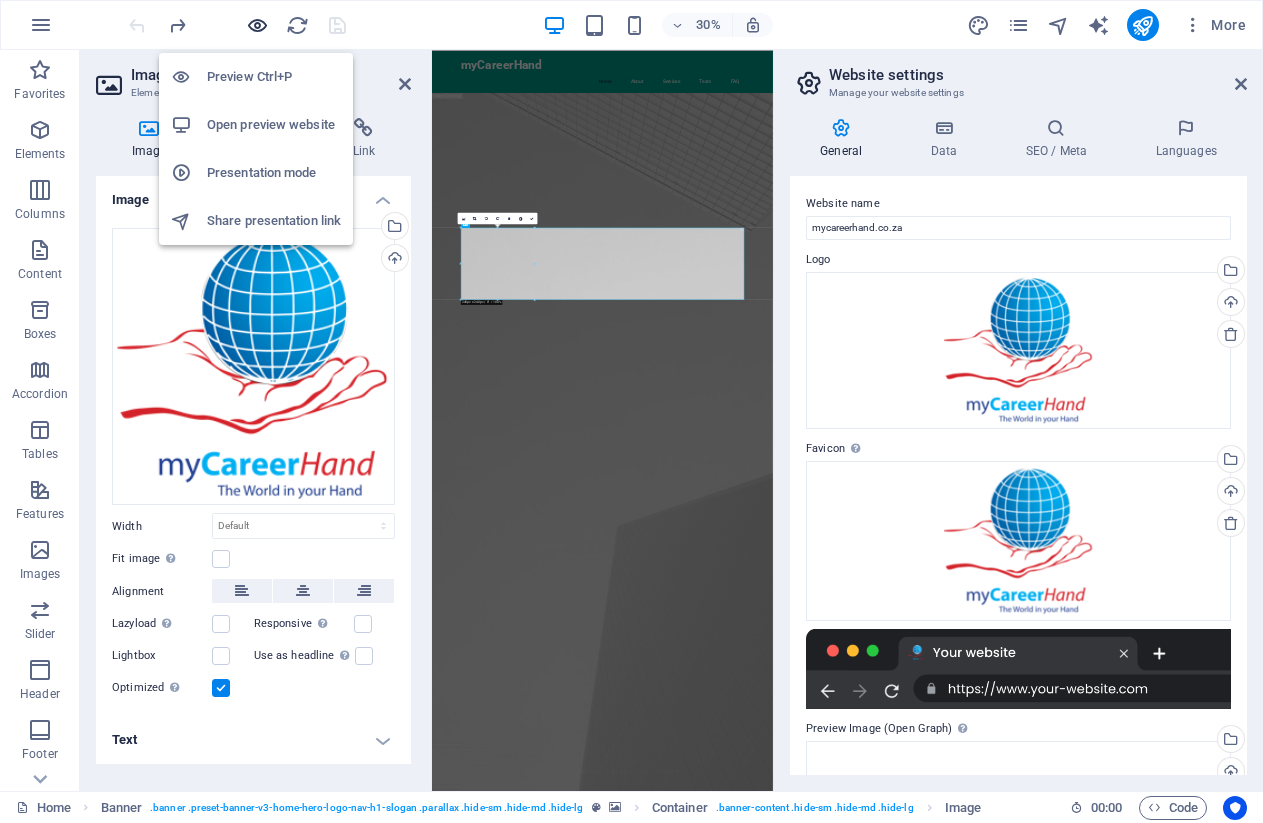 click at bounding box center [257, 25] 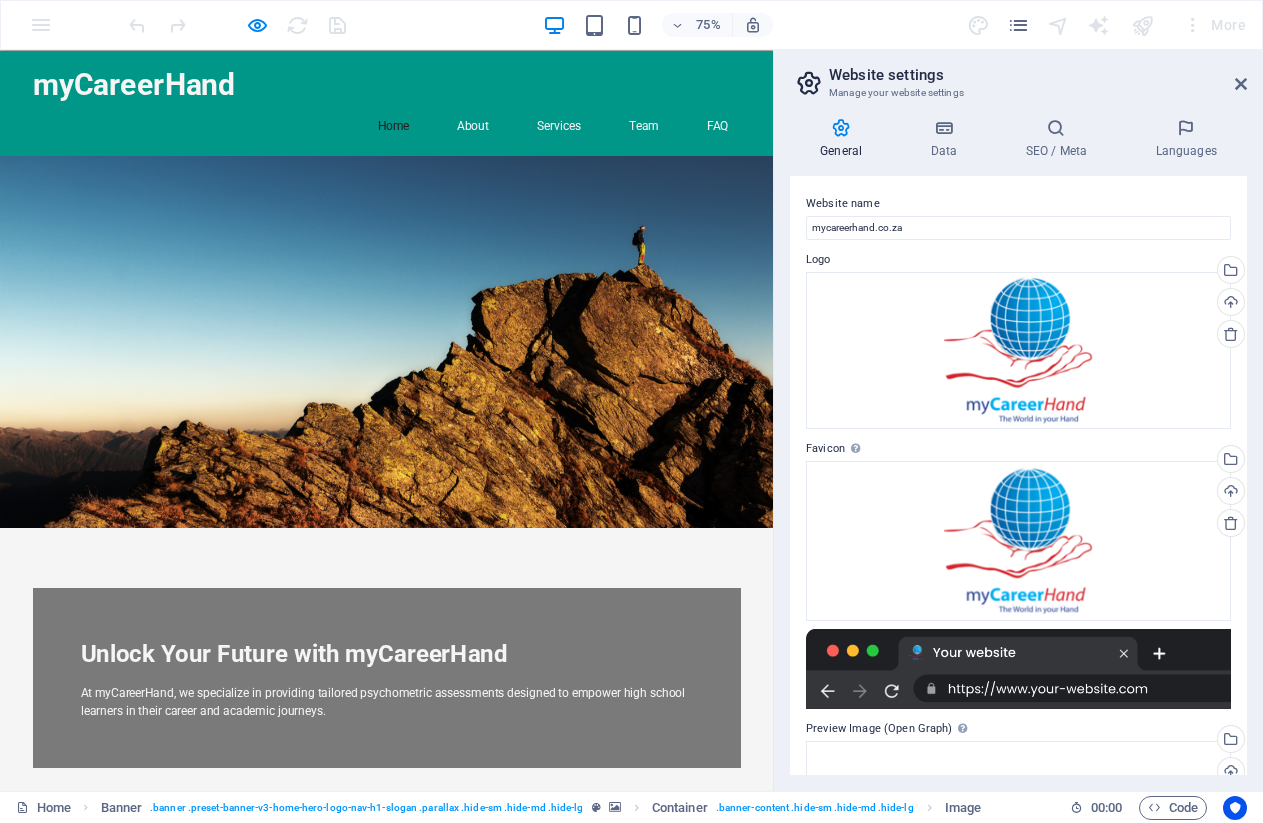 scroll, scrollTop: 0, scrollLeft: 0, axis: both 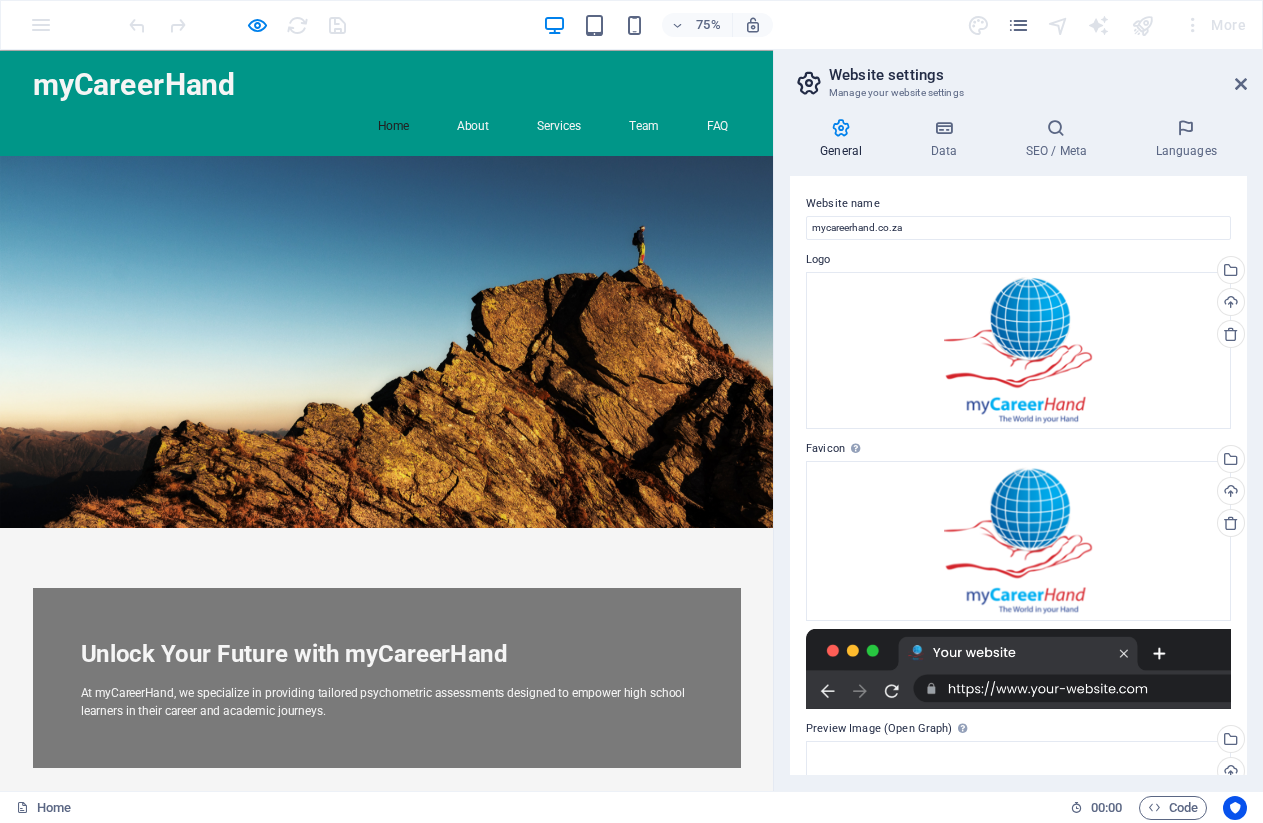 click on "myCareerHand is dedicated to guiding high school learners through the complexities of career choices and academic pathways. We offer comprehensive psychometric assessments that help students gain valuable insights into their strengths and interests, enabling them to make informed decisions about their futures. Our goal is to foster academic success and personal growth for every student we support." at bounding box center [488, 1704] 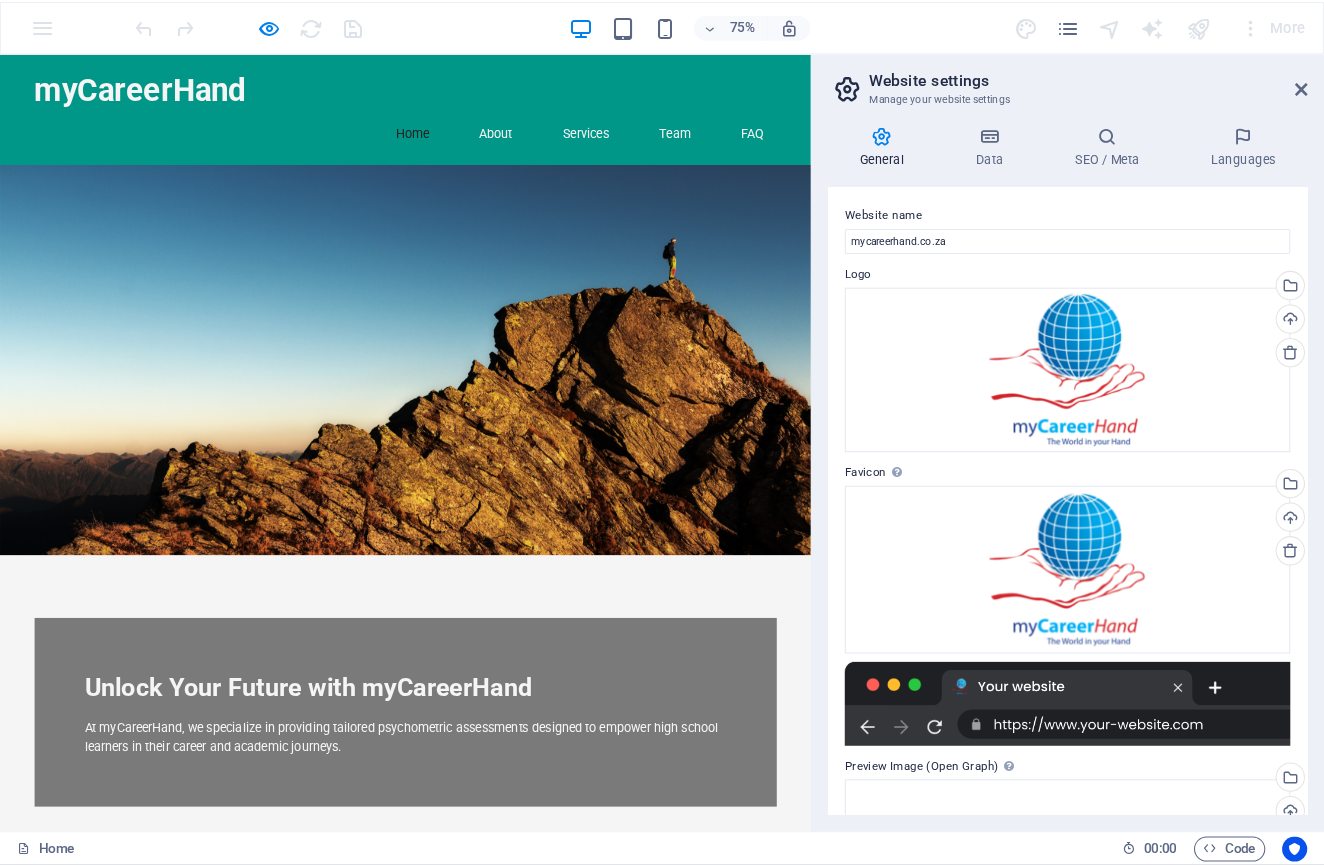 scroll, scrollTop: 0, scrollLeft: 0, axis: both 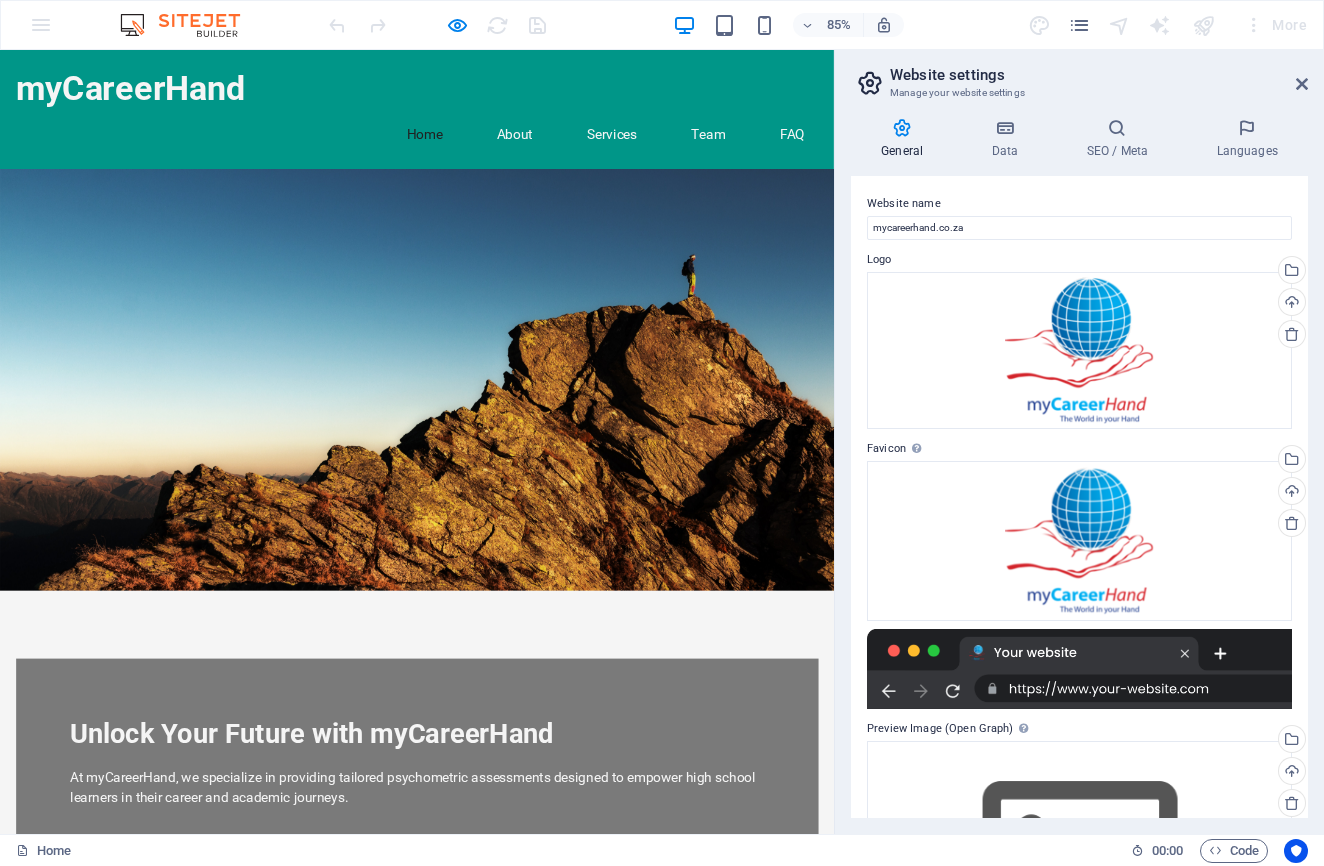 click at bounding box center (490, 438) 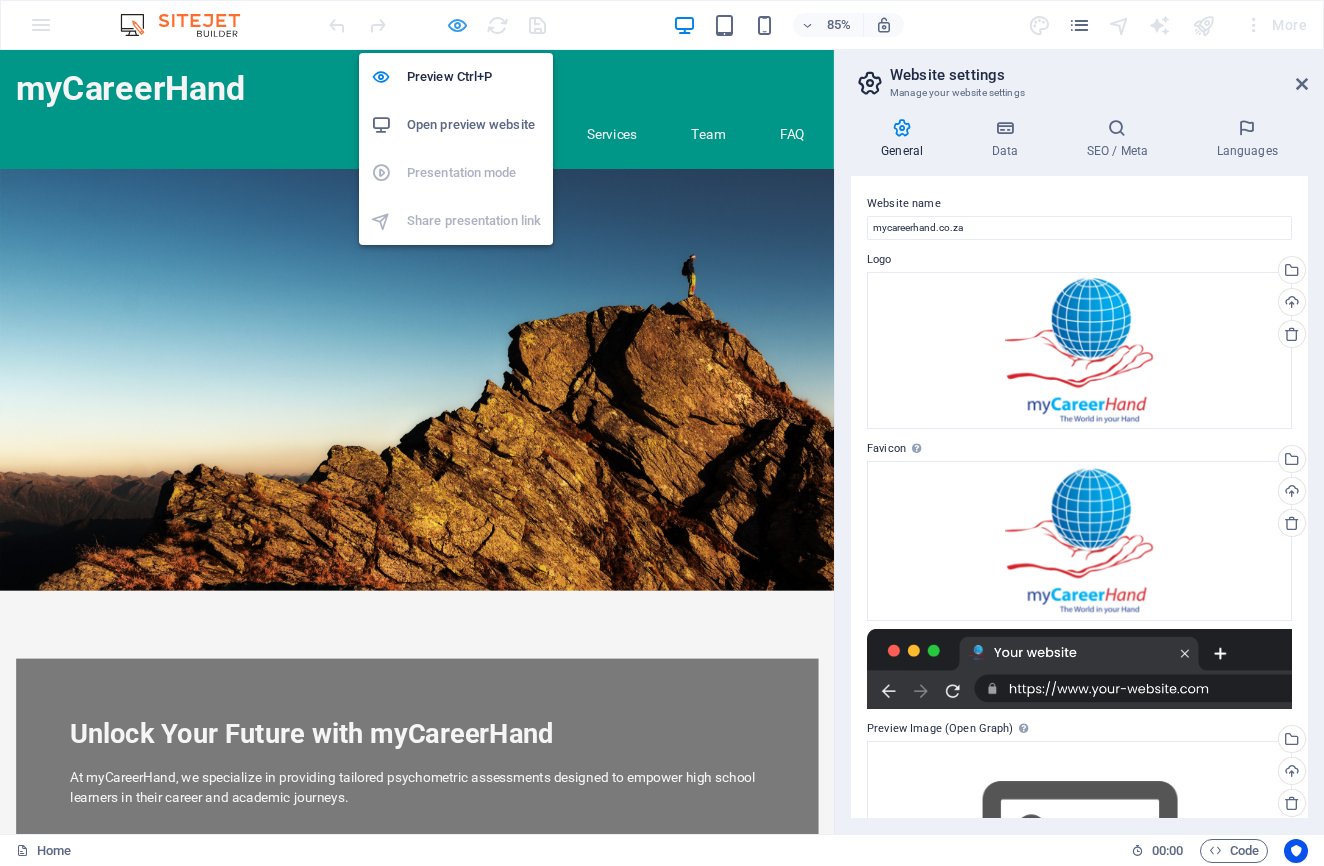 click at bounding box center (457, 25) 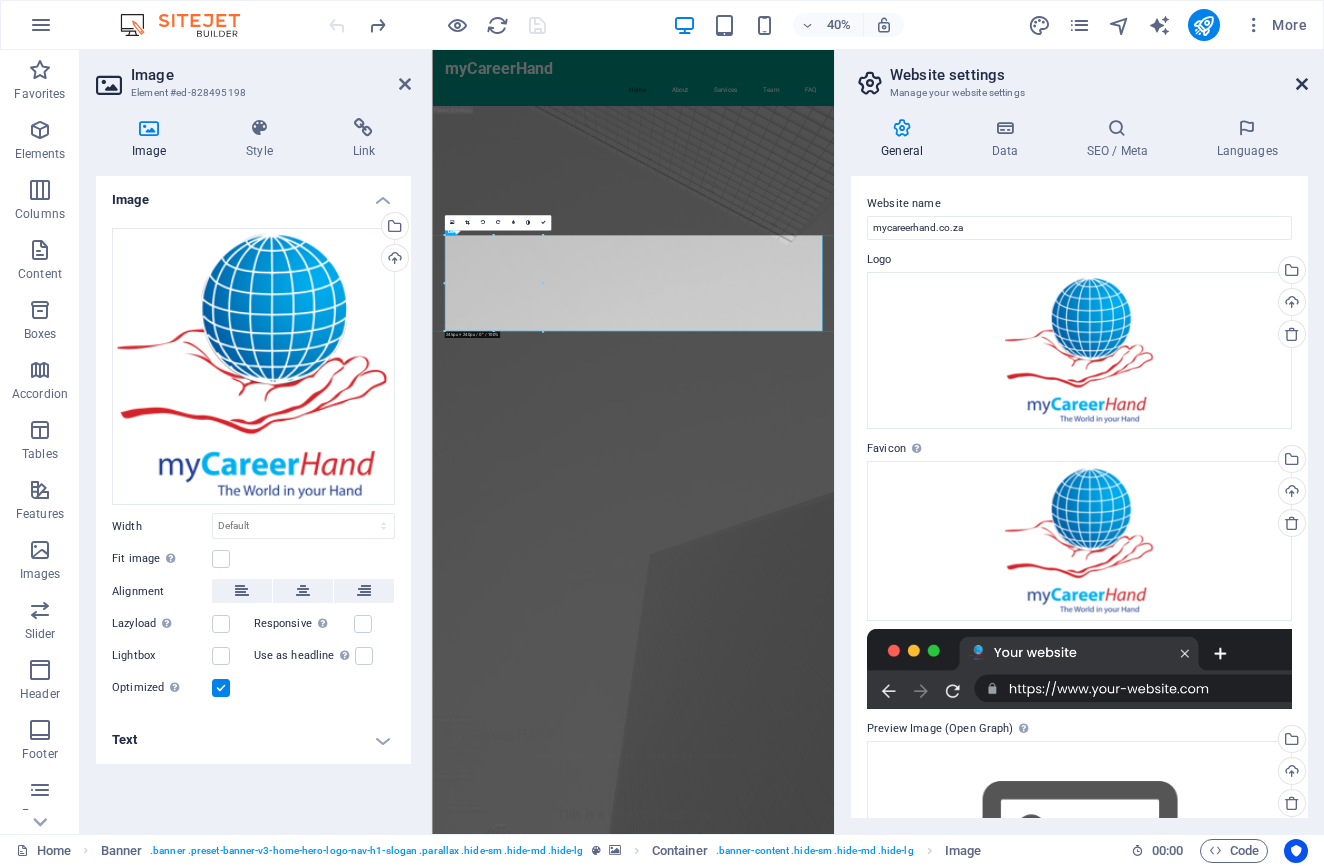 click at bounding box center (1302, 84) 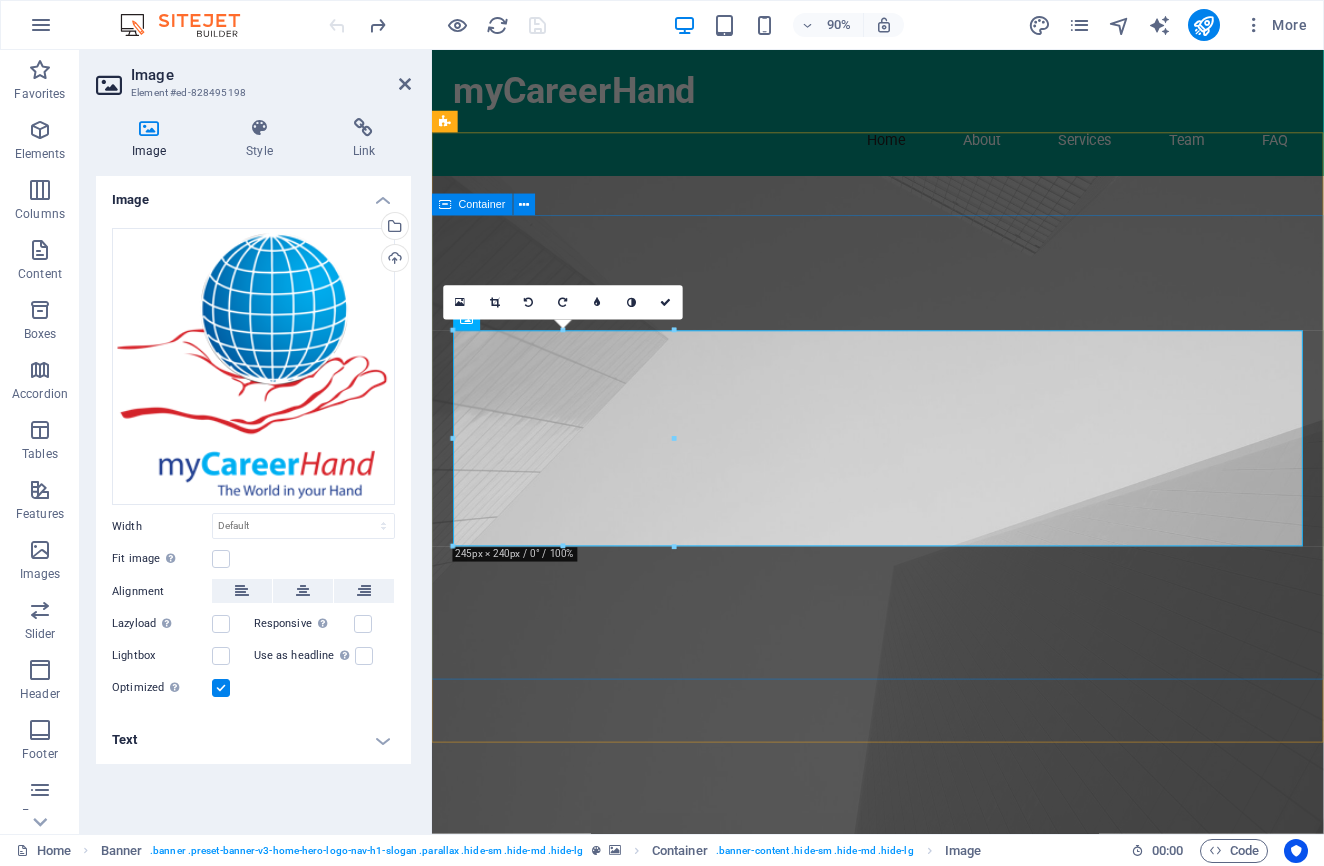 click on "This is a very cool headline This is a very appealing slogan" at bounding box center (927, 2115) 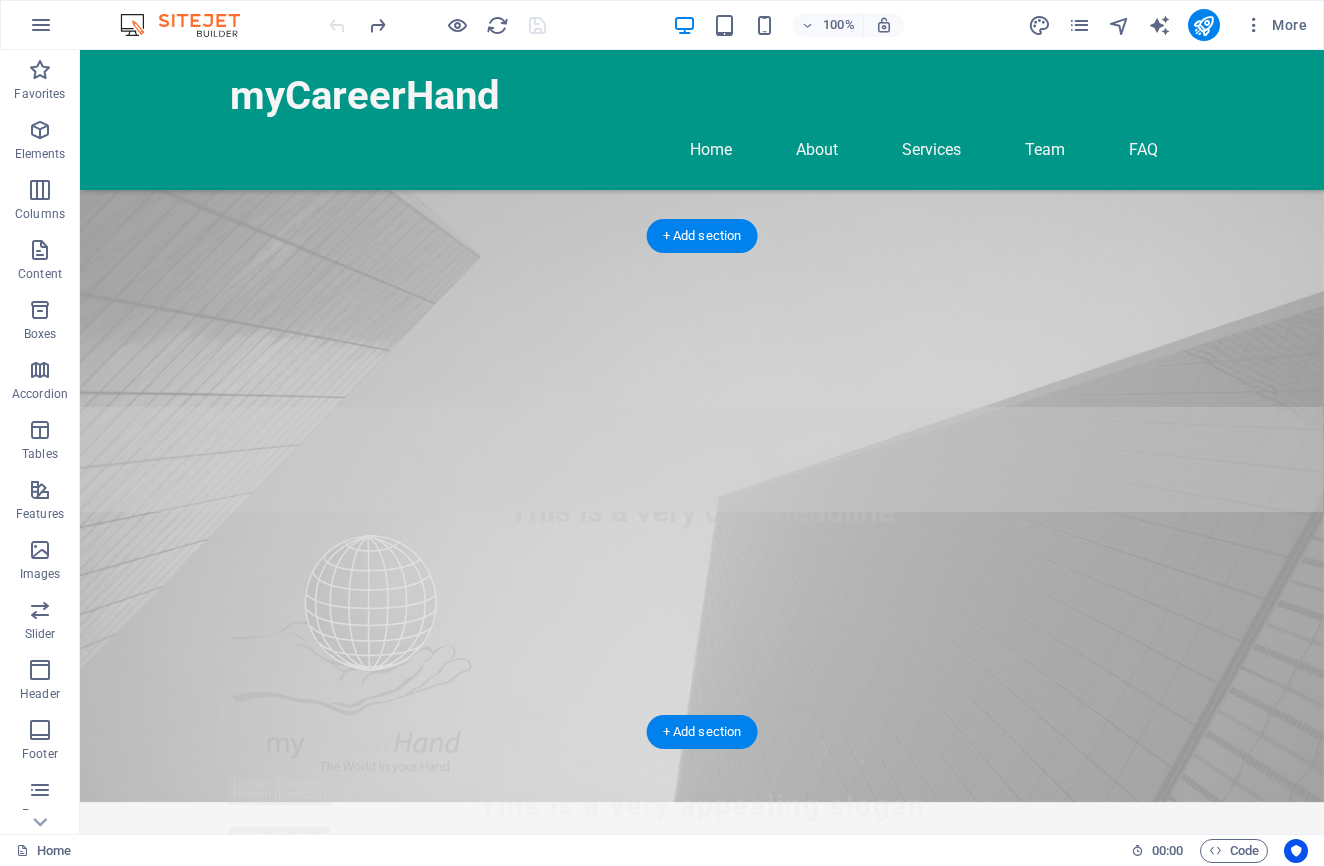 scroll, scrollTop: 400, scrollLeft: 0, axis: vertical 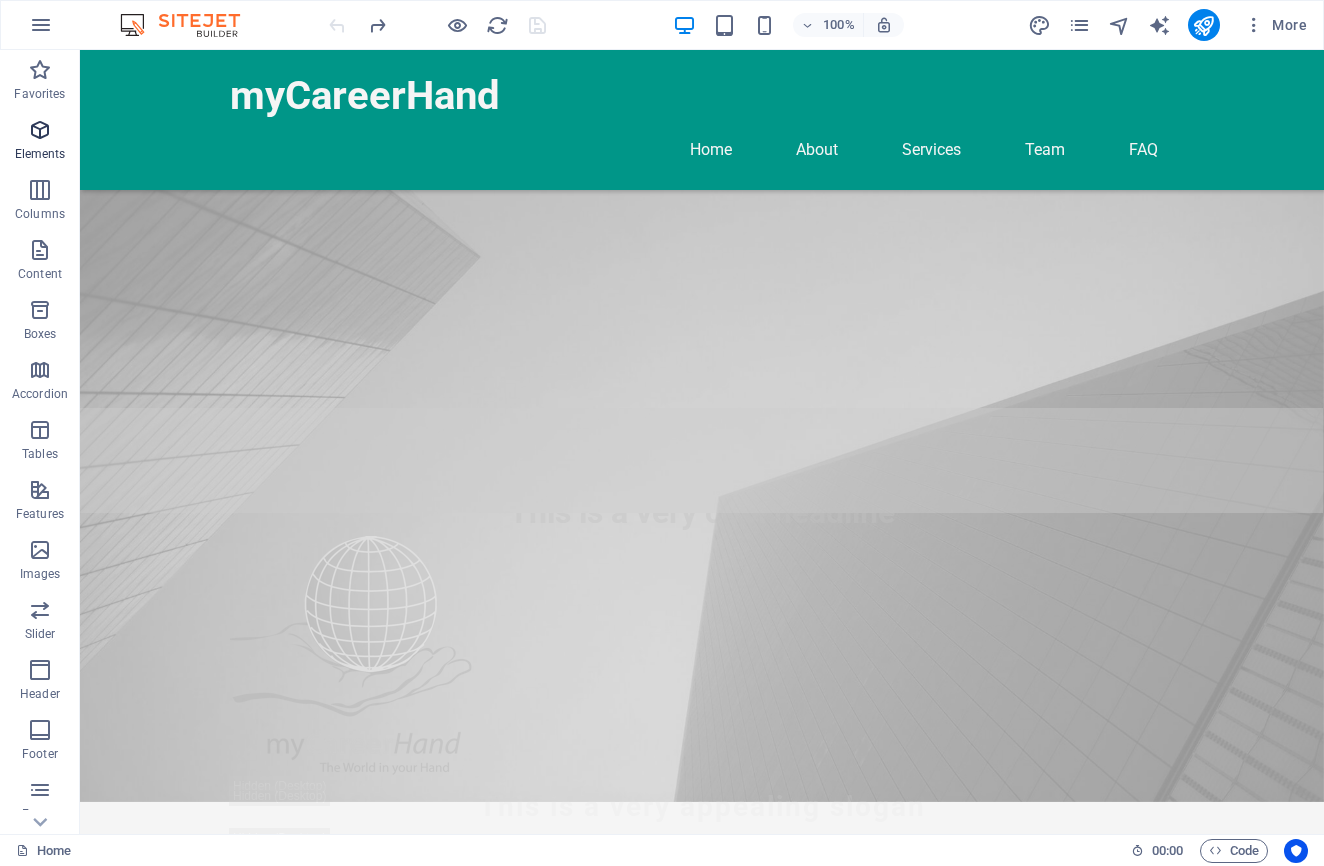 click at bounding box center [40, 130] 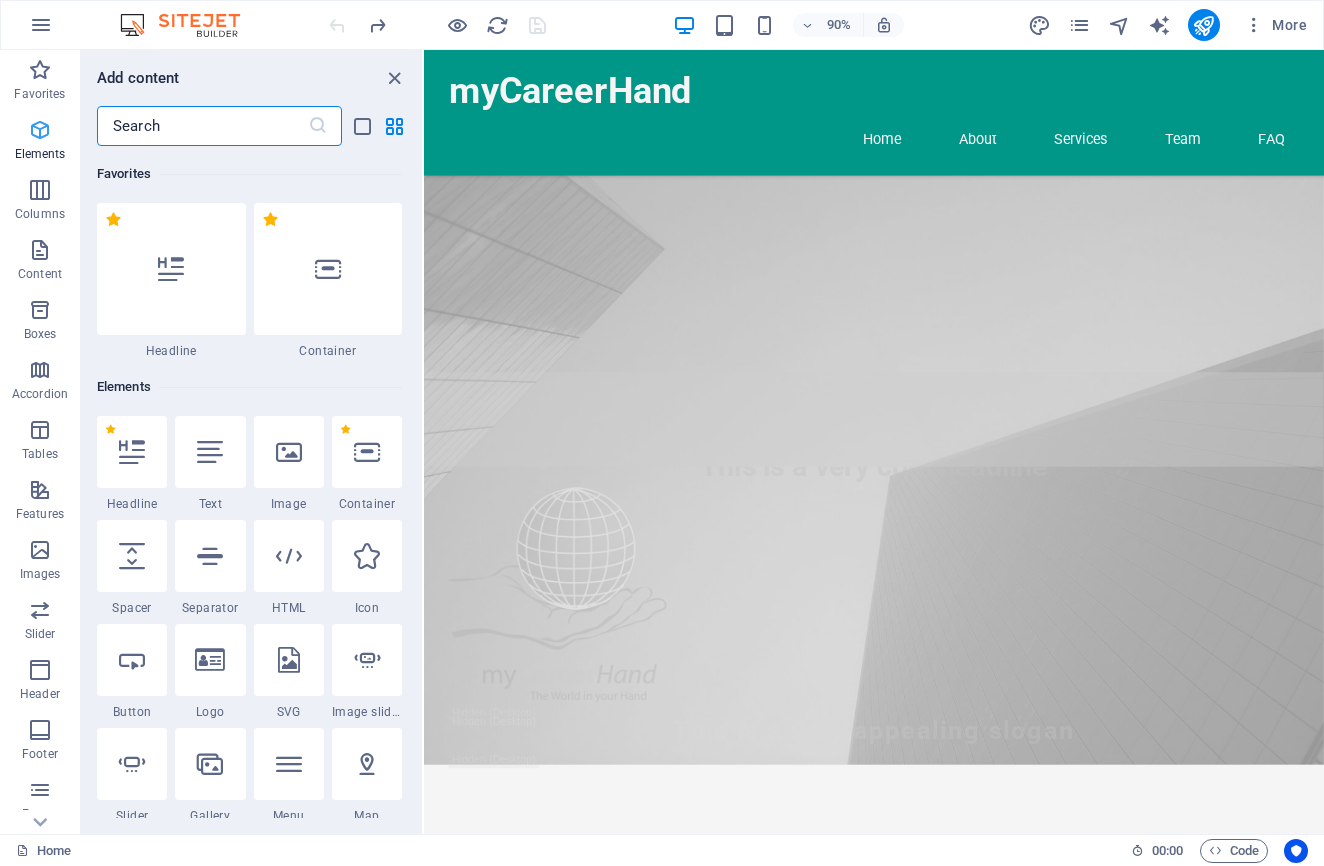 scroll, scrollTop: 213, scrollLeft: 0, axis: vertical 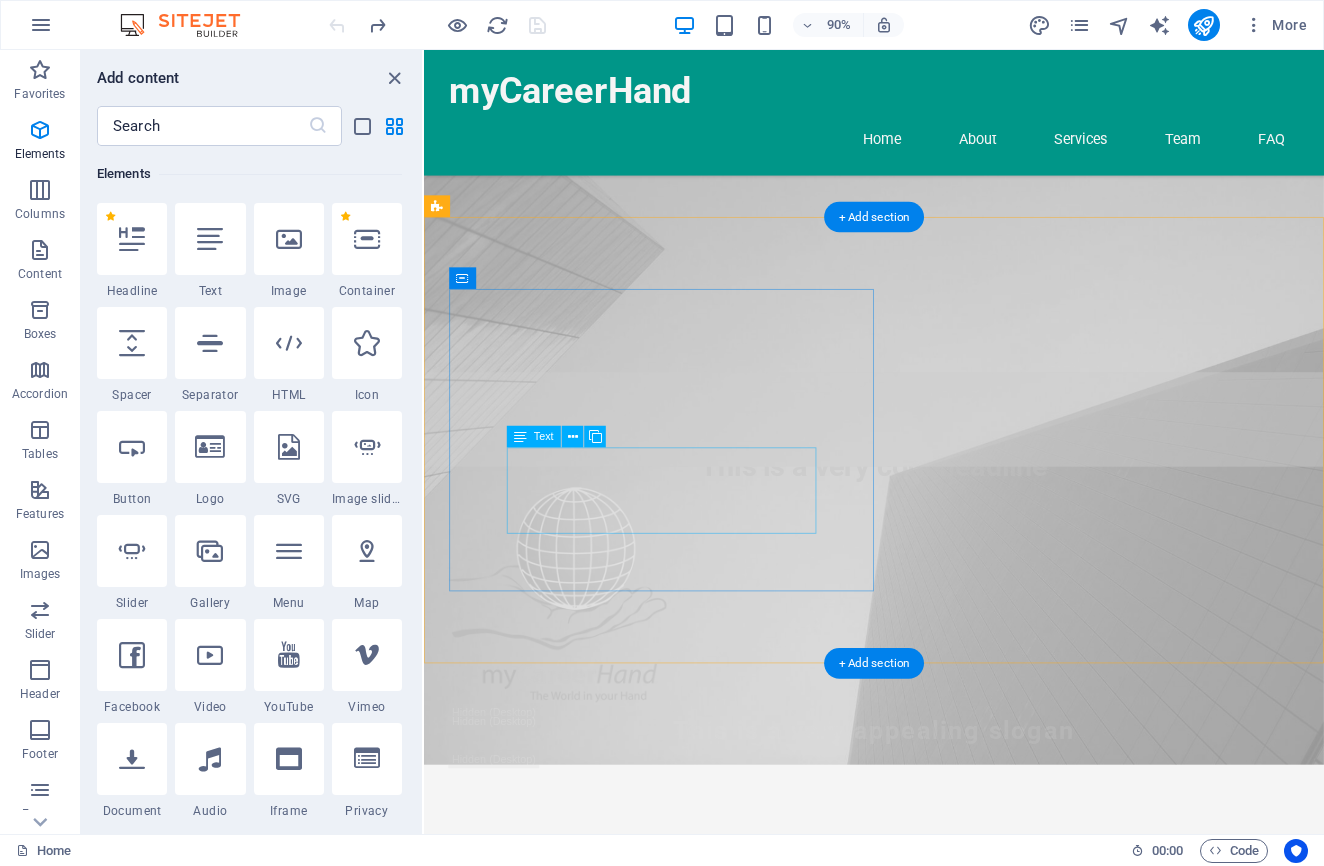 click on "At myCareerHand, we specialize in providing tailored psychometric assessments designed to empower high school learners in their career and academic journeys." at bounding box center (924, 1722) 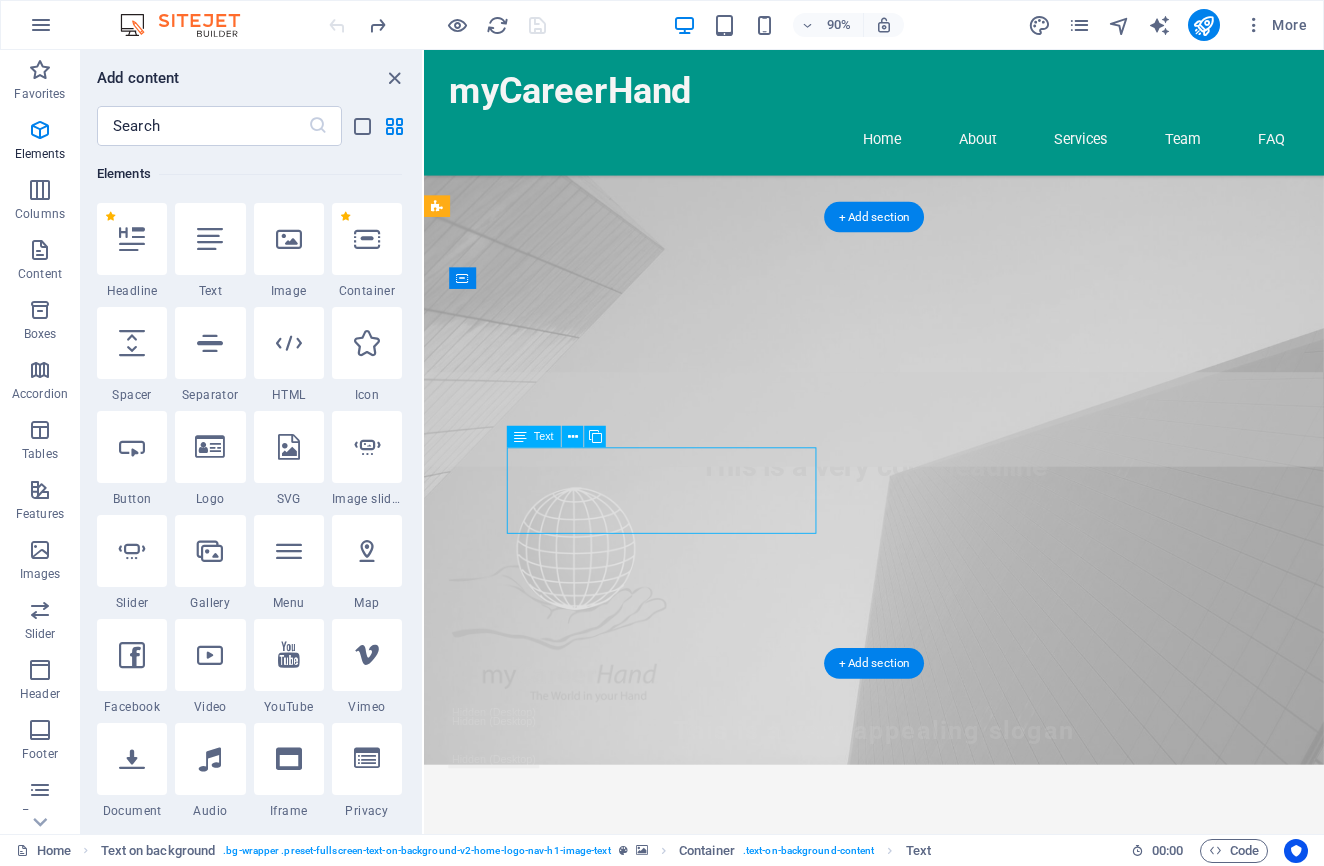 click on "At myCareerHand, we specialize in providing tailored psychometric assessments designed to empower high school learners in their career and academic journeys." at bounding box center (924, 1722) 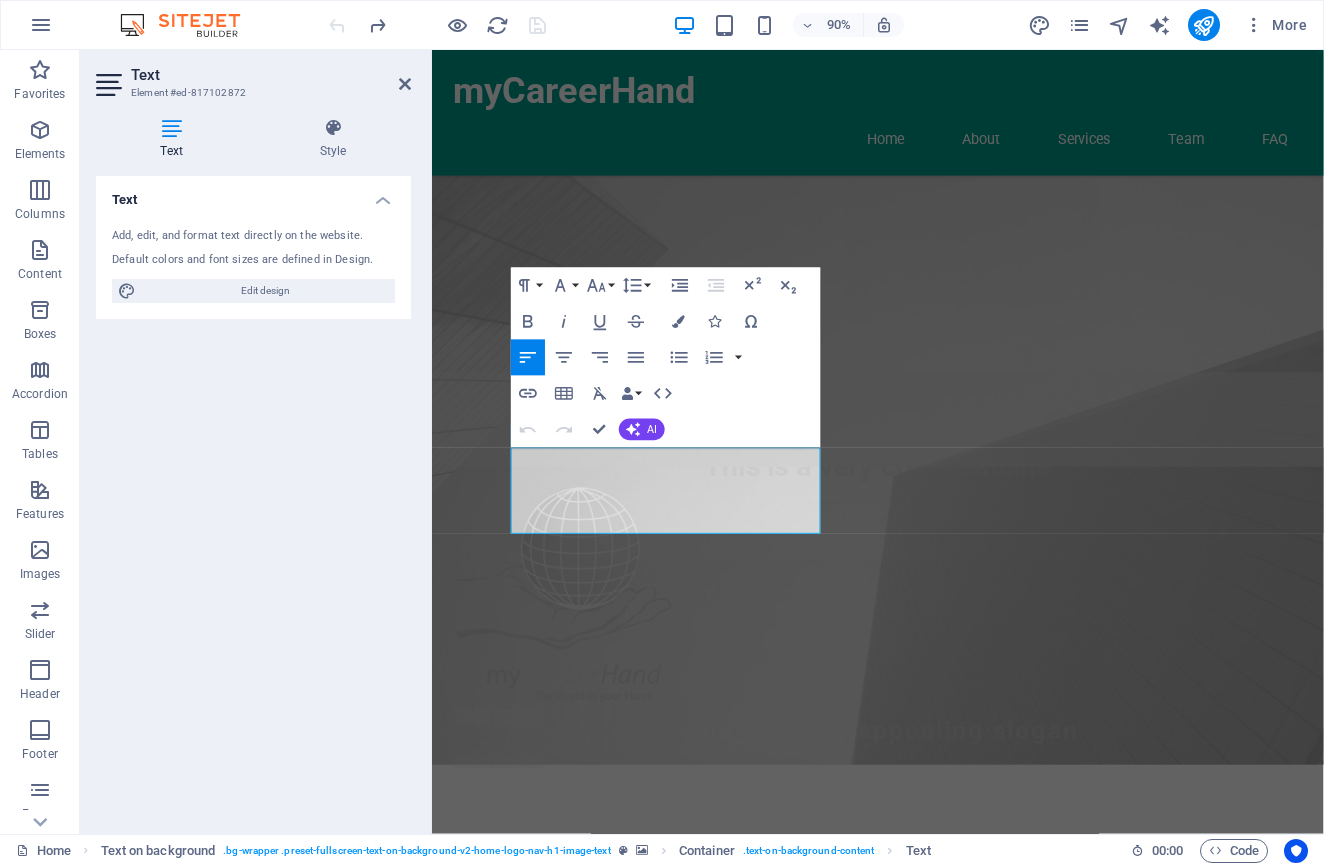 click at bounding box center (927, 1242) 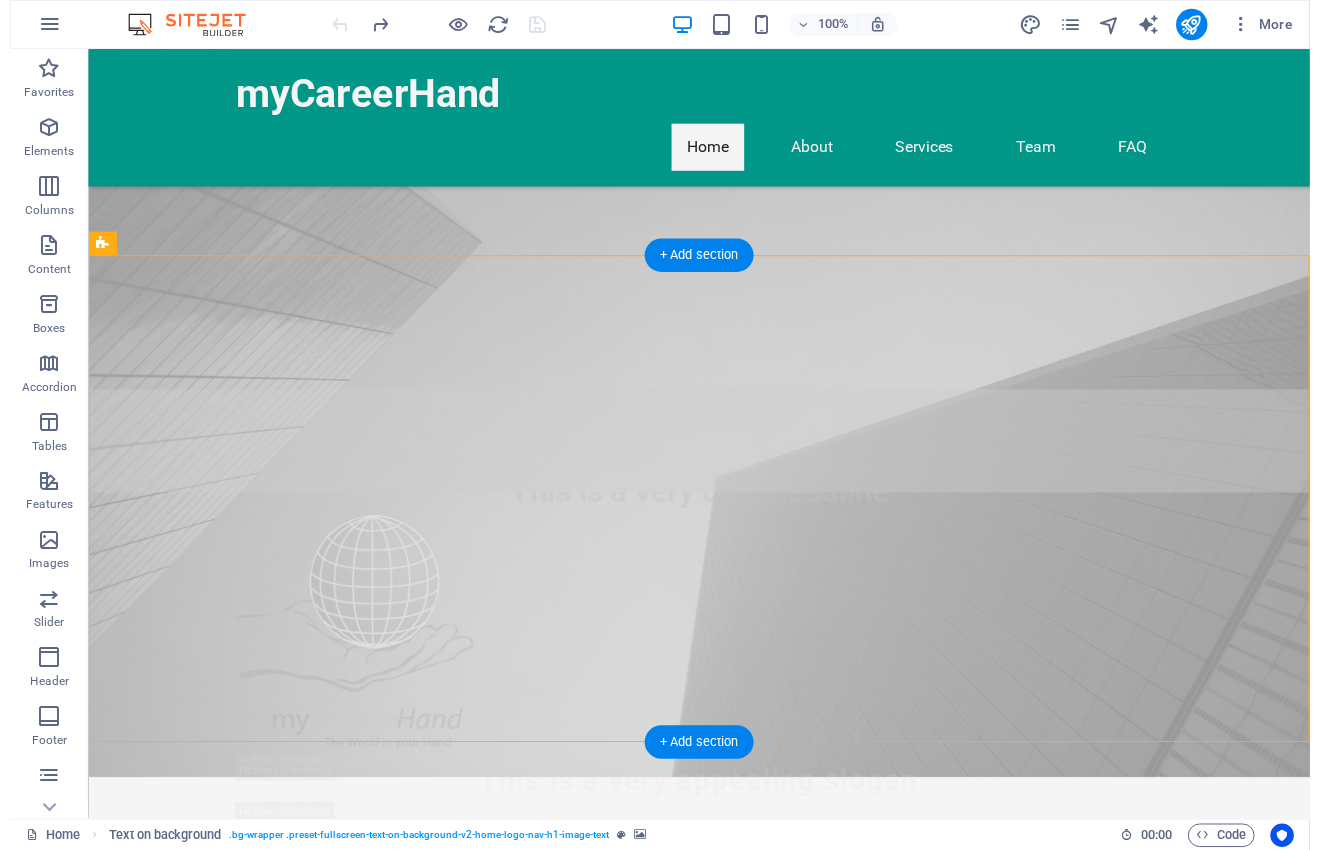 scroll, scrollTop: 206, scrollLeft: 0, axis: vertical 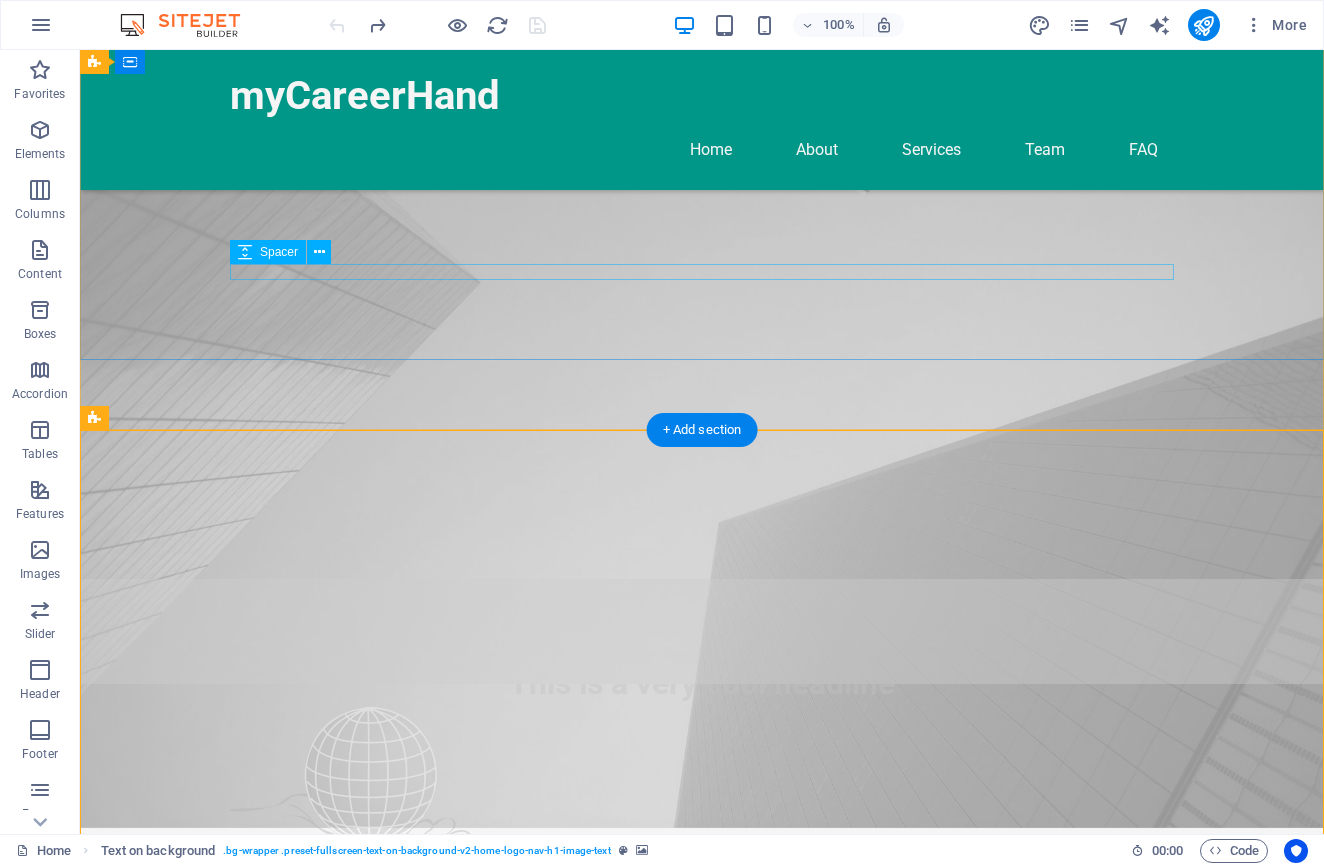 click at bounding box center [702, 1007] 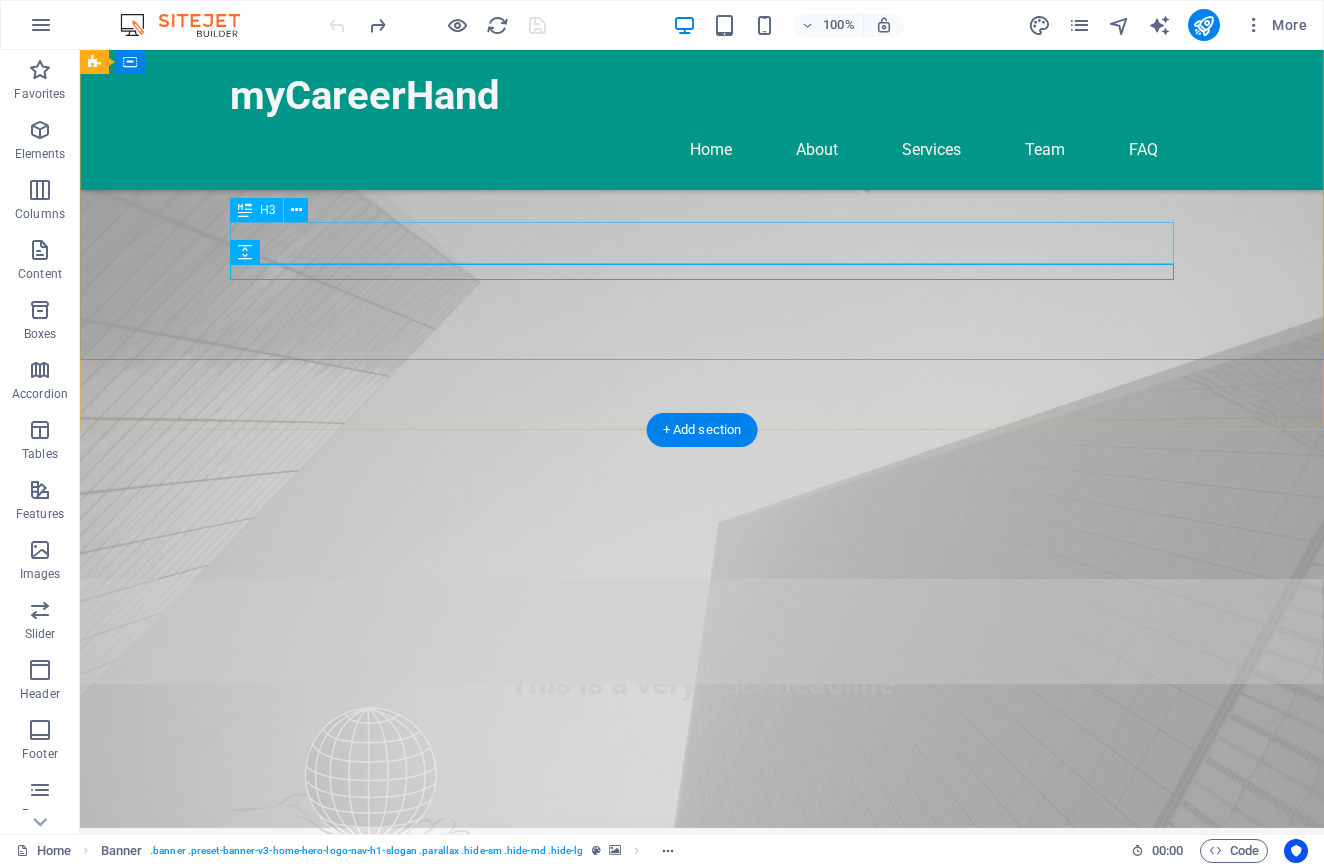 click on "This is a very appealing slogan" at bounding box center (702, 978) 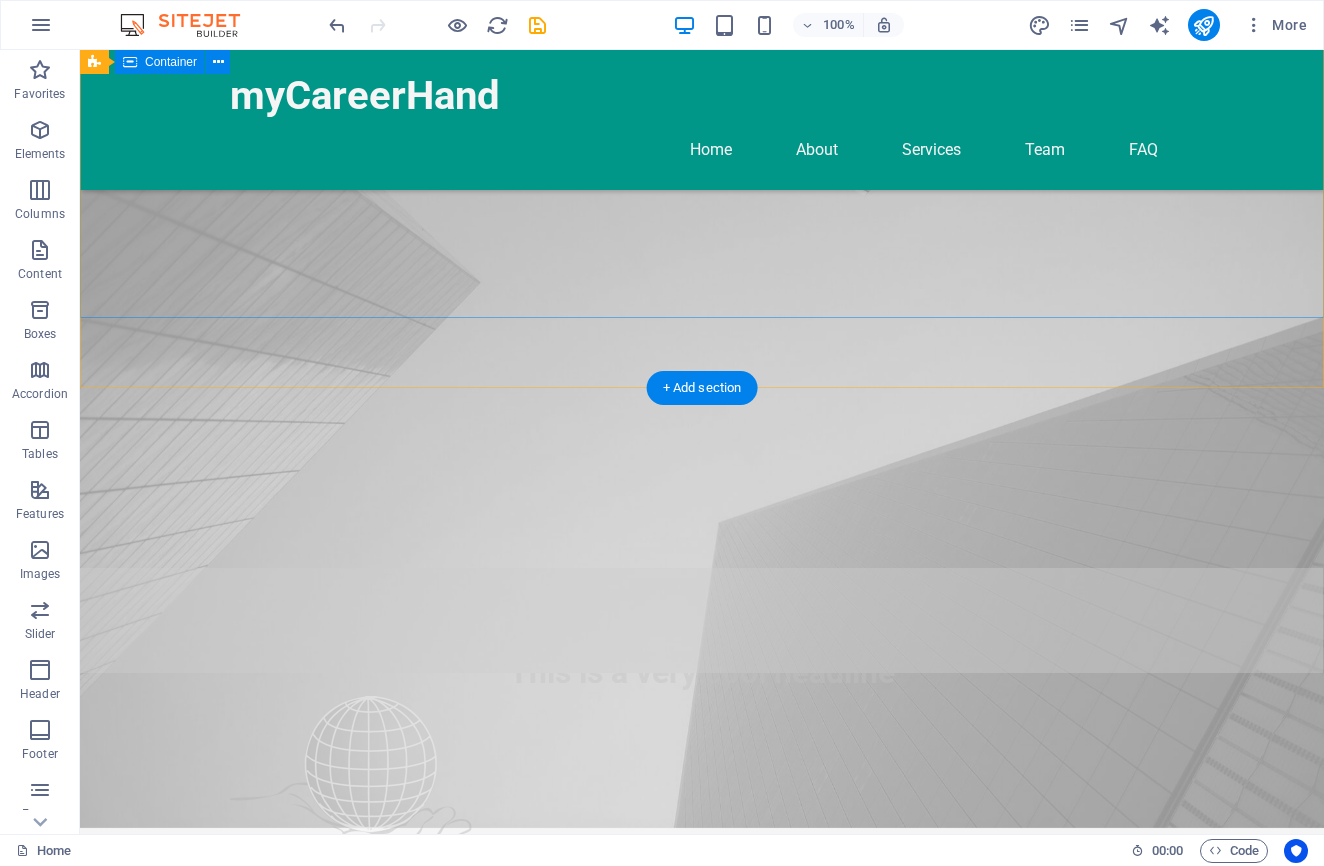 click on "This is a very cool headline" at bounding box center [702, 805] 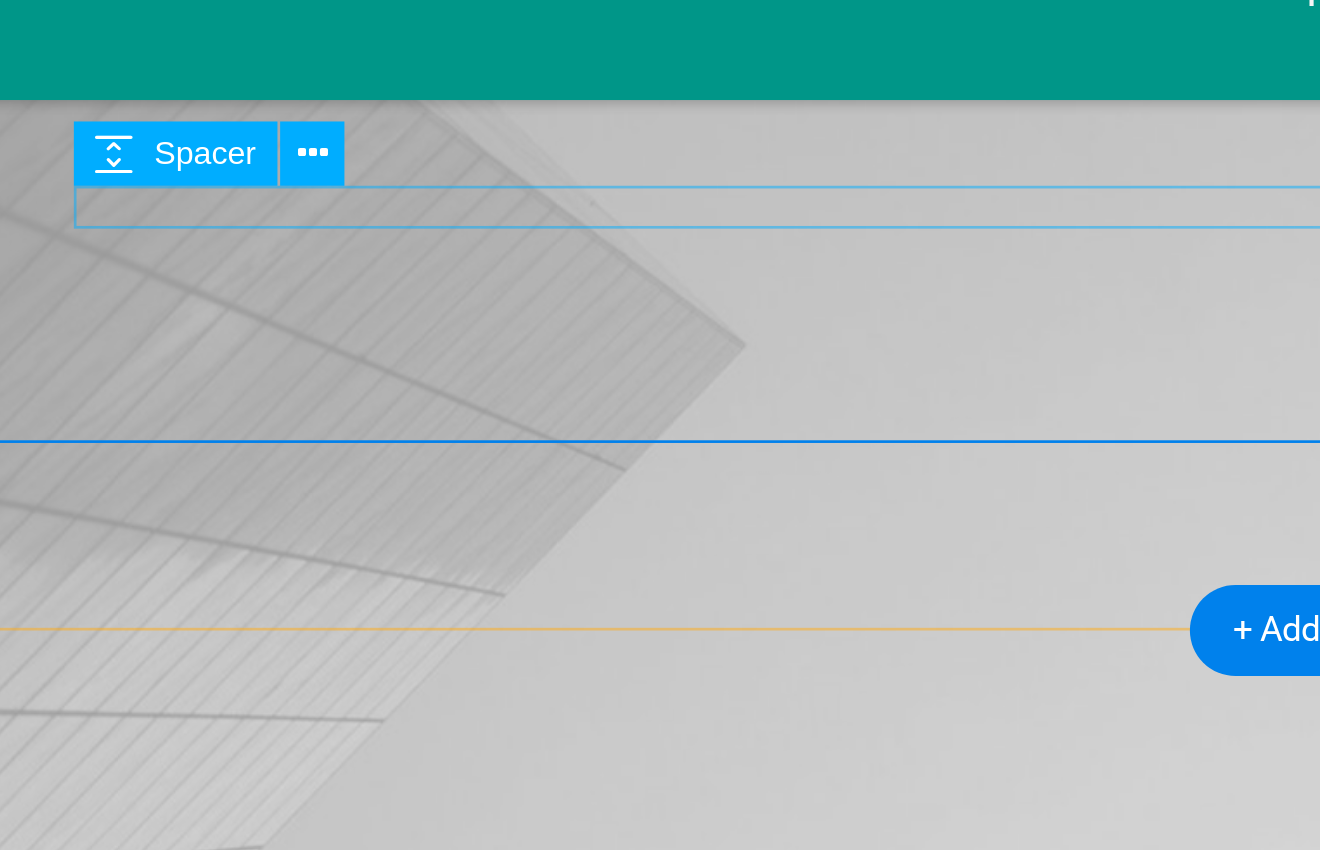 click at bounding box center (298, 629) 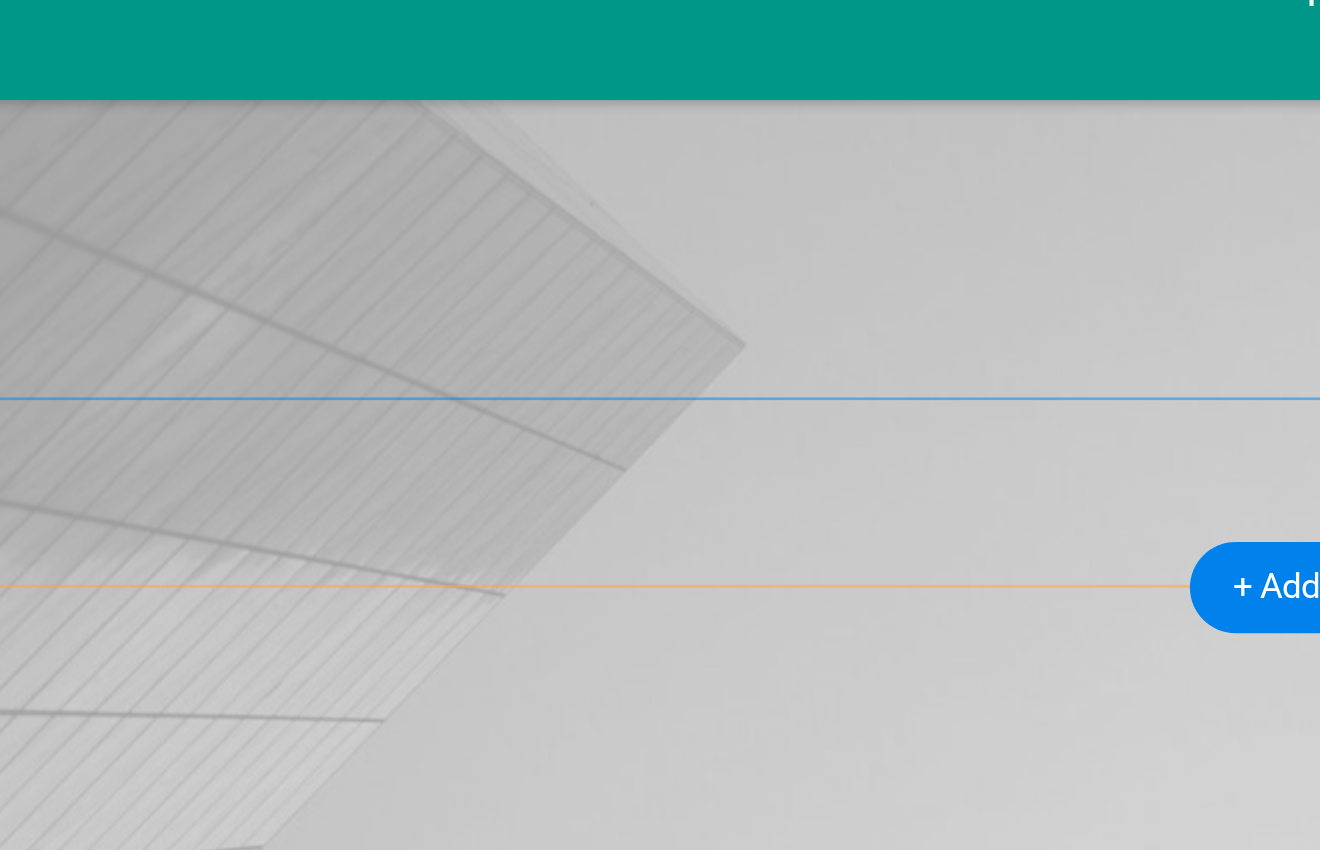 click at bounding box center (298, 600) 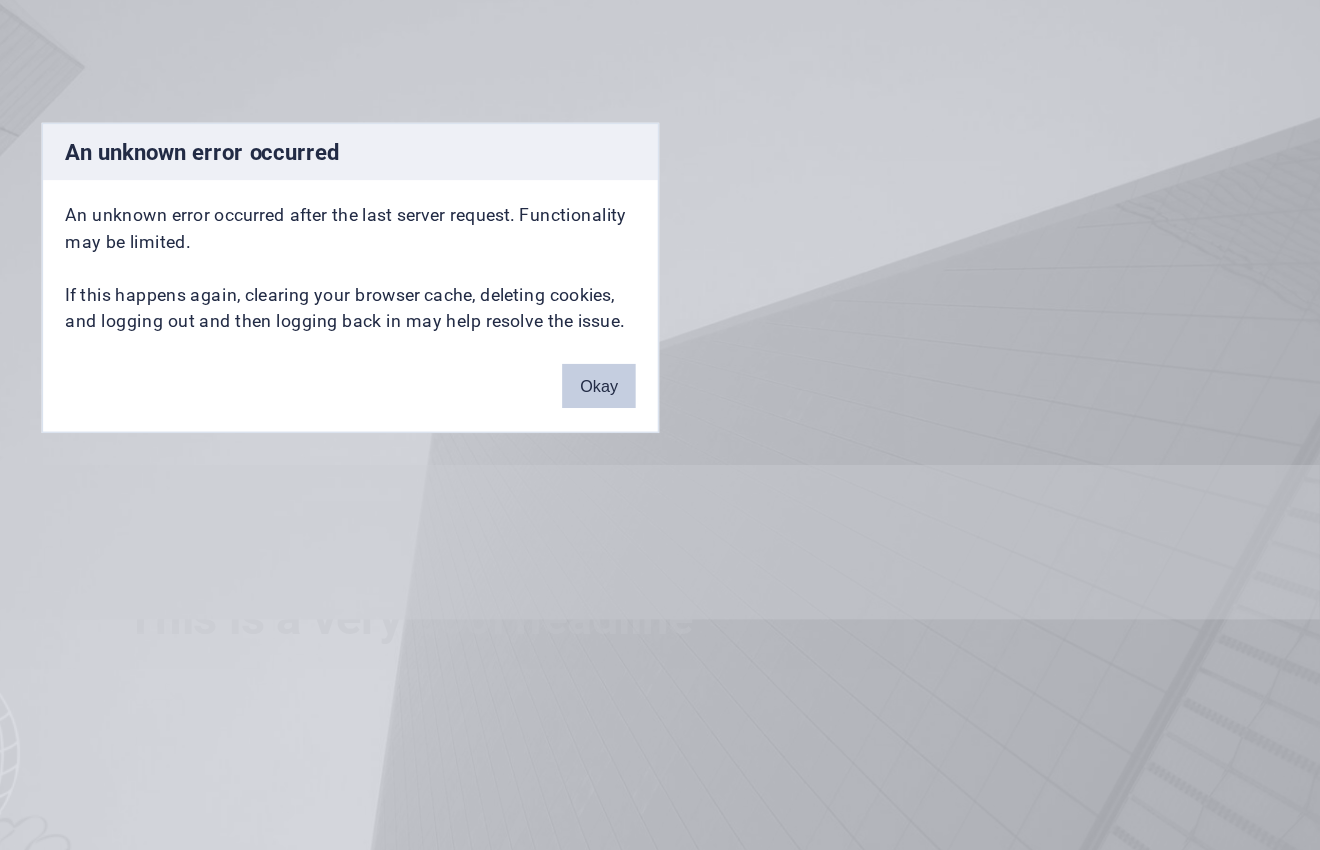 click on "Okay" at bounding box center (829, 499) 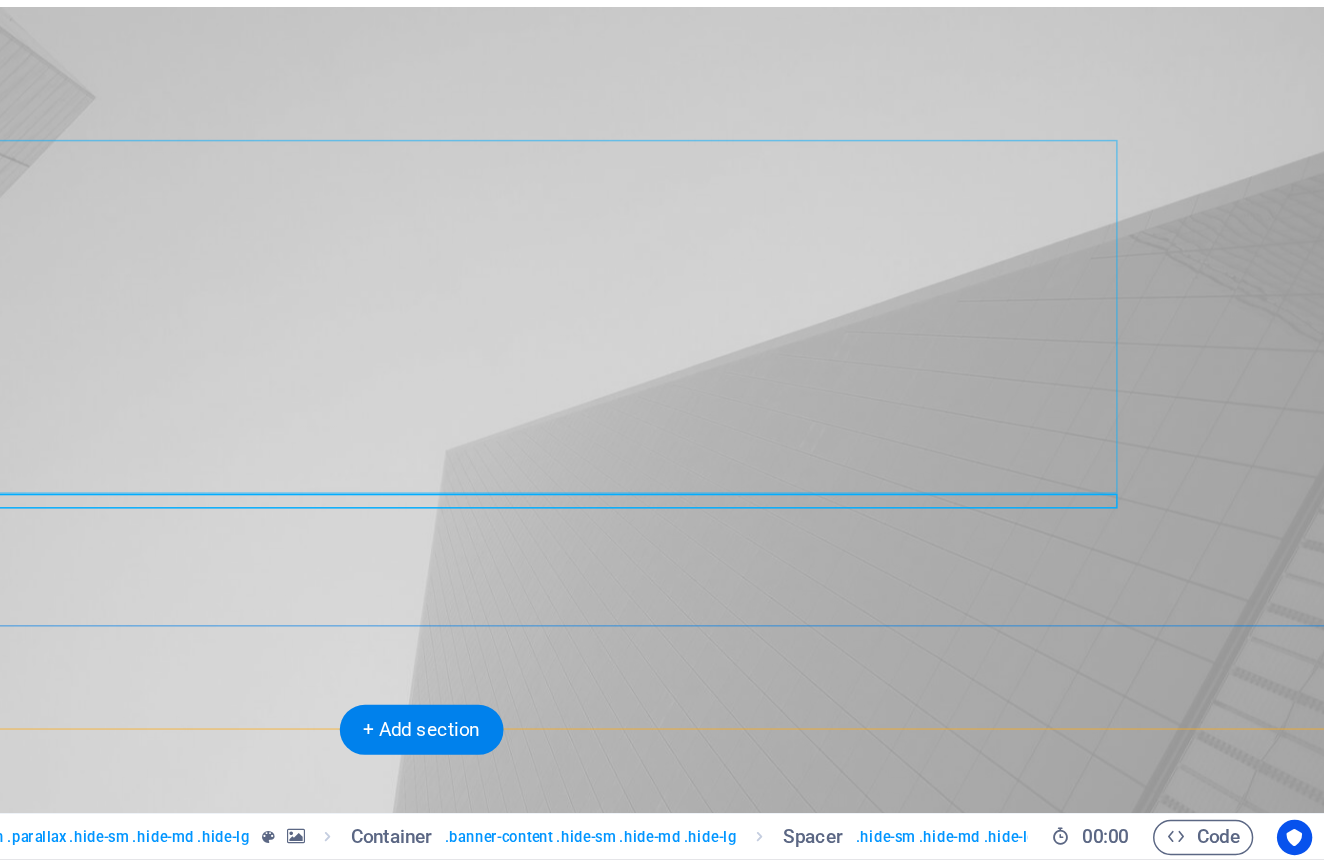 scroll, scrollTop: 0, scrollLeft: 0, axis: both 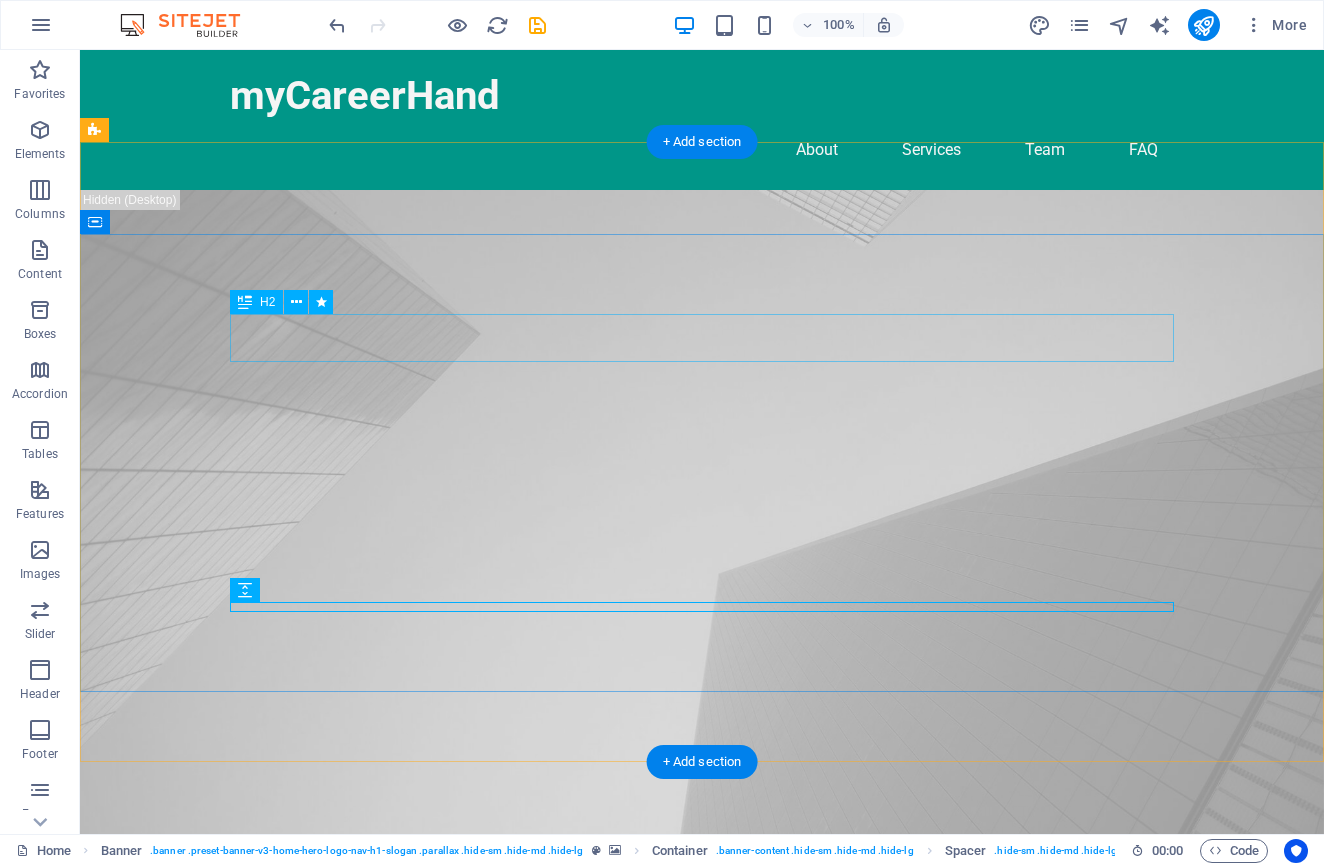 click on "This is a very cool headline" at bounding box center [702, 1144] 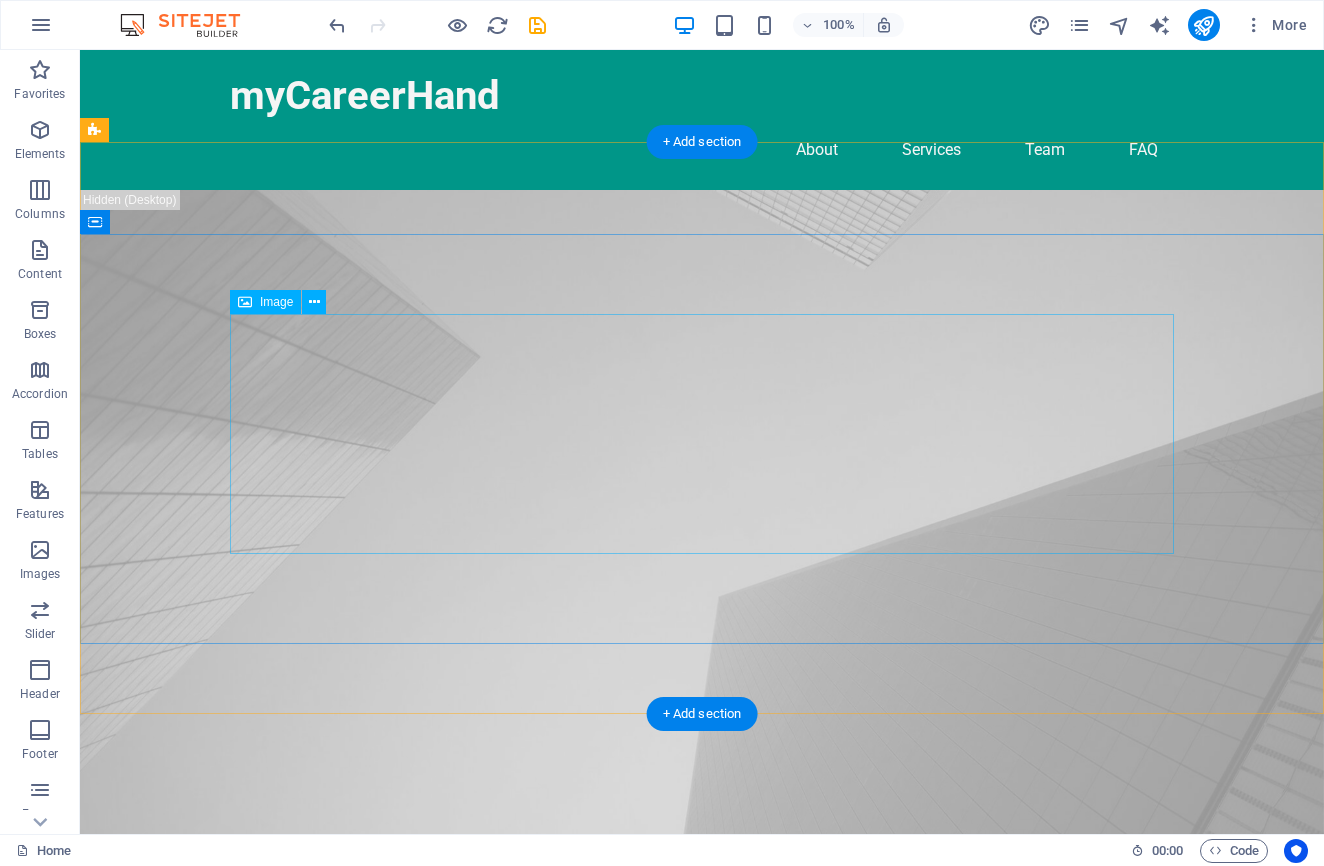 click at bounding box center (702, 1263) 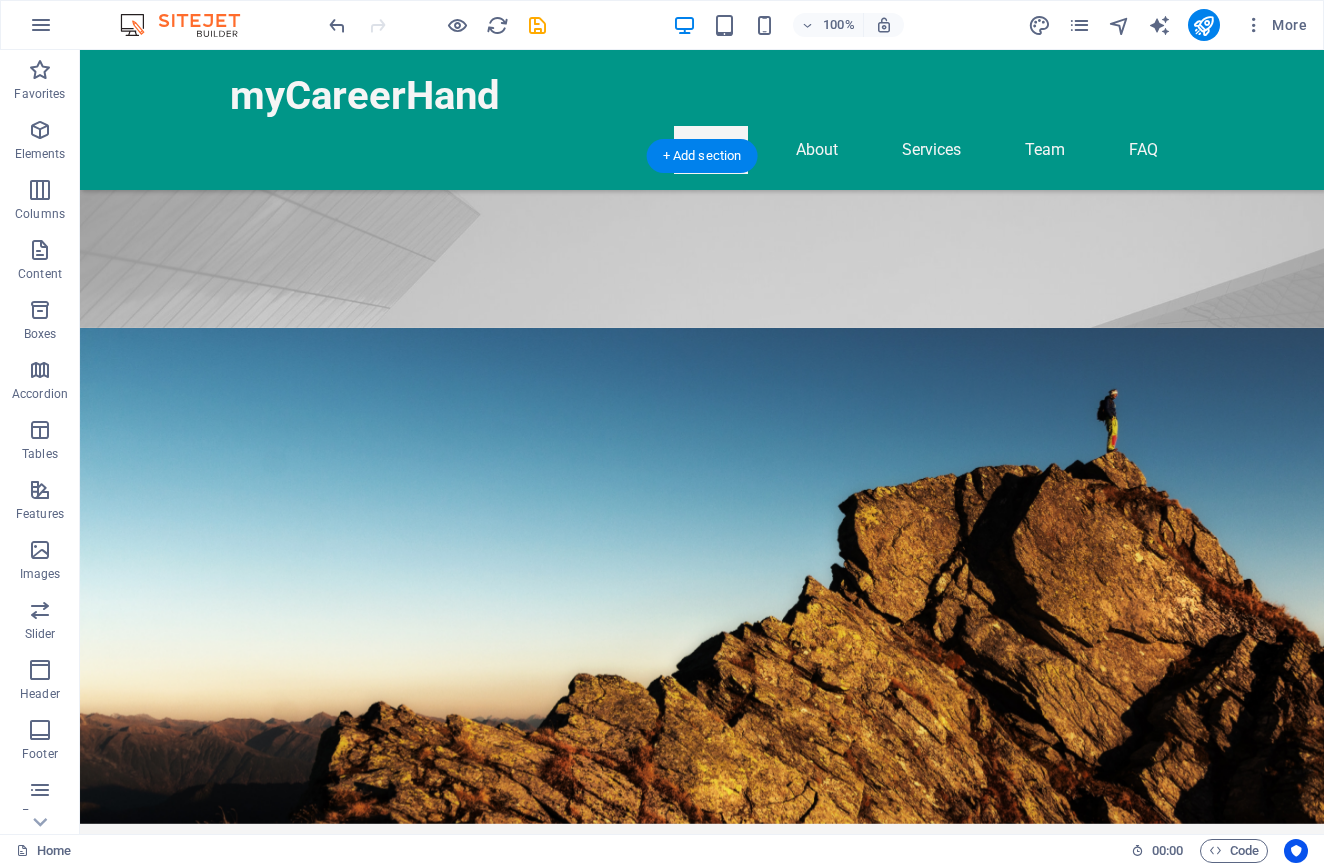 scroll, scrollTop: 924, scrollLeft: 0, axis: vertical 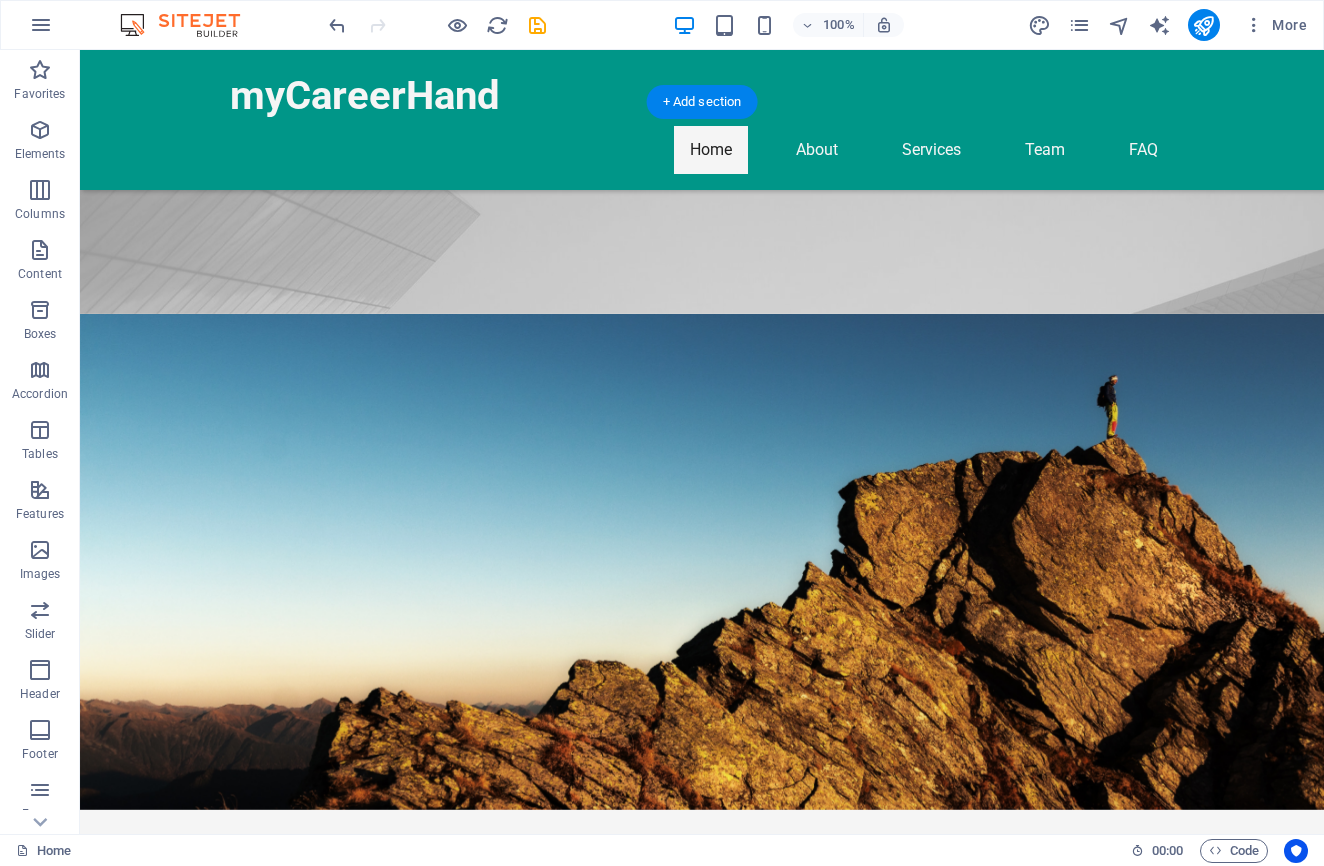 click on "This is a very cool headline" at bounding box center [702, 2248] 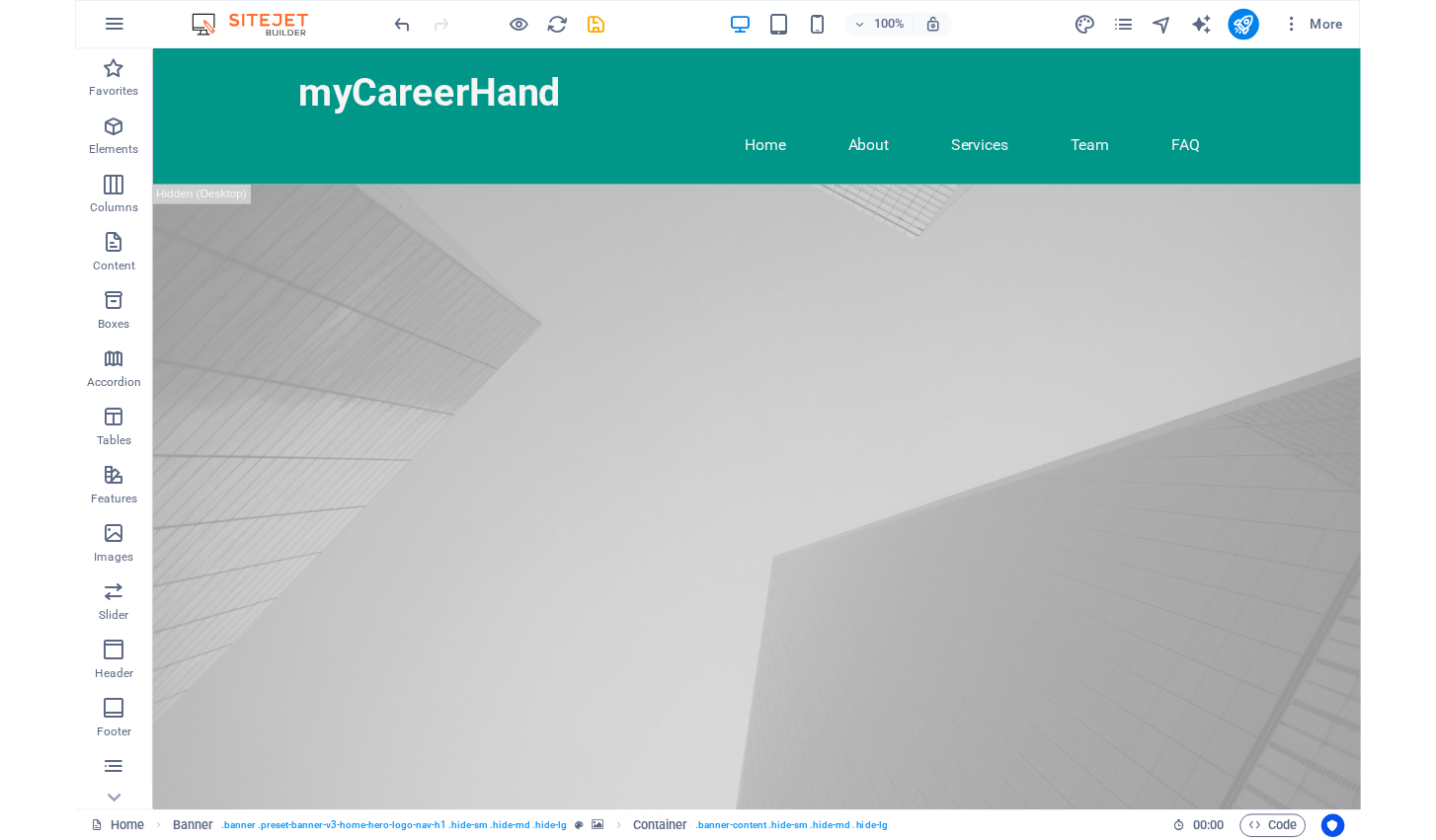 scroll, scrollTop: 0, scrollLeft: 0, axis: both 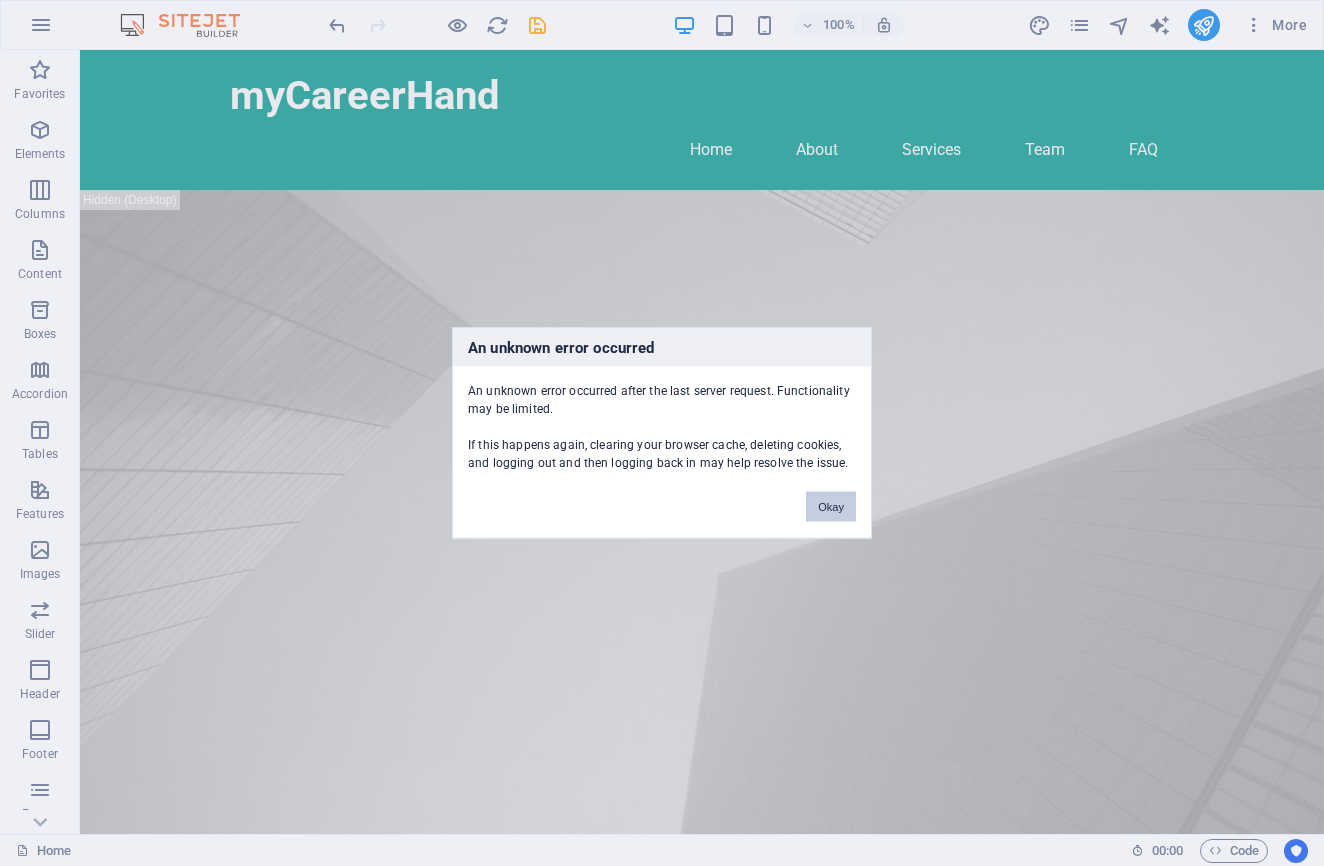 click on "Okay" at bounding box center [831, 507] 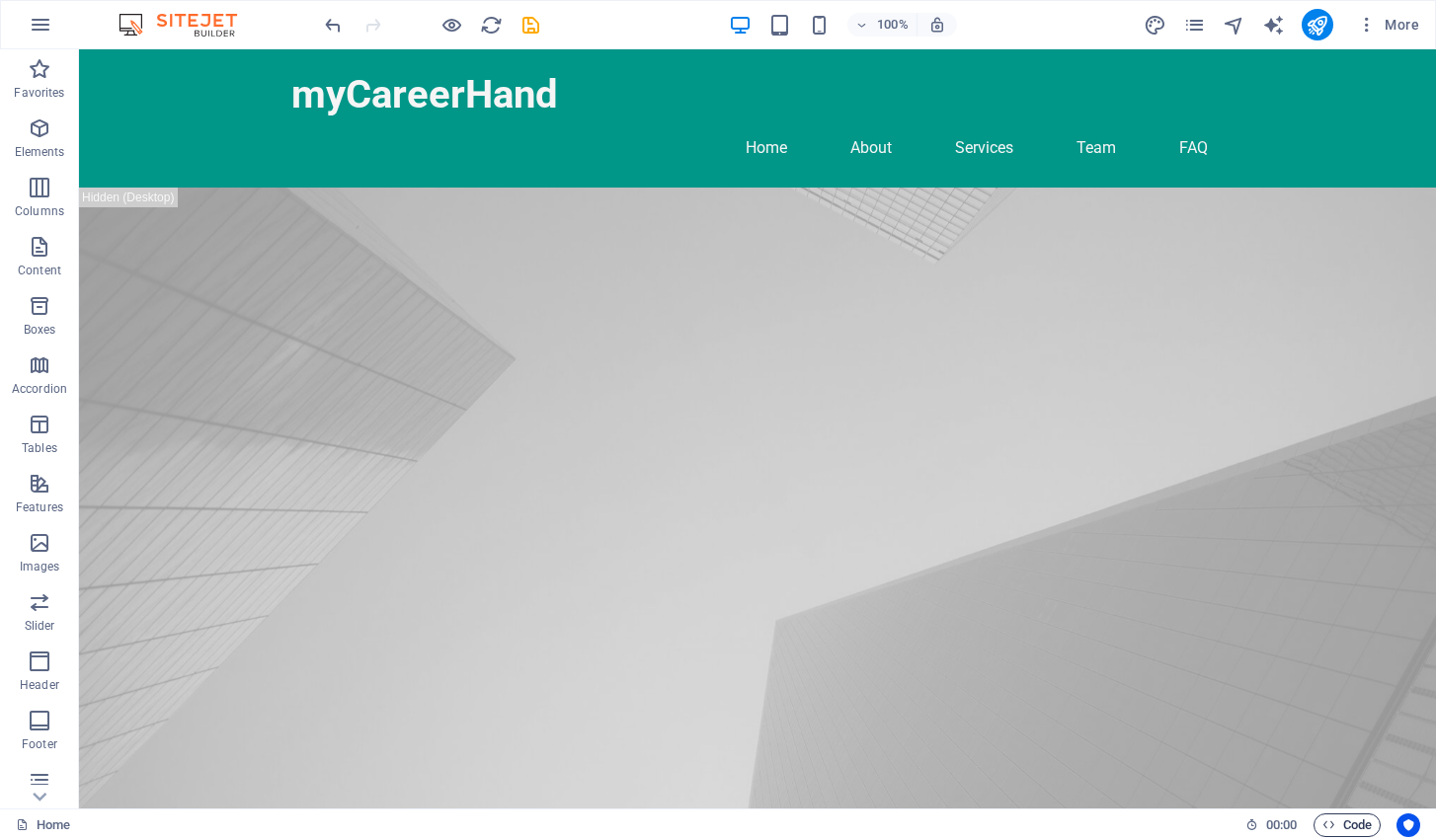 click on "Code" at bounding box center [1347, 825] 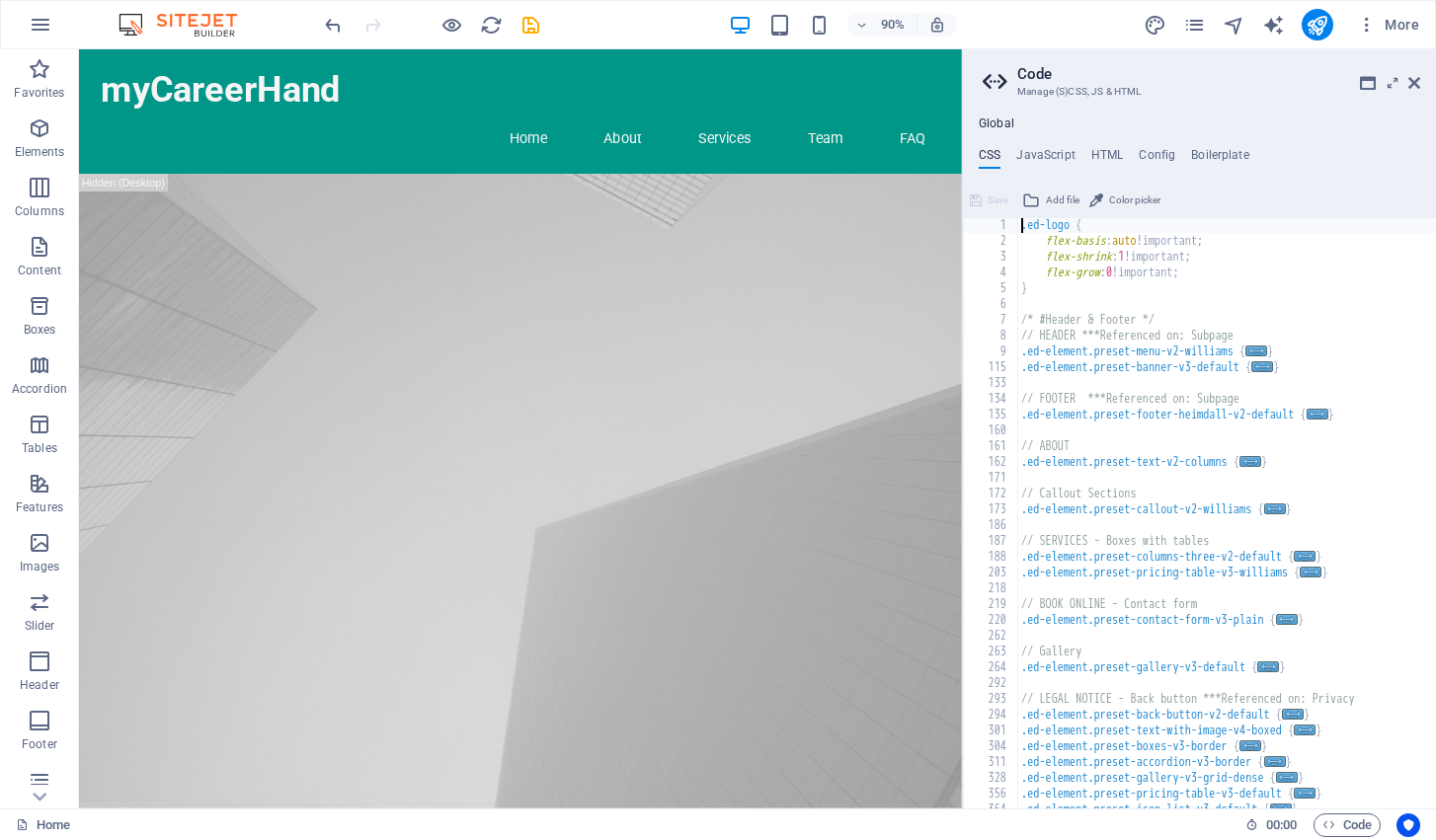 scroll, scrollTop: 658, scrollLeft: 0, axis: vertical 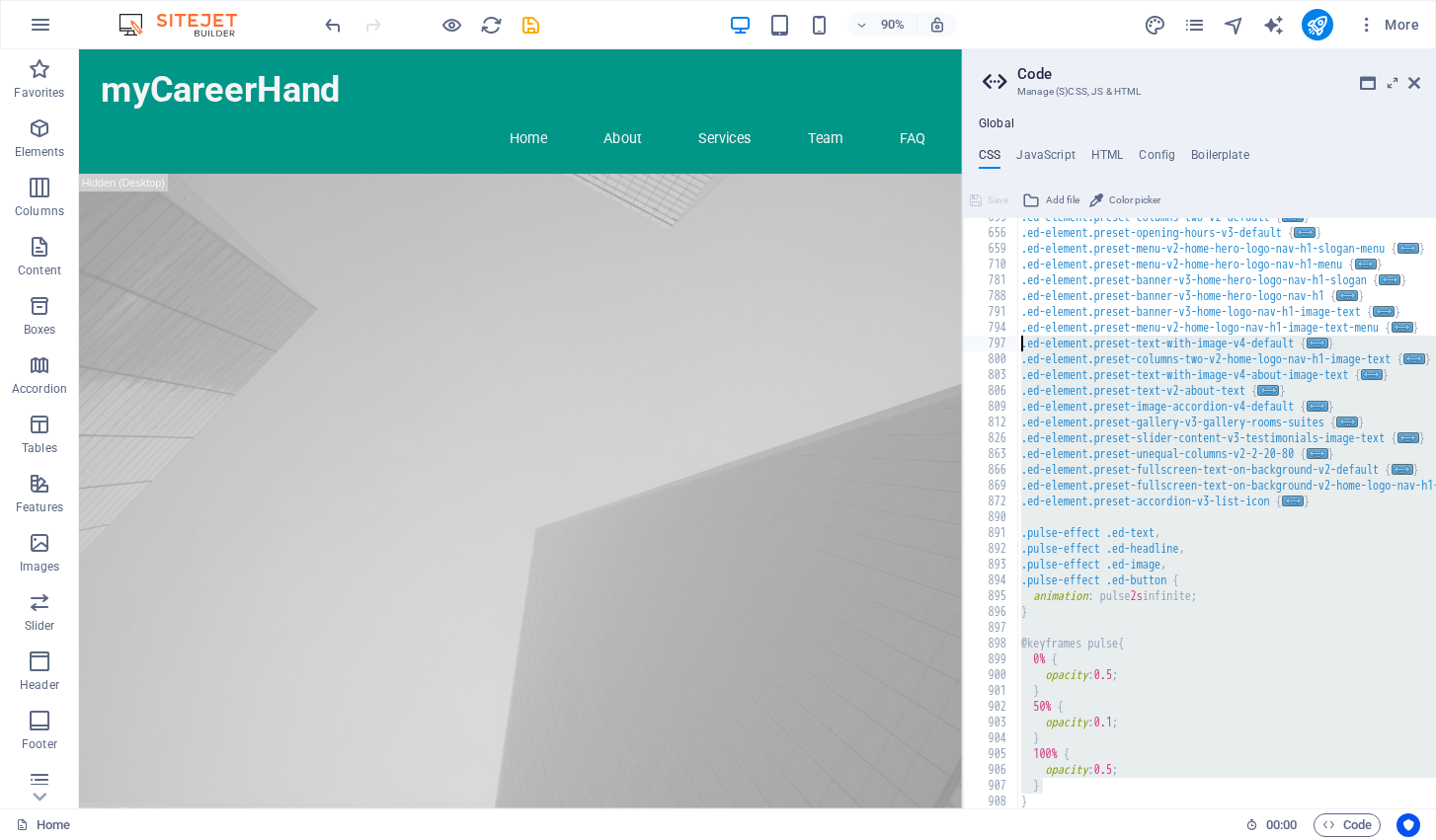 drag, startPoint x: 1148, startPoint y: 783, endPoint x: 1018, endPoint y: 337, distance: 464.56001 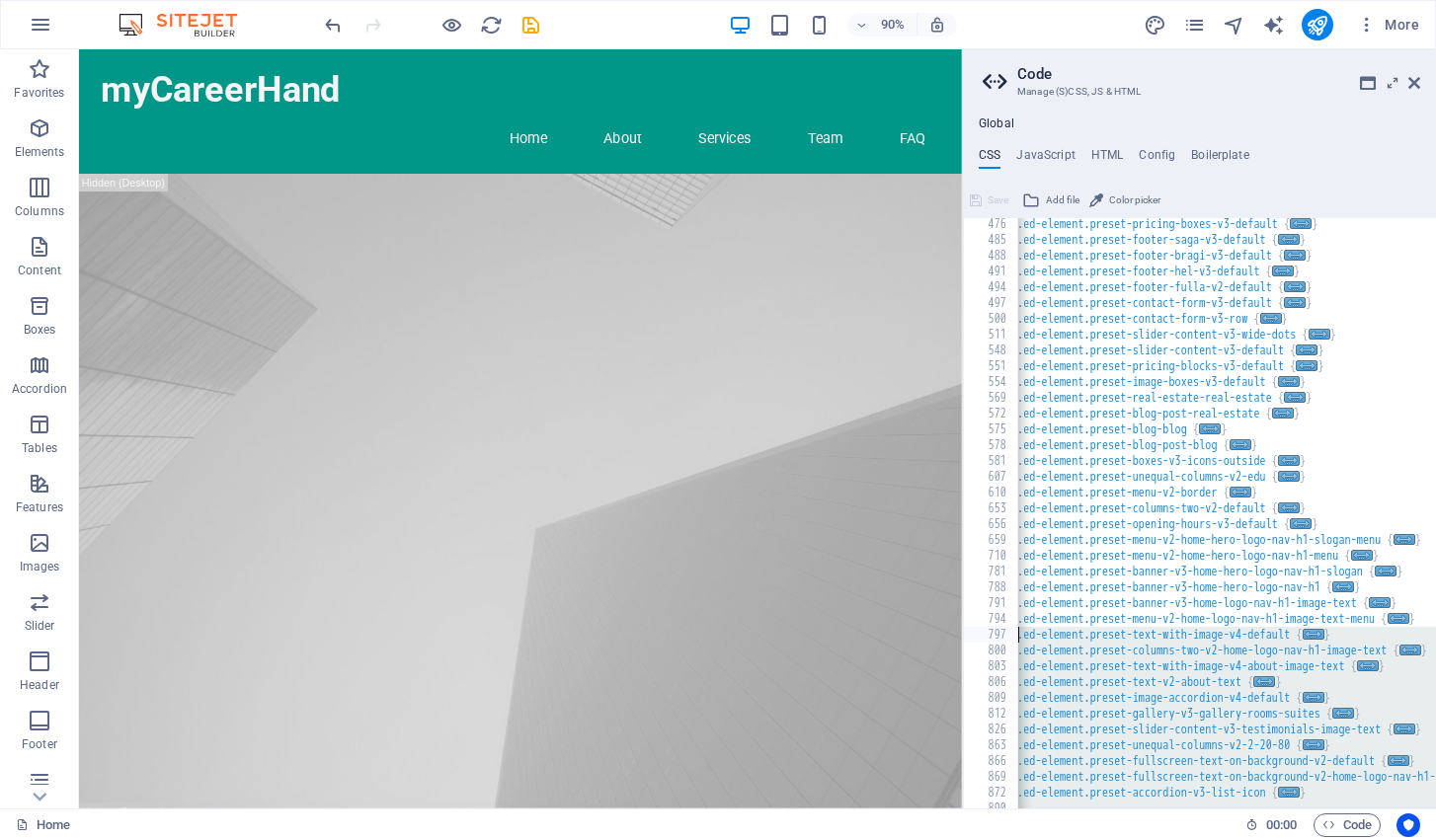scroll, scrollTop: 556, scrollLeft: 0, axis: vertical 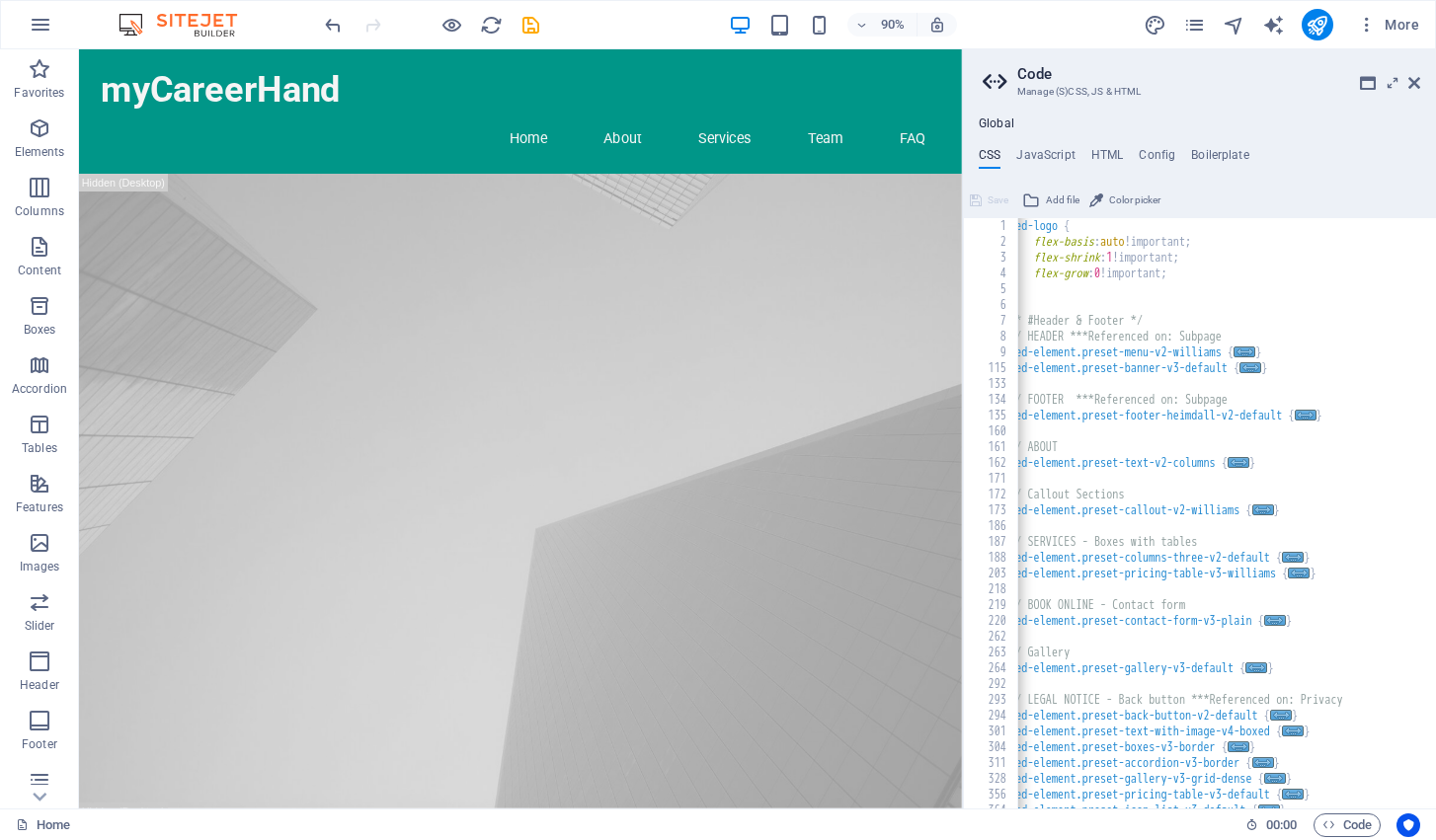 click on ".ed-logo   {      flex-basis :  auto !important;      flex-shrink :  1 !important;      flex-grow :  0 !important; } /* #Header & Footer */ // HEADER ***Referenced on: Subpage .ed-element.preset-menu-v2-williams   { ... } .ed-element.preset-banner-v3-default   { ... } // FOOTER  ***Referenced on: Subpage .ed-element.preset-footer-heimdall-v2-default   { ... } // ABOUT .ed-element.preset-text-v2-columns   { ... } // Callout Sections .ed-element.preset-callout-v2-williams   { ... } // SERVICES - Boxes with tables .ed-element.preset-columns-three-v2-default   { ... } .ed-element.preset-pricing-table-v3-williams   { ... } // BOOK ONLINE - Contact form .ed-element.preset-contact-form-v3-plain   { ... } // Gallery .ed-element.preset-gallery-v3-default   { ... } // LEGAL NOTICE - Back button ***Referenced on: Privacy .ed-element.preset-back-button-v2-default   { ... } .ed-element.preset-text-with-image-v4-boxed   { ... } .ed-element.preset-boxes-v3-border   { ... } .ed-element.preset-accordion-v3-border   { ... }" at bounding box center (1303, 529) 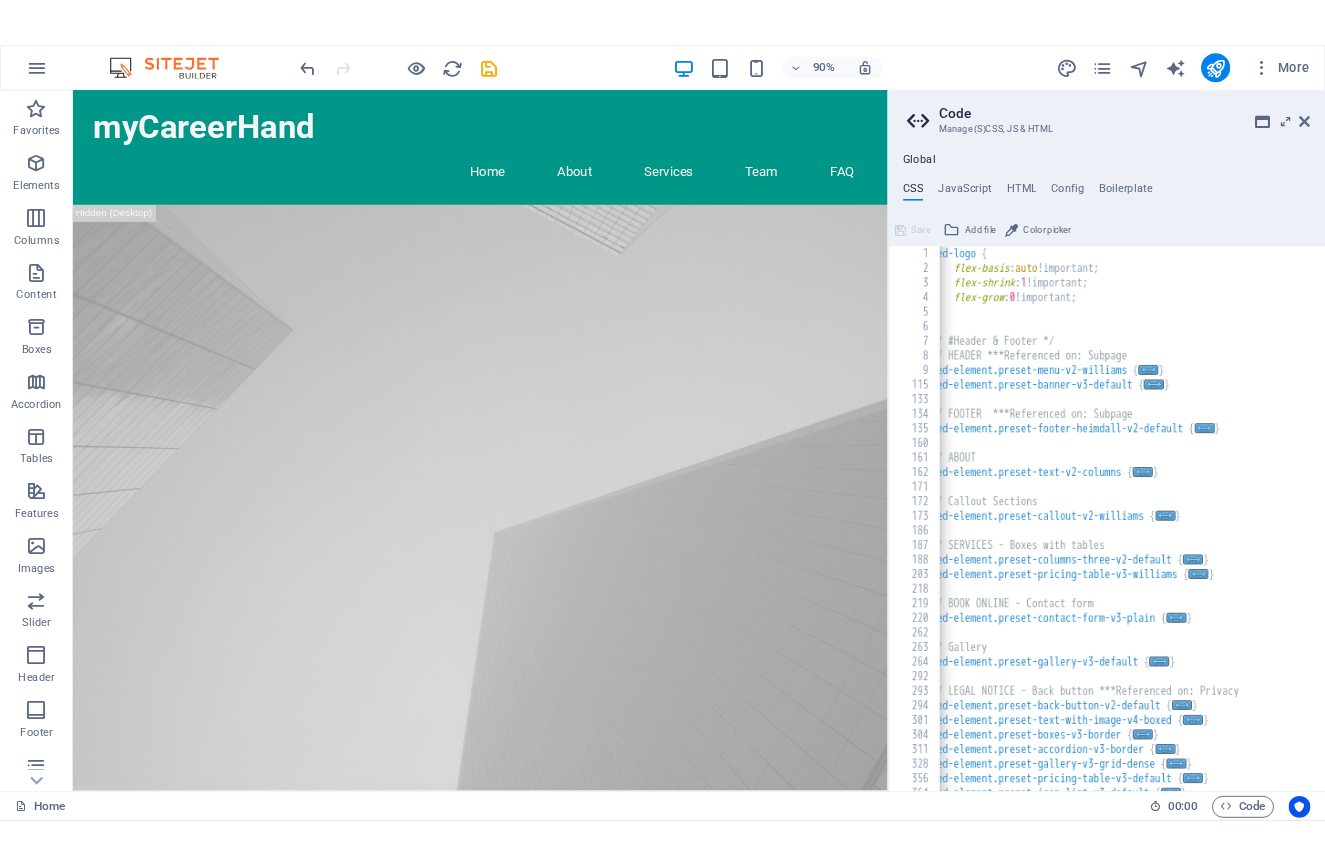 scroll, scrollTop: 0, scrollLeft: 0, axis: both 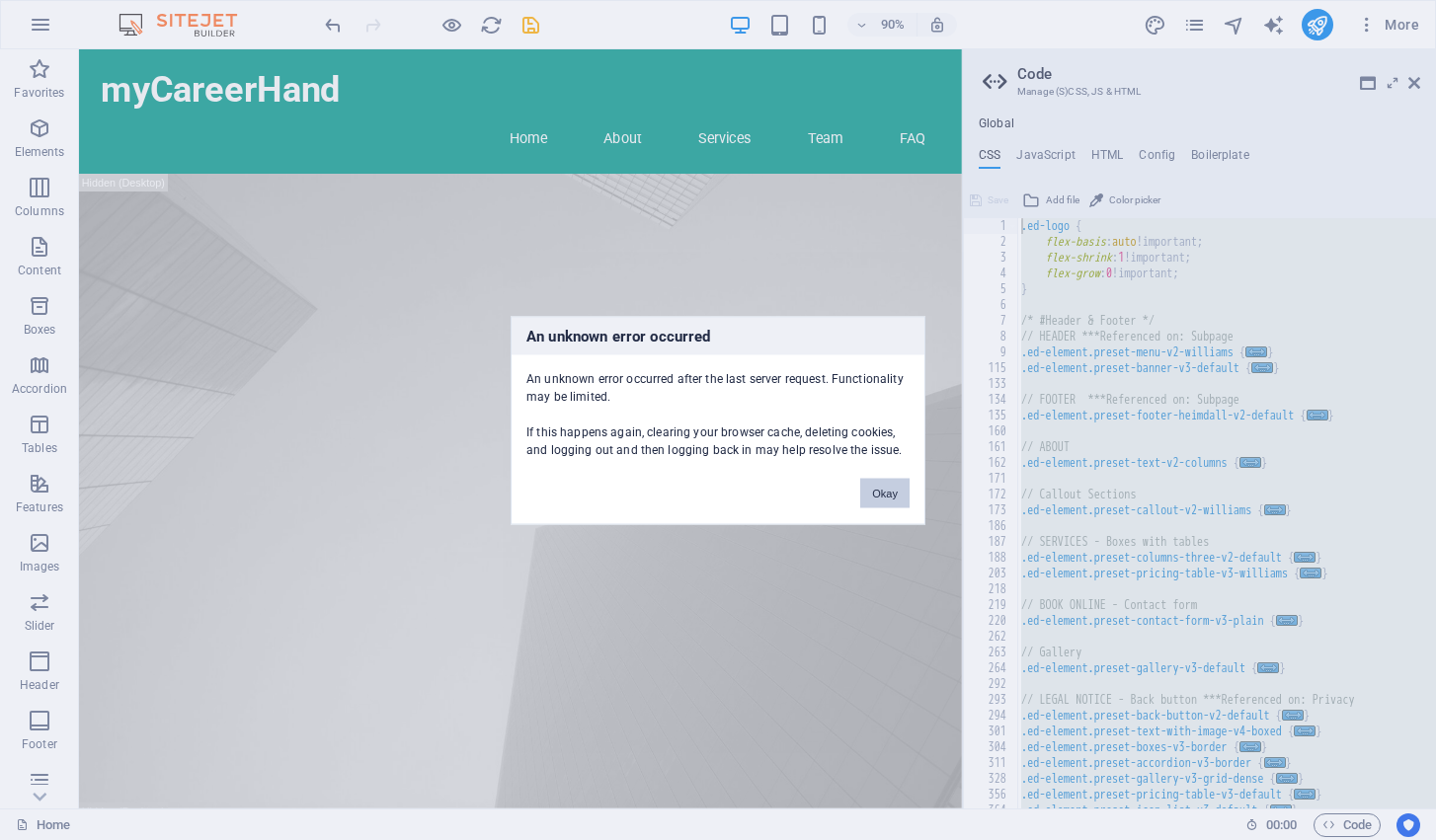 click on "Okay" at bounding box center [885, 493] 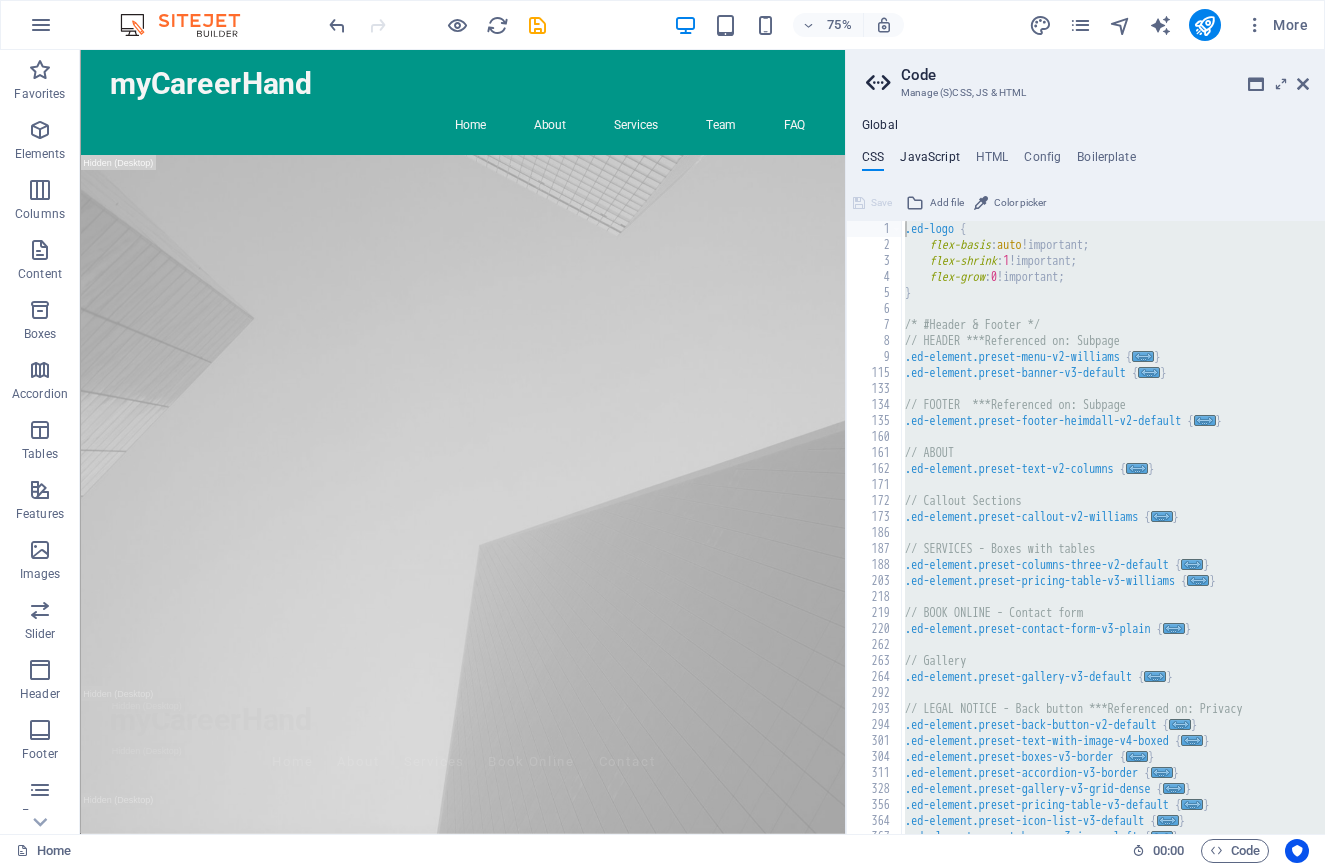 click on "JavaScript" at bounding box center [929, 161] 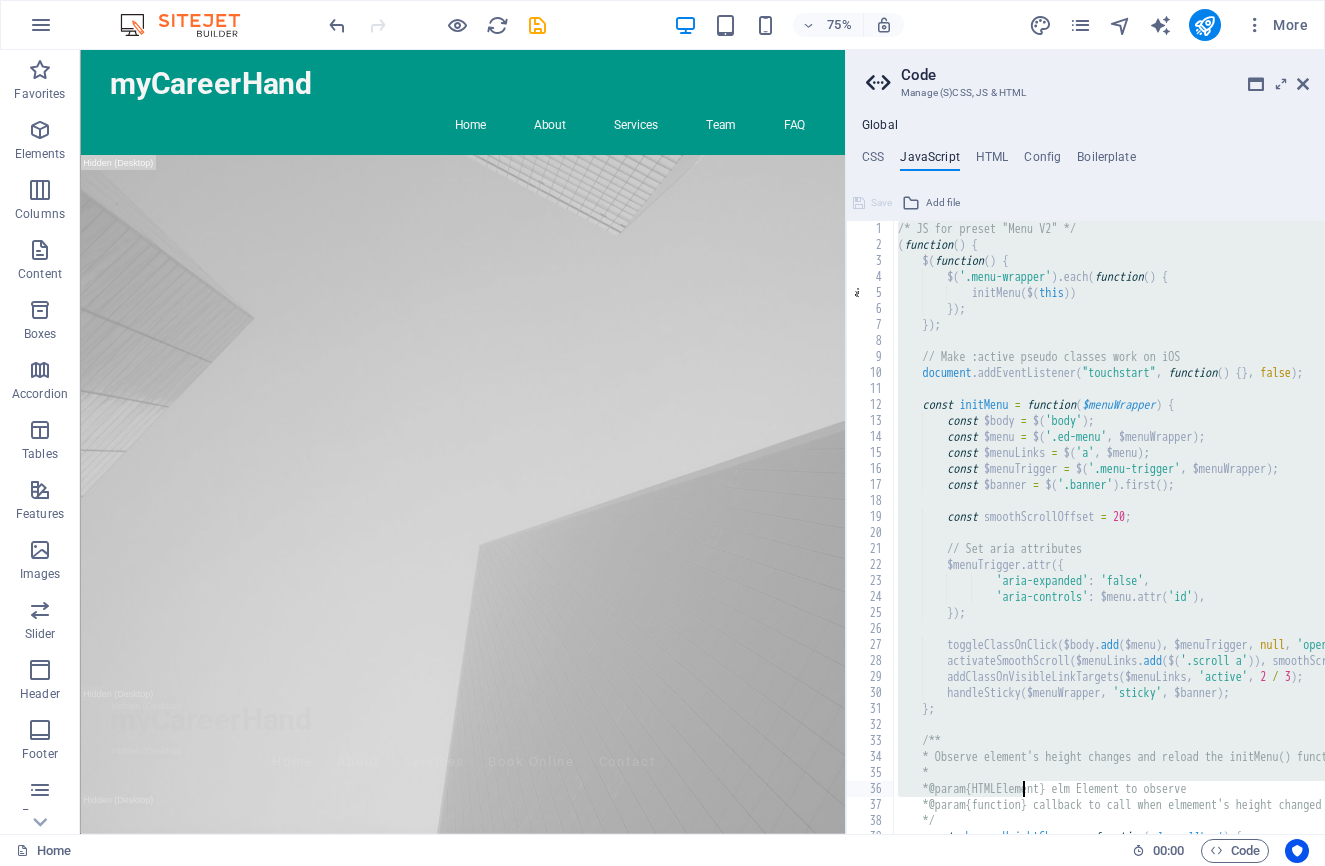 drag, startPoint x: 894, startPoint y: 225, endPoint x: 1025, endPoint y: 779, distance: 569.2776 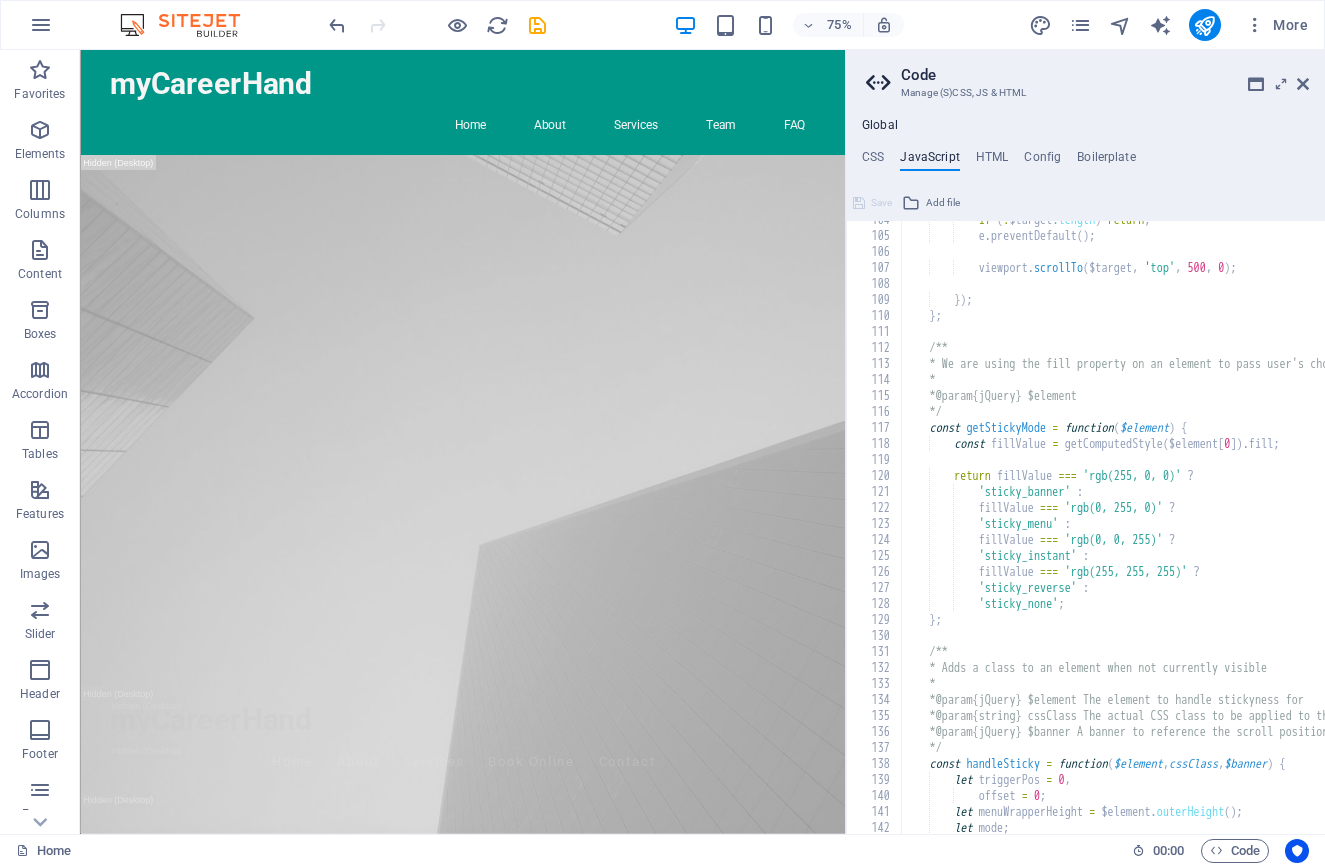 scroll, scrollTop: 2360, scrollLeft: 0, axis: vertical 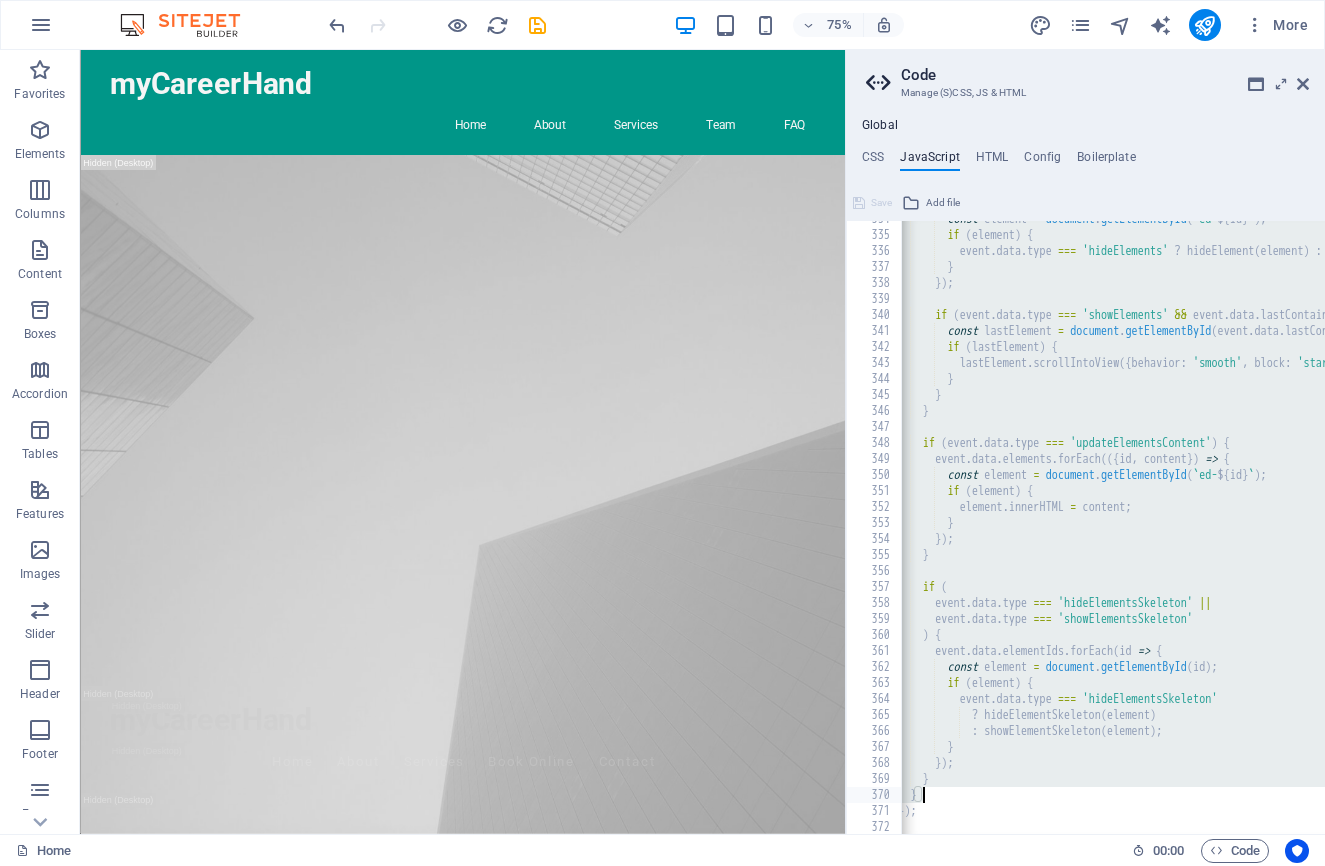 click on "const   element   =   document . getElementById ( ` ed- ${ id } ` ) ;              if   ( element )   {                event . data . type   ===   'hideElements'   ?   hideElement ( element )   :   showElement ( element ) ;              }           }) ;           if   ( event . data . type   ===   'showElements'   &&   event . data . lastContainerId )   {              const   lastElement   =   document . getElementById ( event . data . lastContainerId ) ;              if   ( lastElement )   {                lastElement . scrollIntoView ({ behavior :   'smooth' ,   block :   'start' }) ;              }           }         }         if   ( event . data . type   ===   'updateElementsContent' )   {           event . data . elements . forEach (({ id ,   content })   =>   {              const   element   =   document . getElementById ( ` ed- ${ id } ` ) ;              if   ( element )   {                element . innerHTML   =   content ;              }           }) ;         }         if   (" at bounding box center [1381, 534] 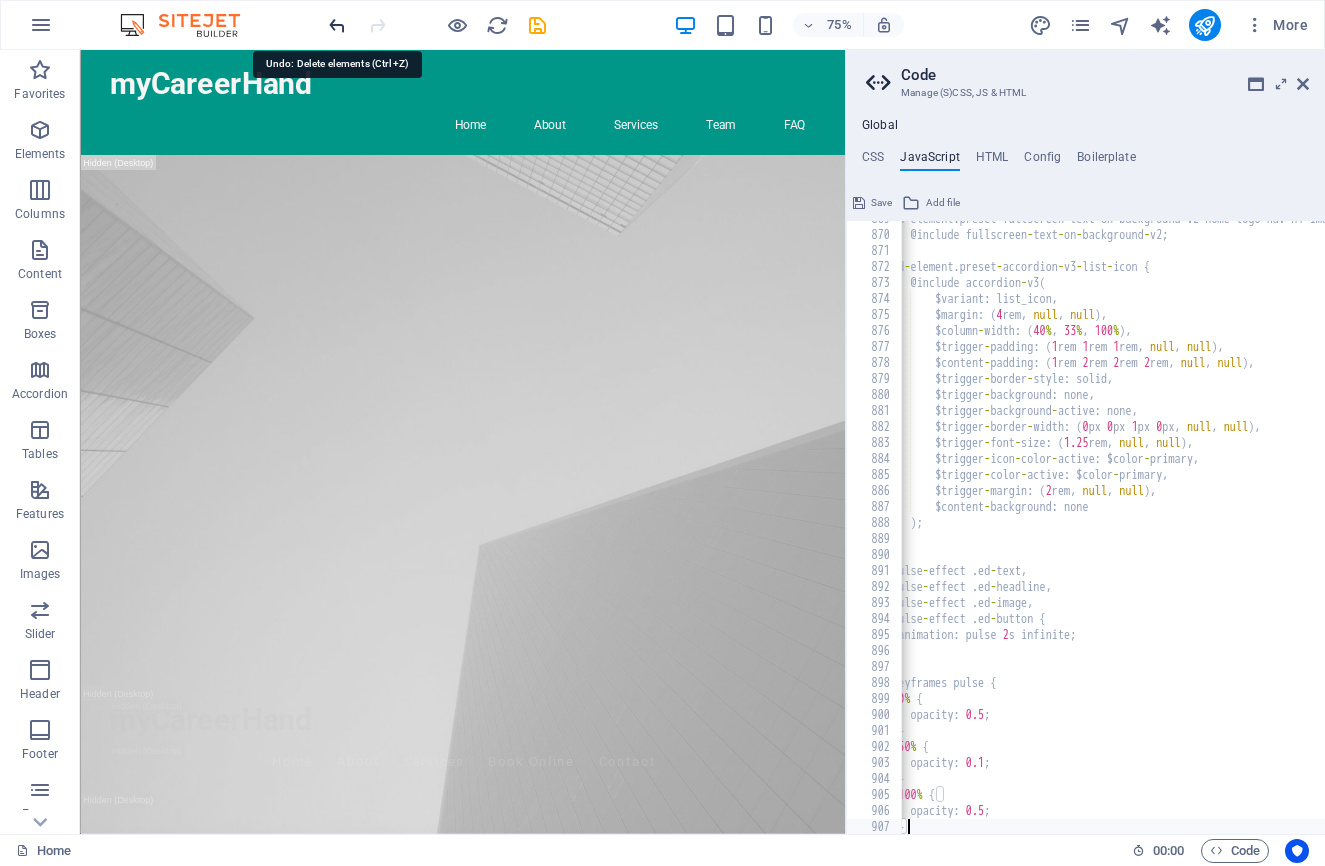 click at bounding box center [337, 25] 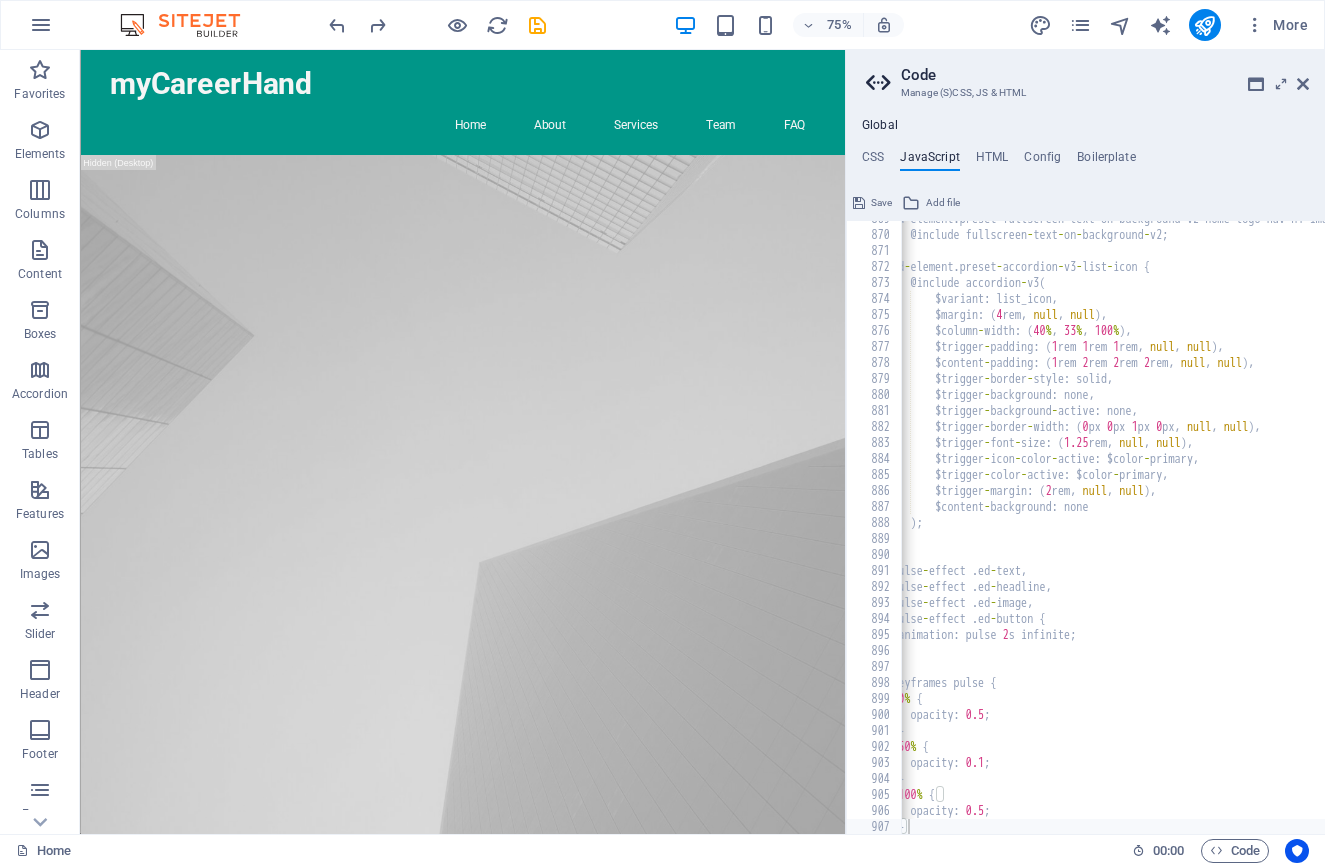 click on "Code" at bounding box center [1105, 75] 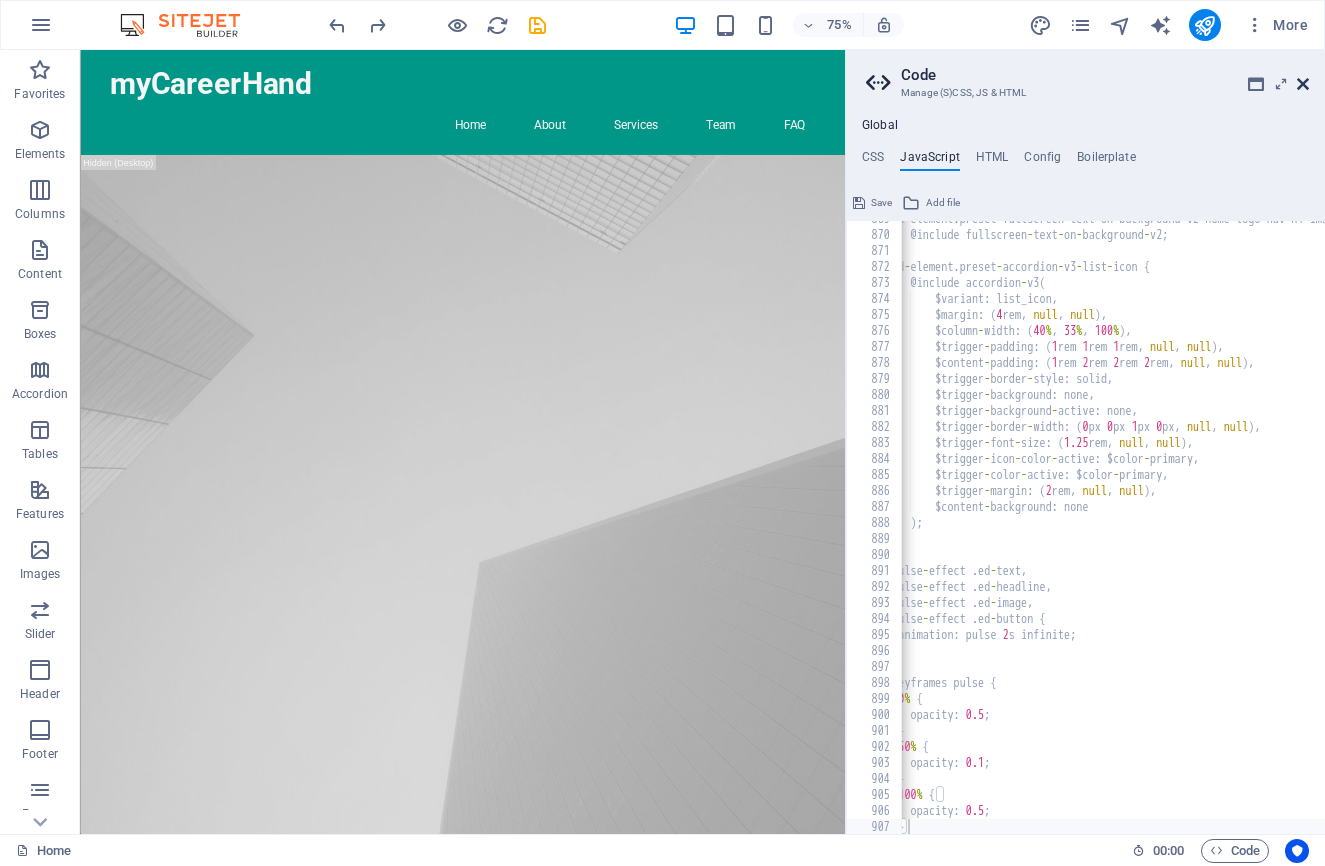 click at bounding box center (1303, 84) 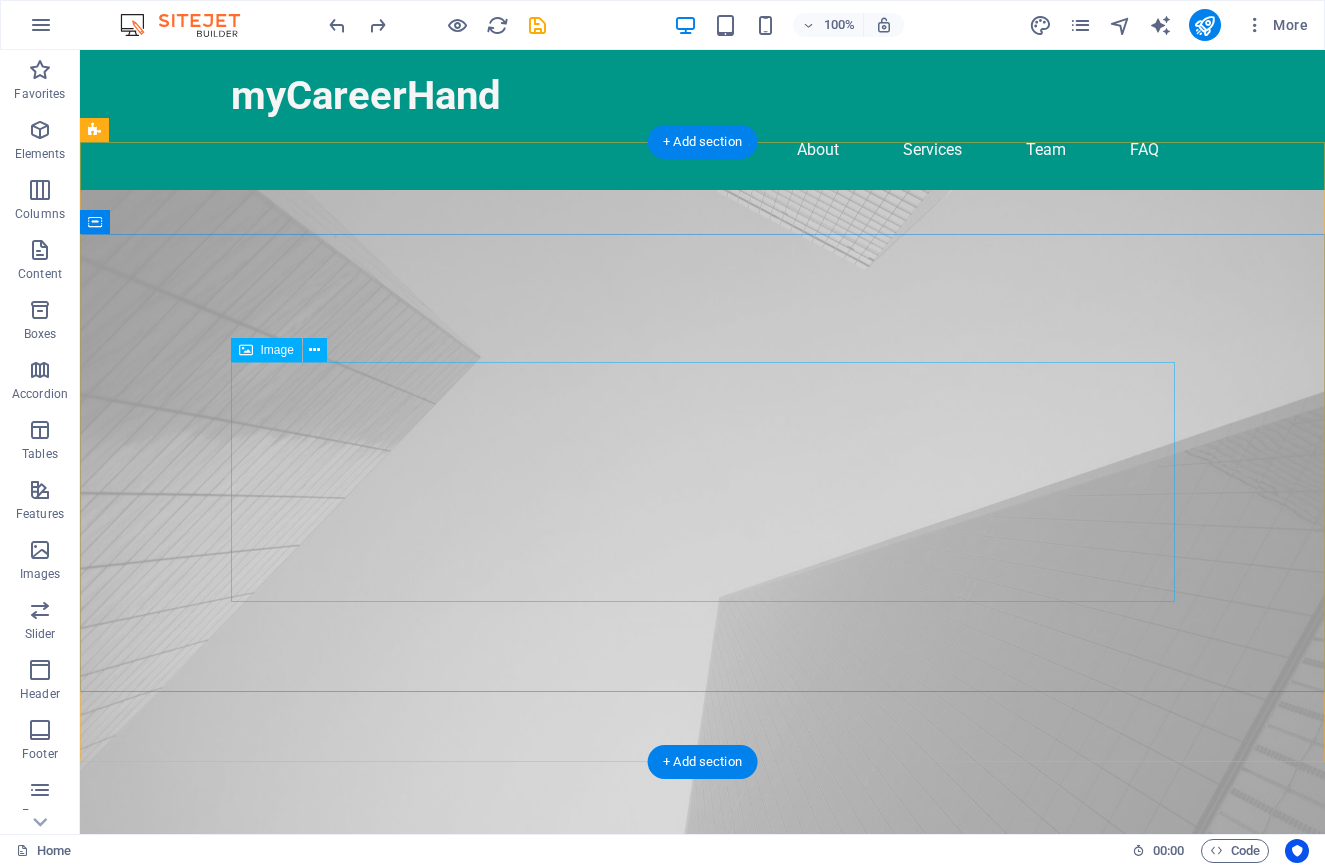 click at bounding box center [703, 1519] 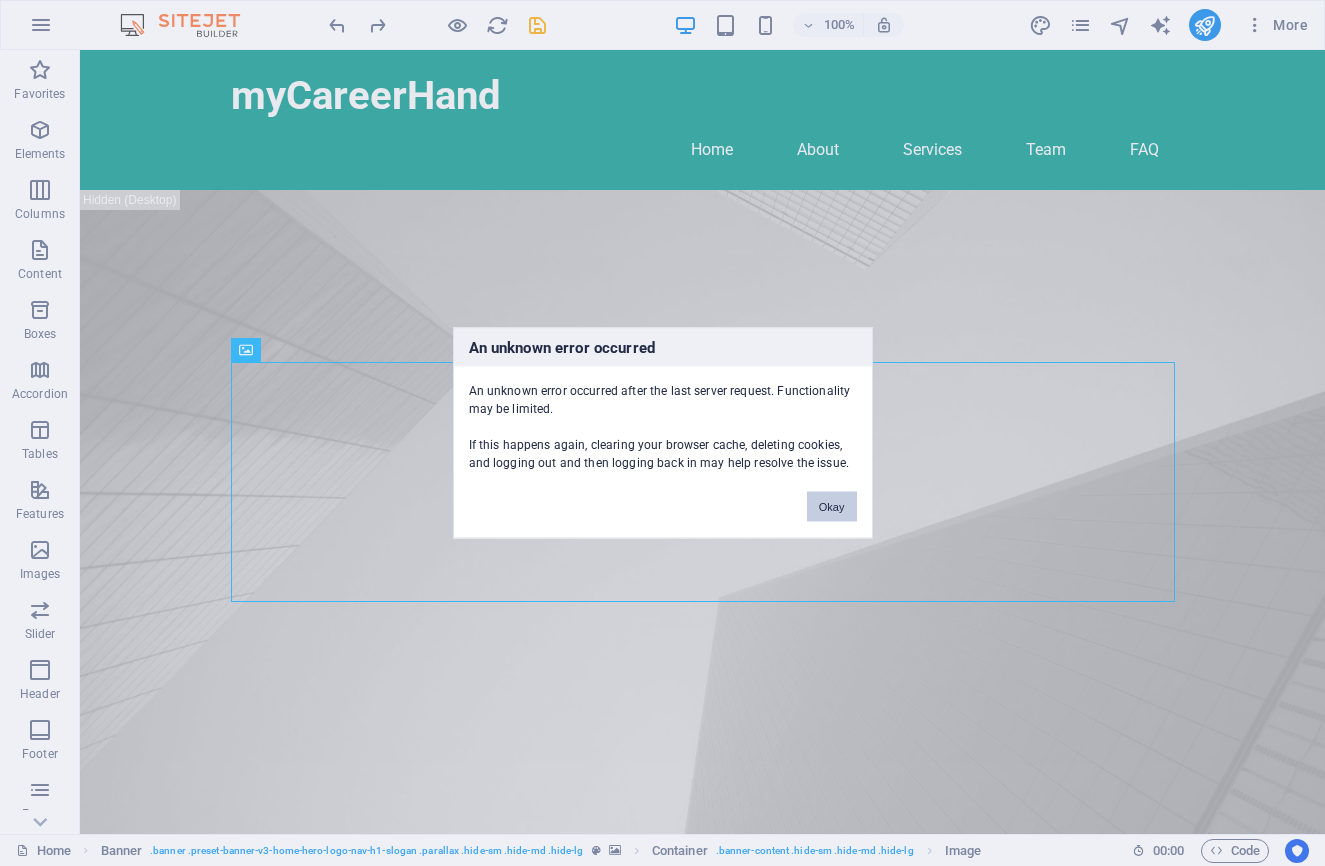 click on "Okay" at bounding box center (832, 507) 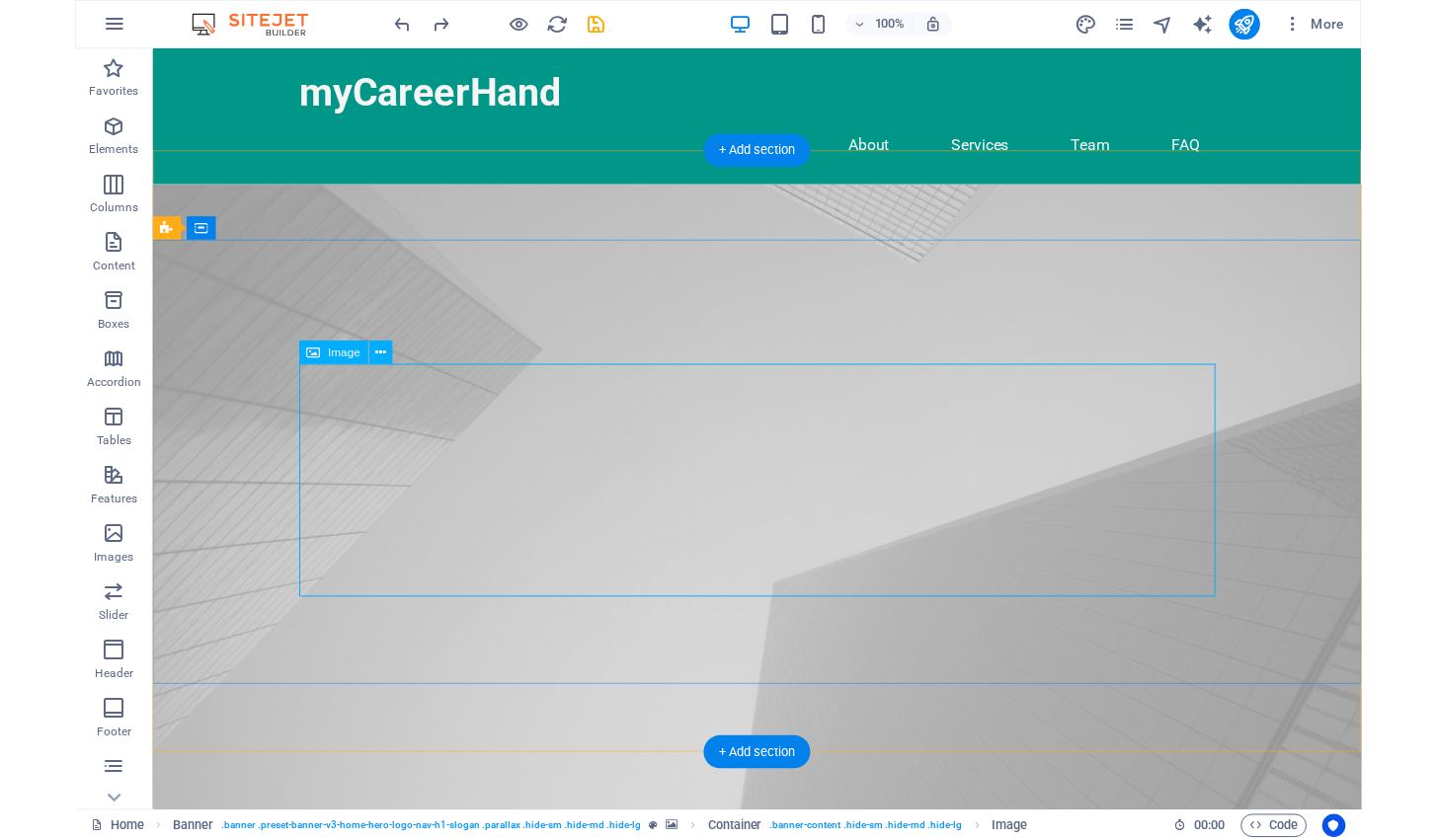scroll, scrollTop: 0, scrollLeft: 0, axis: both 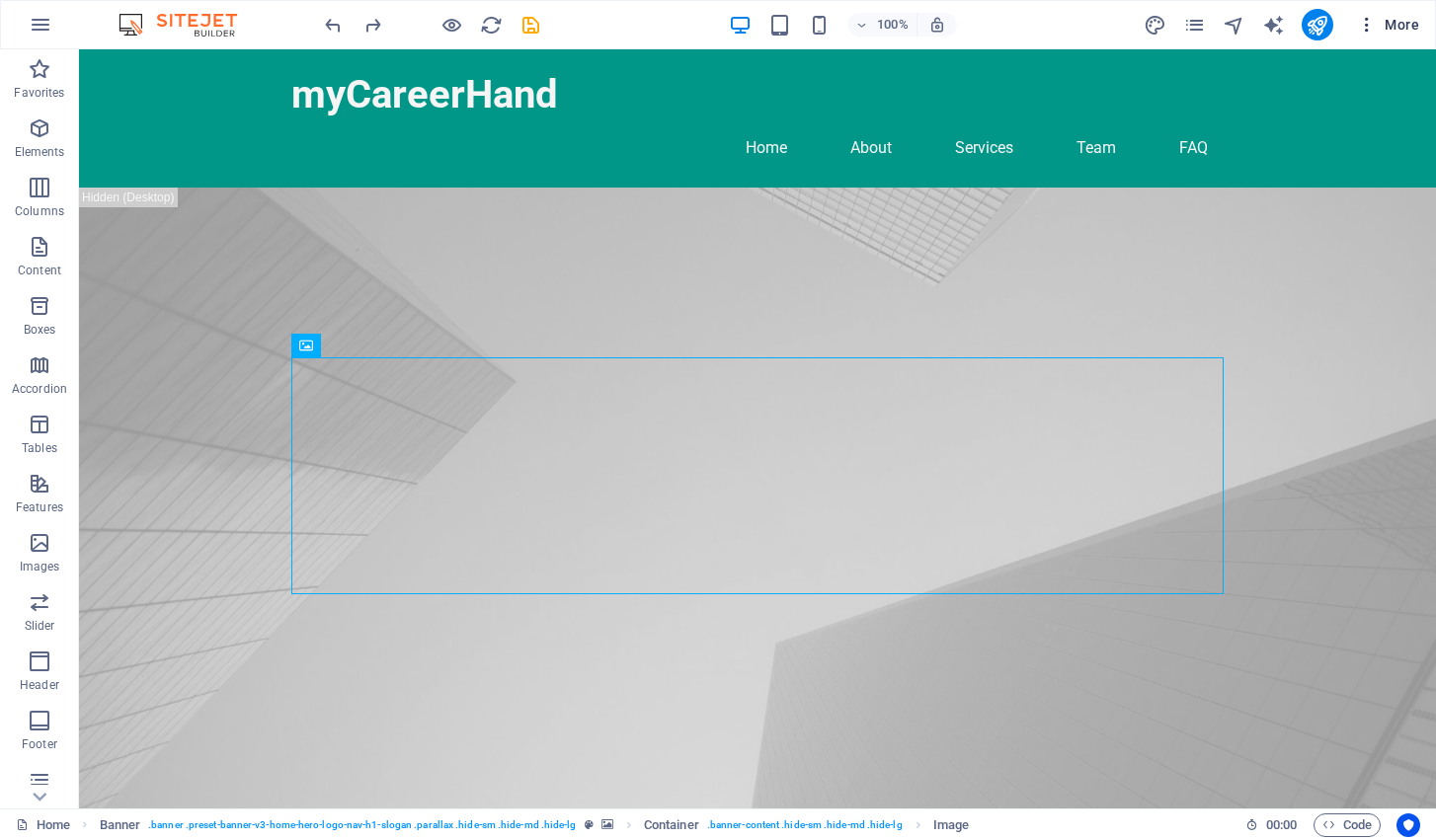 click at bounding box center (1367, 25) 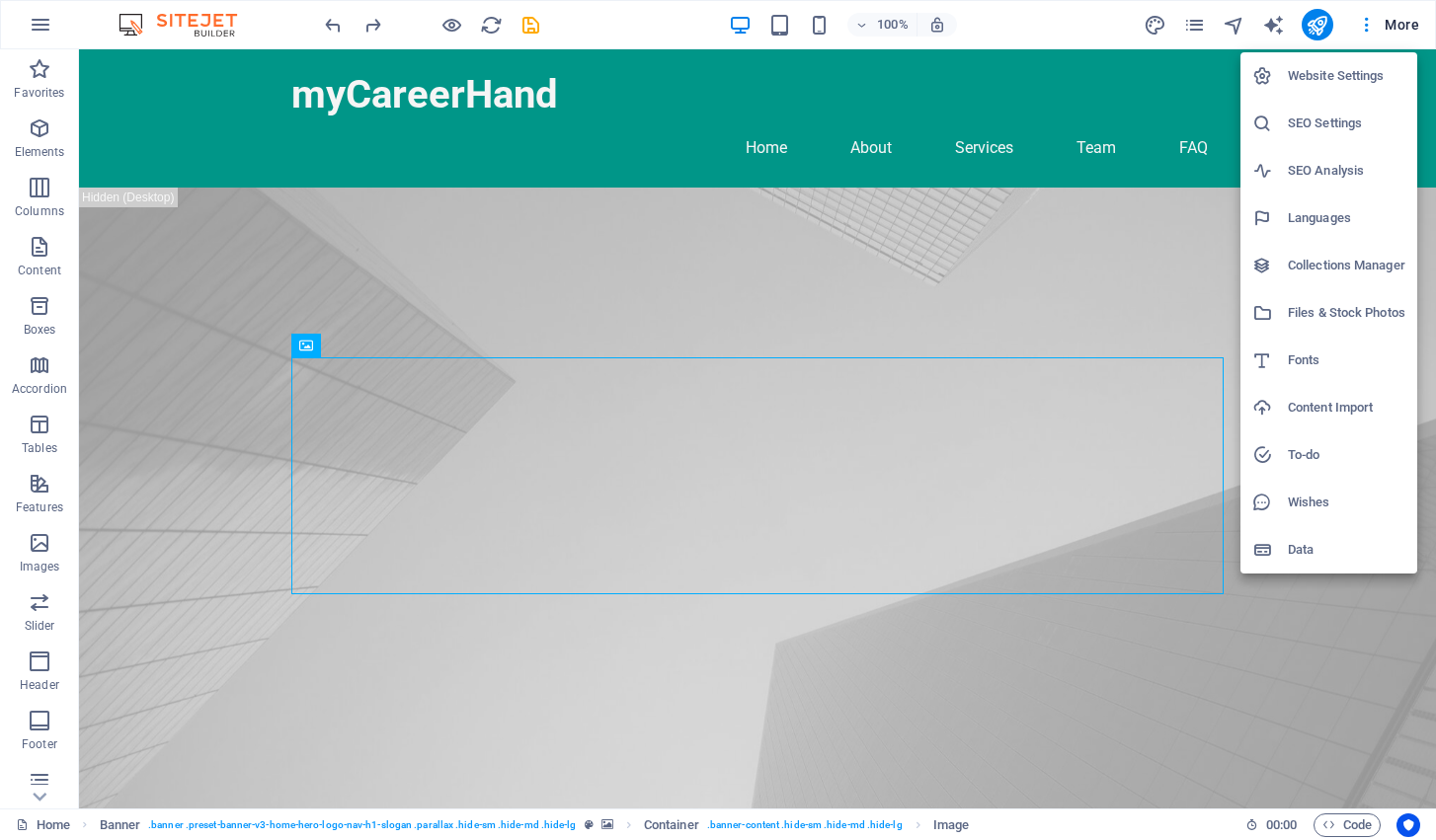 click on "Website Settings" at bounding box center [1346, 76] 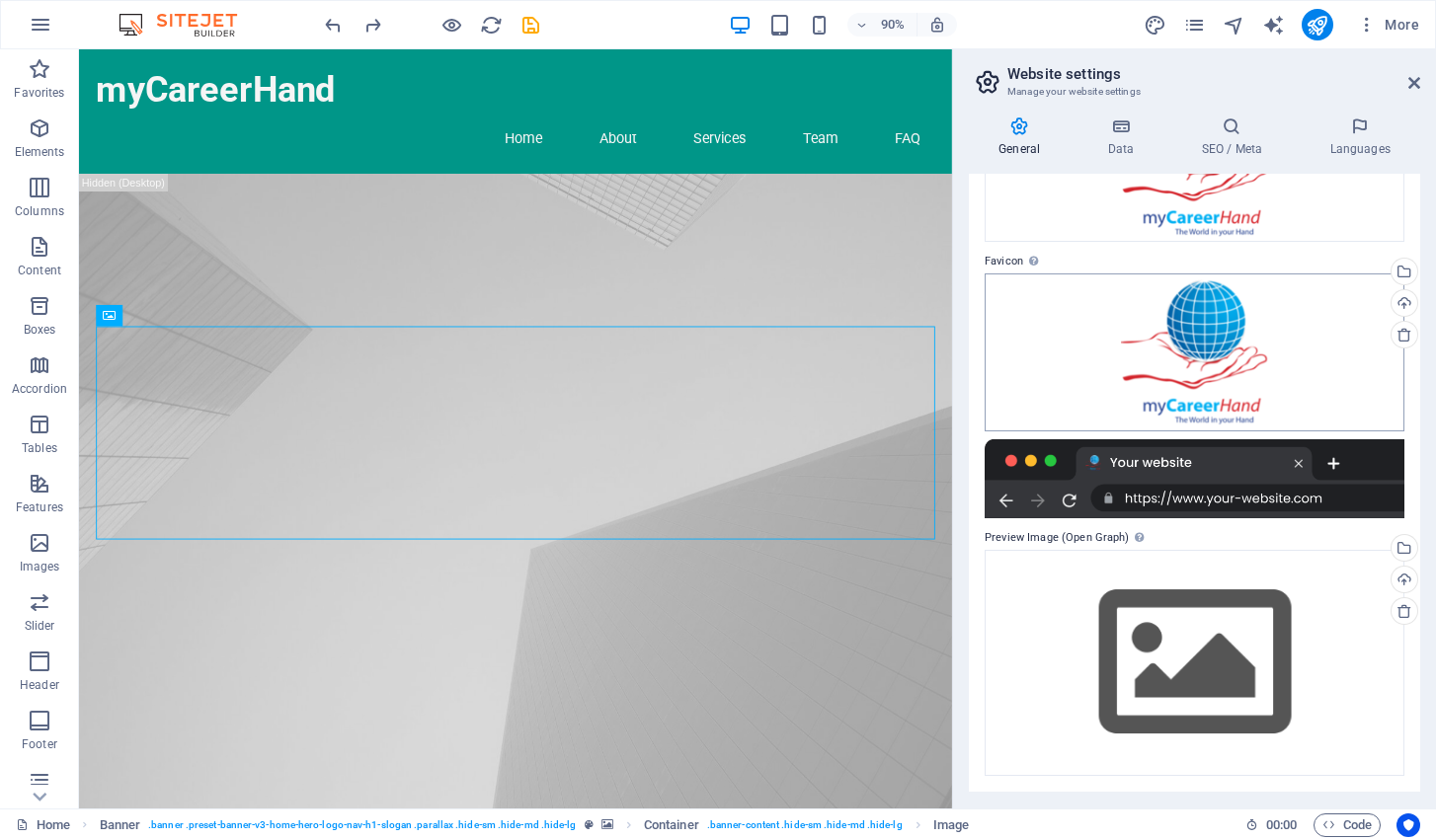 scroll, scrollTop: 181, scrollLeft: 0, axis: vertical 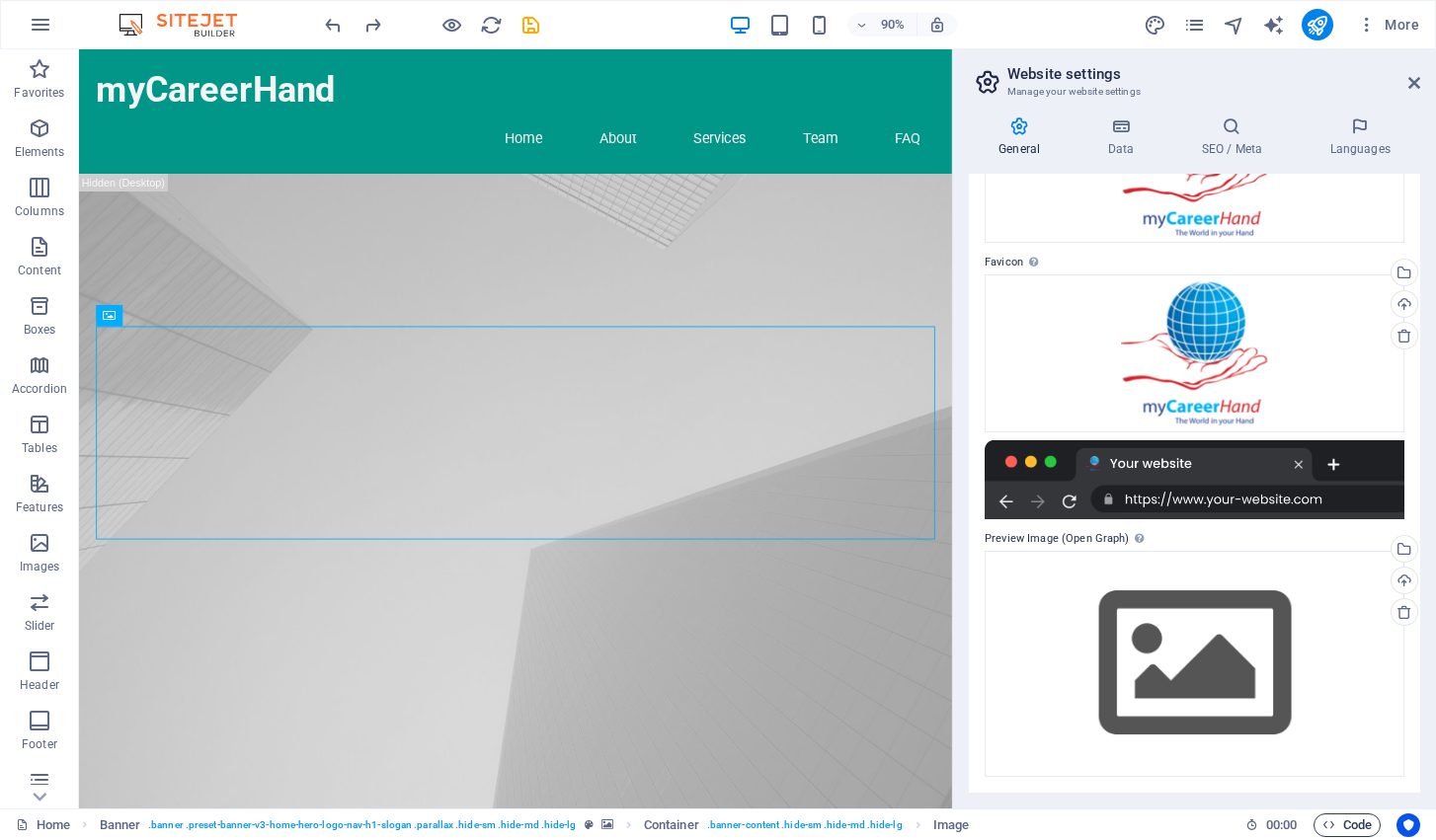 click on "Code" at bounding box center [1347, 825] 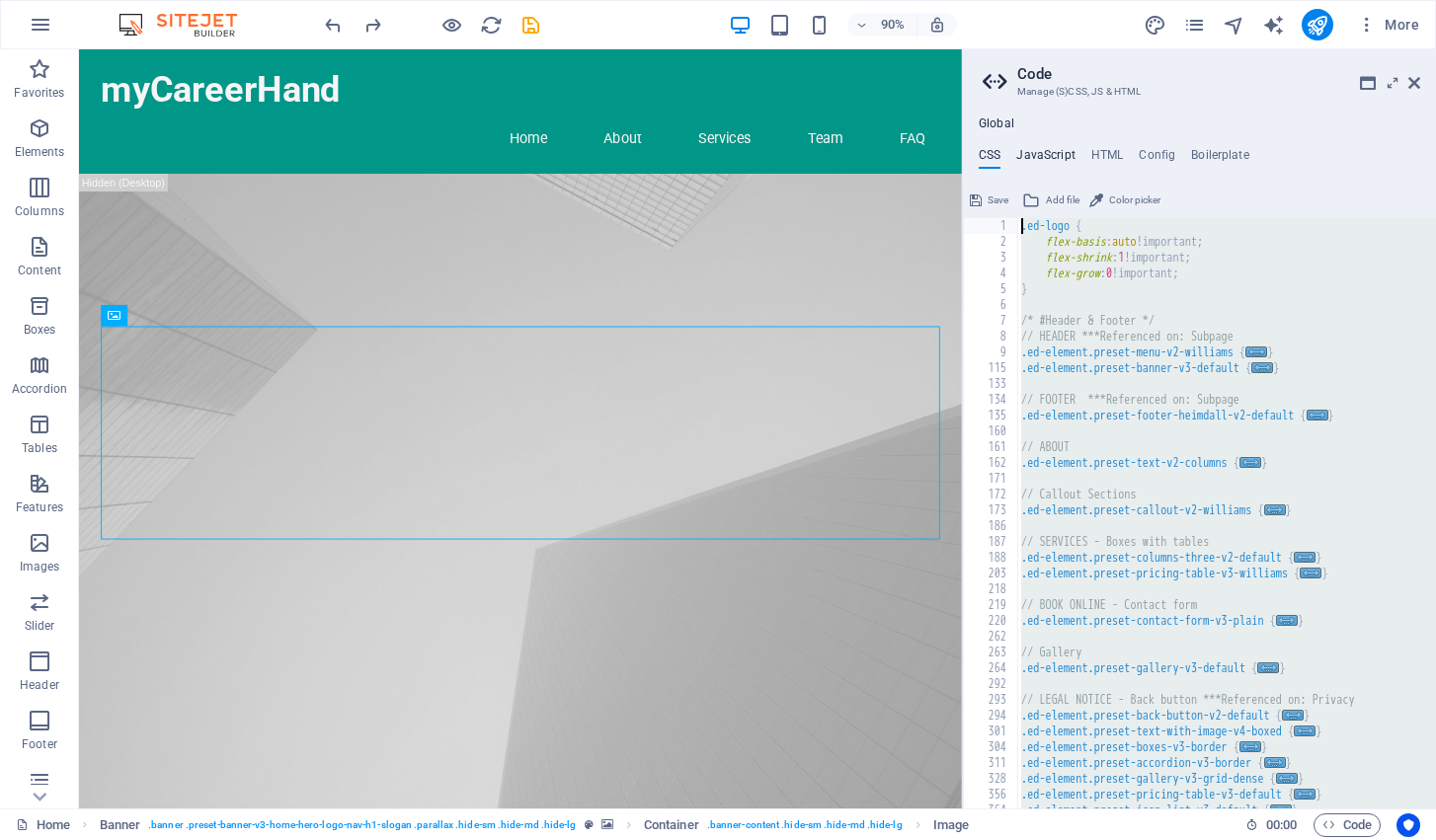 click on "JavaScript" at bounding box center (1045, 159) 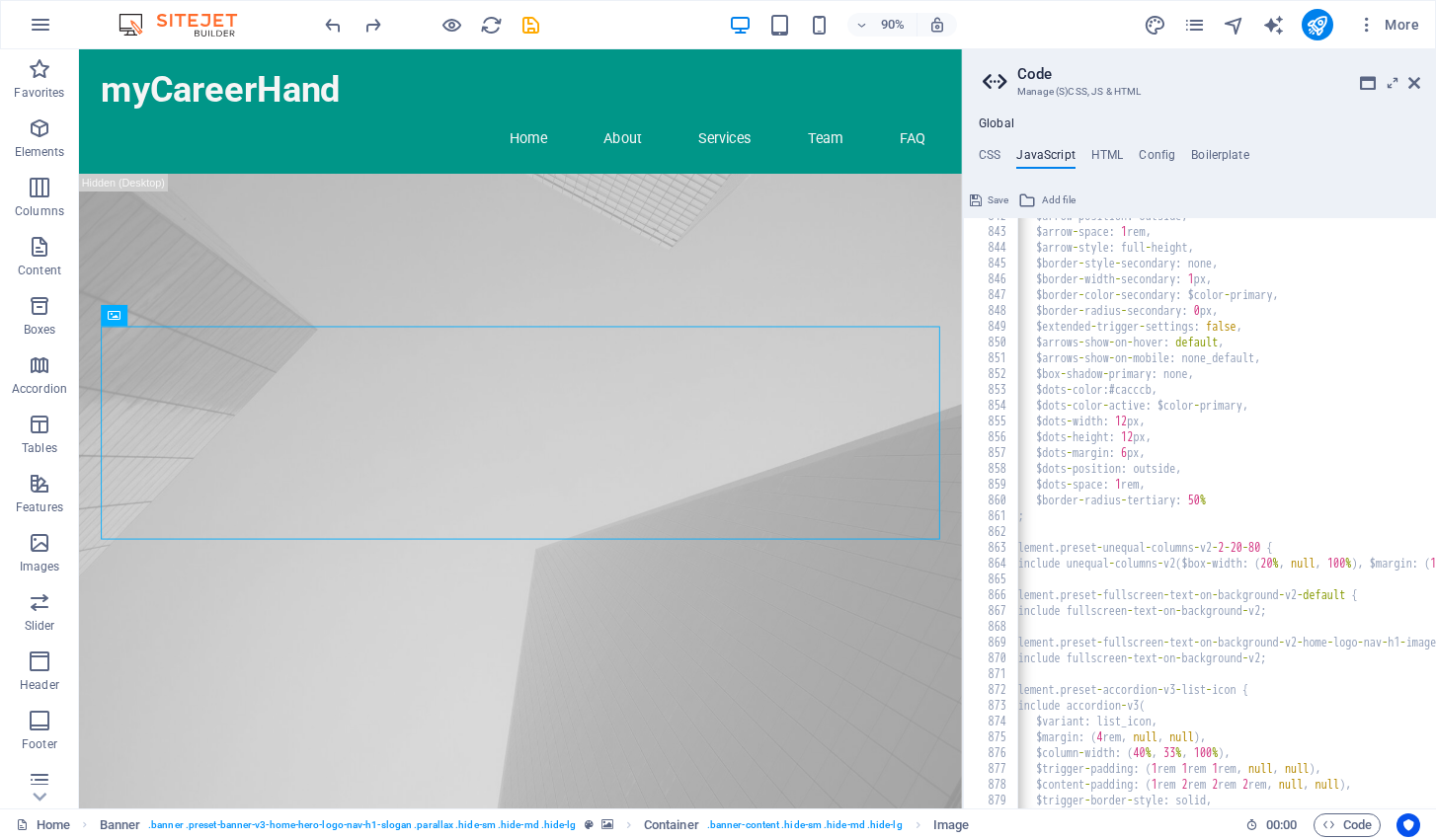 scroll, scrollTop: 12312, scrollLeft: 0, axis: vertical 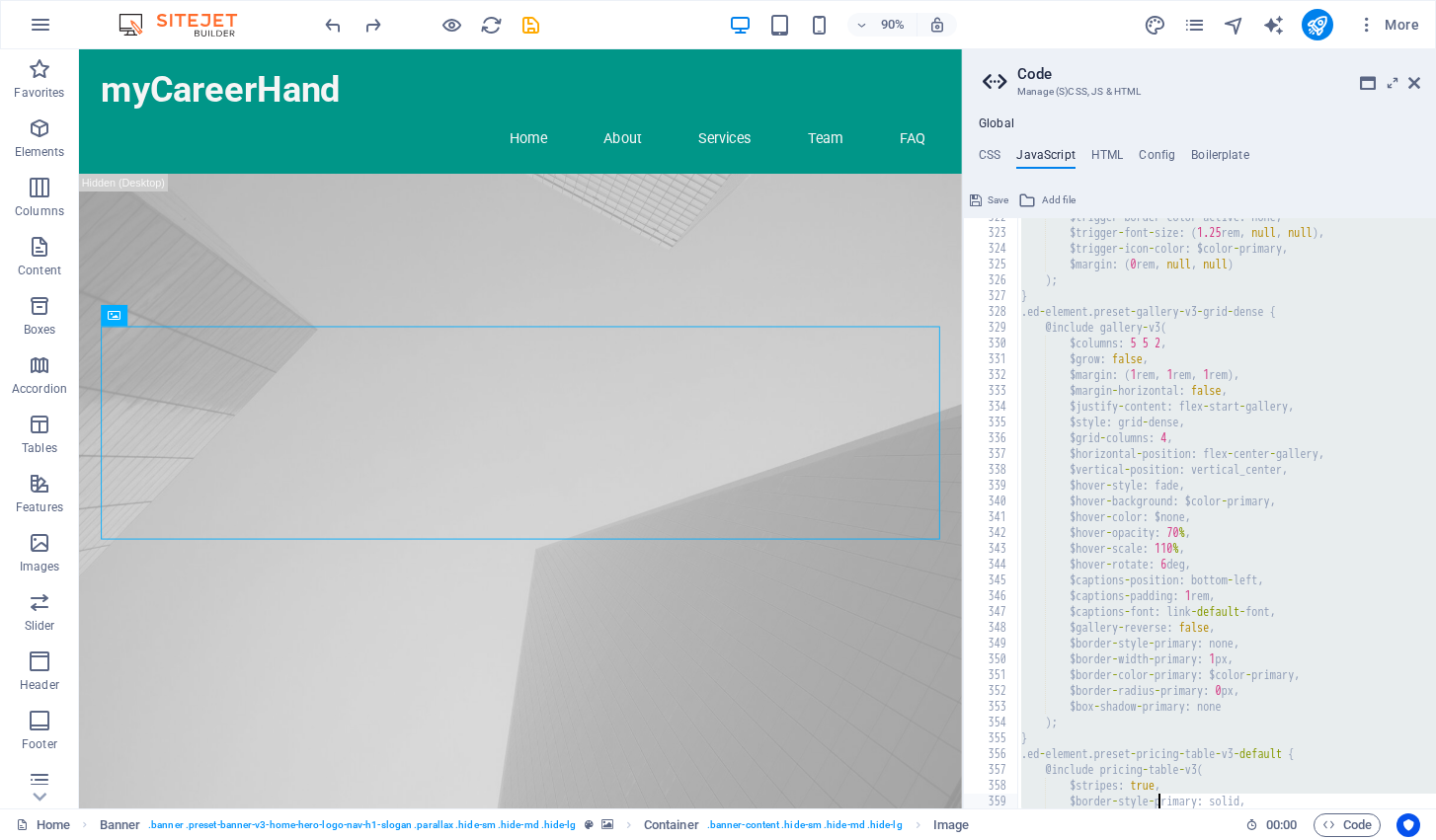 drag, startPoint x: 1015, startPoint y: 225, endPoint x: 1160, endPoint y: 846, distance: 637.7037 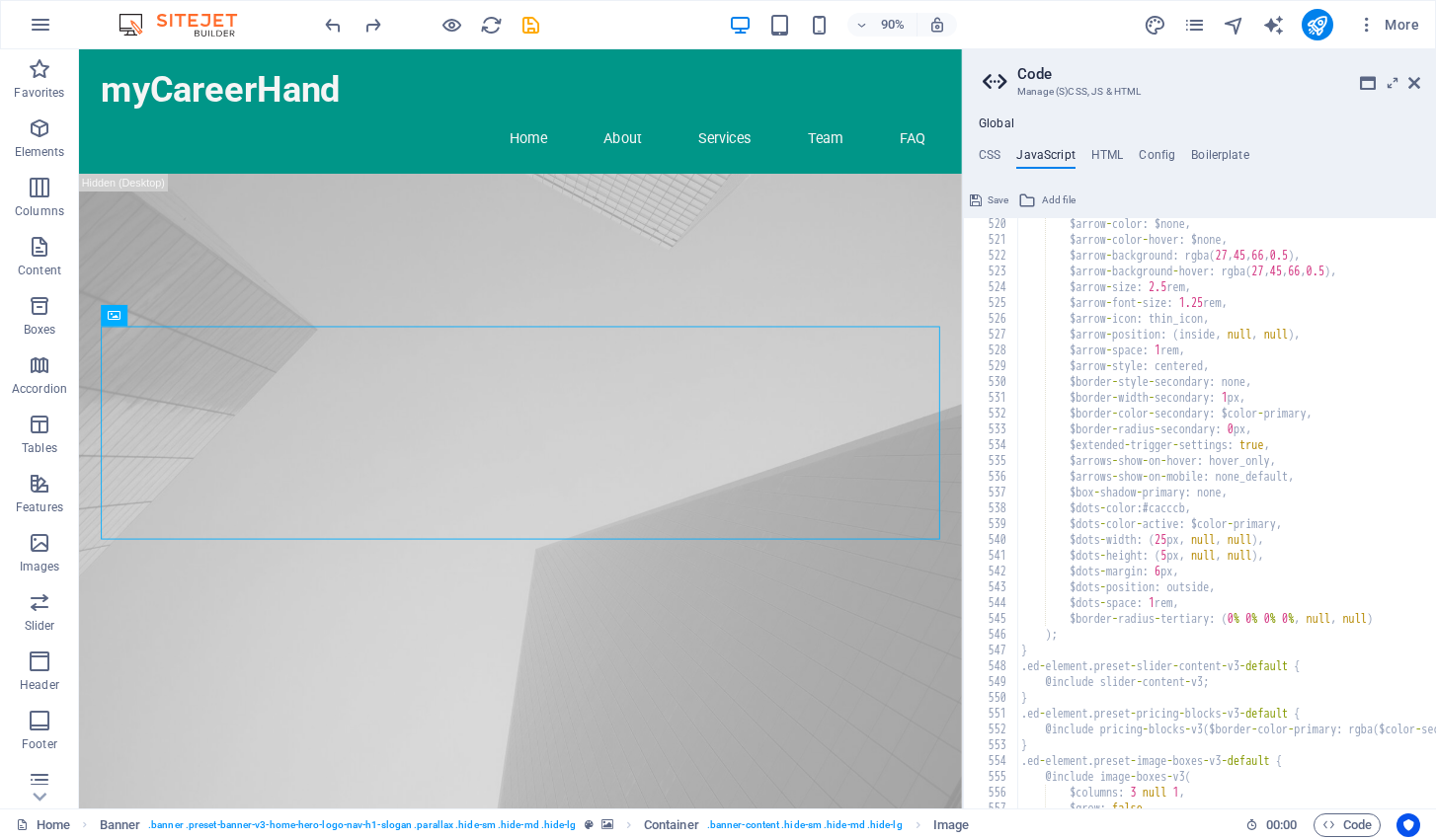 scroll, scrollTop: 8675, scrollLeft: 0, axis: vertical 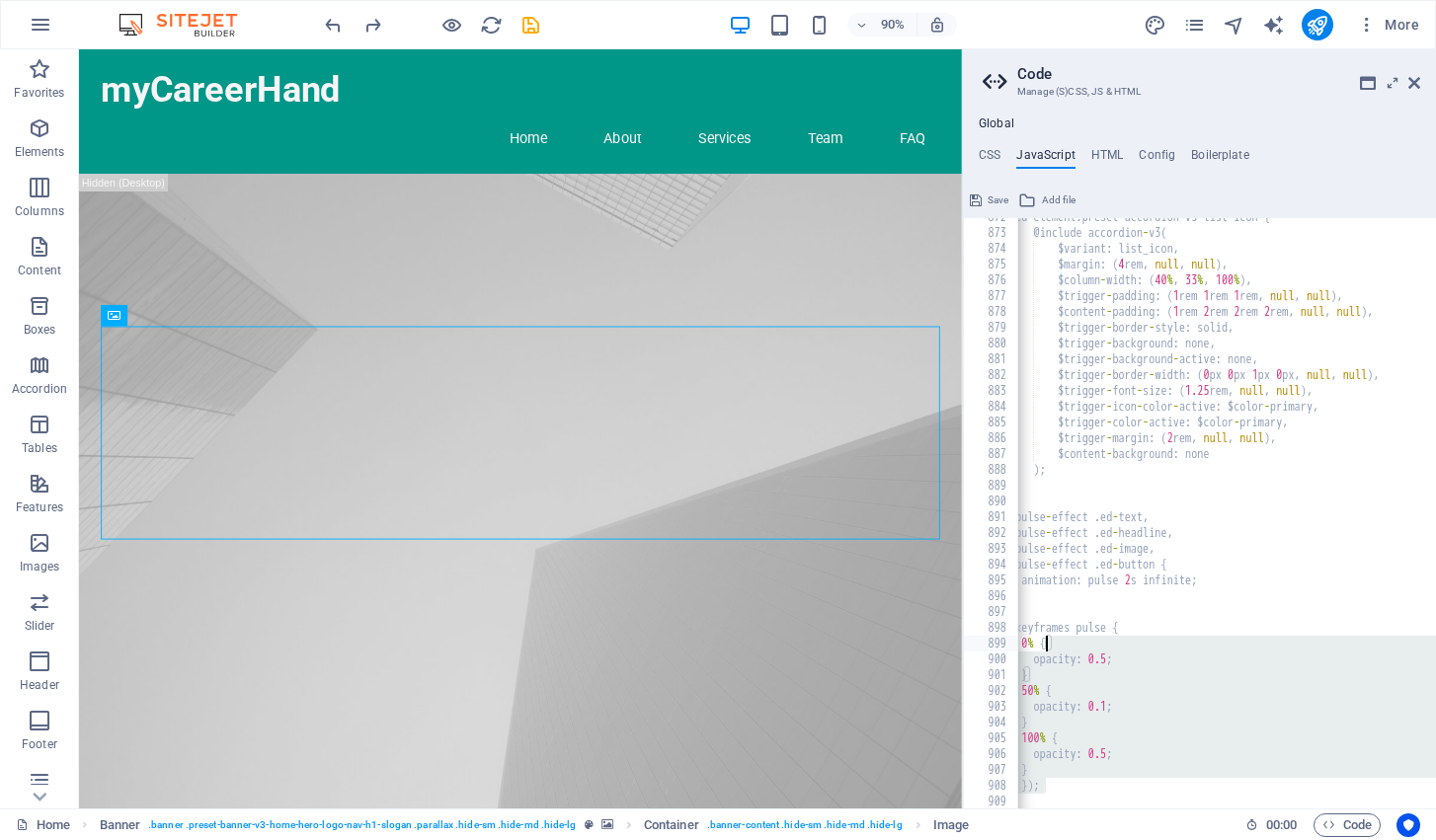 drag, startPoint x: 1075, startPoint y: 783, endPoint x: 1048, endPoint y: 635, distance: 150.44268 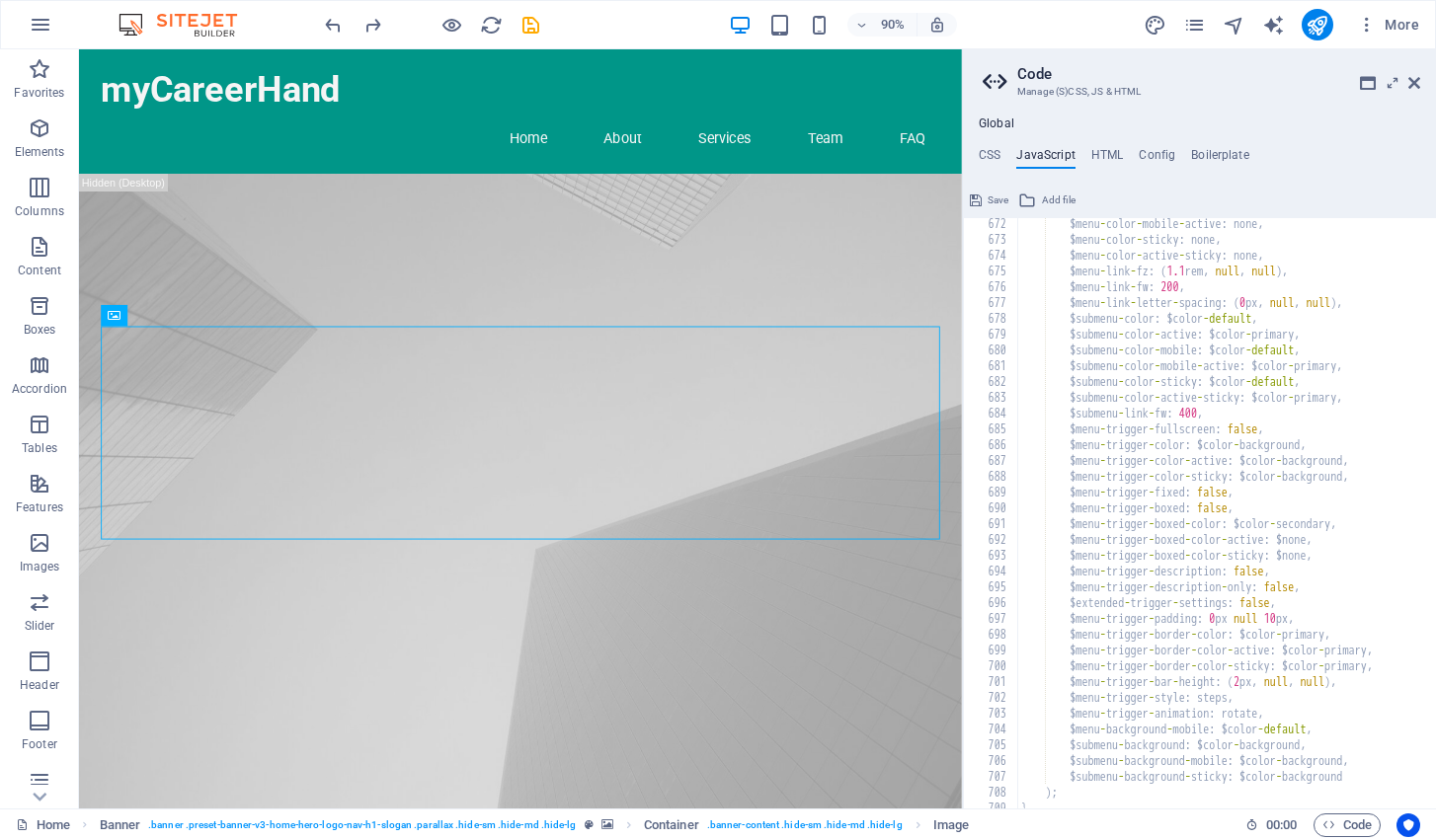 scroll, scrollTop: 9324, scrollLeft: 0, axis: vertical 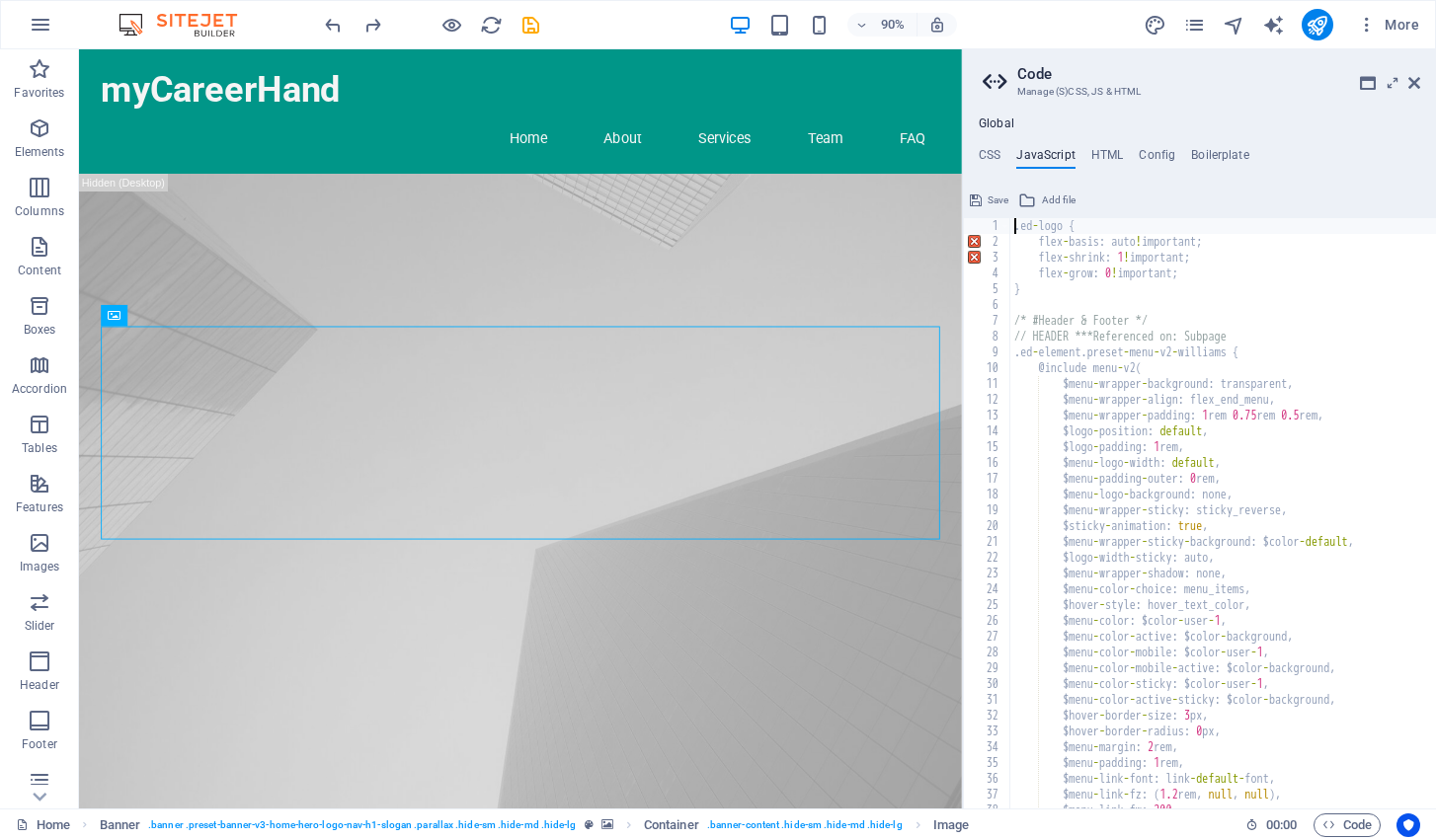 click on ". ed - logo   {      flex - basis :   auto ! important ;      flex - shrink :   1 ! important ;      flex - grow :   0 ! important ; } /* #Header & Footer */ // HEADER ***Referenced on: Subpage . ed - element . preset - menu - v2 - williams   {      @ include   menu - v2 (           $menu - wrapper - background :   transparent ,             $menu - wrapper - align :   flex_end_menu ,             $menu - wrapper - padding :   1 rem   0.75 rem   0.5 rem ,             $logo - position :   default ,             $logo - padding :   1 rem ,             $menu - logo - width :   default ,             $menu - padding - outer :   0 rem ,             $menu - logo - background :   none ,             $menu - wrapper - sticky :   sticky_reverse ,             $sticky - animation :   true ,             $menu - wrapper - sticky - background :   $color - default ,             $logo - width - sticky :   auto ,             $menu - wrapper - shadow :   none ,             $menu - color - choice :   menu_items ,             $hover" at bounding box center (1347, 529) 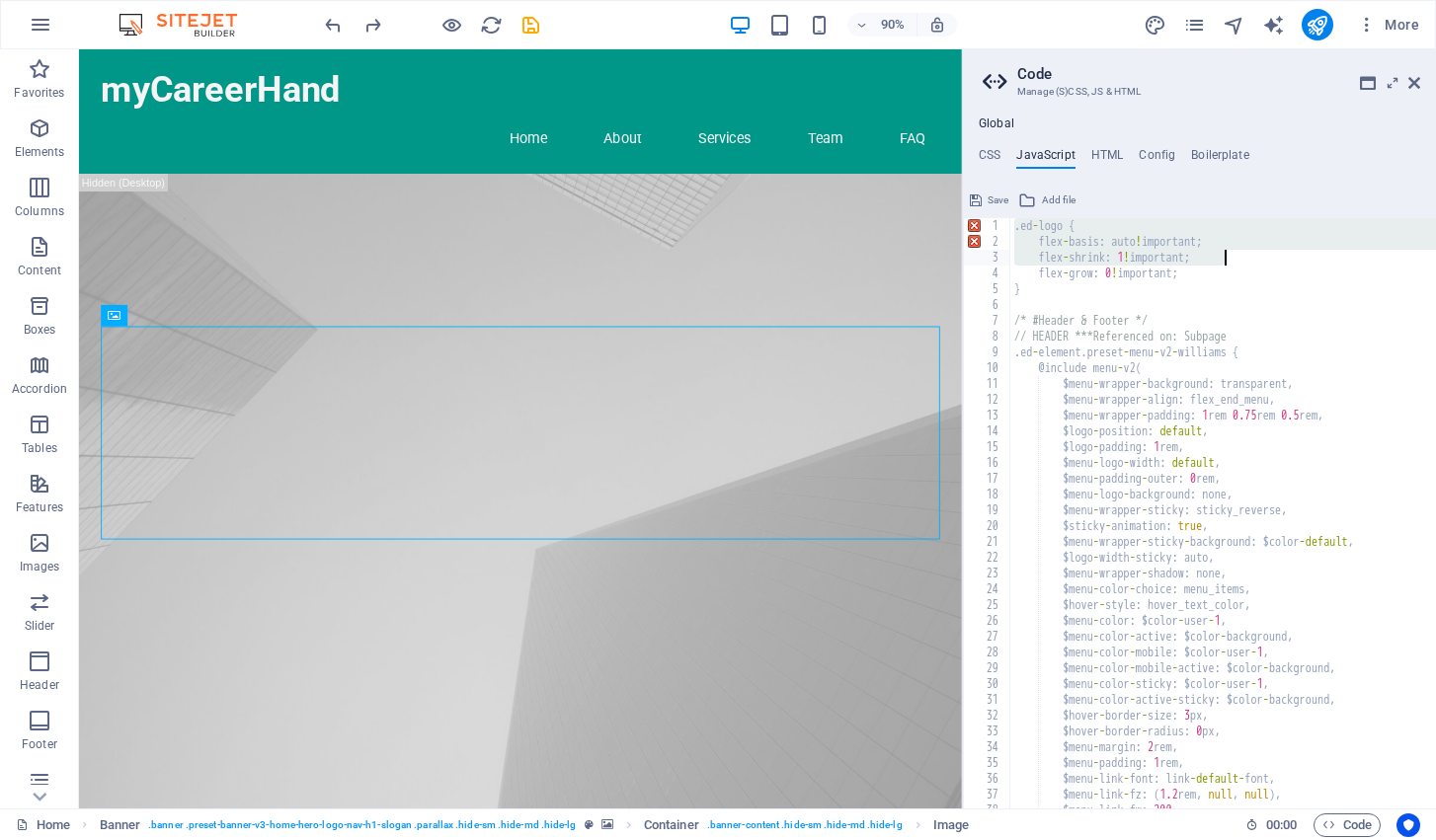 drag, startPoint x: 1015, startPoint y: 230, endPoint x: 1259, endPoint y: 274, distance: 247.93548 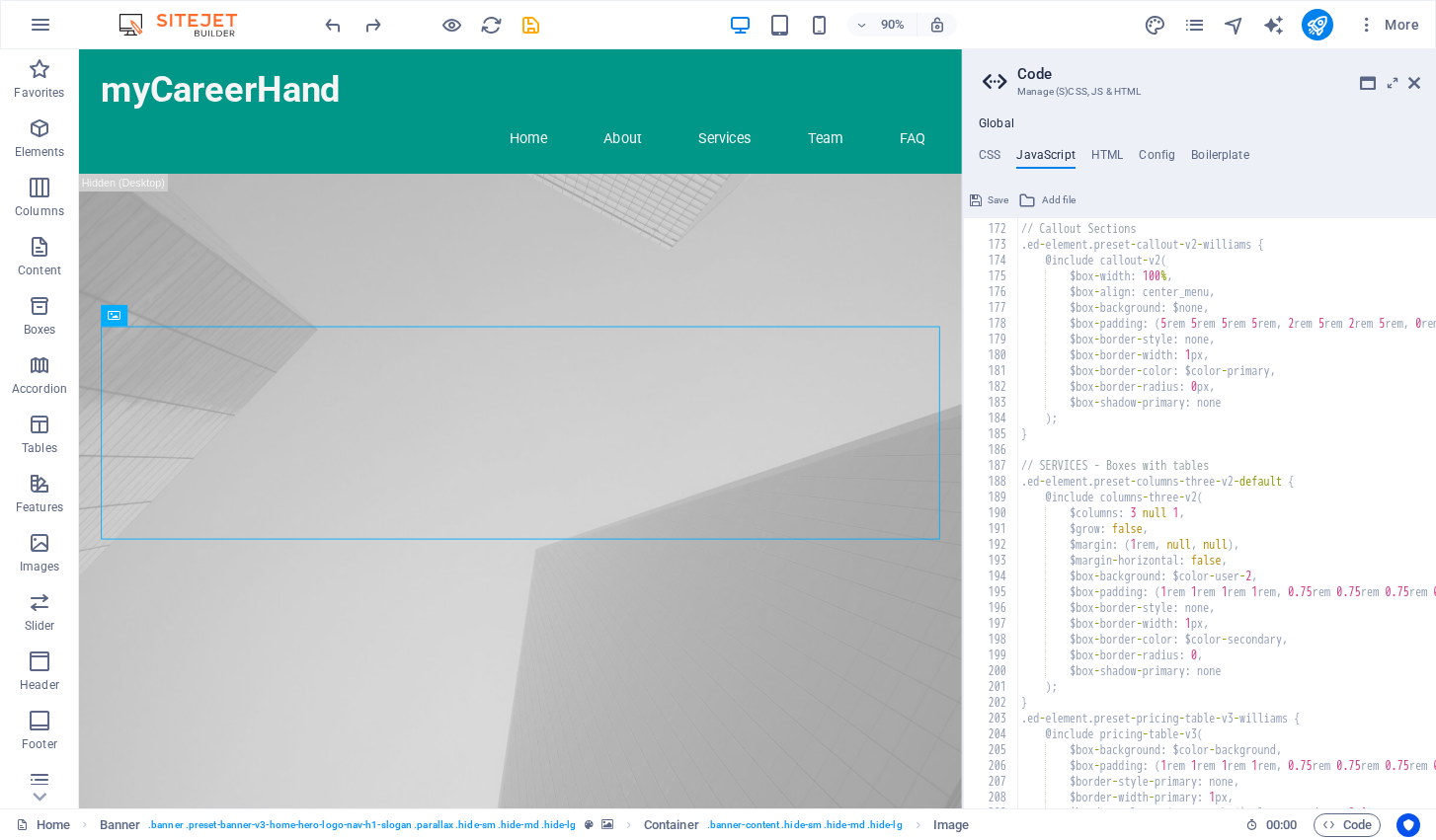 scroll, scrollTop: 4863, scrollLeft: 0, axis: vertical 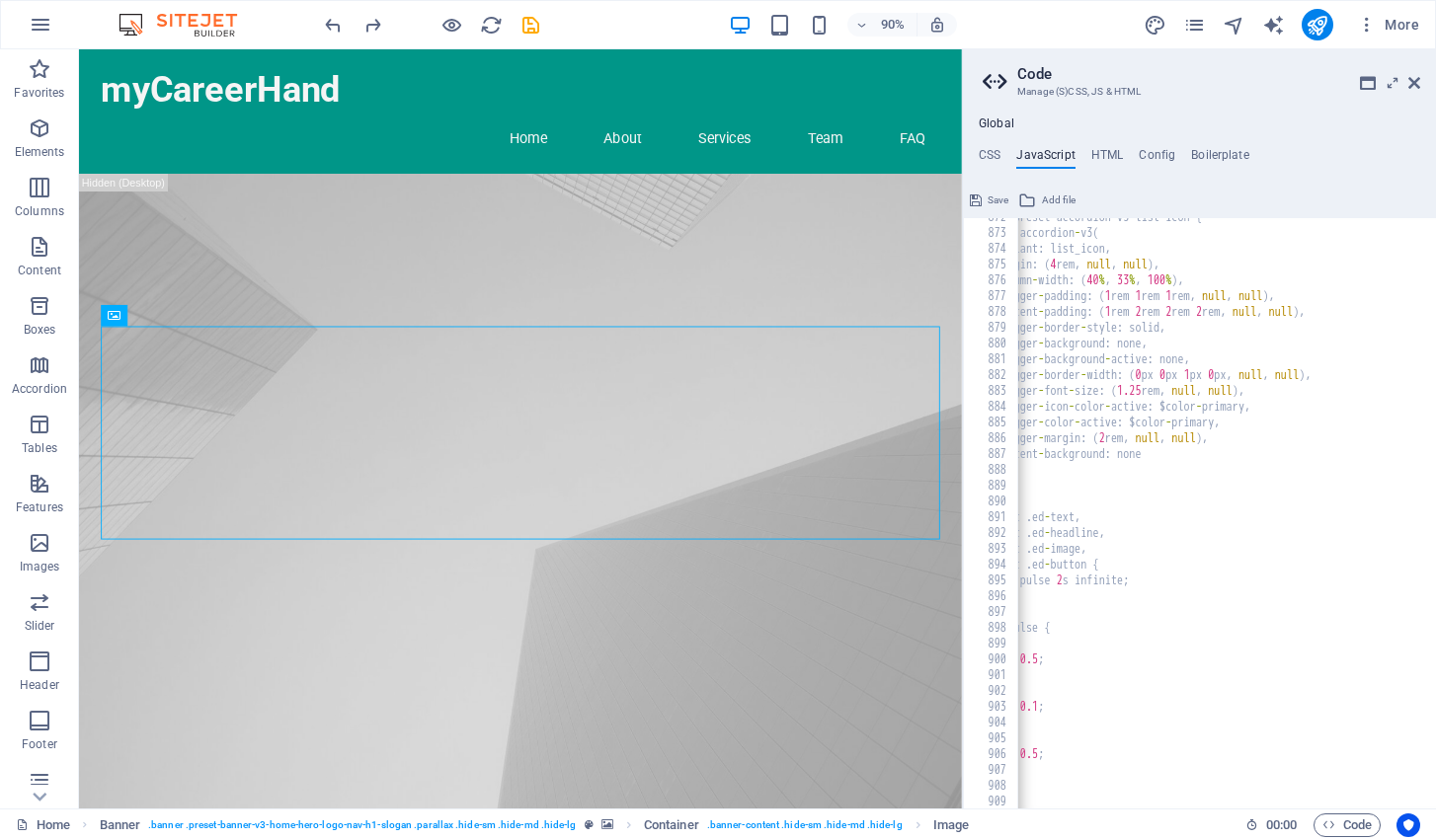 click on ". ed - element . preset - accordion - v3 - list - icon   {      @ include   accordion - v3 (           $variant :   list_icon ,             $margin :   ( 4 rem ,   null ,   null ) ,             $column - width :   ( 40 % ,   33 % ,   100 % ) ,             $trigger - padding :   ( 1 rem   1 rem   1 rem ,   null ,   null ) ,             $content - padding :   ( 1 rem   2 rem   2 rem   2 rem ,   null ,   null ) ,             $trigger - border - style :   solid ,             $trigger - background :   none ,             $trigger - background - active :   none ,             $trigger - border - width :   ( 0 px   0 px   1 px   0 px ,   null ,   null ) ,             $trigger - font - size :   ( 1.25 rem ,   null ,   null ) ,             $trigger - icon - color - active :   $color - primary ,             $trigger - color - active :   $color - primary ,             $trigger - margin :   ( 2 rem ,   null ,   null ) ,             $content - background :   none      ) ; } . pulse - effect   . ed - text , . pulse - effect" at bounding box center (1274, 520) 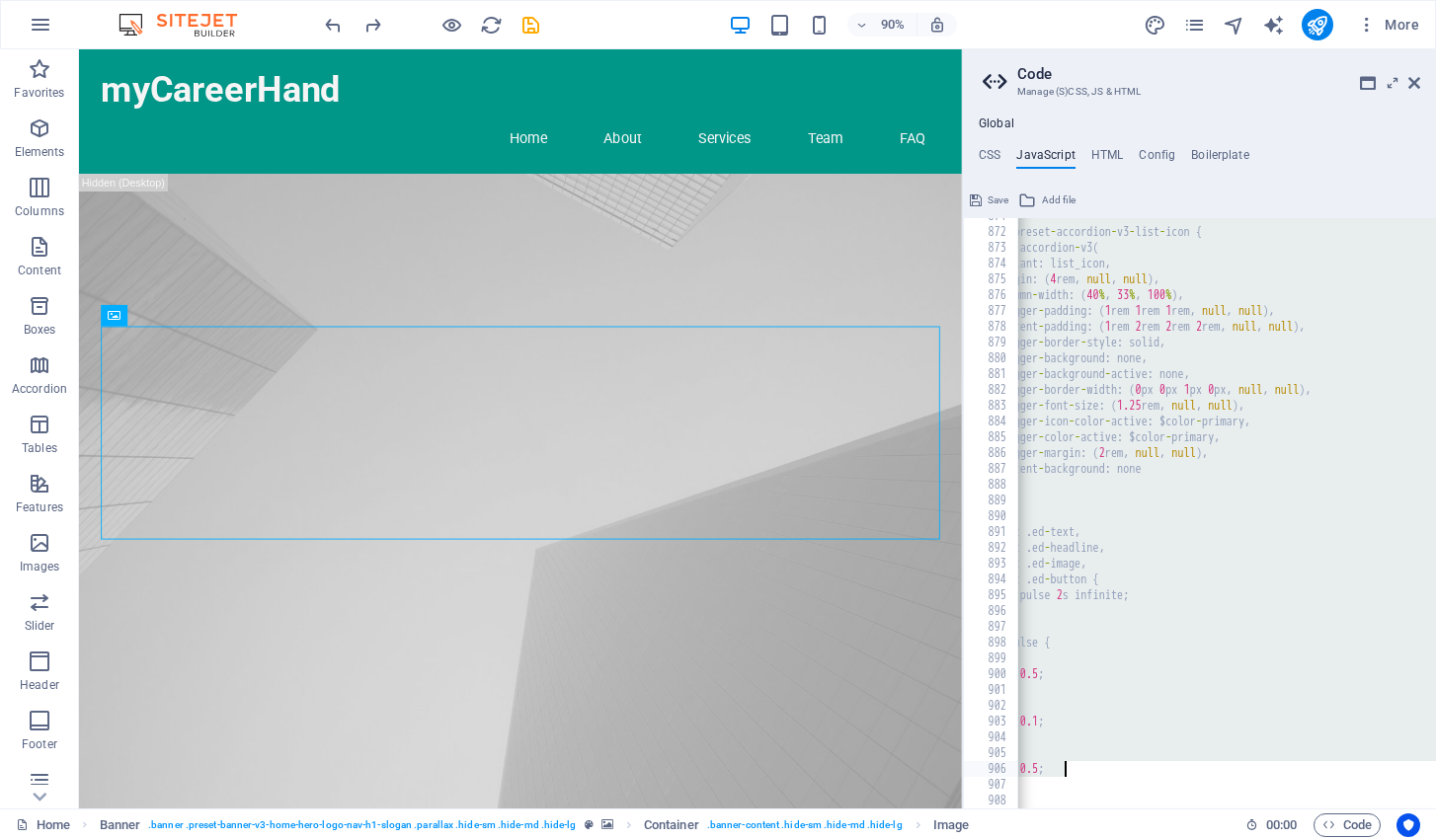 click on "} . ed - element . preset - accordion - v3 - list - icon   {      @ include   accordion - v3 (           $variant :   list_icon ,             $margin :   ( 4 rem ,   null ,   null ) ,             $column - width :   ( 40 % ,   33 % ,   100 % ) ,             $trigger - padding :   ( 1 rem   1 rem   1 rem ,   null ,   null ) ,             $content - padding :   ( 1 rem   2 rem   2 rem   2 rem ,   null ,   null ) ,             $trigger - border - style :   solid ,             $trigger - background :   none ,             $trigger - background - active :   none ,             $trigger - border - width :   ( 0 px   0 px   1 px   0 px ,   null ,   null ) ,             $trigger - font - size :   ( 1.25 rem ,   null ,   null ) ,             $trigger - icon - color - active :   $color - primary ,             $trigger - color - active :   $color - primary ,             $trigger - margin :   ( 2 rem ,   null ,   null ) ,             $content - background :   none      ) ; } . pulse - effect   . ed - text , . pulse -   . -" at bounding box center [1274, 519] 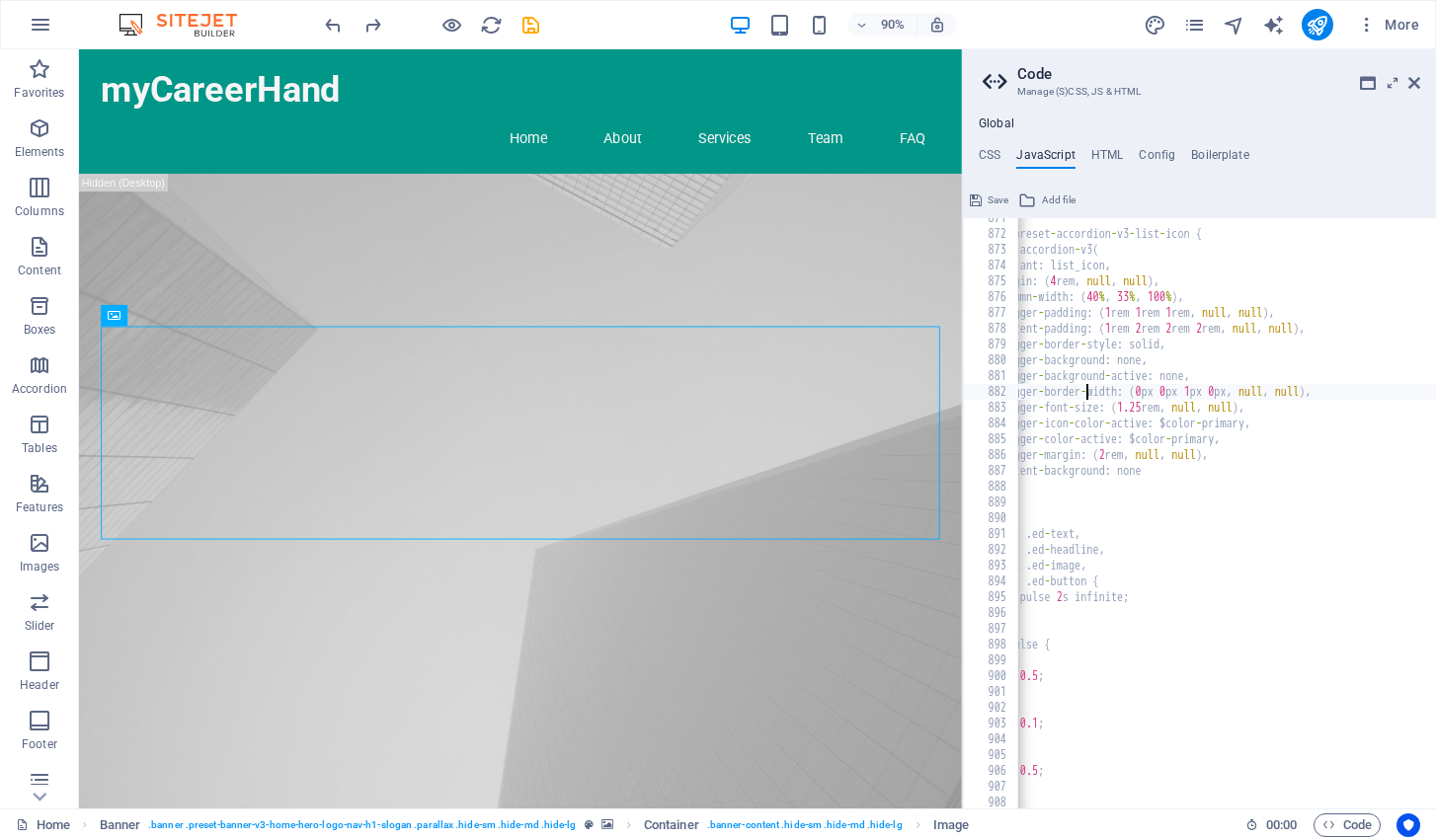 scroll, scrollTop: 12819, scrollLeft: 0, axis: vertical 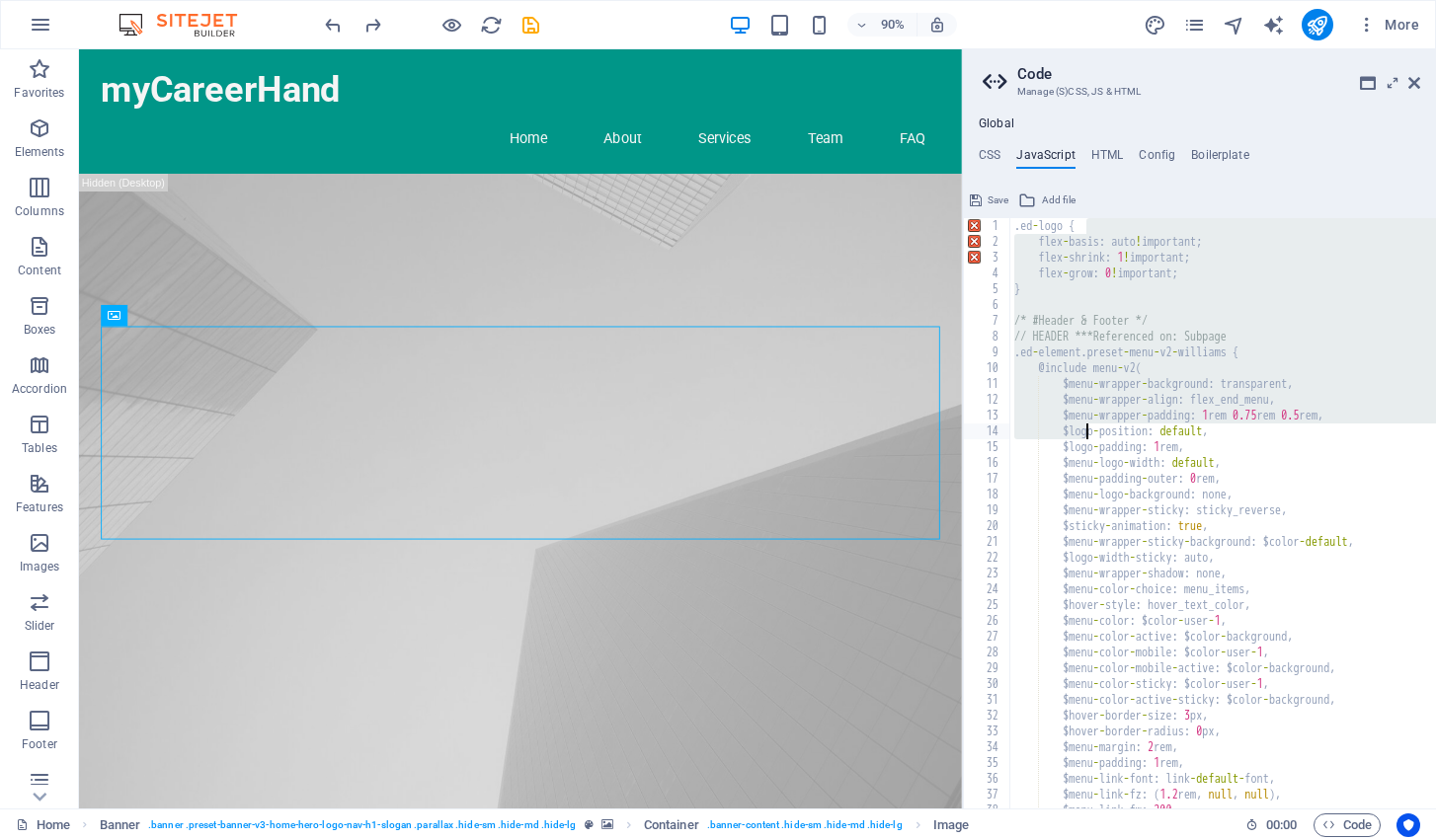 drag, startPoint x: 1012, startPoint y: 224, endPoint x: 1084, endPoint y: 427, distance: 215.39034 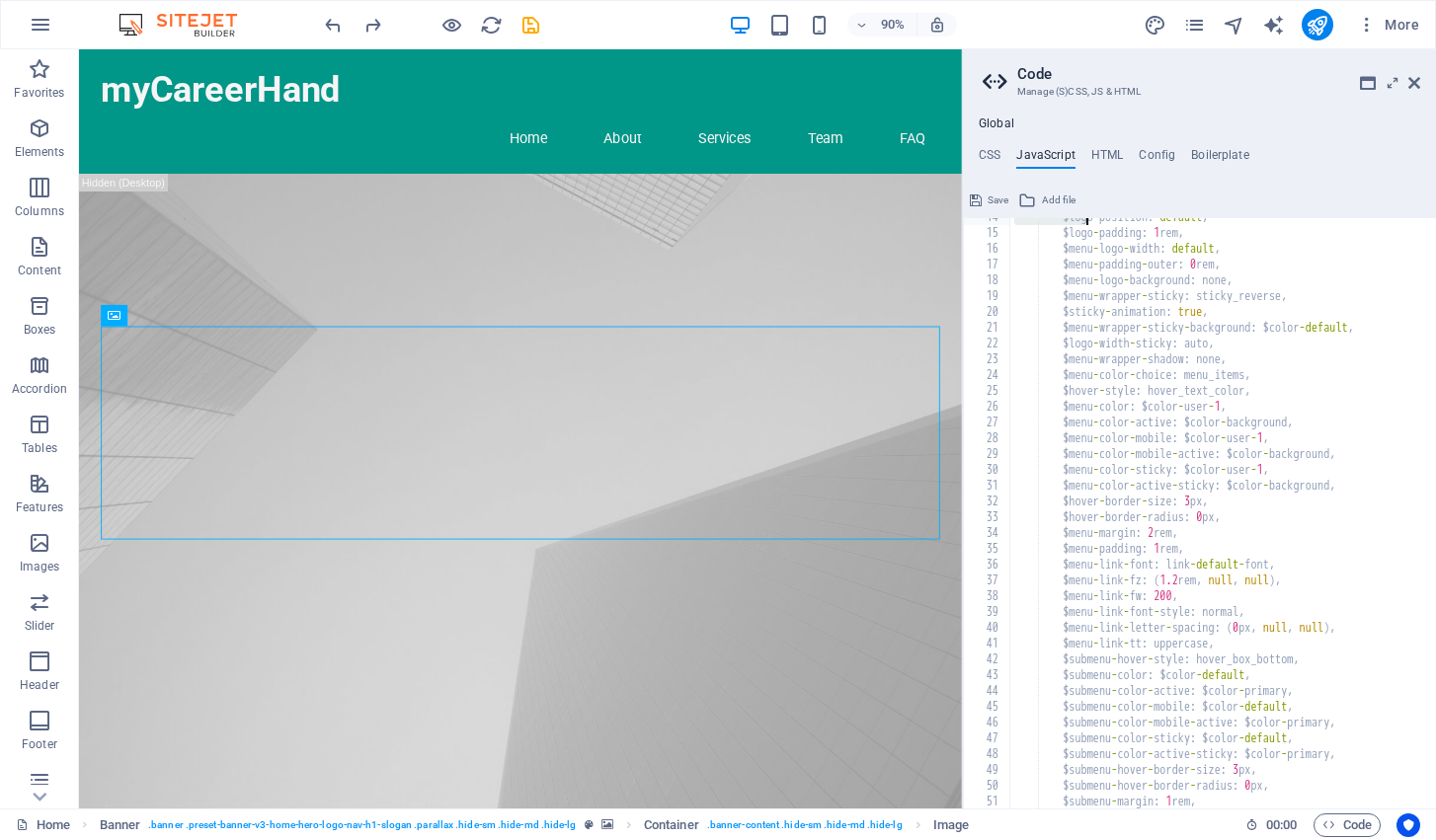 scroll, scrollTop: 2153, scrollLeft: 0, axis: vertical 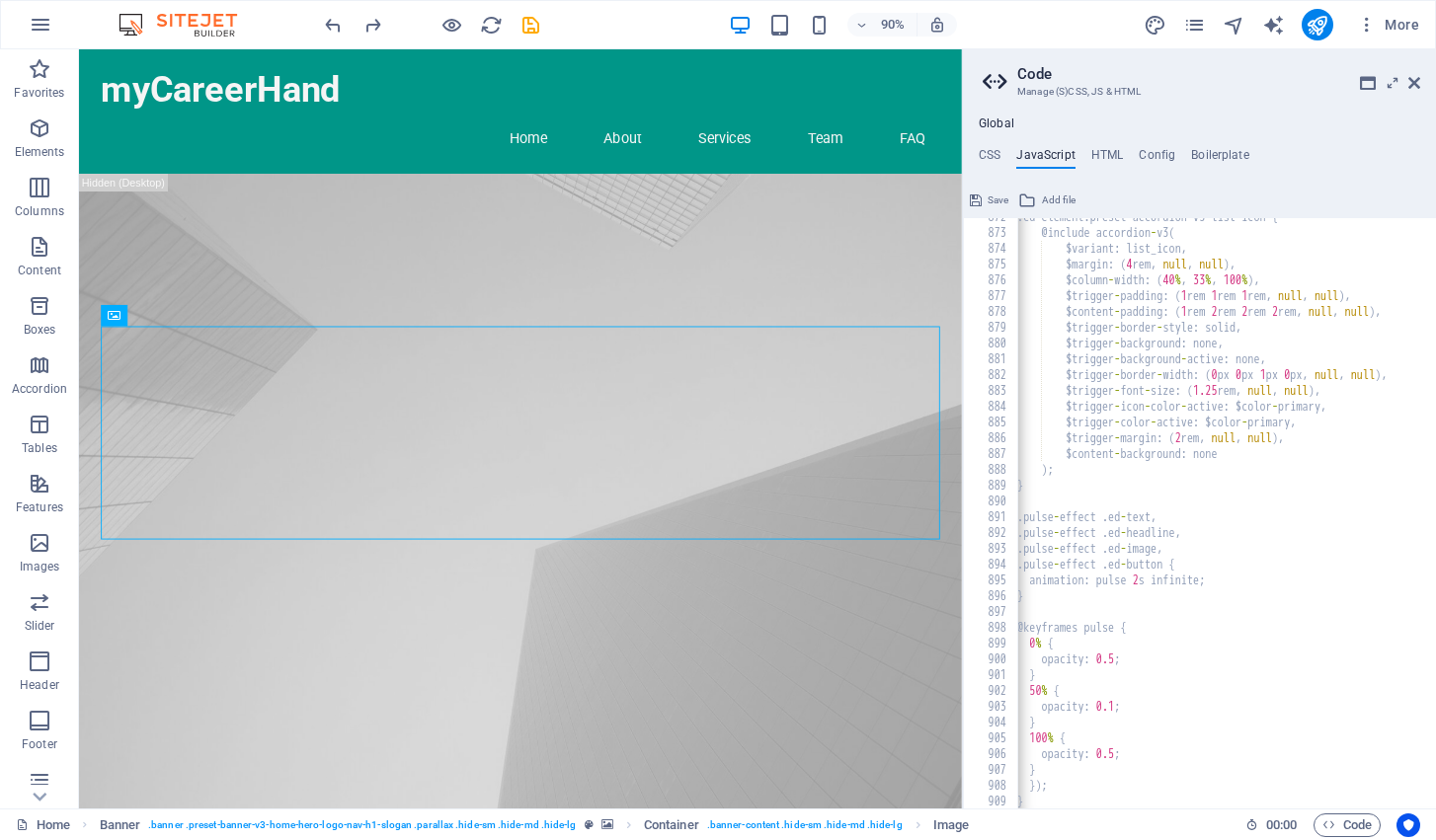 click on ". ed - element . preset - accordion - v3 - list - icon   {      @ include   accordion - v3 (           $variant :   list_icon ,             $margin :   ( 4 rem ,   null ,   null ) ,             $column - width :   ( 40 % ,   33 % ,   100 % ) ,             $trigger - padding :   ( 1 rem   1 rem   1 rem ,   null ,   null ) ,             $content - padding :   ( 1 rem   2 rem   2 rem   2 rem ,   null ,   null ) ,             $trigger - border - style :   solid ,             $trigger - background :   none ,             $trigger - background - active :   none ,             $trigger - border - width :   ( 0 px   0 px   1 px   0 px ,   null ,   null ) ,             $trigger - font - size :   ( 1.25 rem ,   null ,   null ) ,             $trigger - icon - color - active :   $color - primary ,             $trigger - color - active :   $color - primary ,             $trigger - margin :   ( 2 rem ,   null ,   null ) ,             $content - background :   none      ) ; } . pulse - effect   . ed - text , . pulse - effect" at bounding box center (1350, 520) 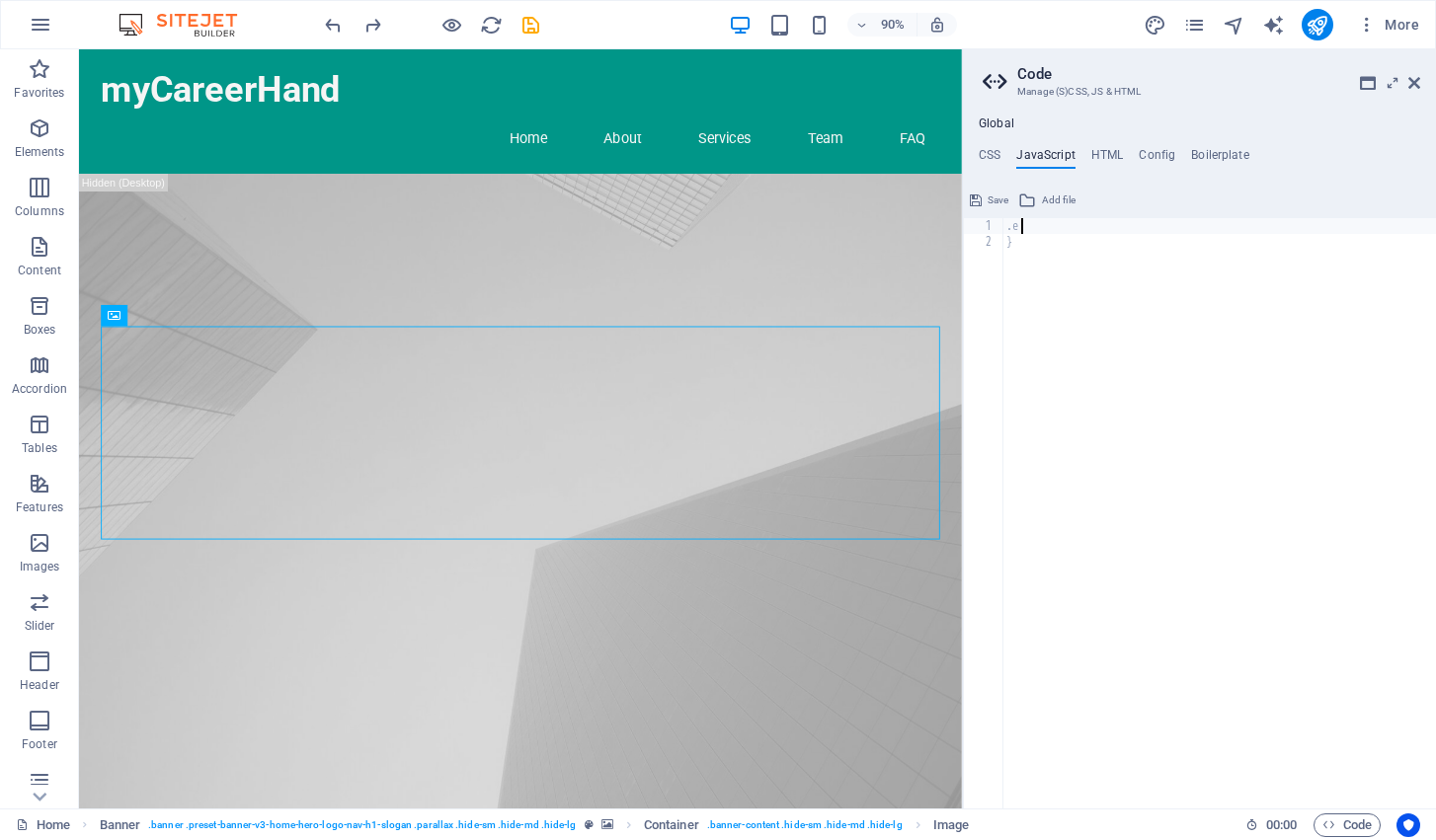 type on "." 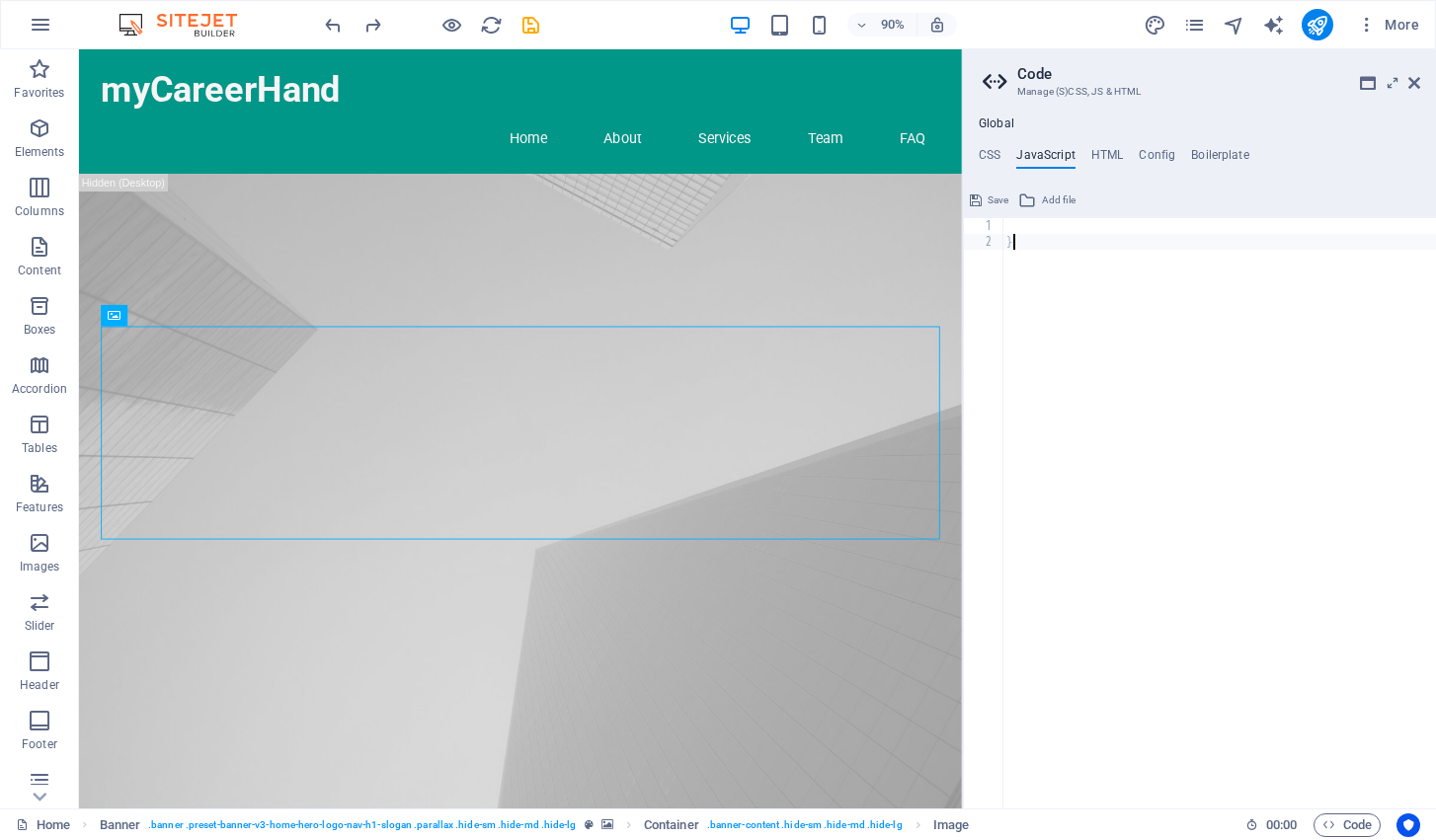 click on "}" at bounding box center [1219, 529] 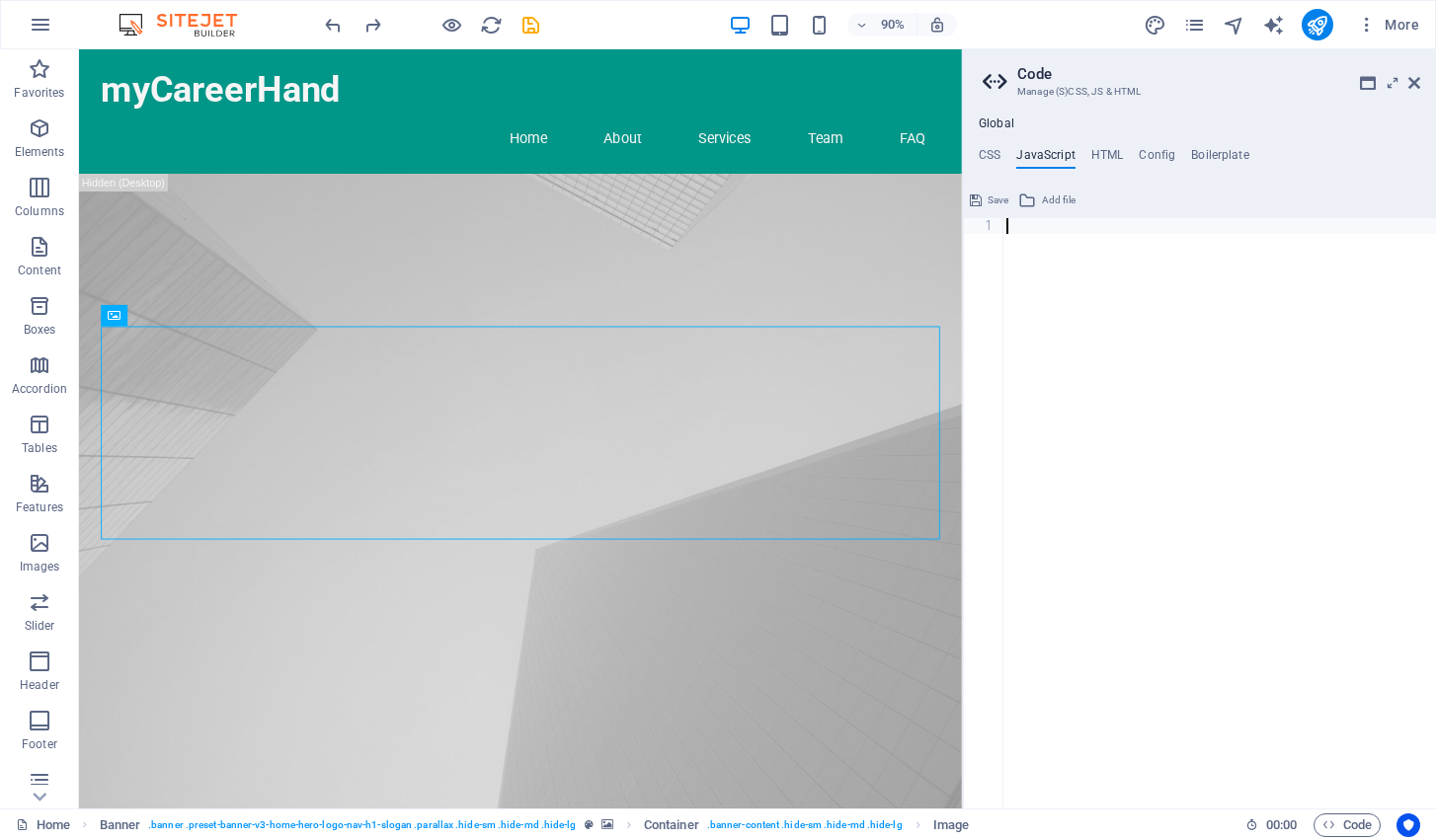 paste on "}" 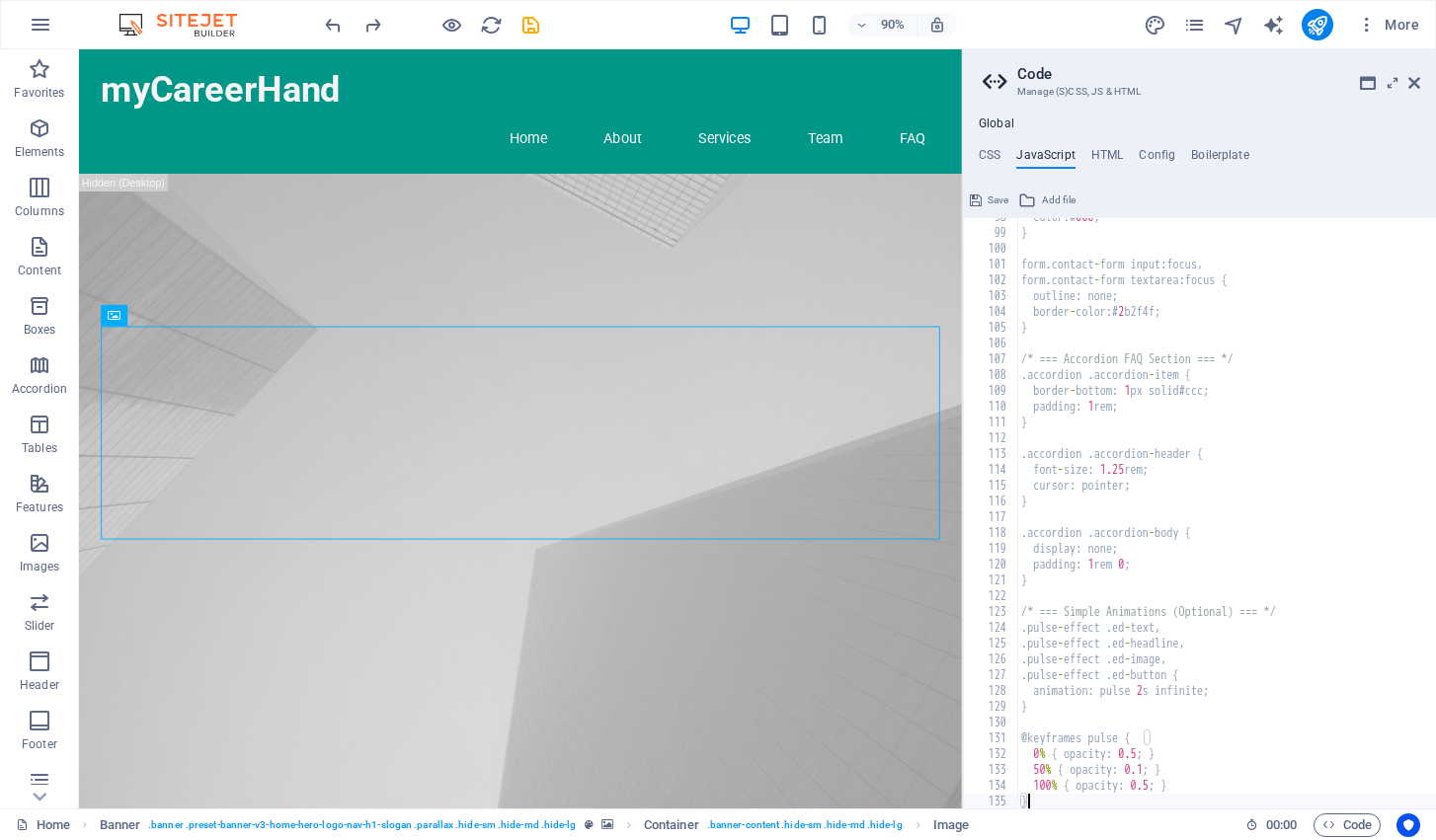 scroll, scrollTop: 0, scrollLeft: 0, axis: both 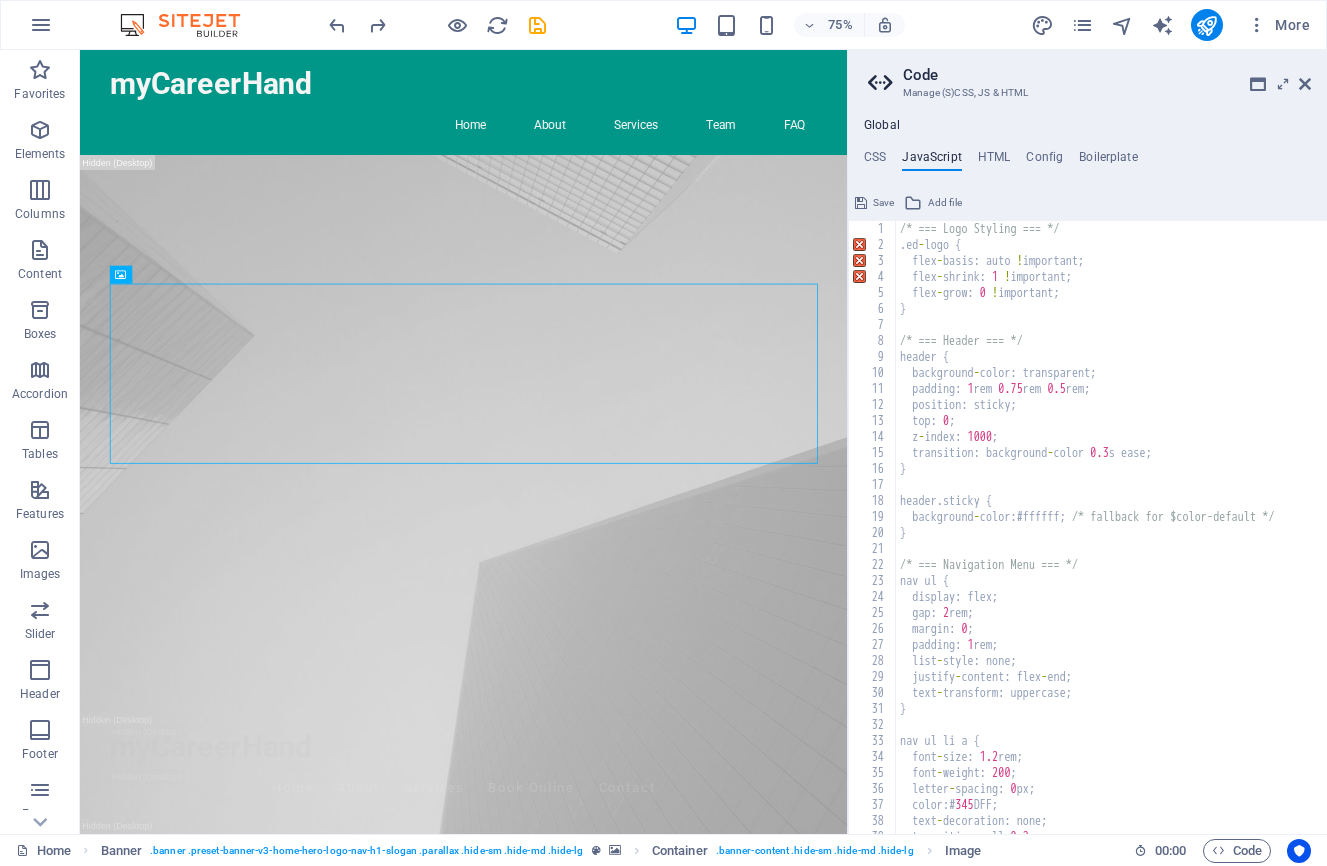 click on "Save" at bounding box center (883, 203) 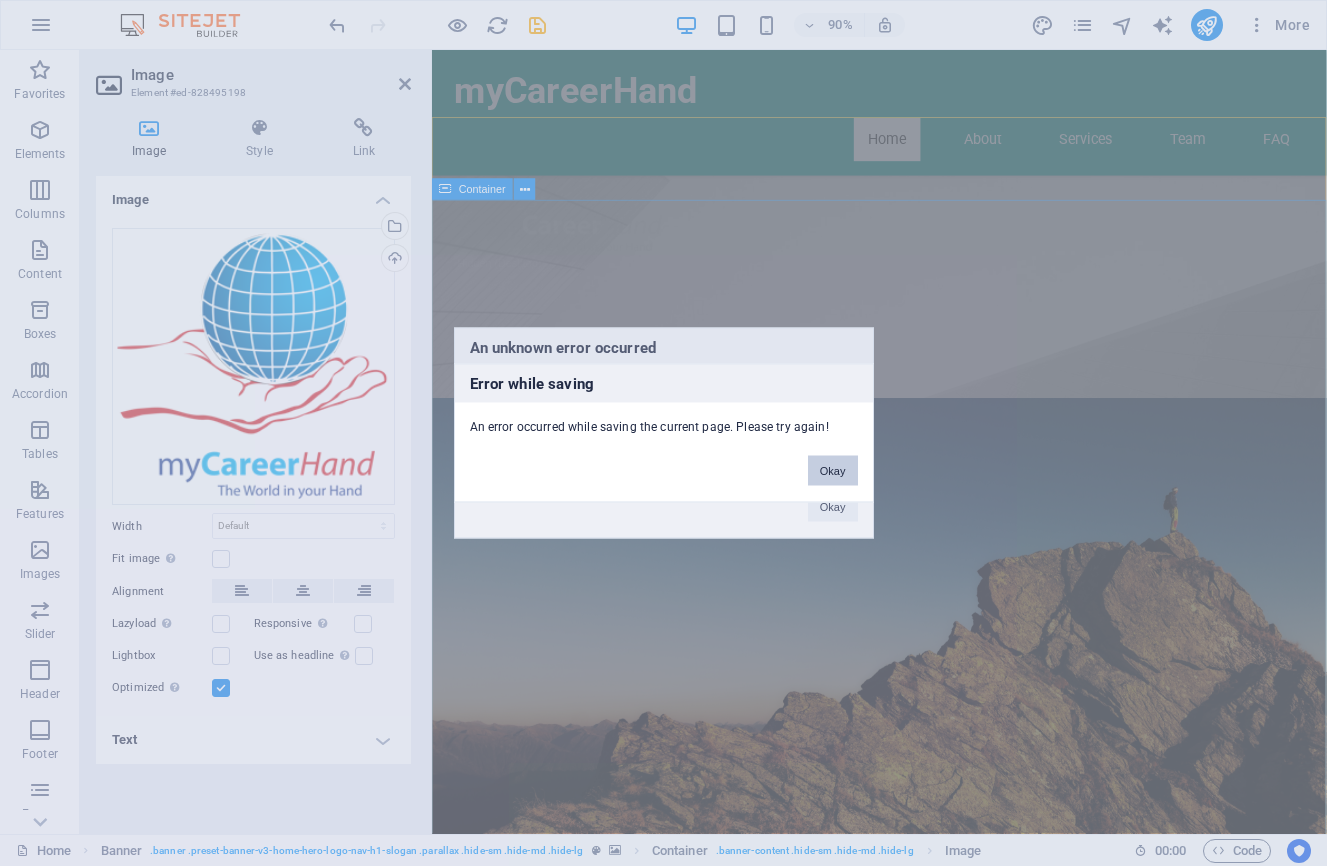 click on "Okay" at bounding box center [833, 471] 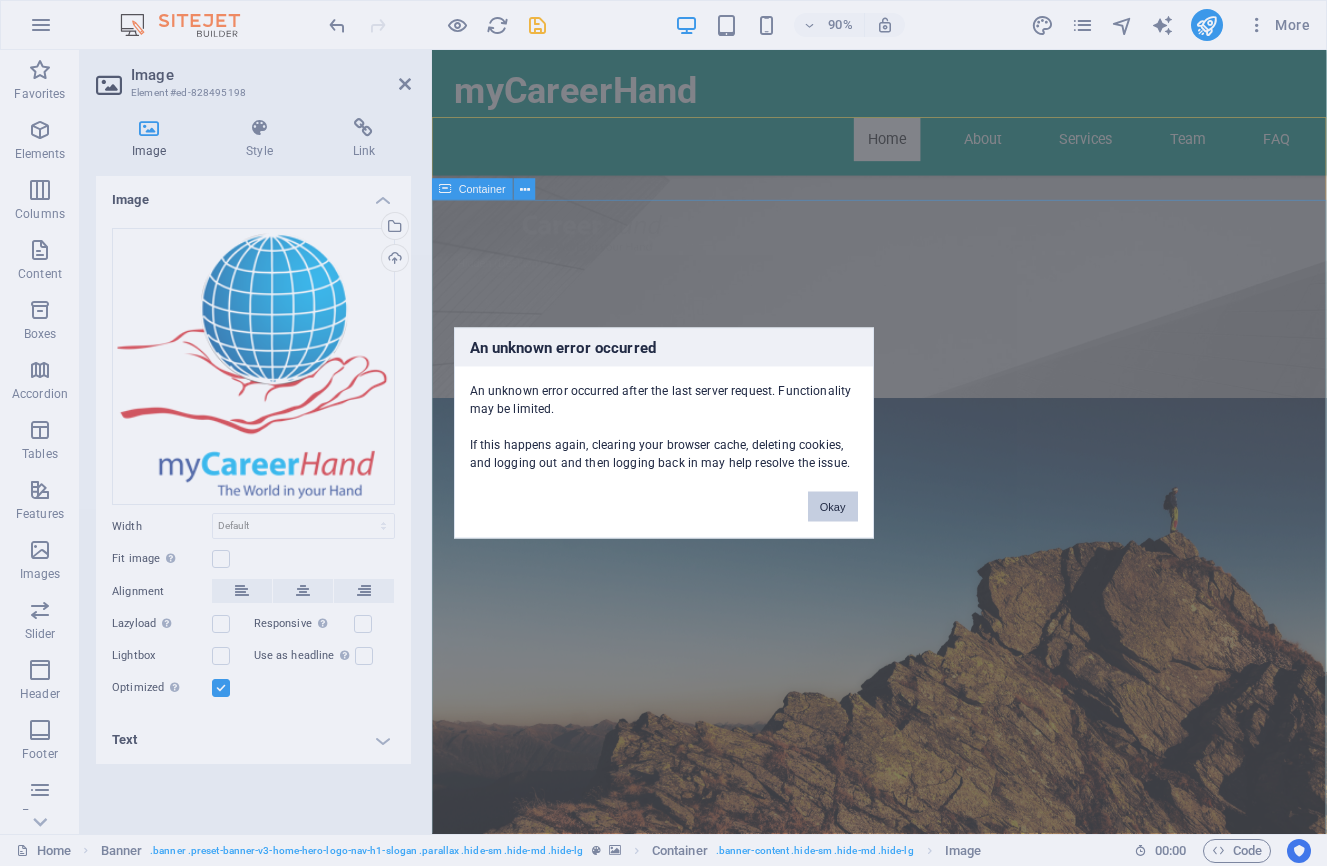 click on "Okay" at bounding box center [833, 507] 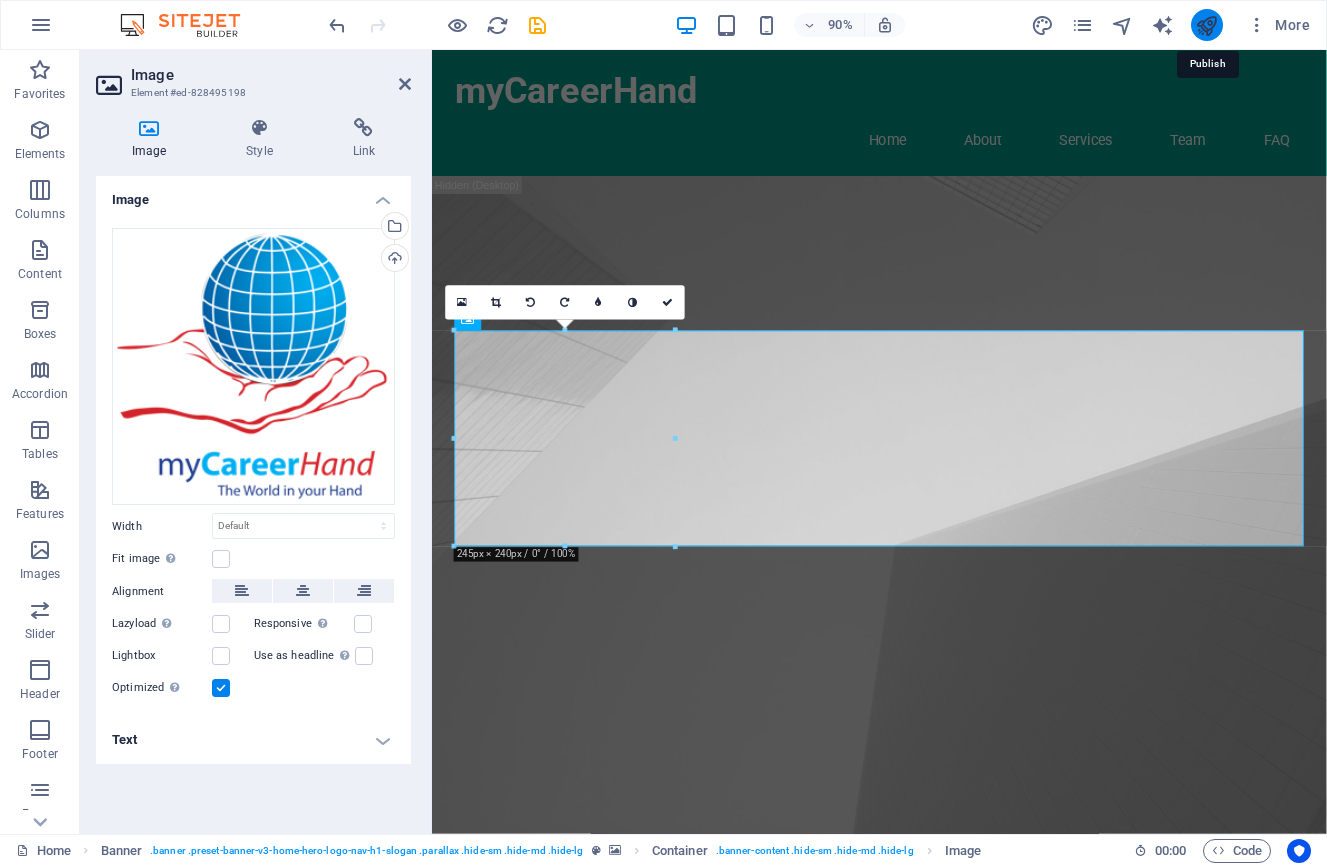 click at bounding box center (1206, 25) 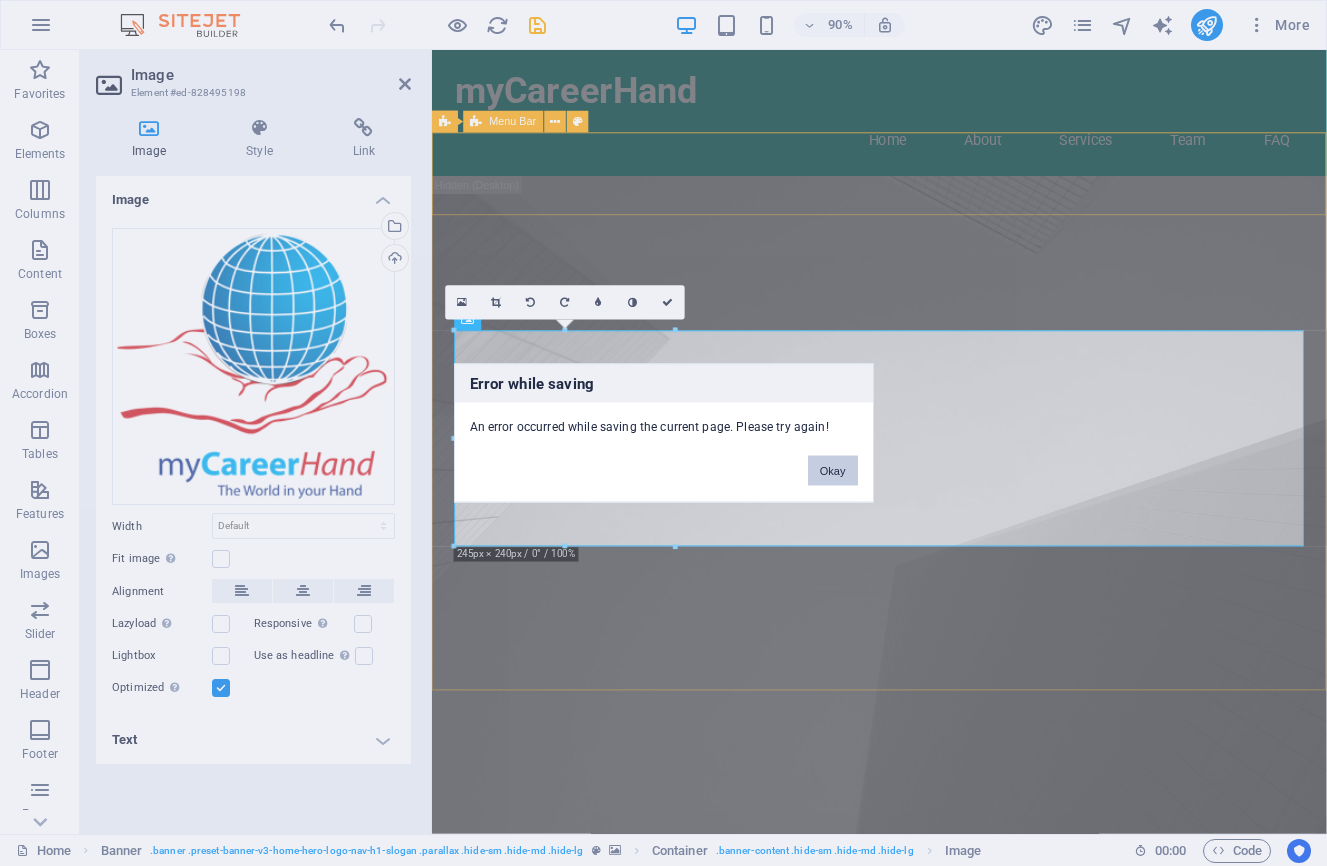 click on "Okay" at bounding box center [833, 471] 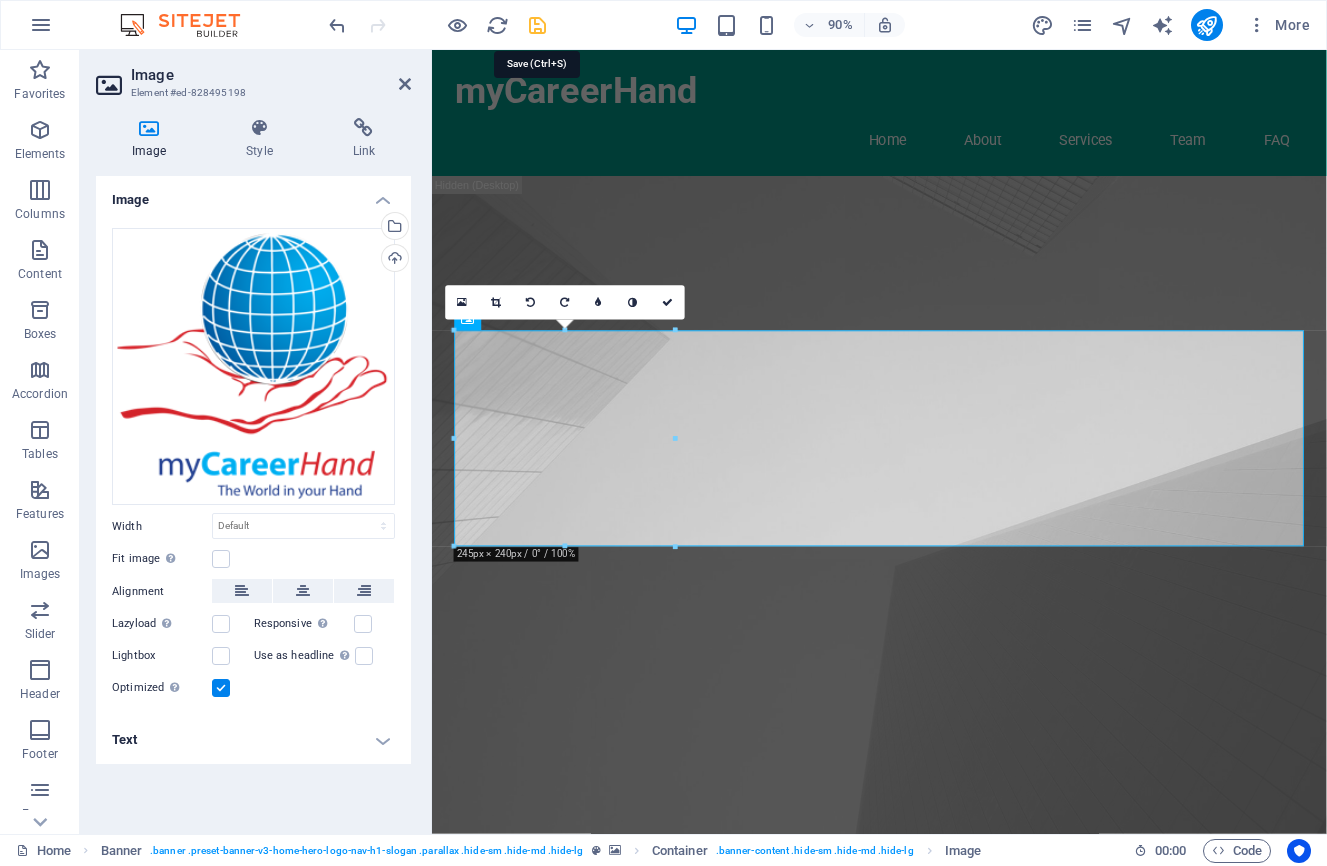 click at bounding box center [537, 25] 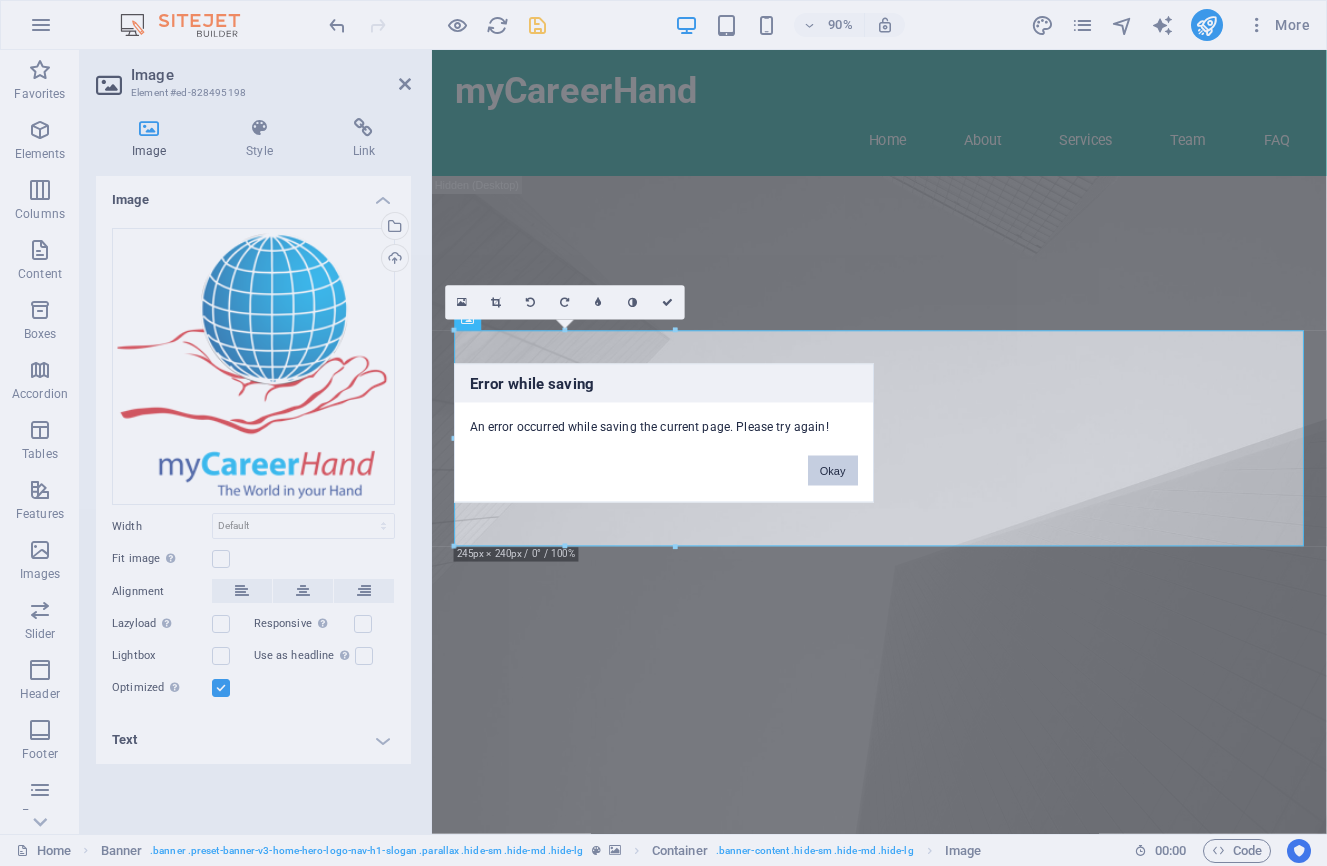 click on "Okay" at bounding box center [833, 471] 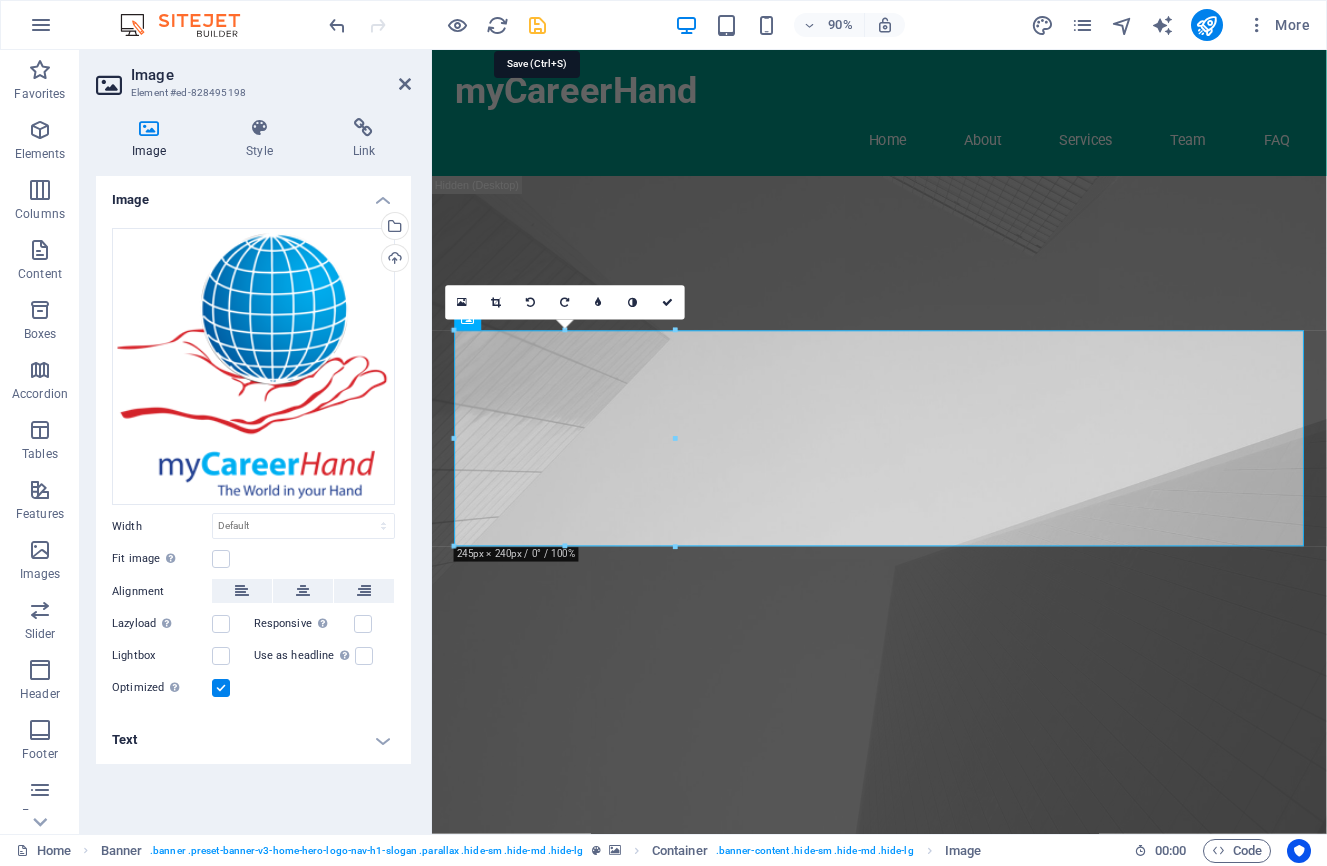 click at bounding box center [537, 25] 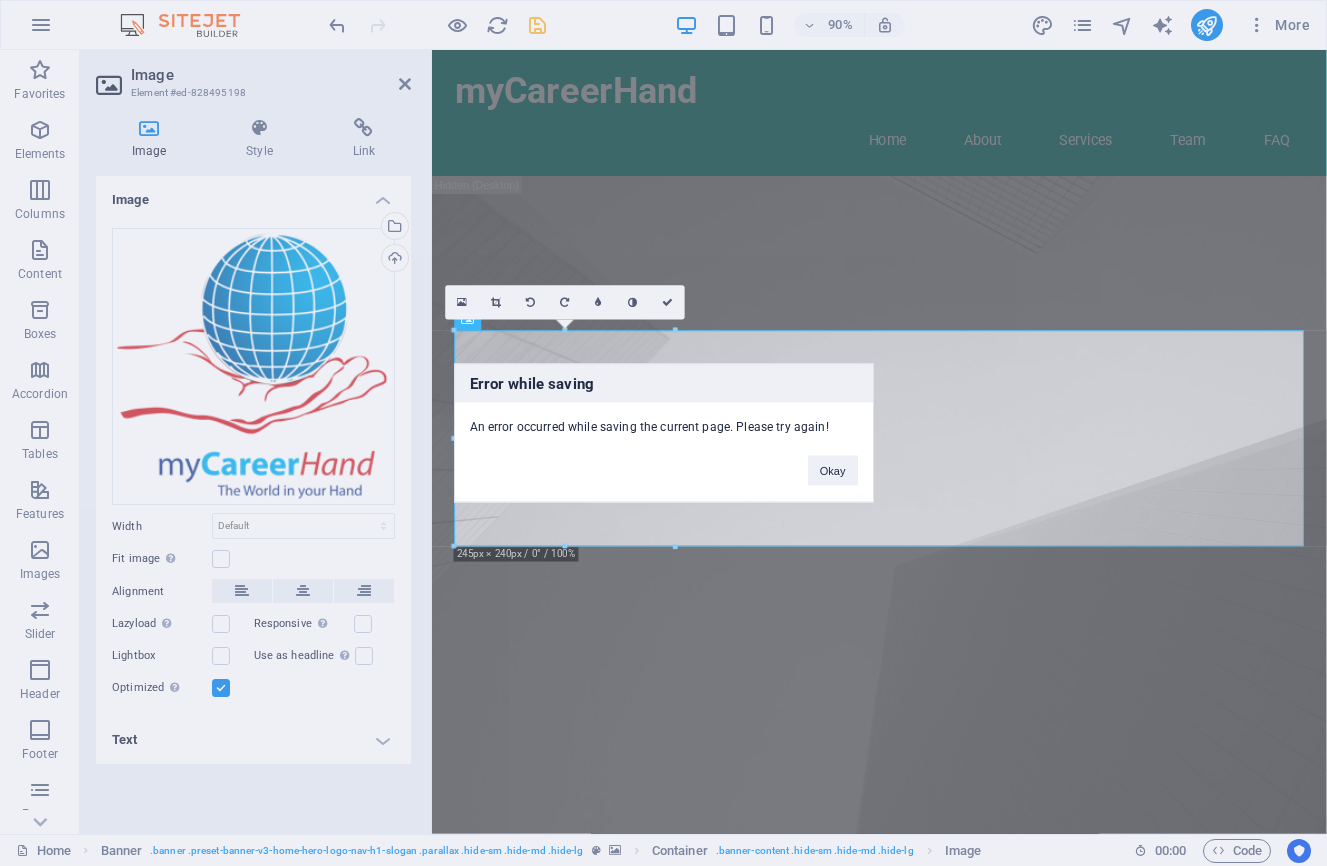 click on "Error while saving An error occurred while saving the current page. Please try again! Okay" at bounding box center [663, 433] 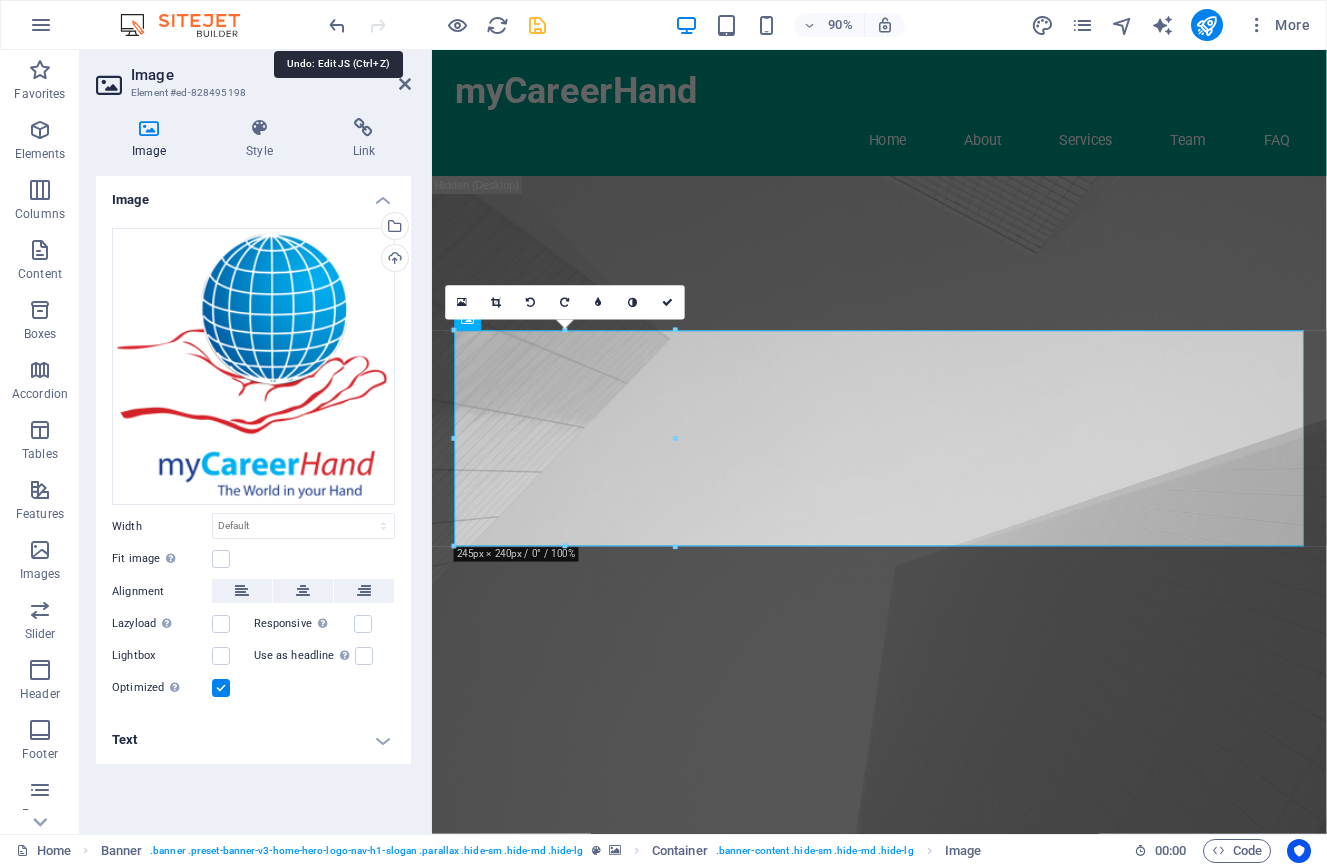 click at bounding box center [337, 25] 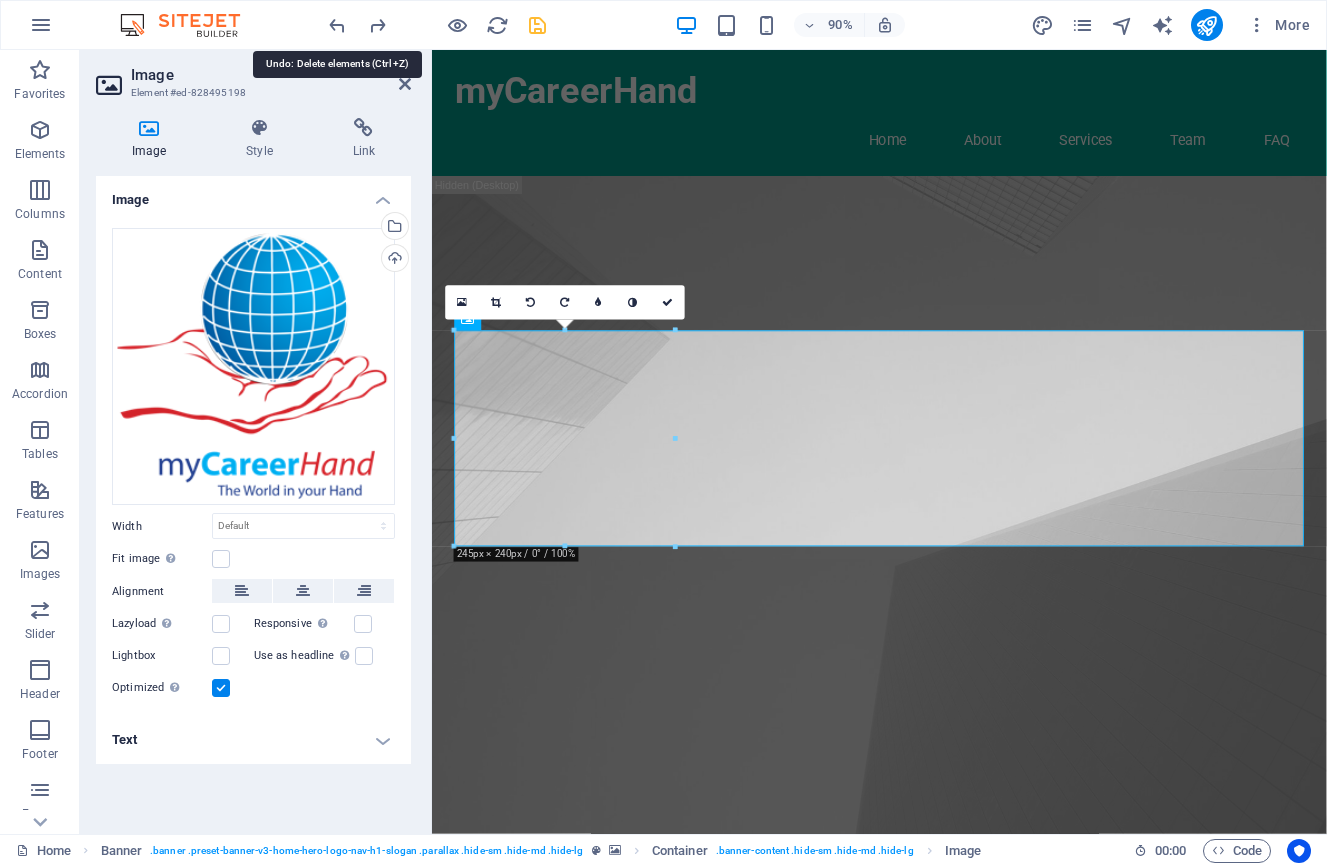 click at bounding box center [337, 25] 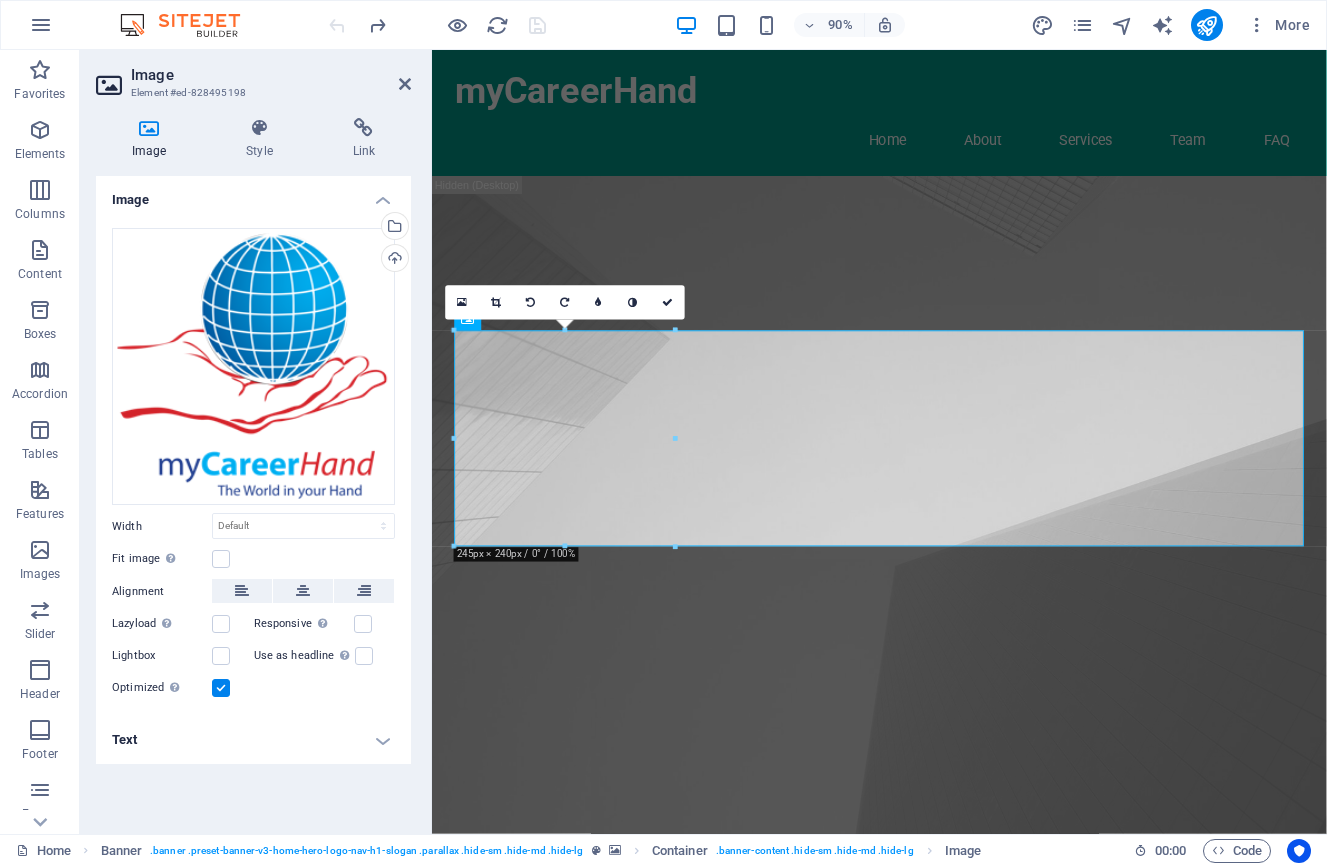 click at bounding box center [437, 25] 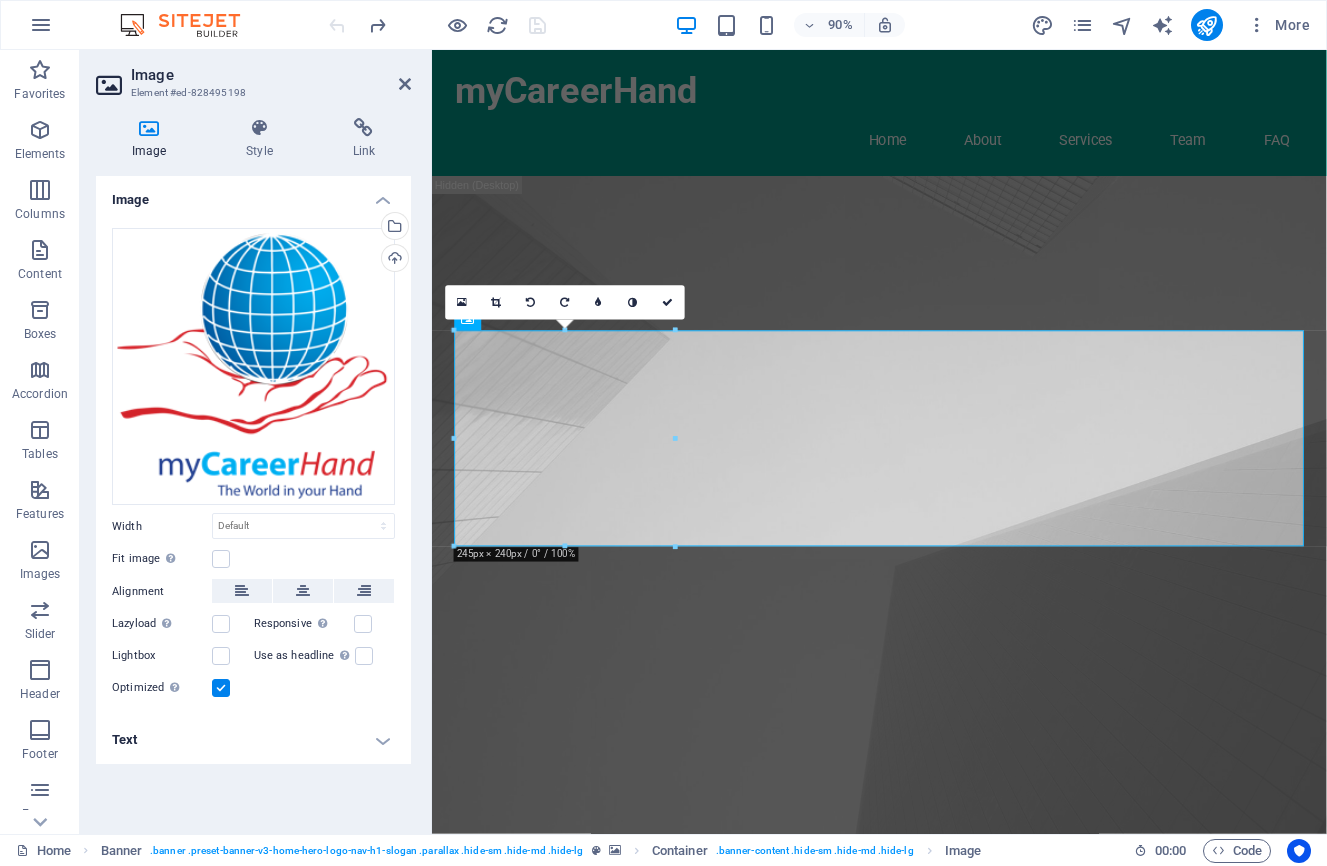 click at bounding box center (437, 25) 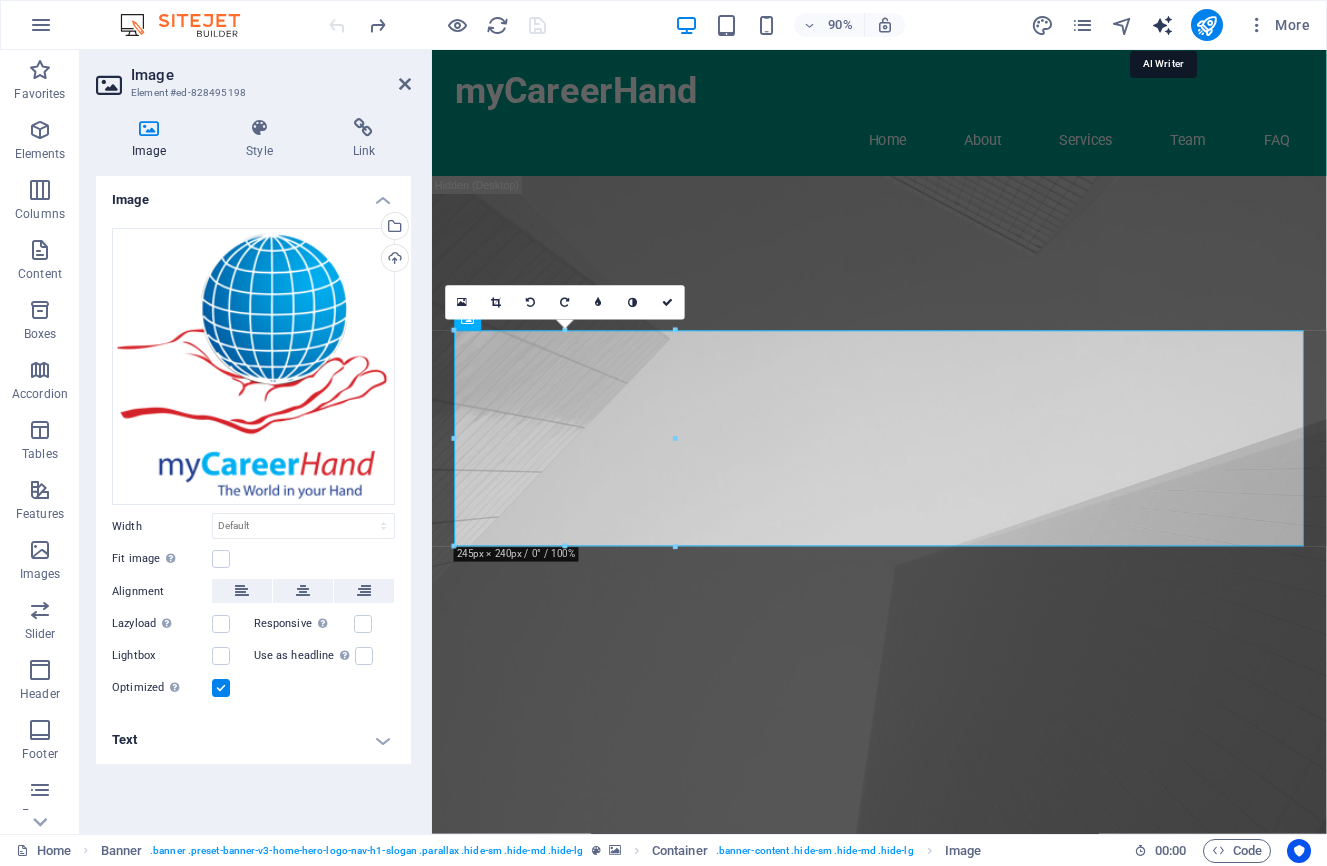 click at bounding box center (1162, 25) 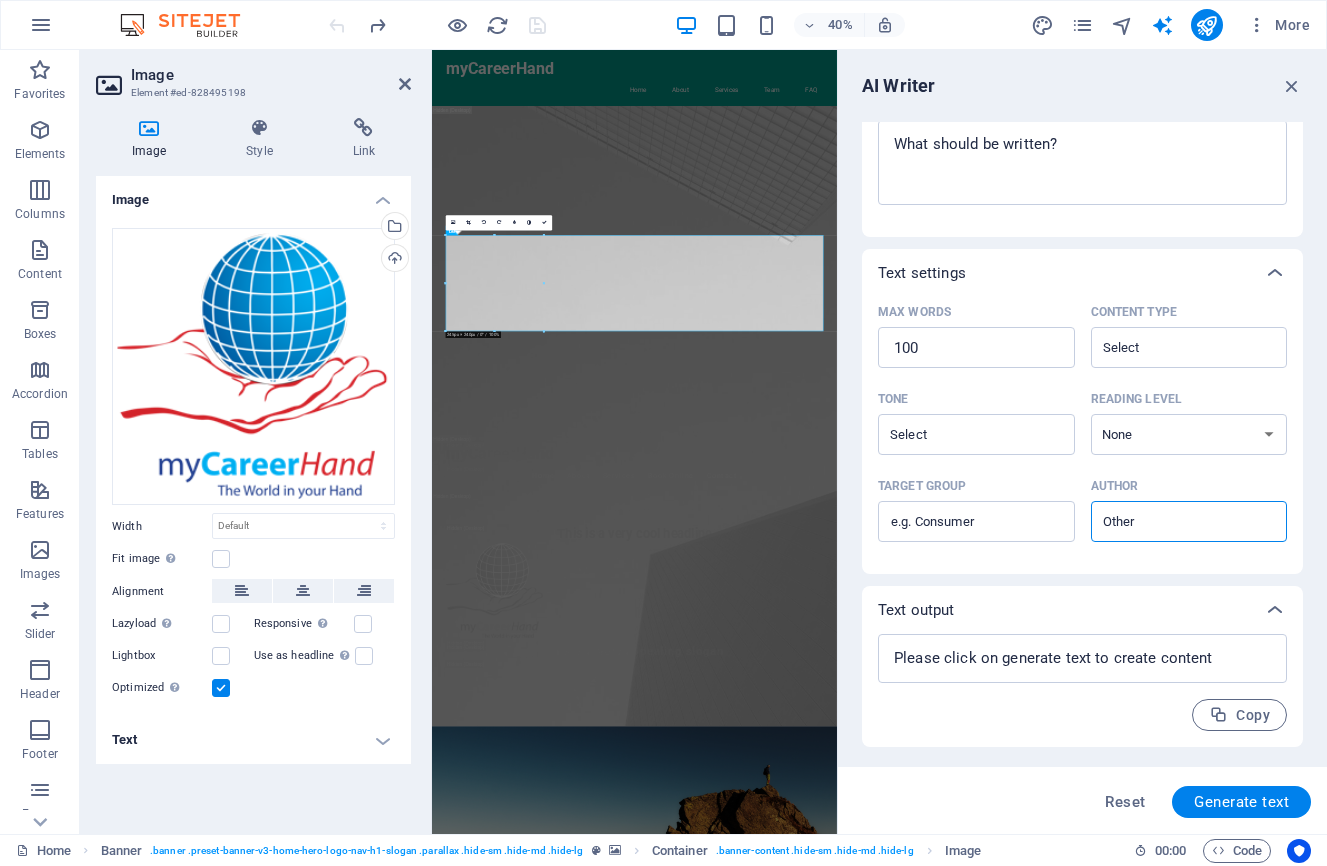 scroll, scrollTop: 289, scrollLeft: 0, axis: vertical 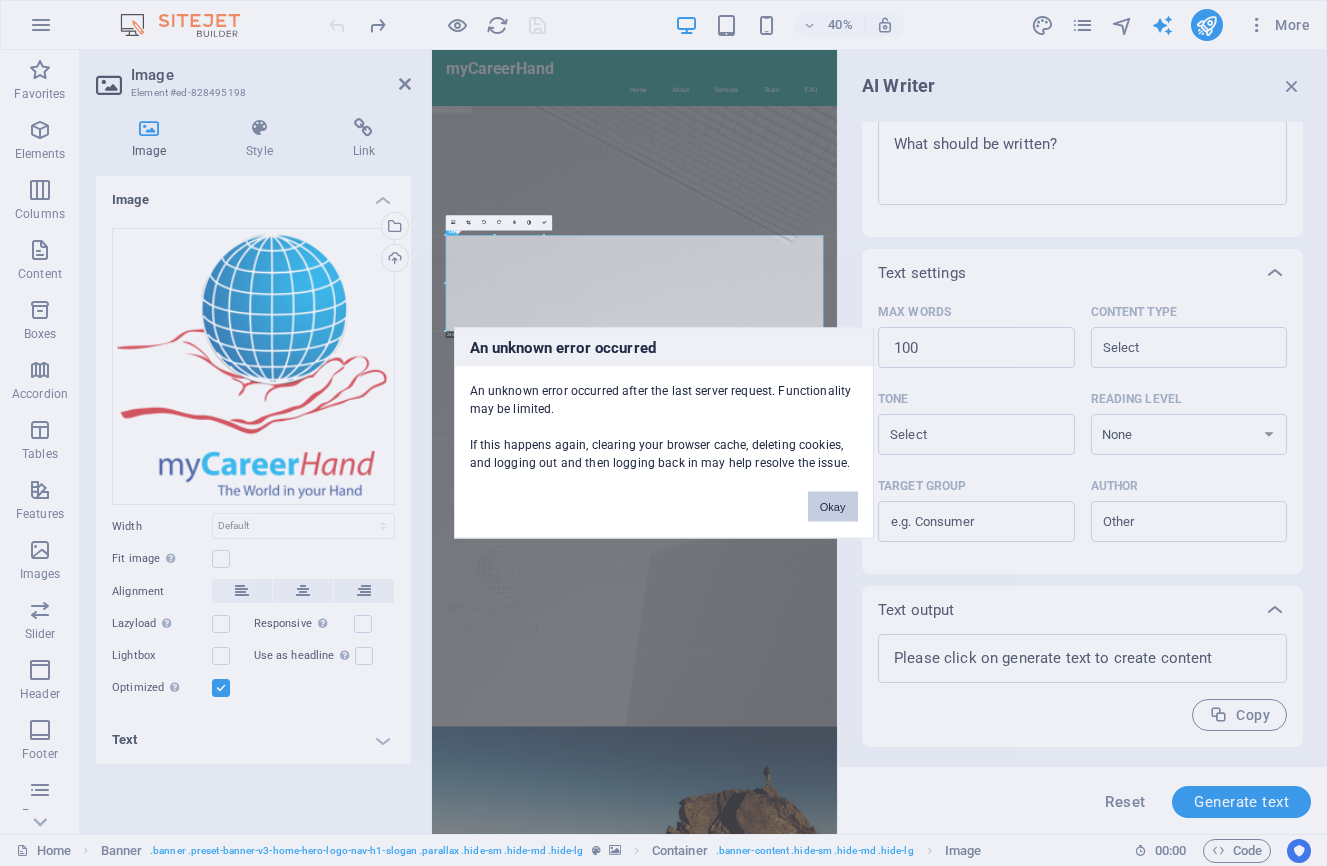 click on "Okay" at bounding box center [833, 507] 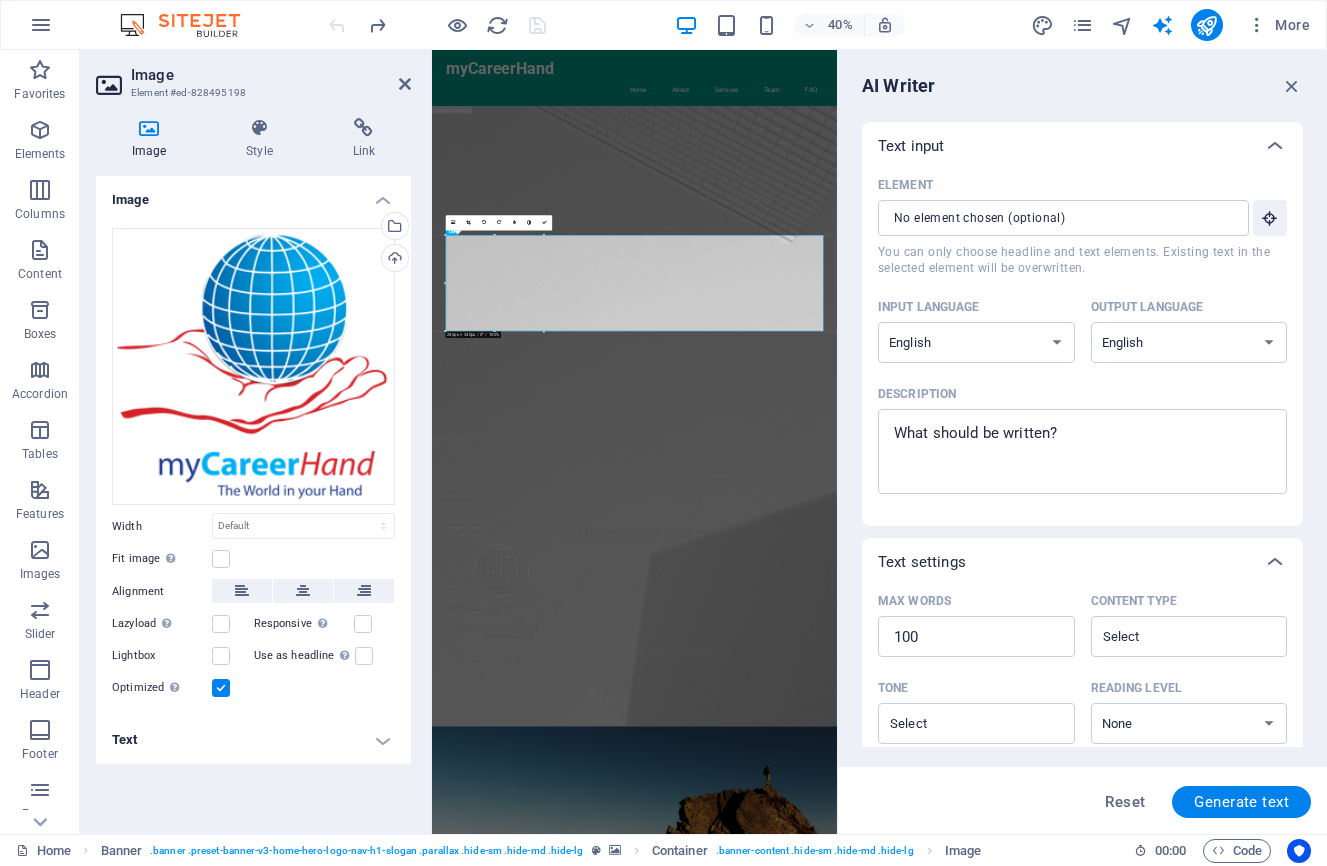 scroll, scrollTop: 0, scrollLeft: 0, axis: both 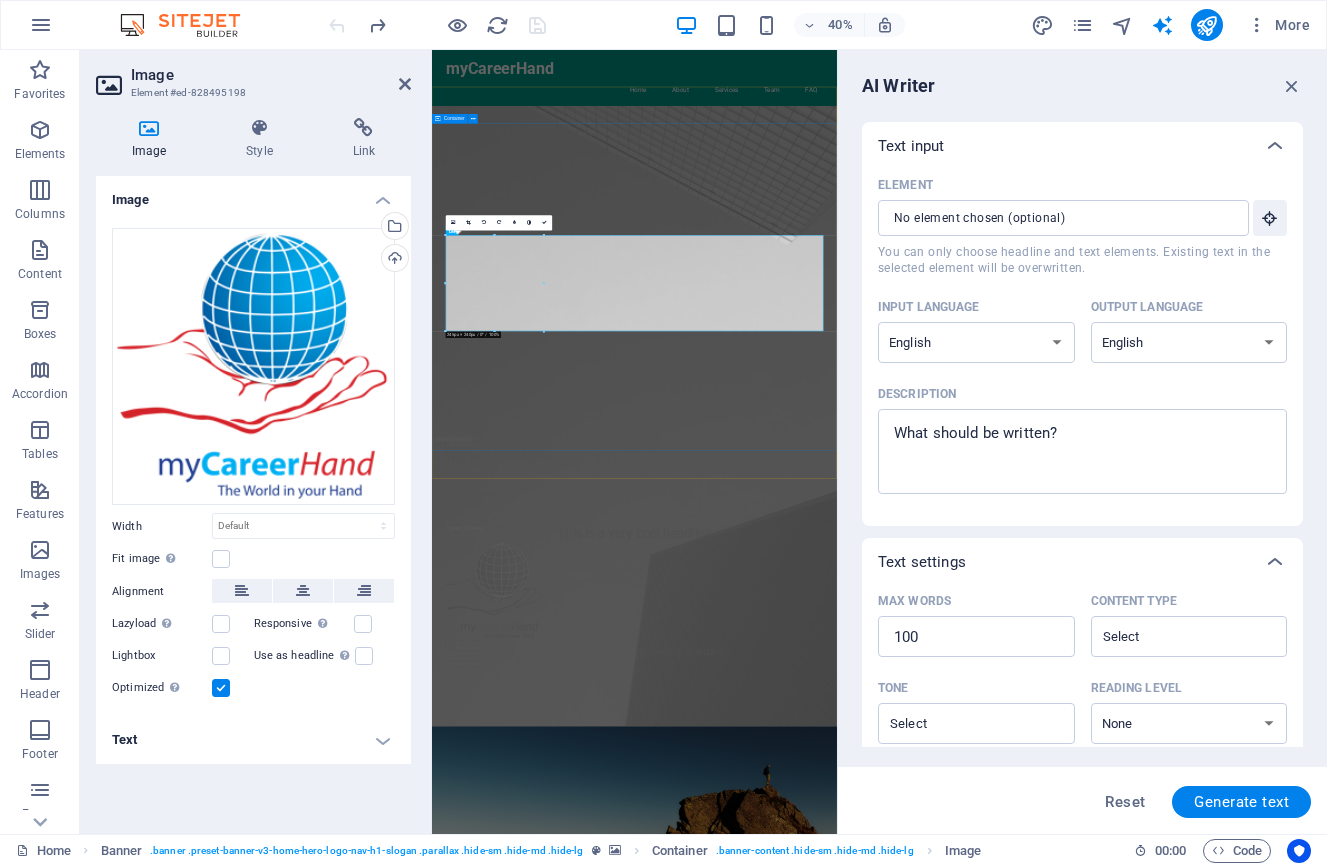click on "This is a very cool headline This is a very appealing slogan" at bounding box center [938, 1413] 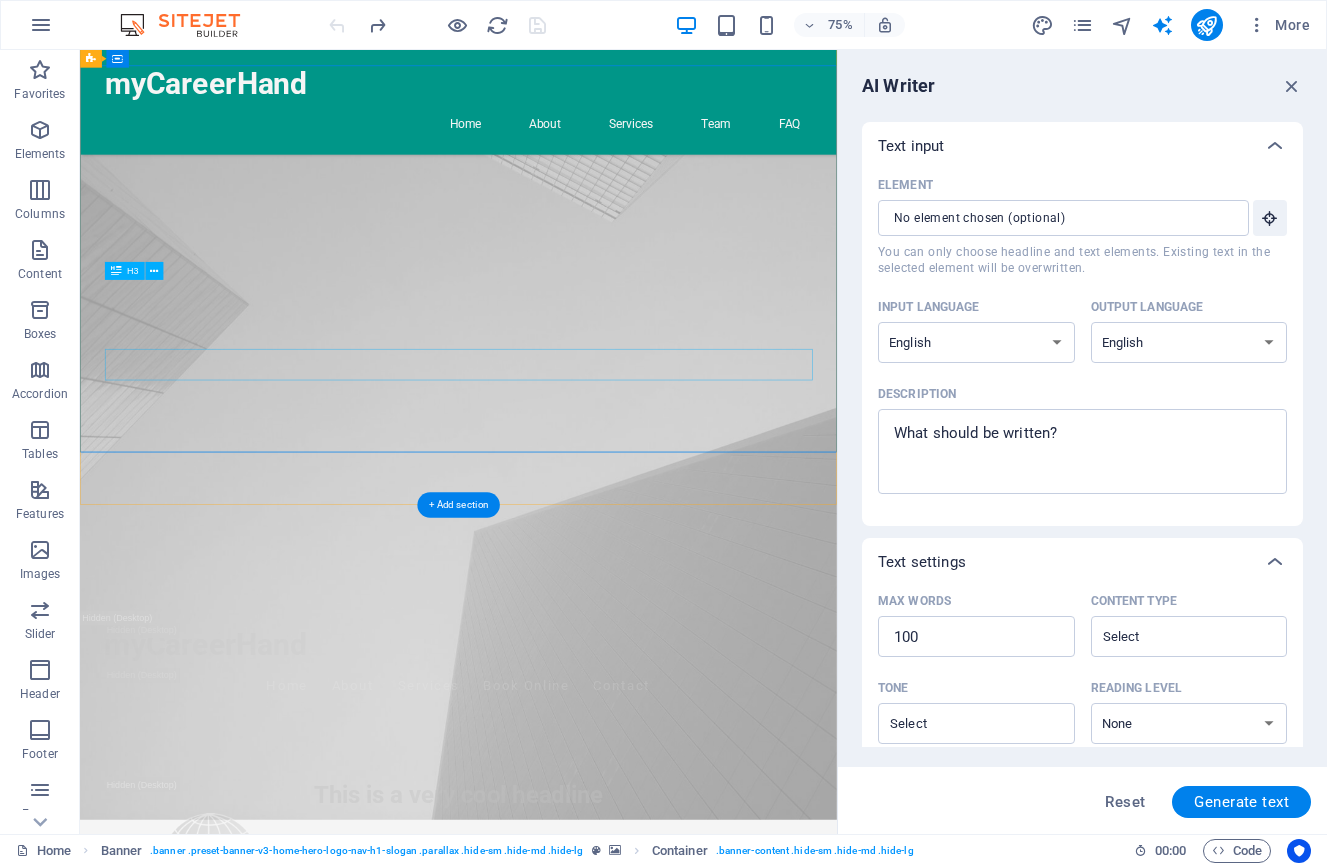 scroll, scrollTop: 277, scrollLeft: 0, axis: vertical 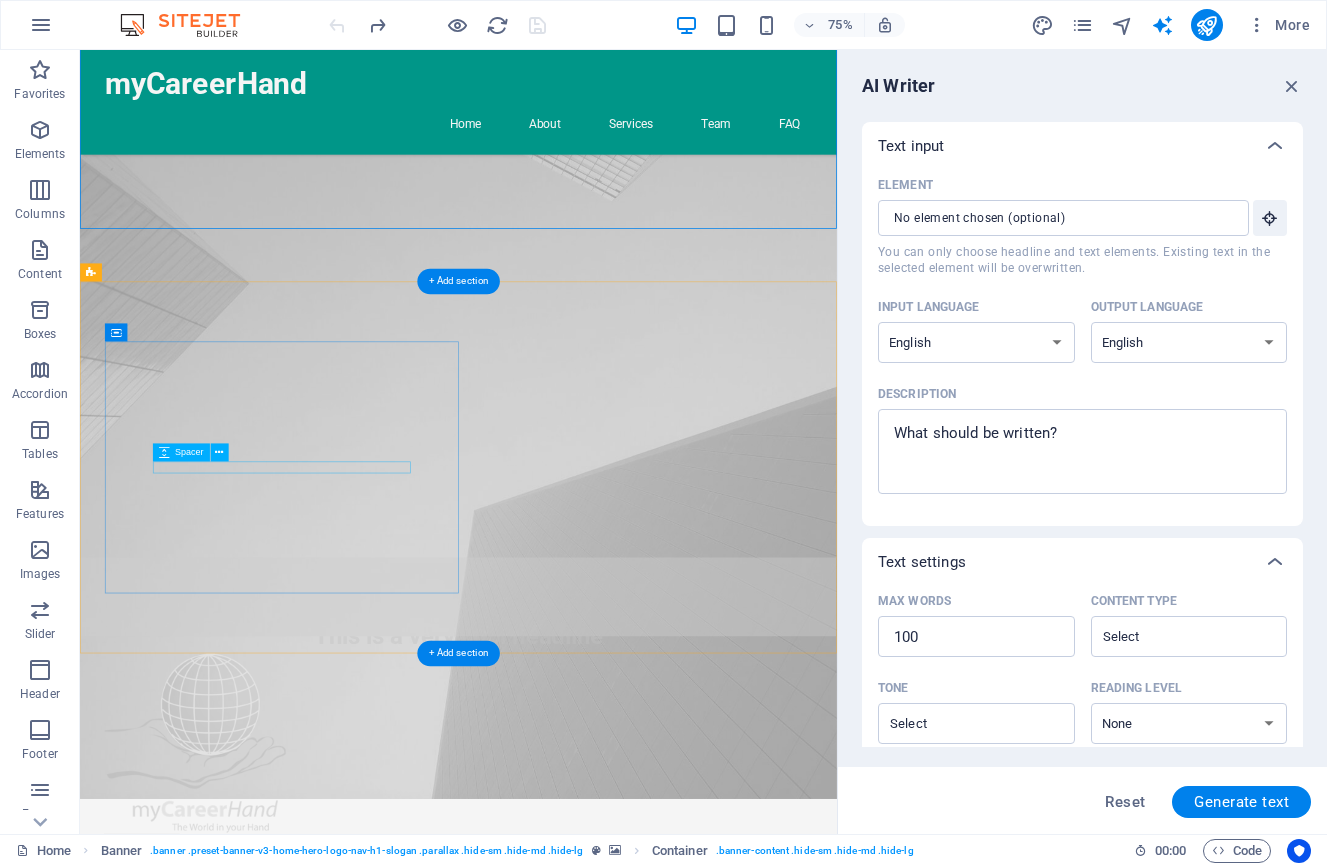 click at bounding box center [585, 2009] 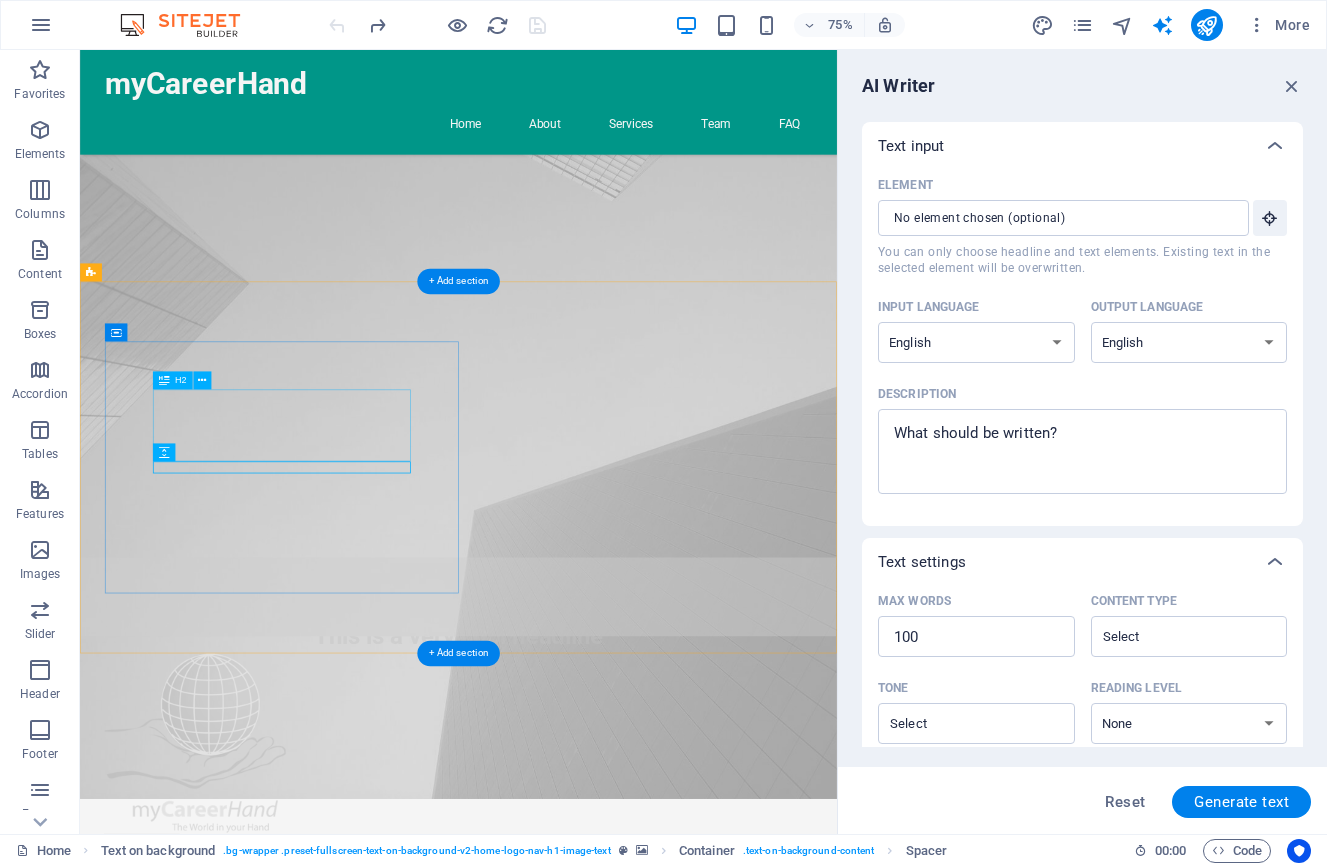 click on "Unlock Your Future with myCareerHand" at bounding box center (585, 1977) 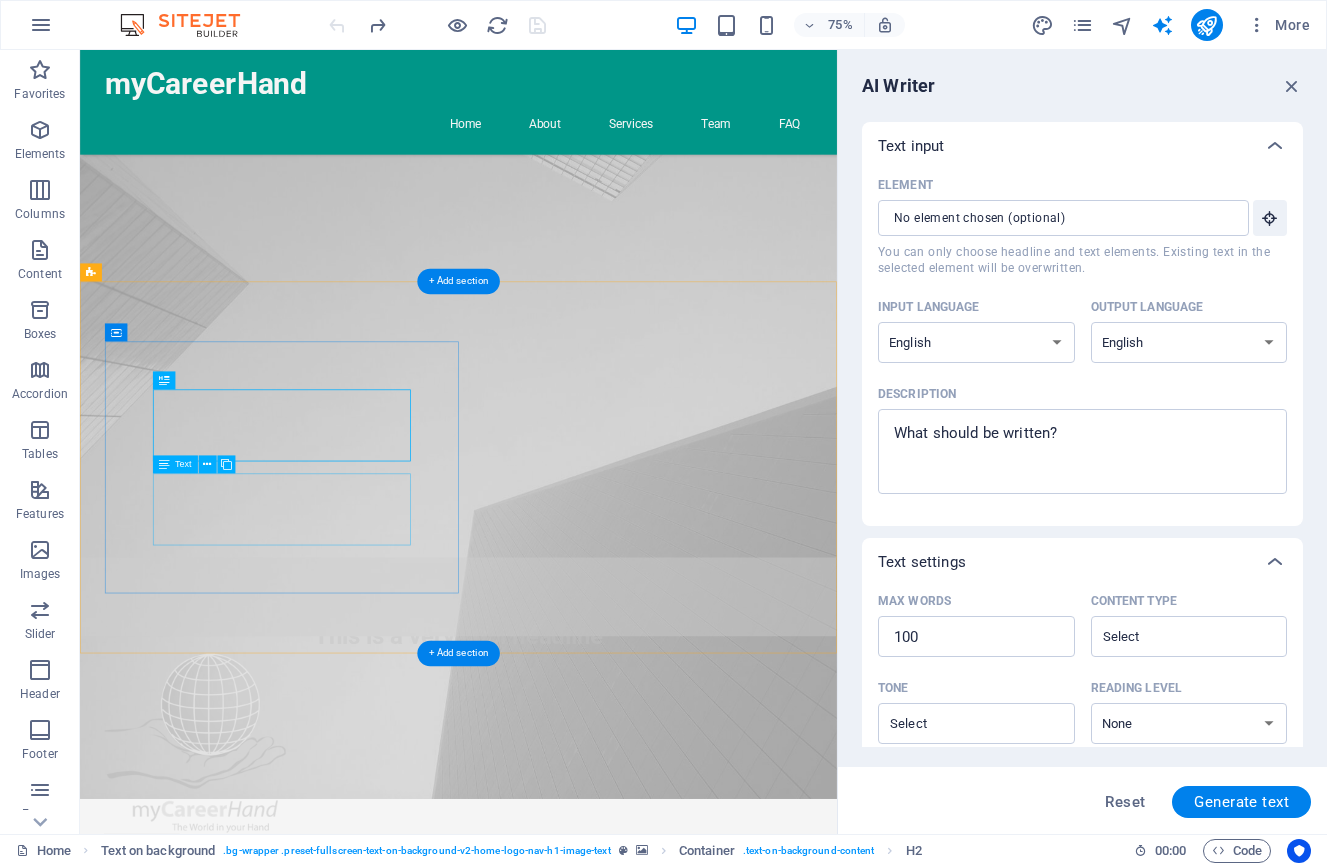 click on "At myCareerHand, we specialize in providing tailored psychometric assessments designed to empower high school learners in their career and academic journeys." at bounding box center [585, 2041] 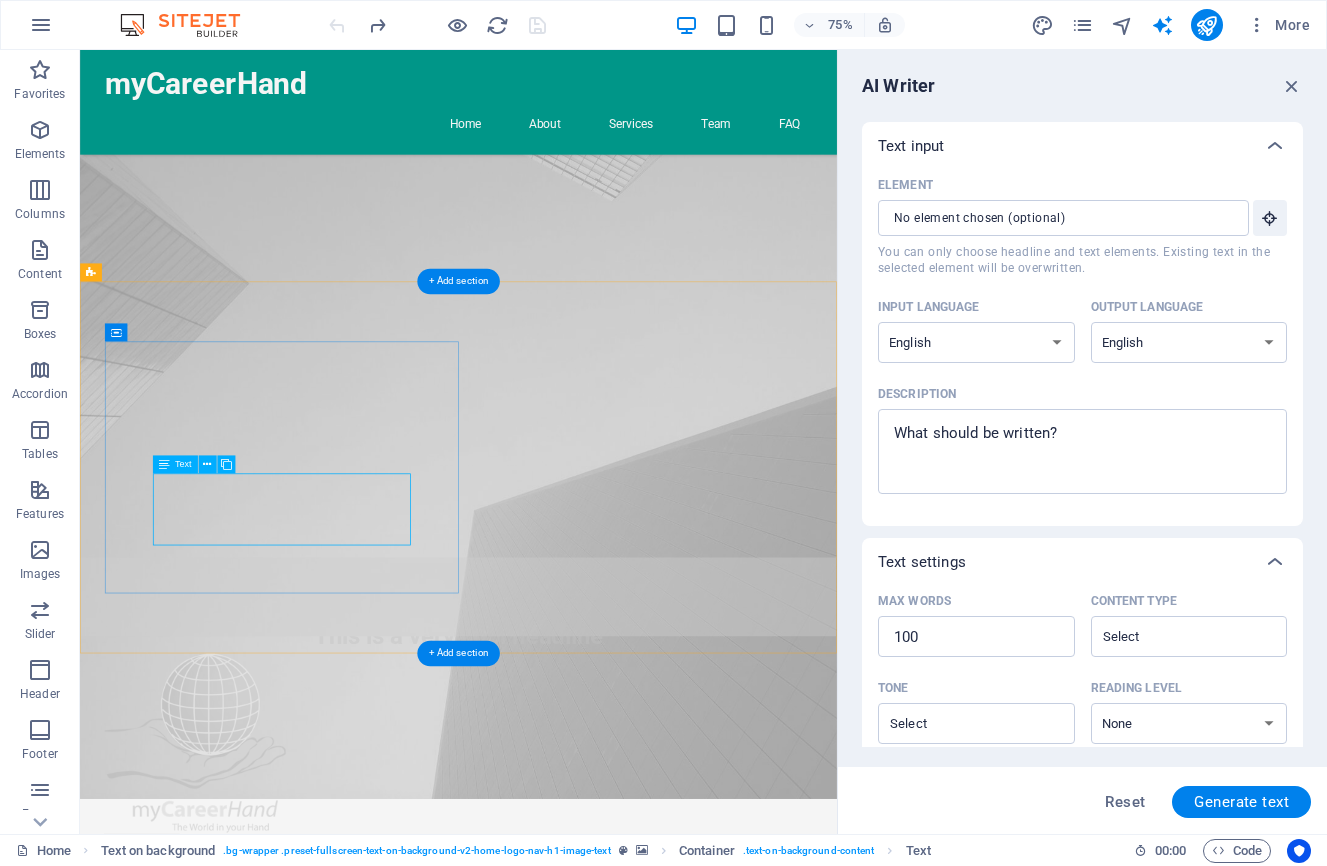 click on "At myCareerHand, we specialize in providing tailored psychometric assessments designed to empower high school learners in their career and academic journeys." at bounding box center [585, 2041] 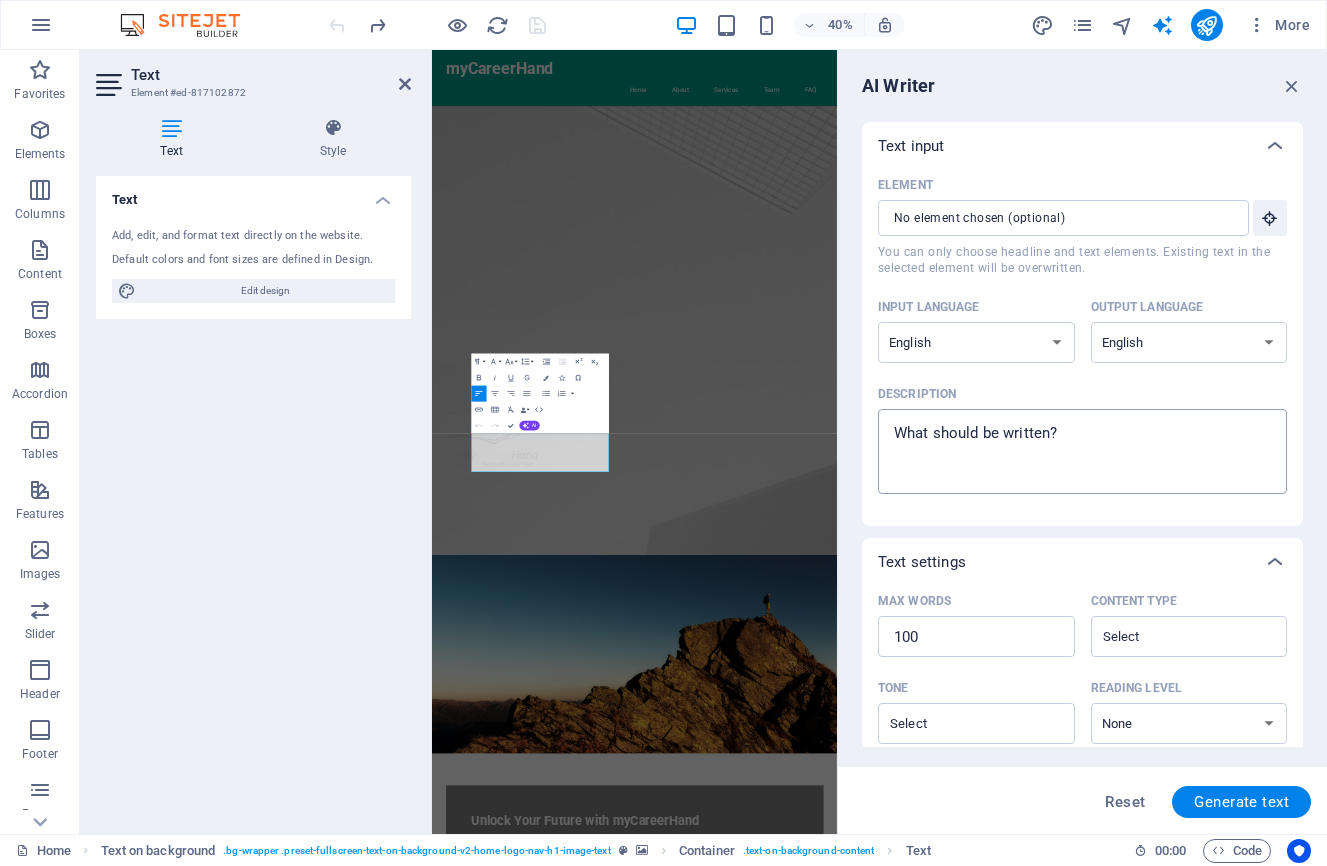 scroll, scrollTop: 0, scrollLeft: 0, axis: both 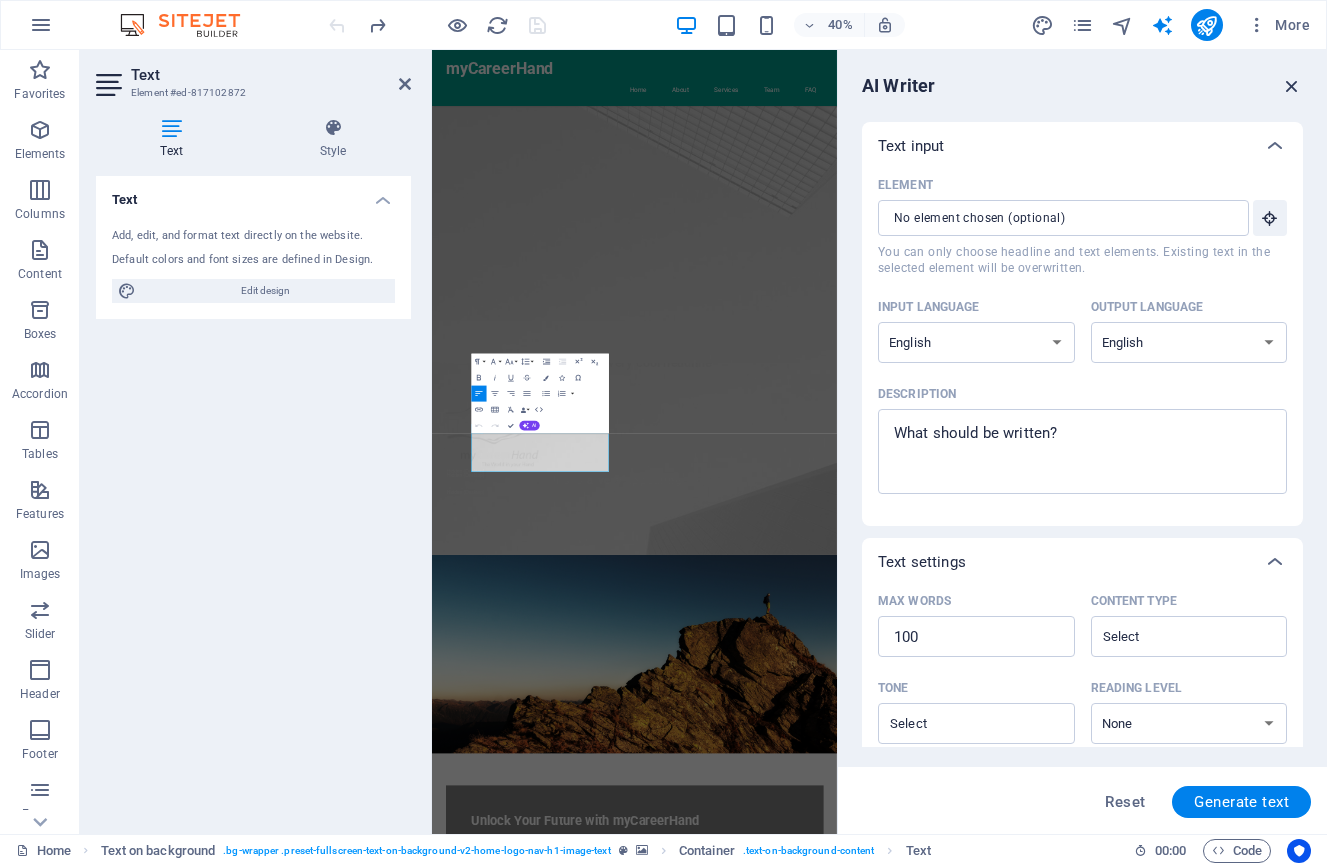 click at bounding box center [1292, 86] 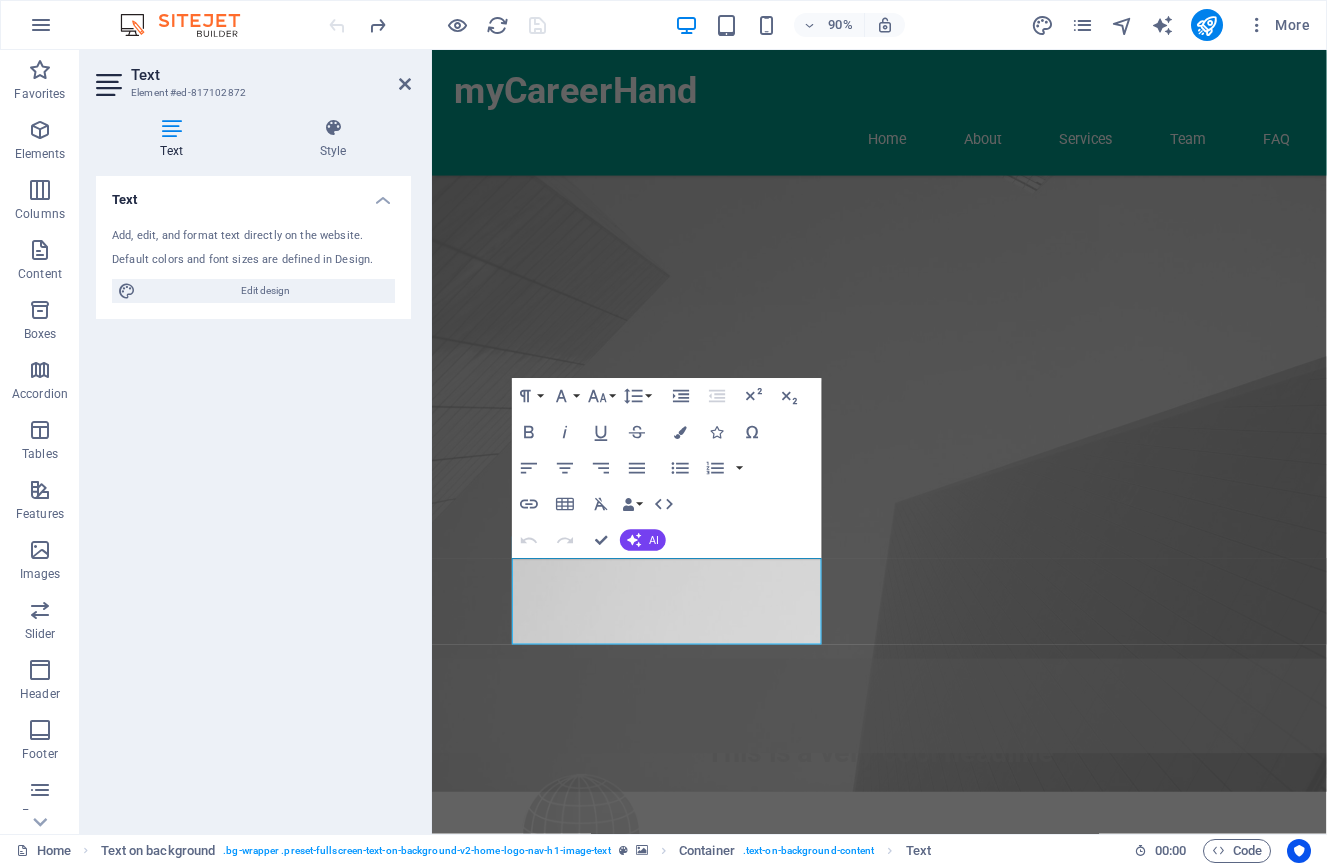 click at bounding box center (929, 1561) 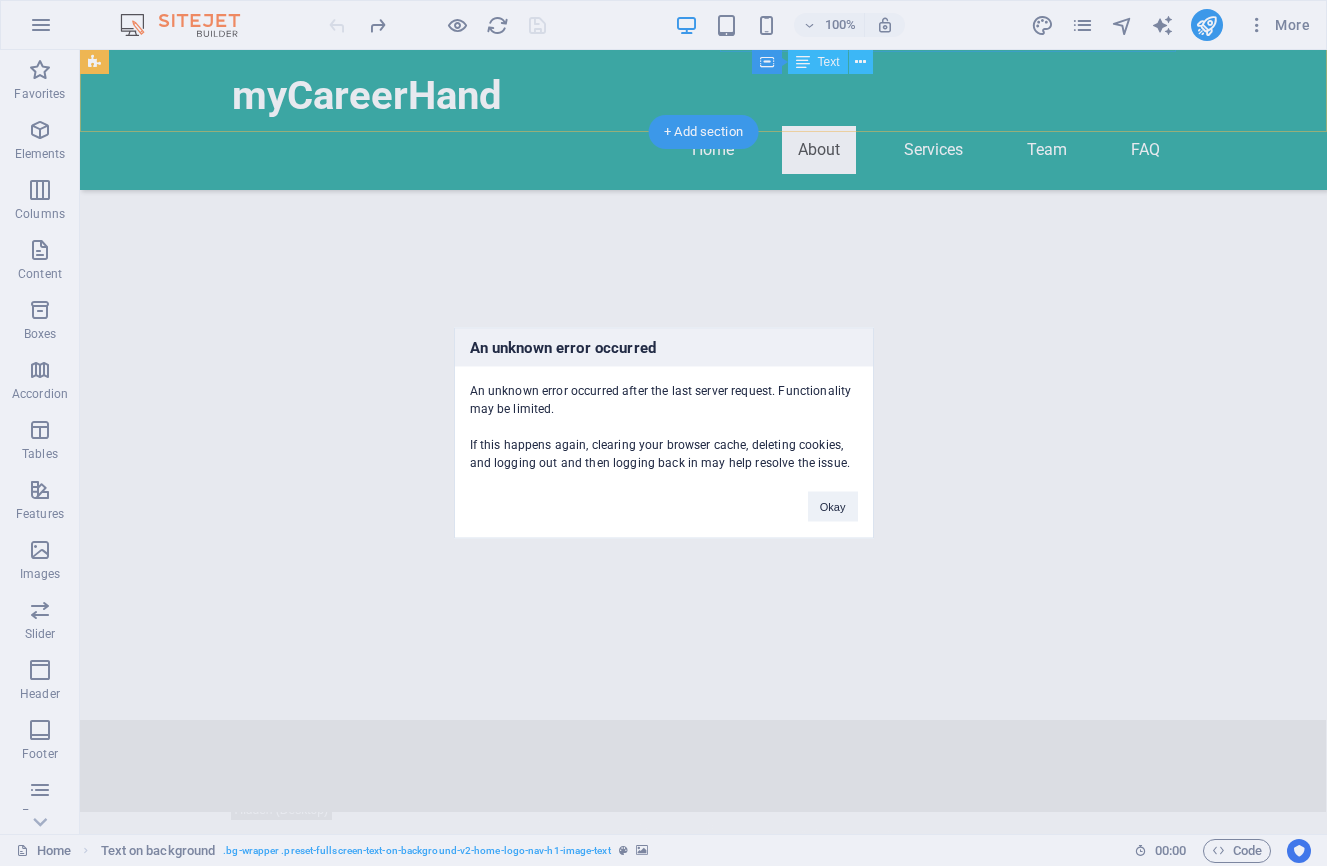 scroll, scrollTop: 2322, scrollLeft: 0, axis: vertical 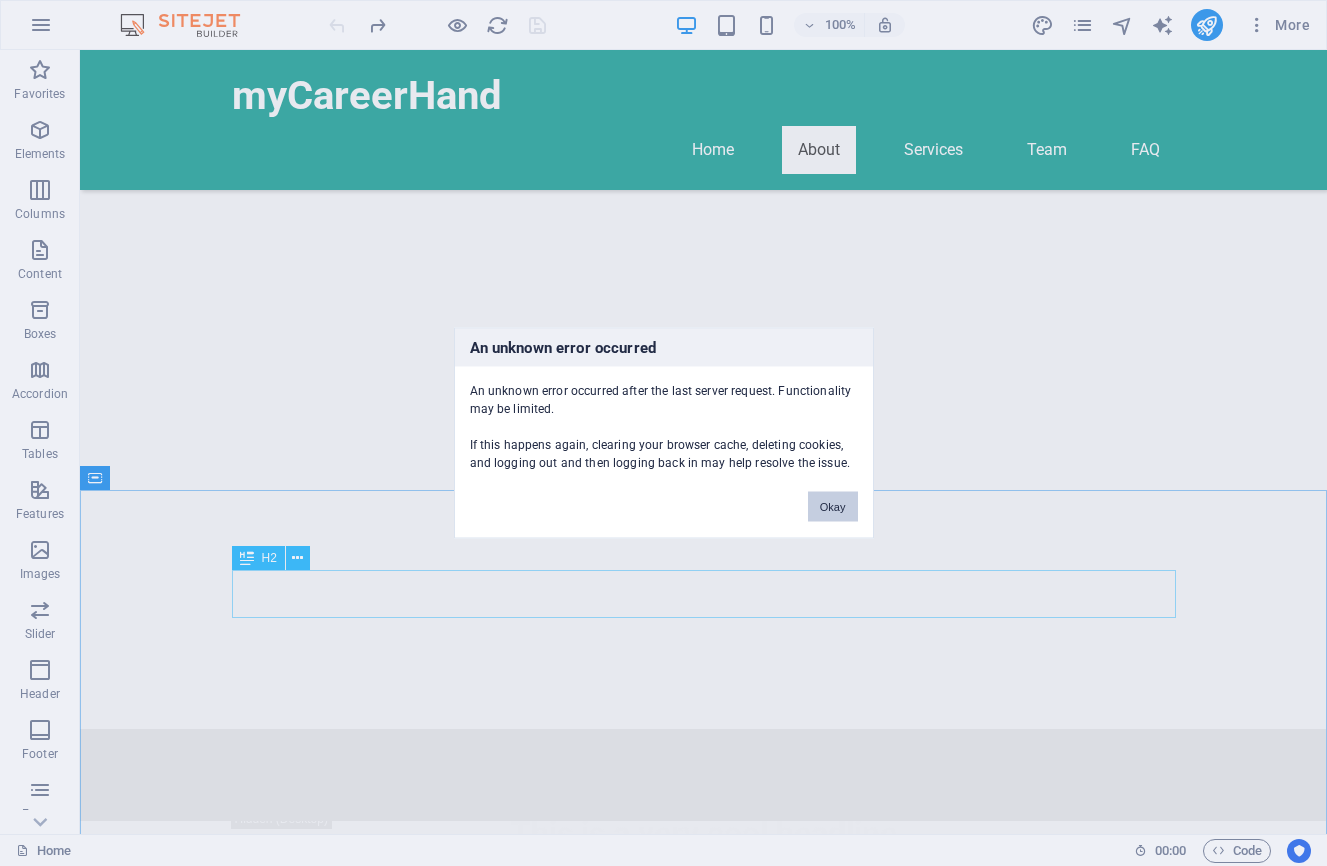 click on "Okay" at bounding box center (833, 507) 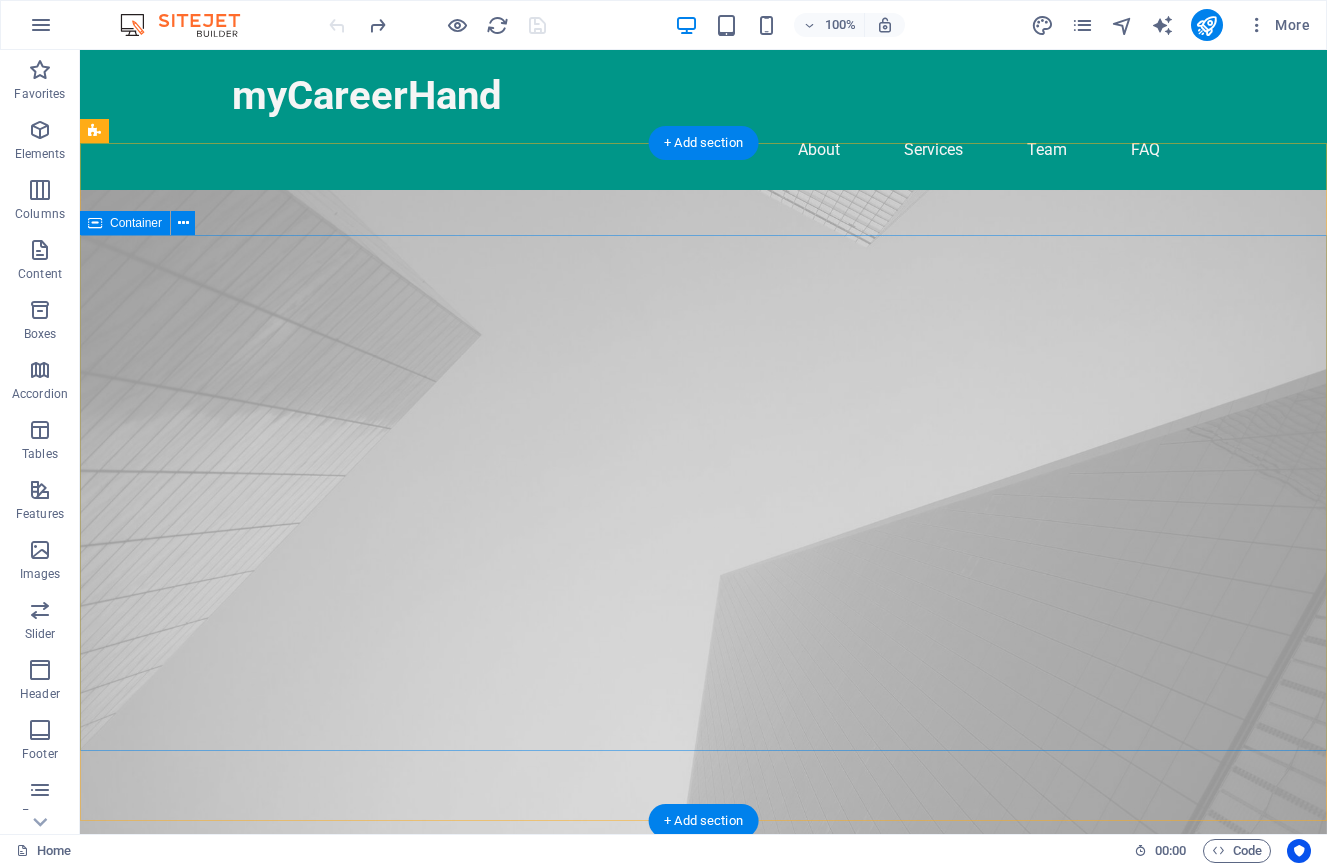 scroll, scrollTop: 0, scrollLeft: 0, axis: both 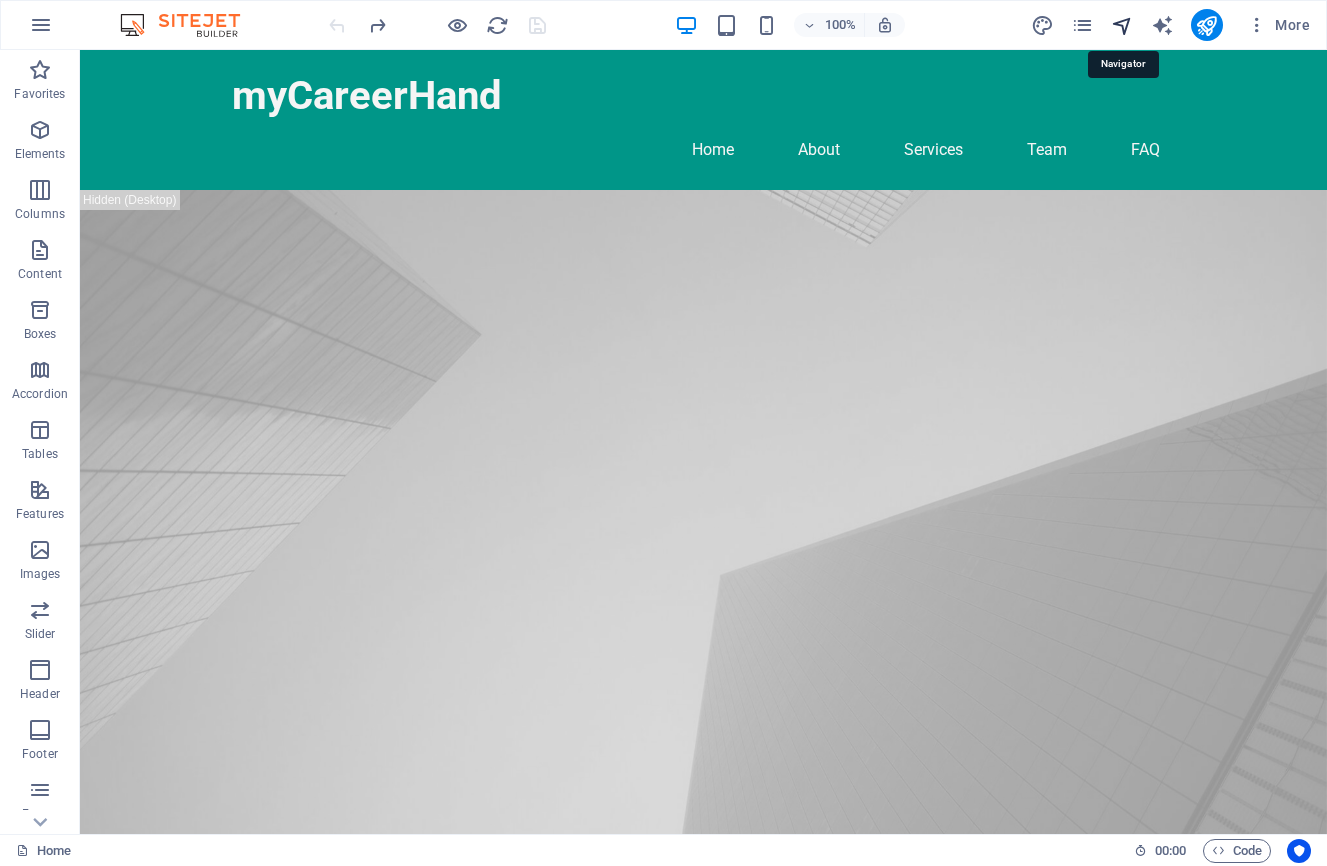 click at bounding box center [1122, 25] 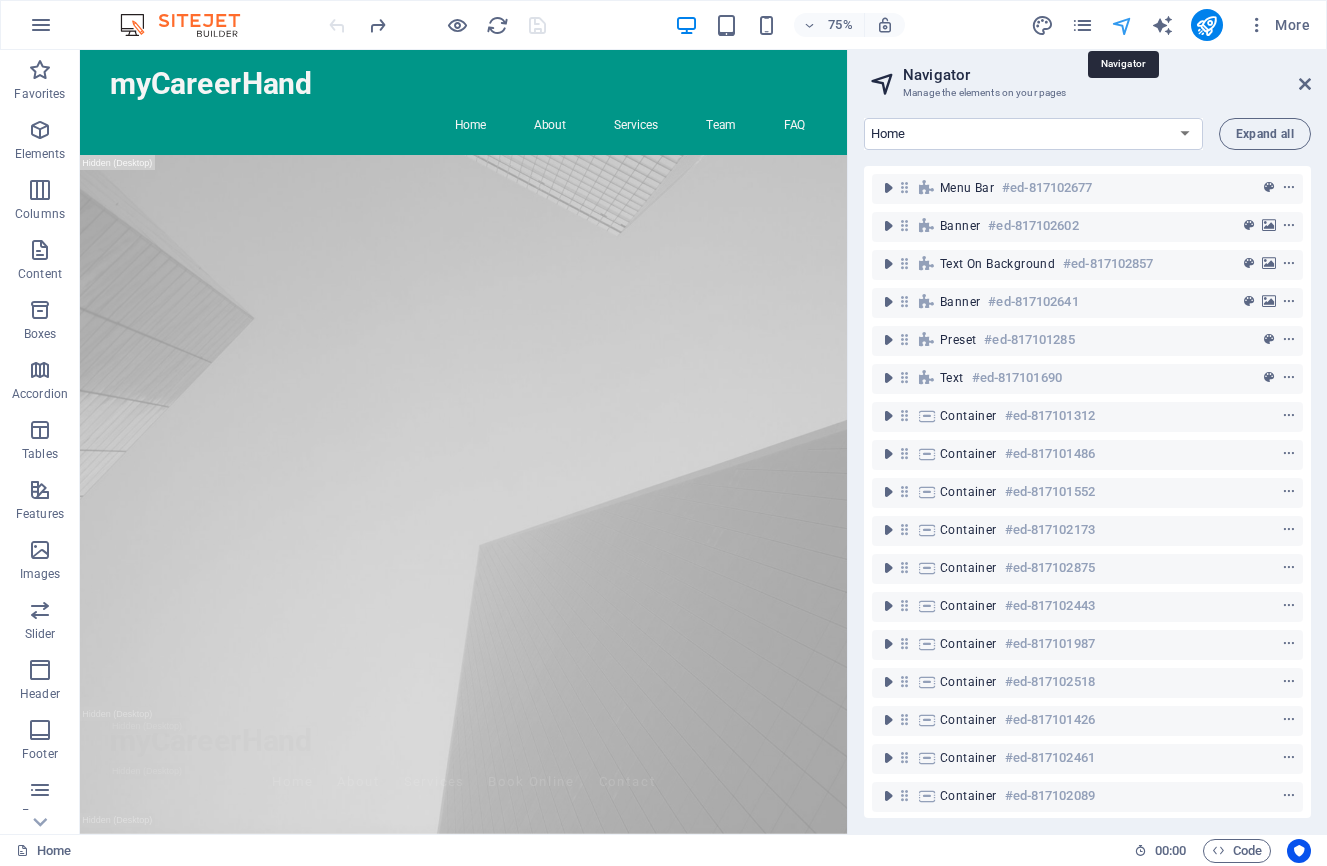 click at bounding box center [1122, 25] 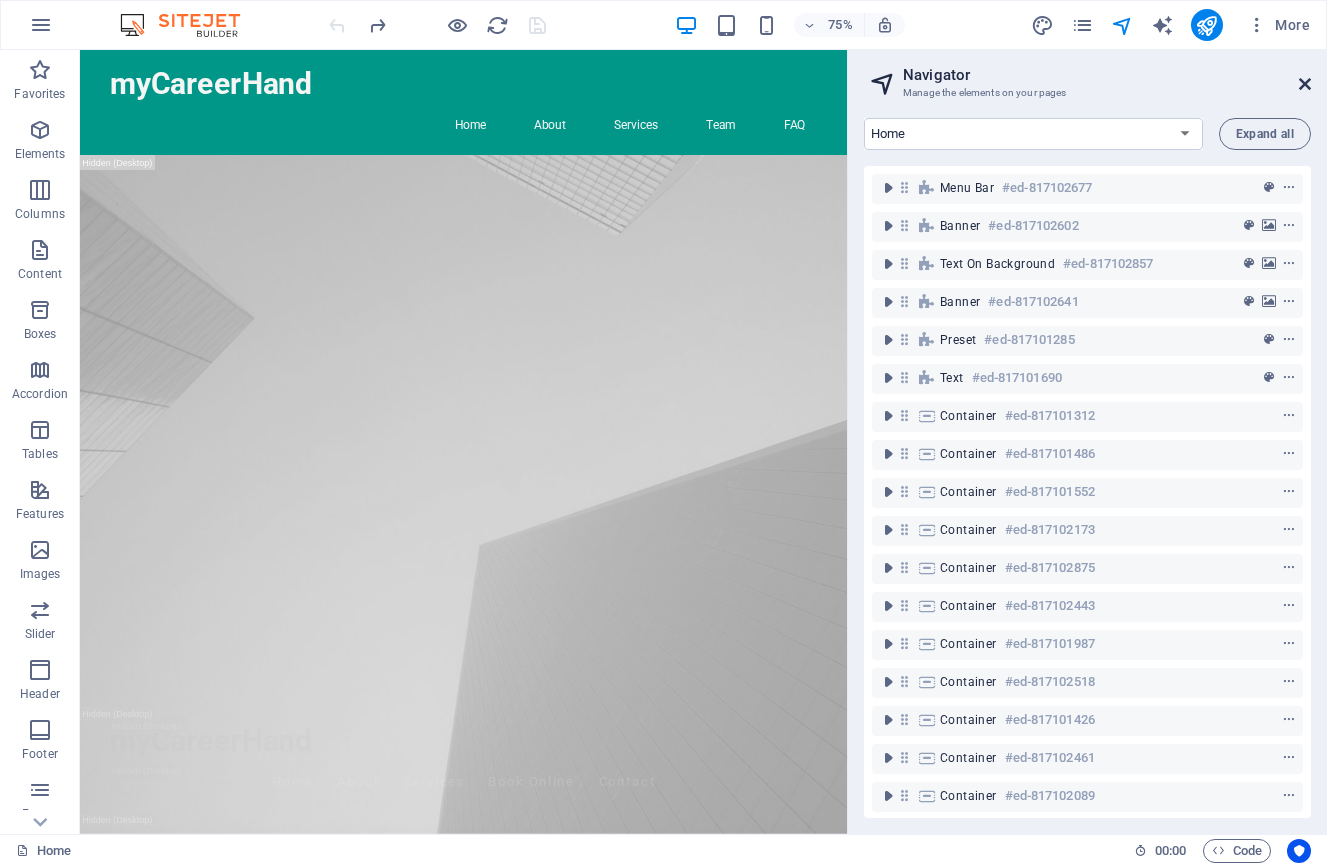 click at bounding box center [1305, 84] 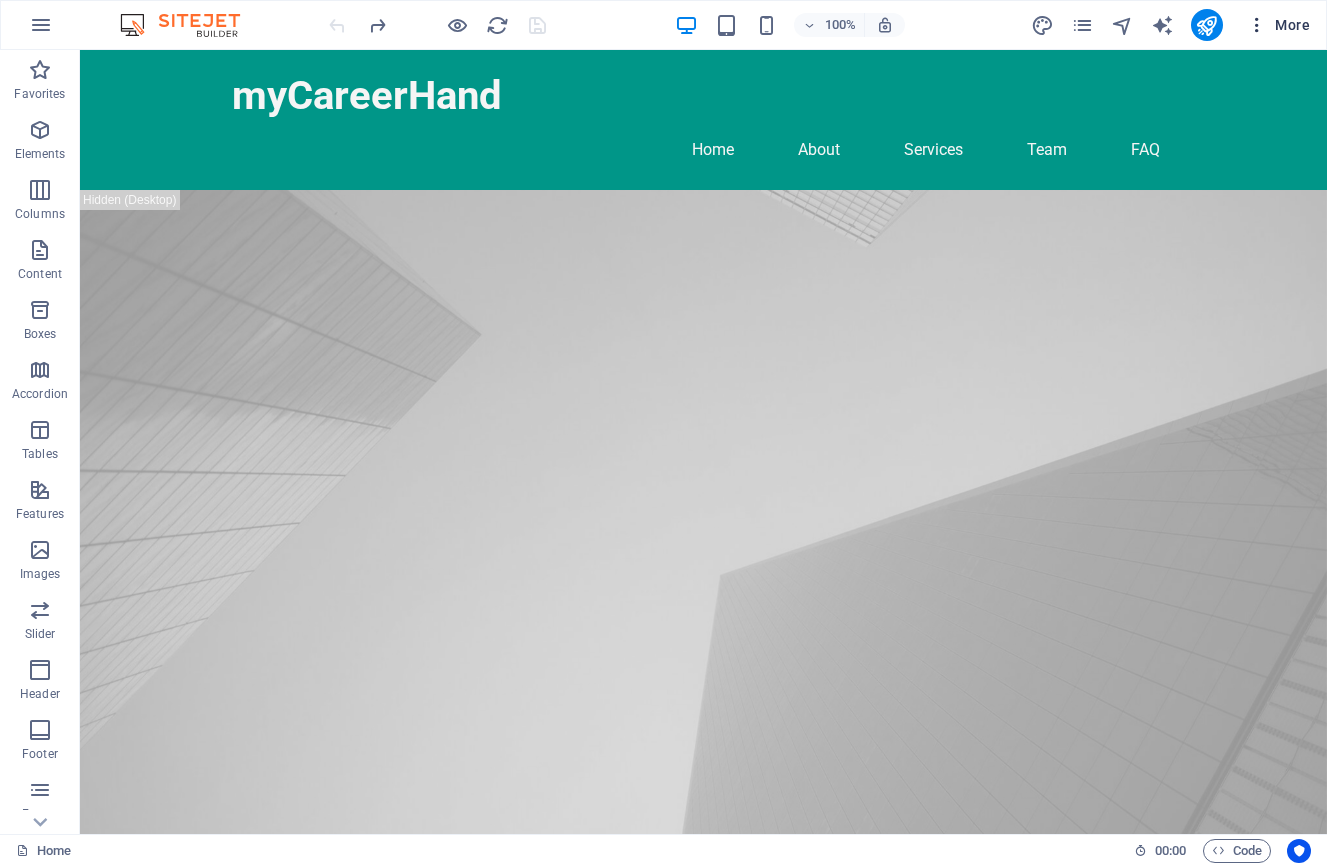 click at bounding box center (1257, 25) 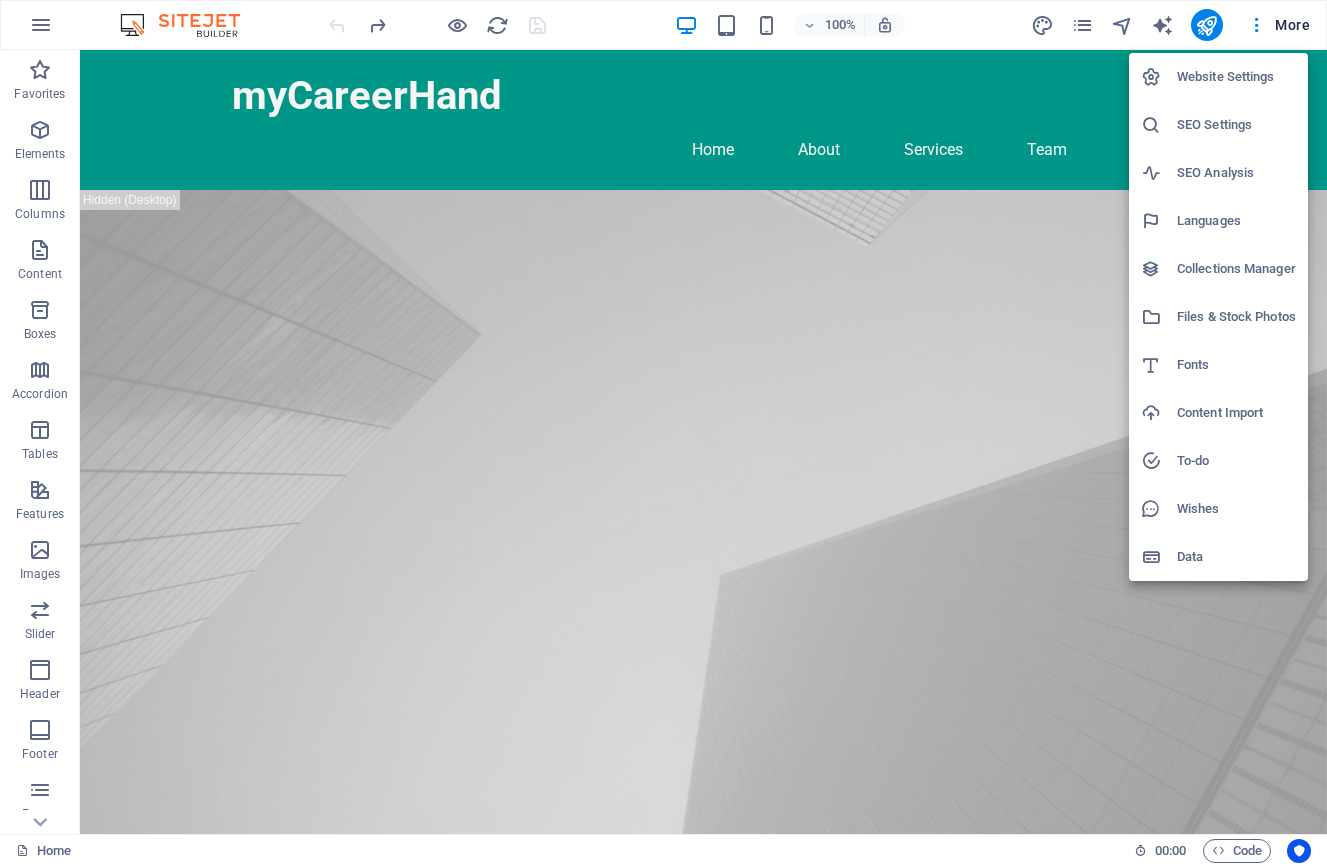 click on "Website Settings" at bounding box center [1236, 77] 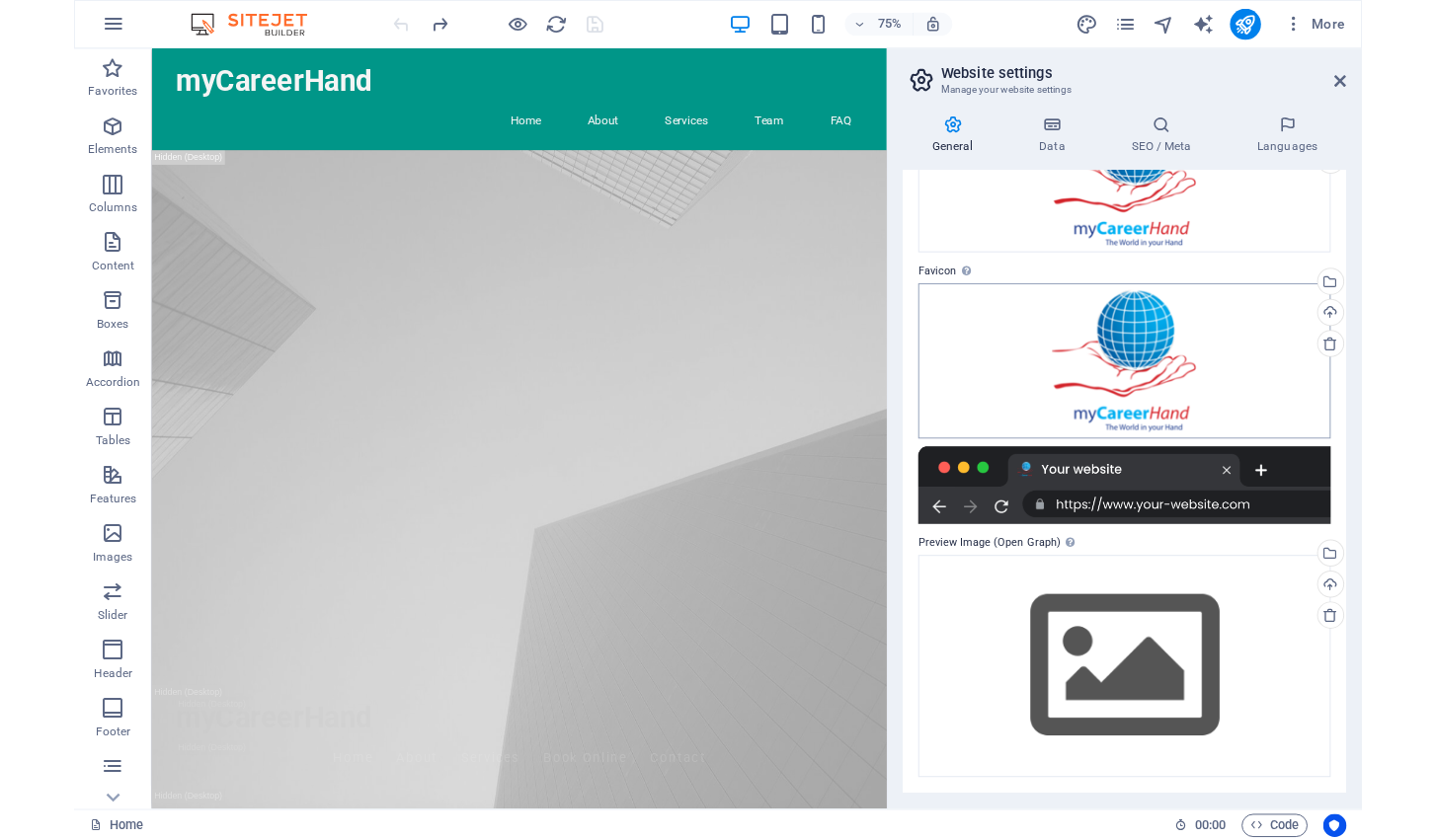 scroll, scrollTop: 166, scrollLeft: 0, axis: vertical 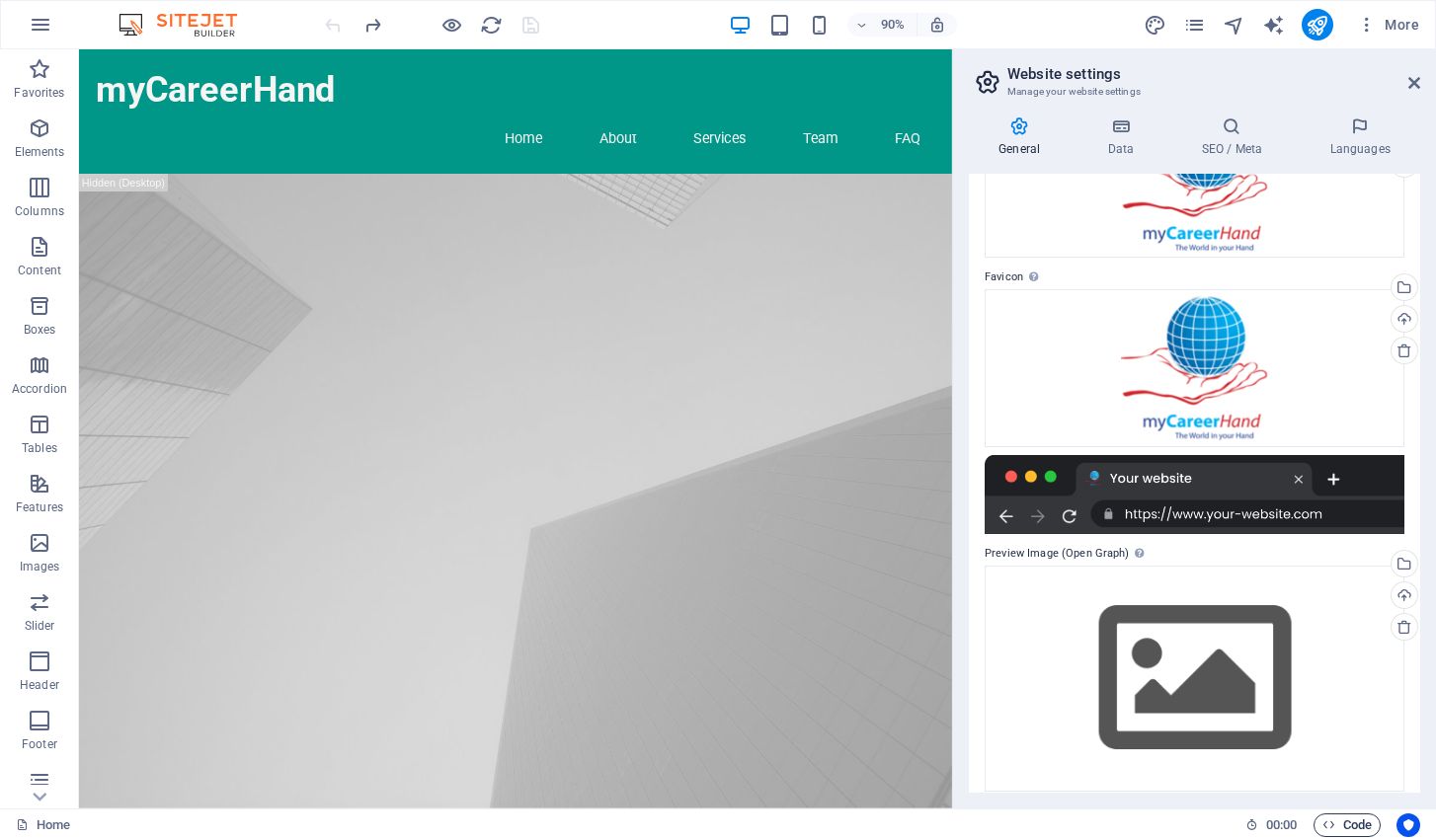 click on "Code" at bounding box center (1347, 825) 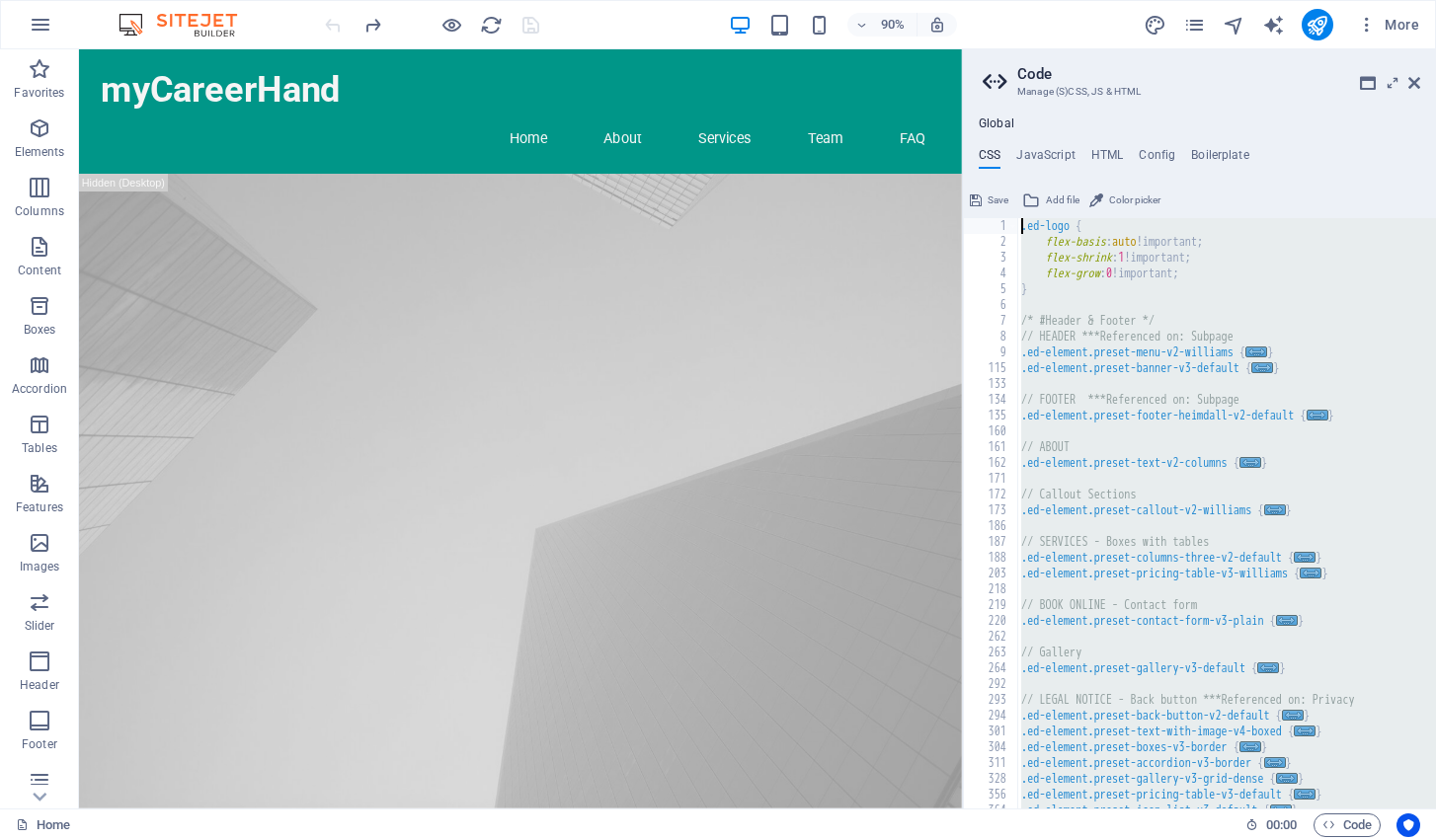 scroll, scrollTop: 321, scrollLeft: 0, axis: vertical 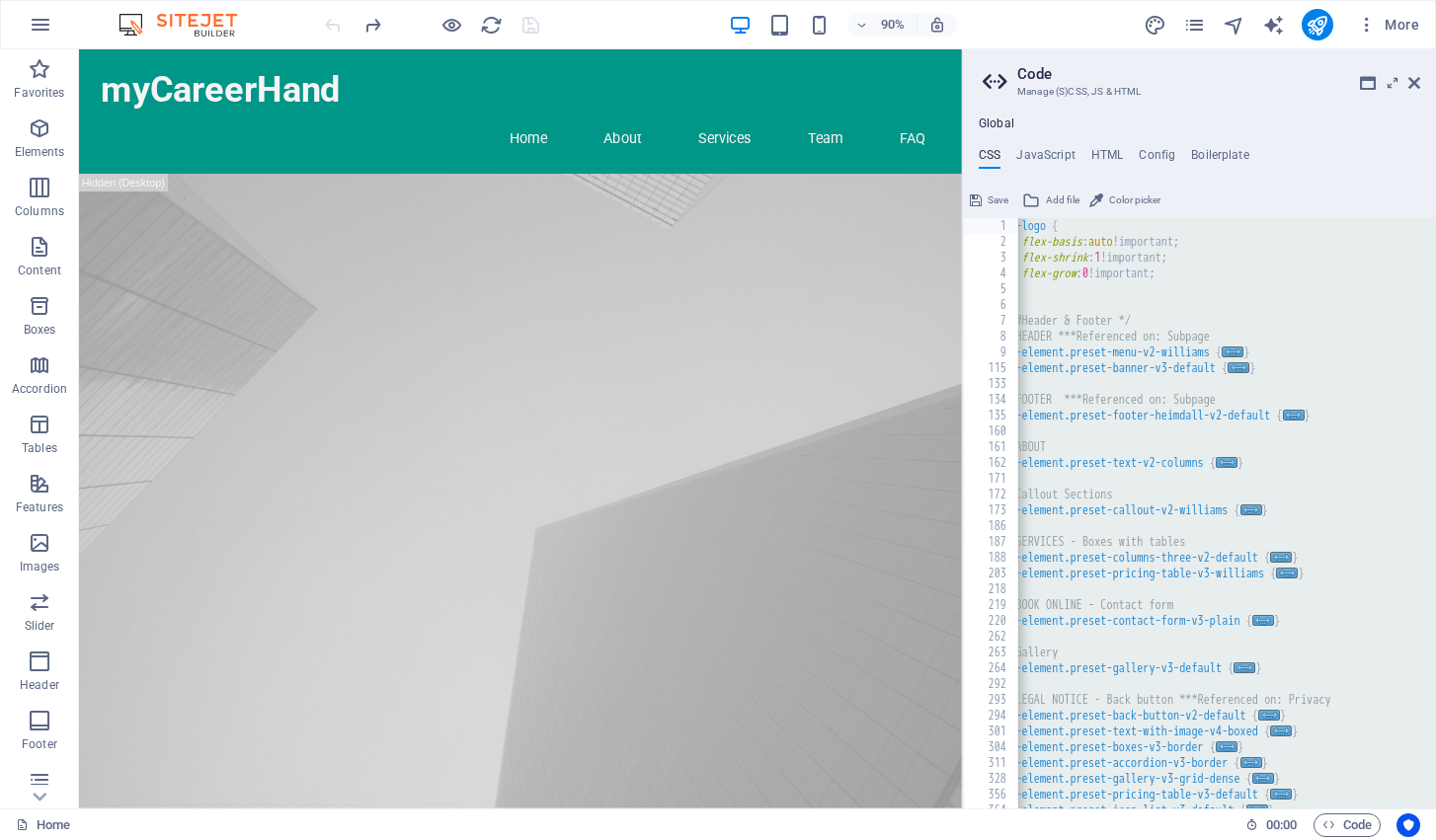 click on "Save" at bounding box center (997, 200) 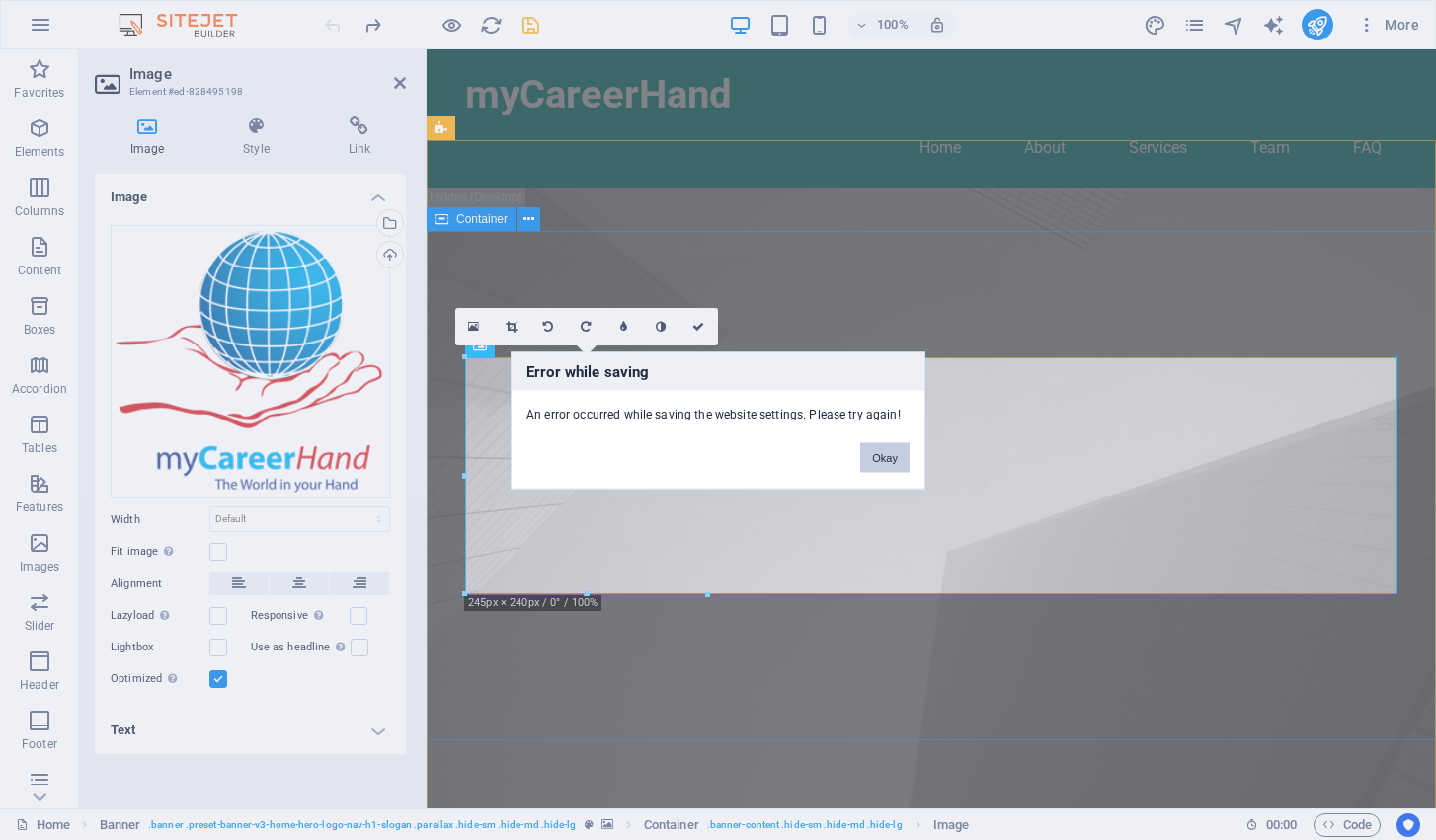 click on "Okay" at bounding box center (885, 457) 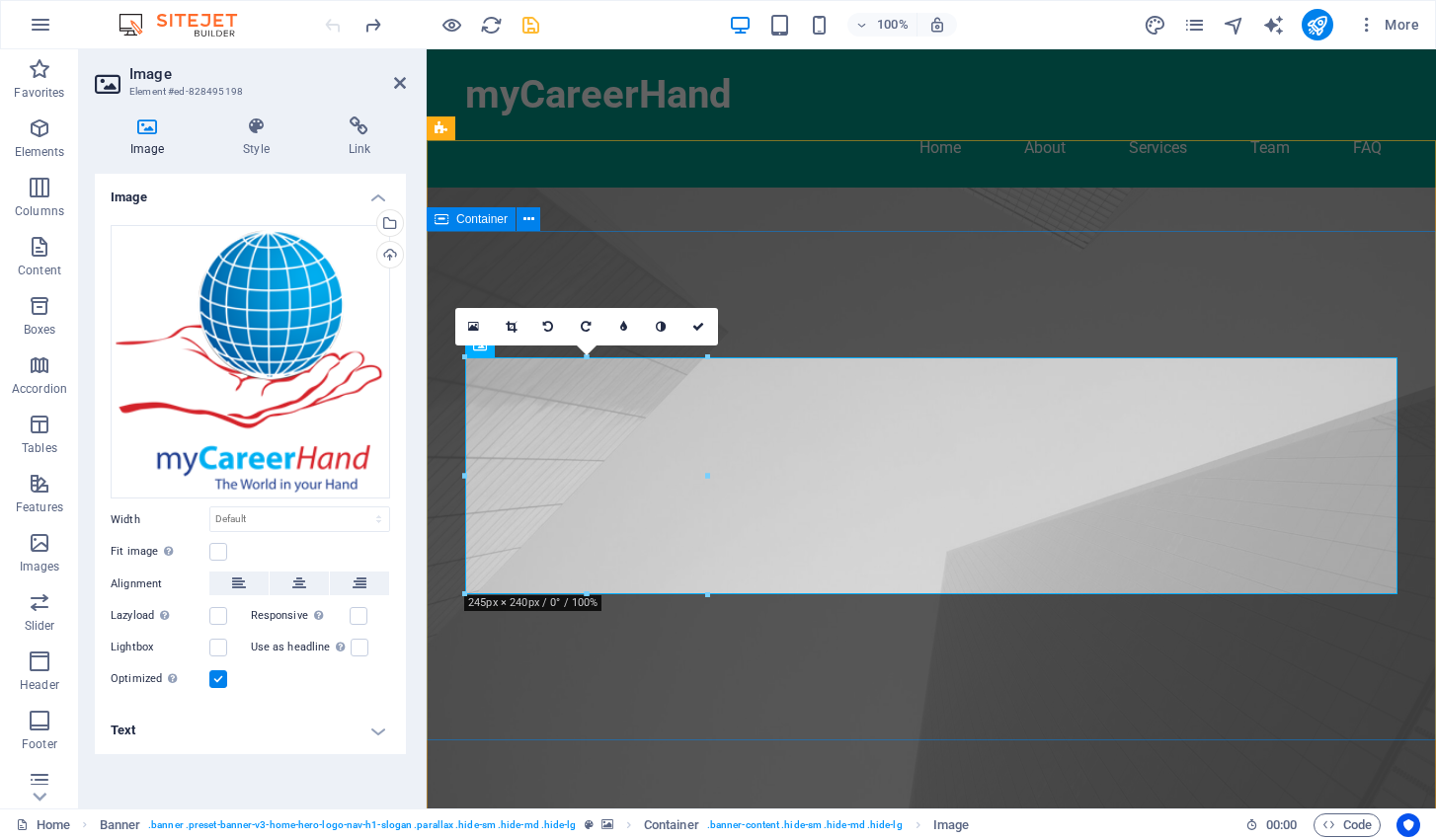 click on "This is a very cool headline This is a very appealing slogan" at bounding box center (931, 1320) 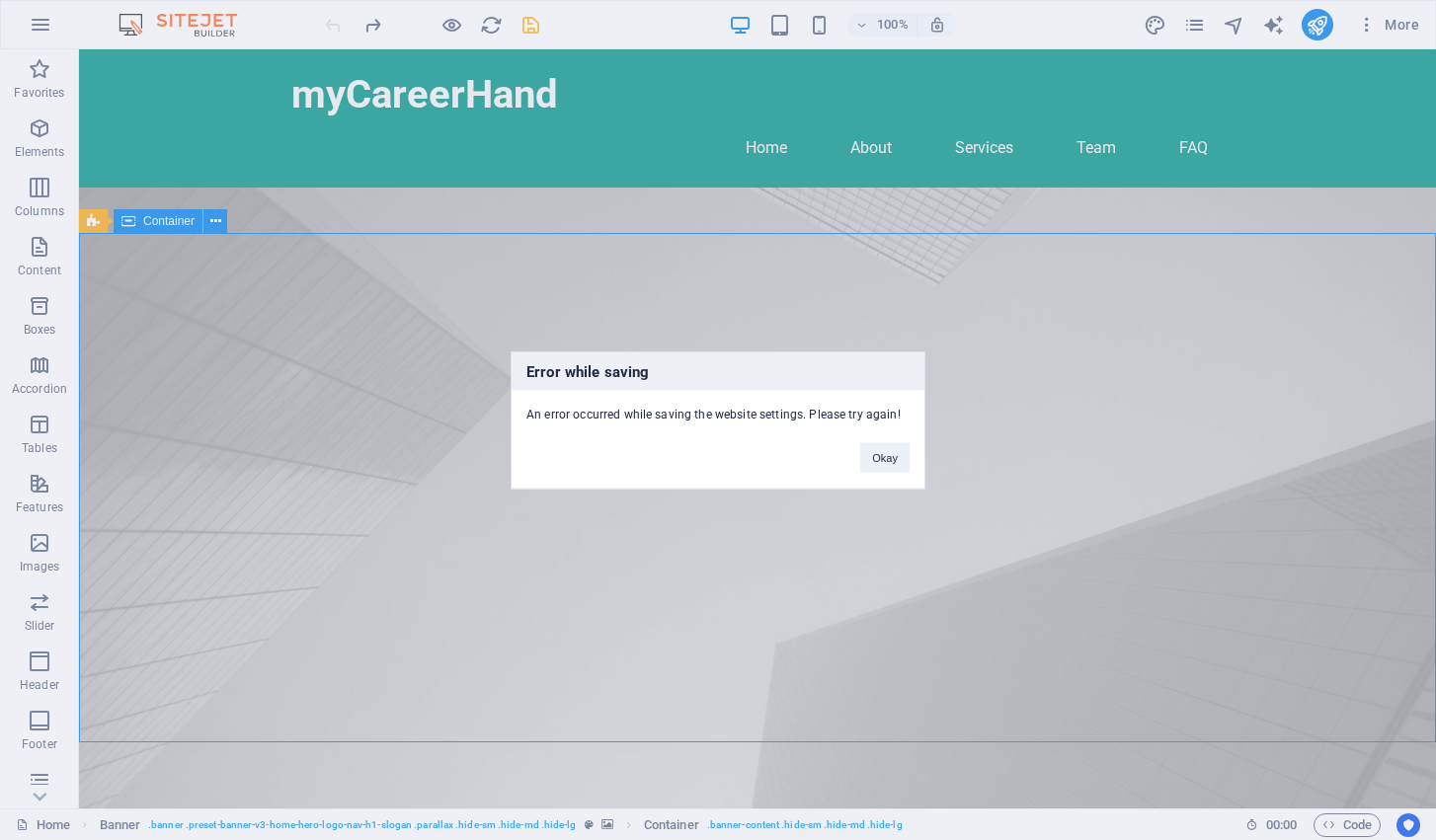 scroll, scrollTop: 0, scrollLeft: 0, axis: both 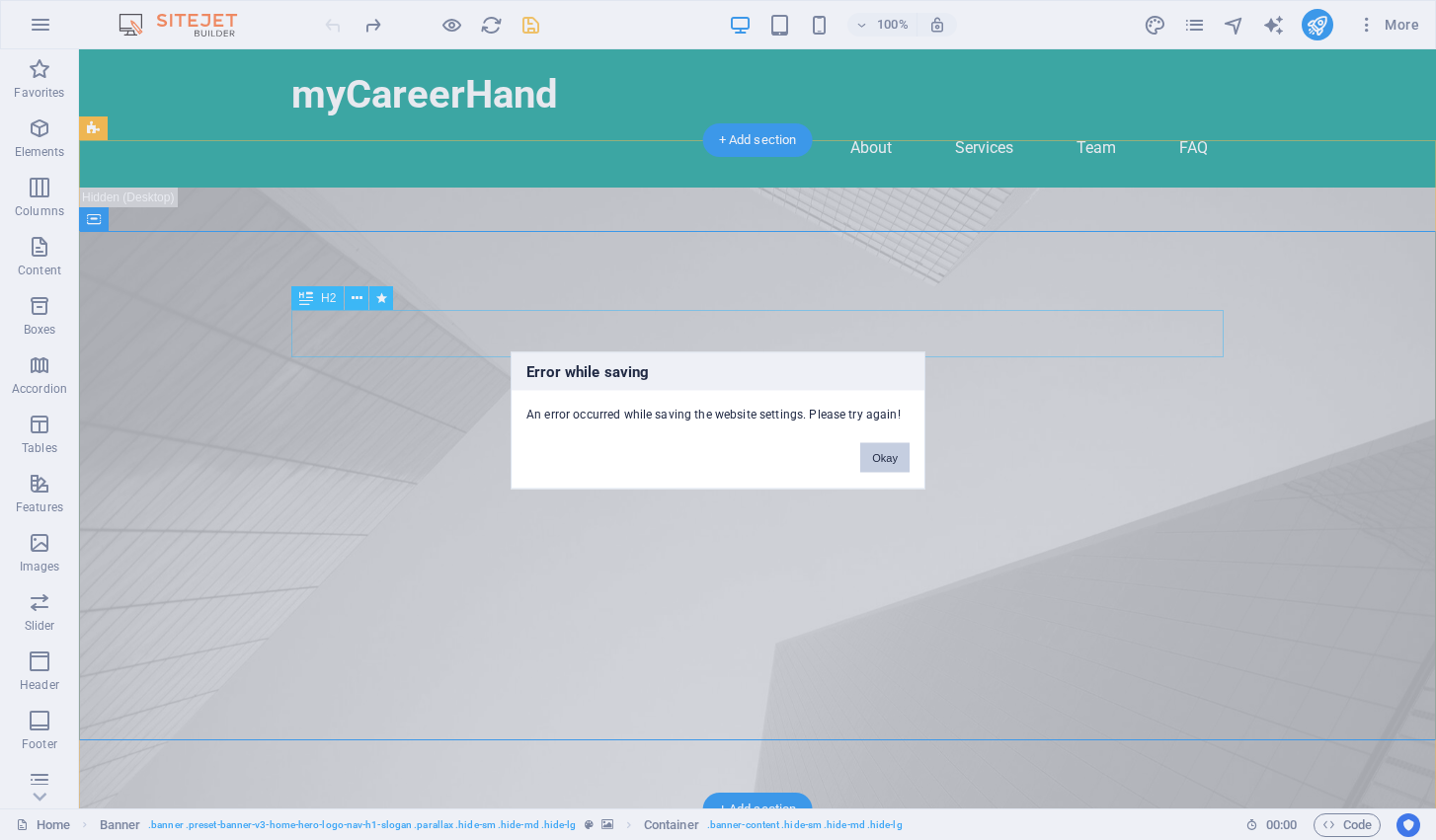 click on "Okay" at bounding box center (885, 457) 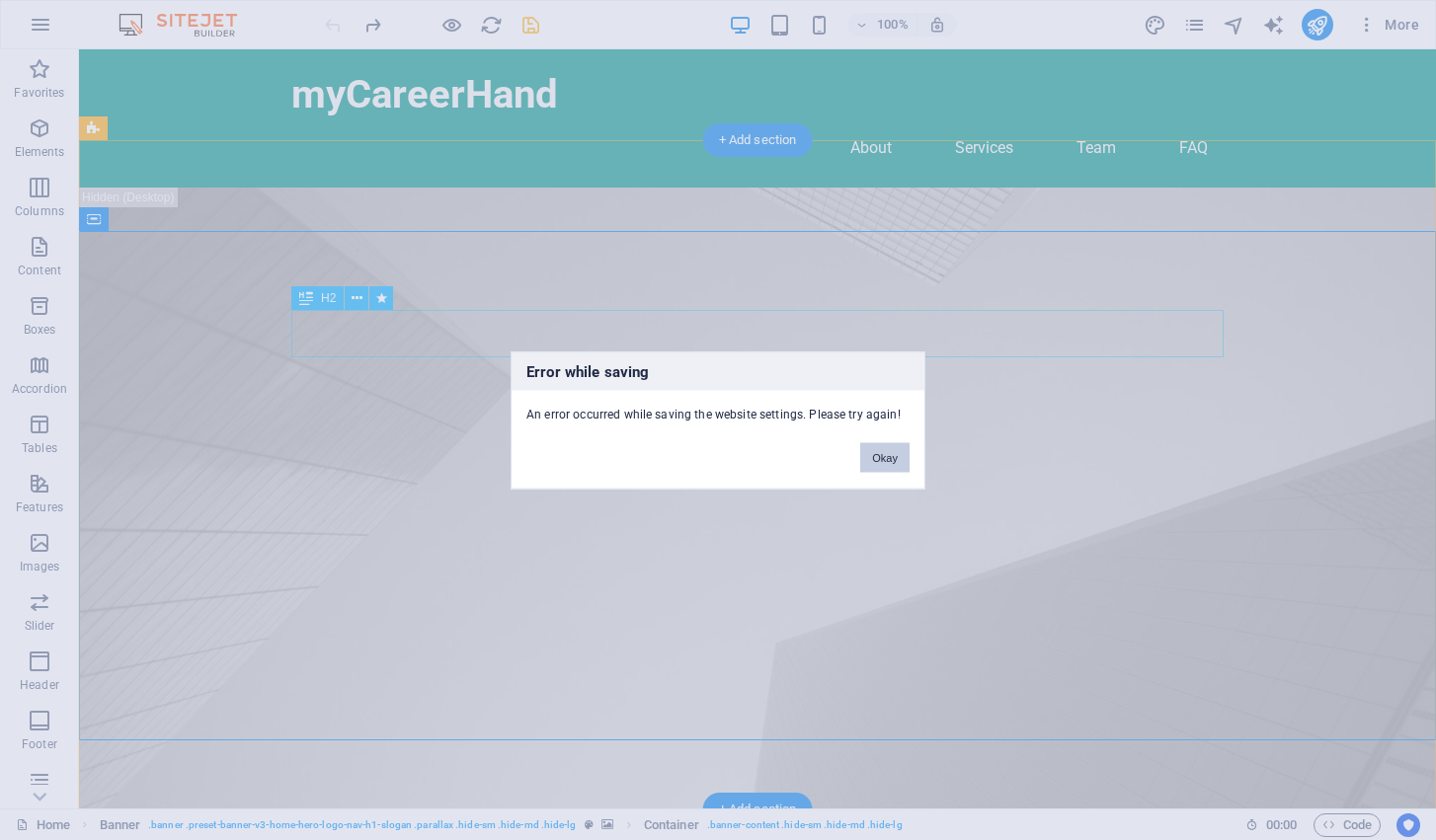 click on "Okay" at bounding box center (885, 457) 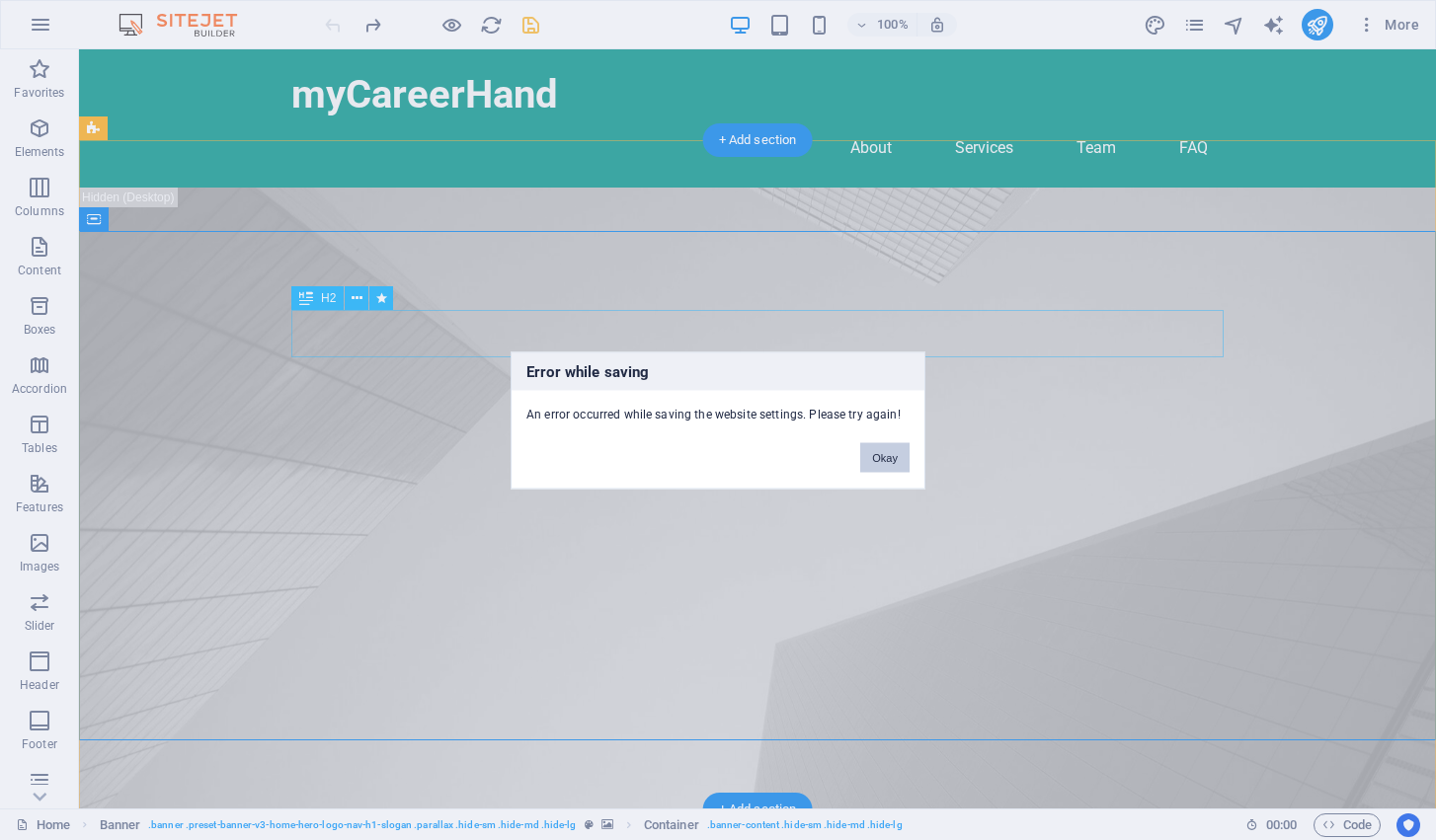 click on "Okay" at bounding box center (885, 457) 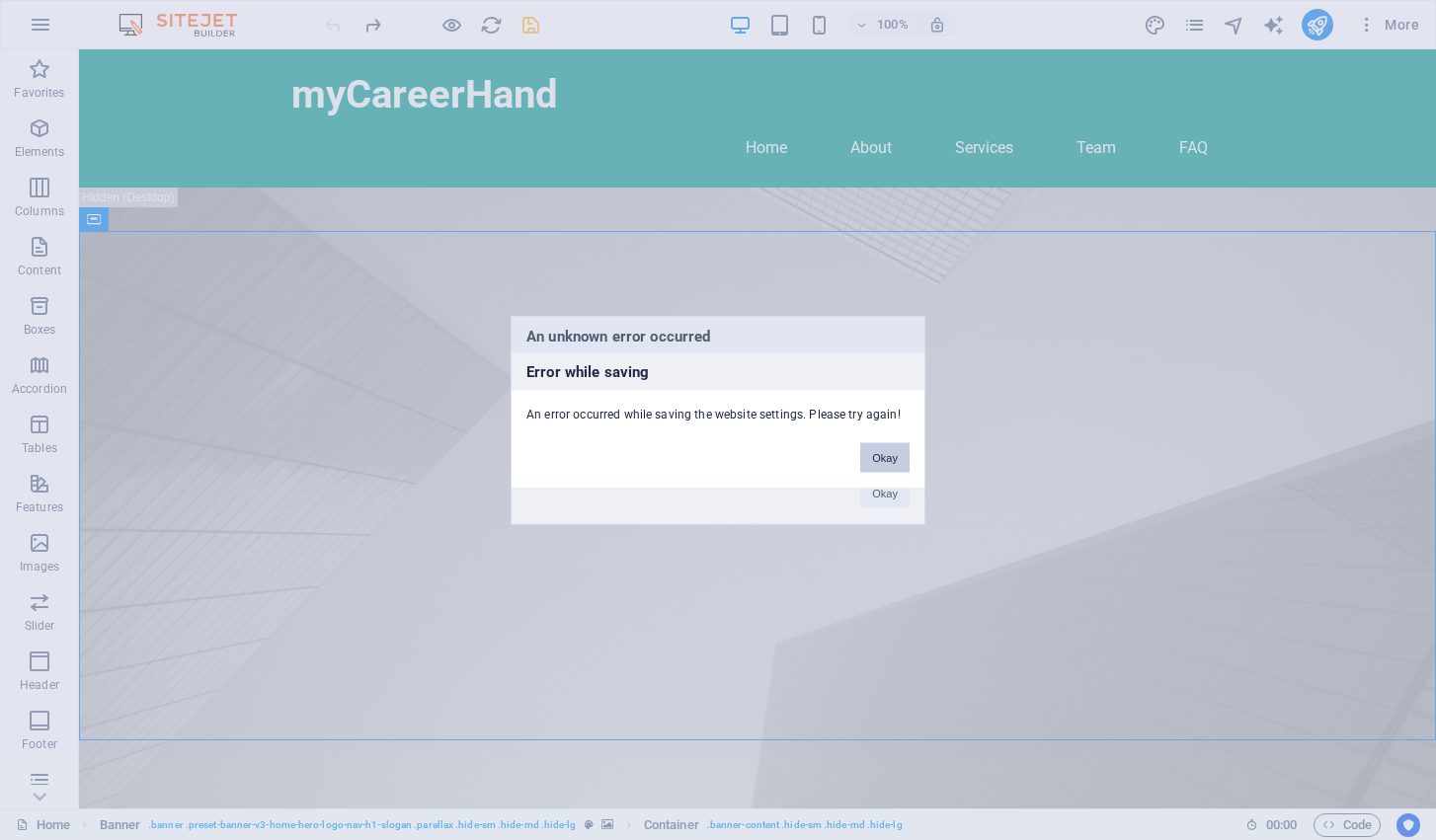 click on "Okay" at bounding box center [885, 457] 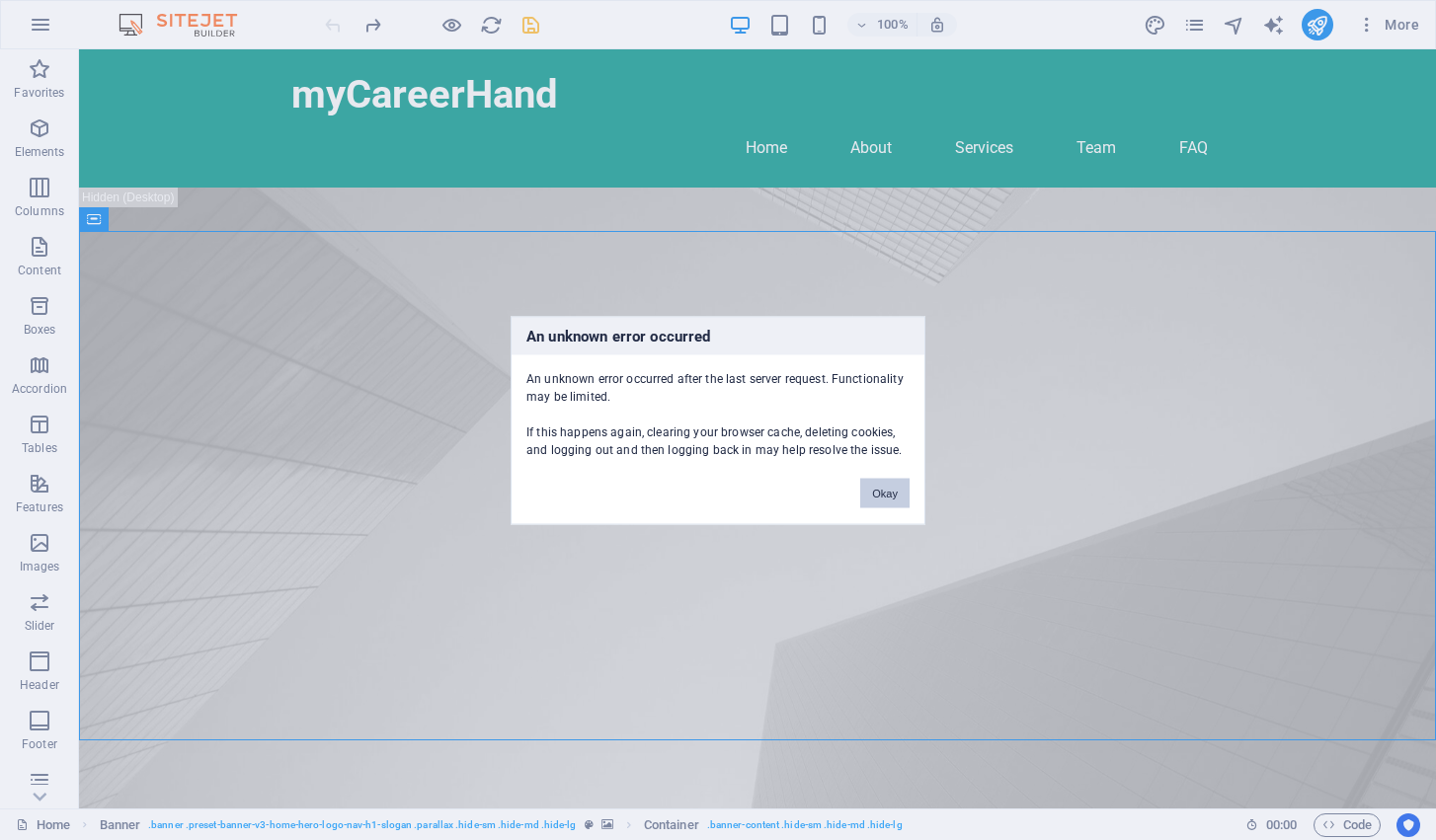 click on "Okay" at bounding box center (885, 493) 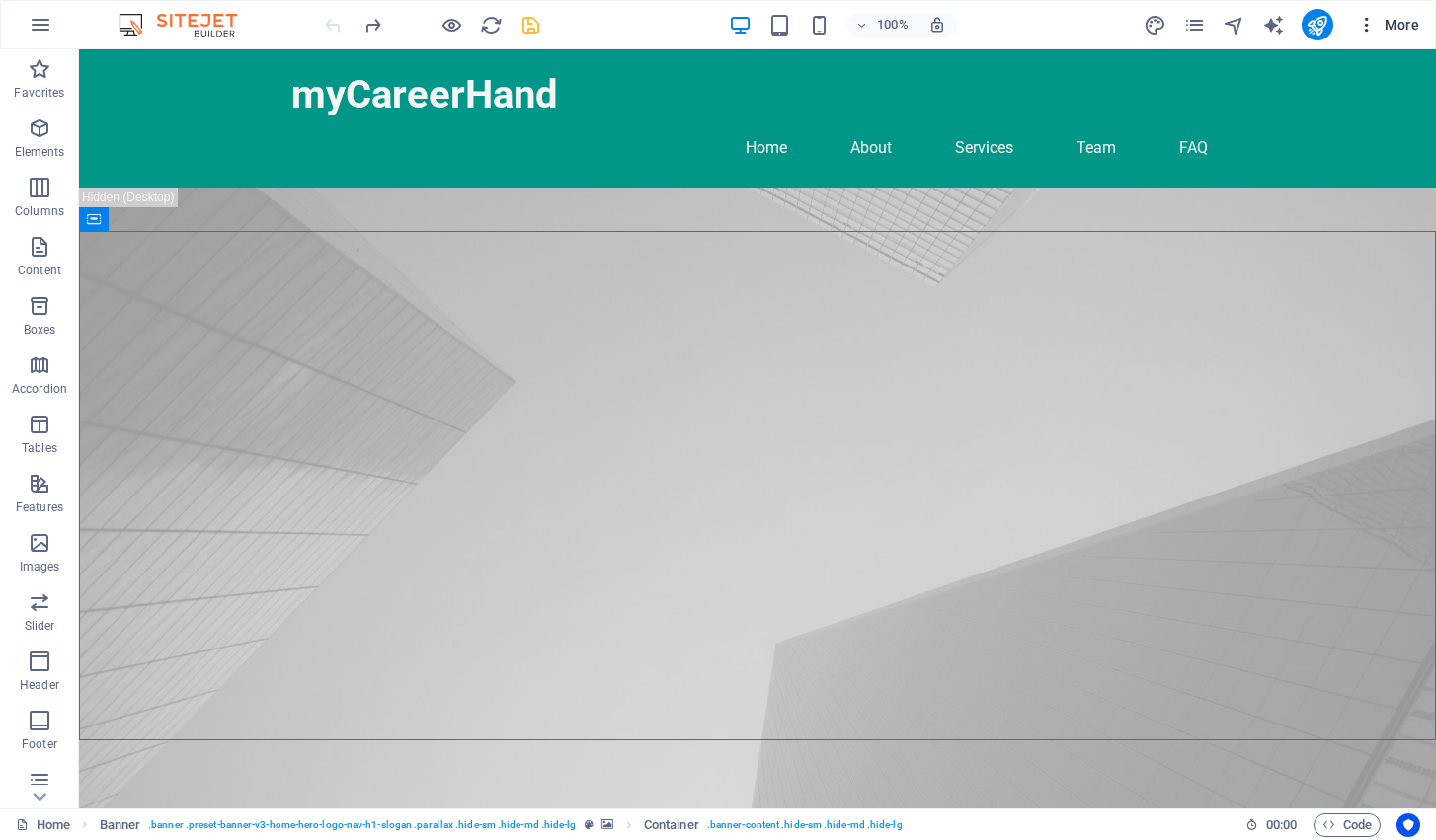 click at bounding box center [1367, 25] 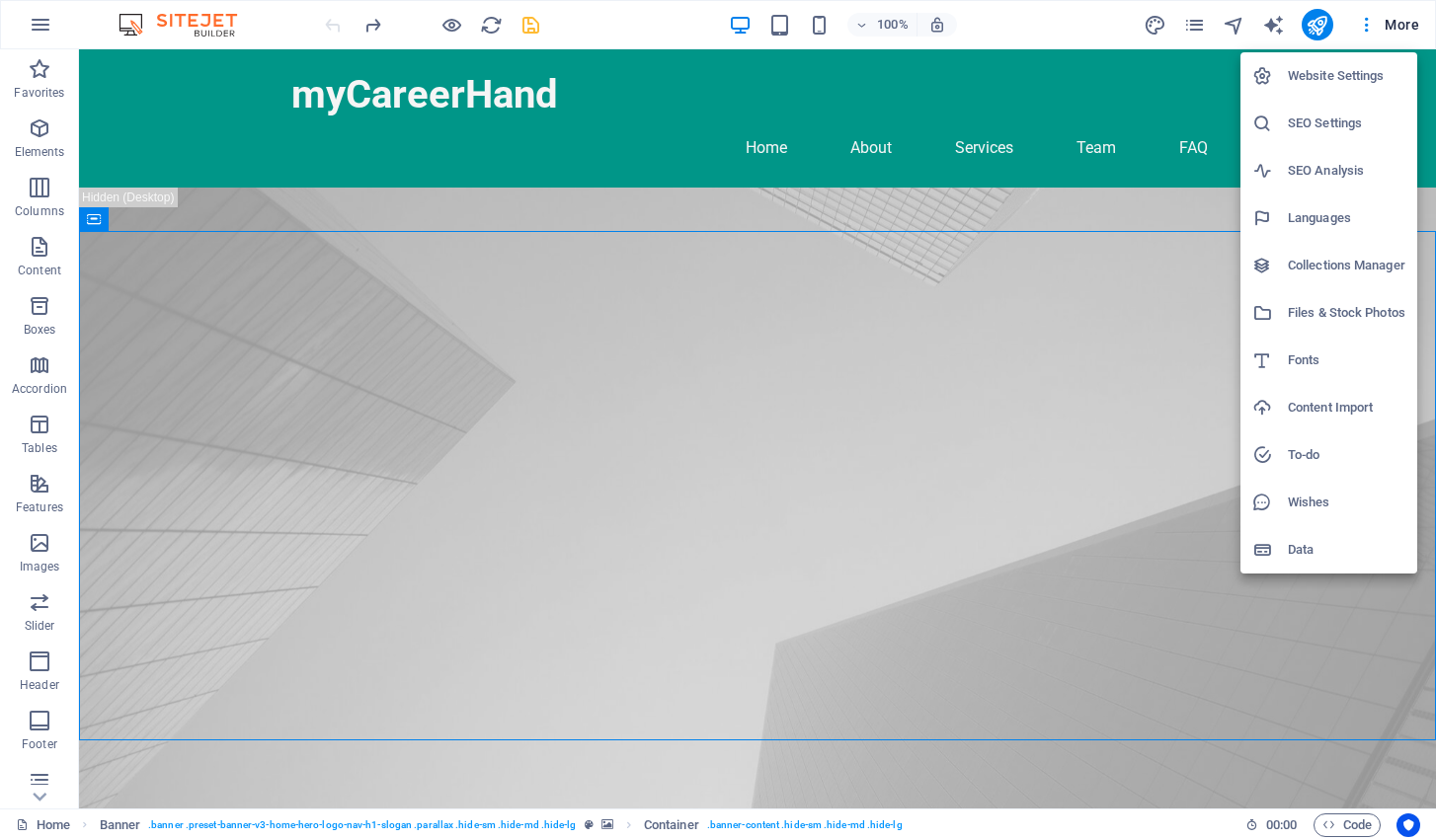 click on "Website Settings" at bounding box center (1346, 76) 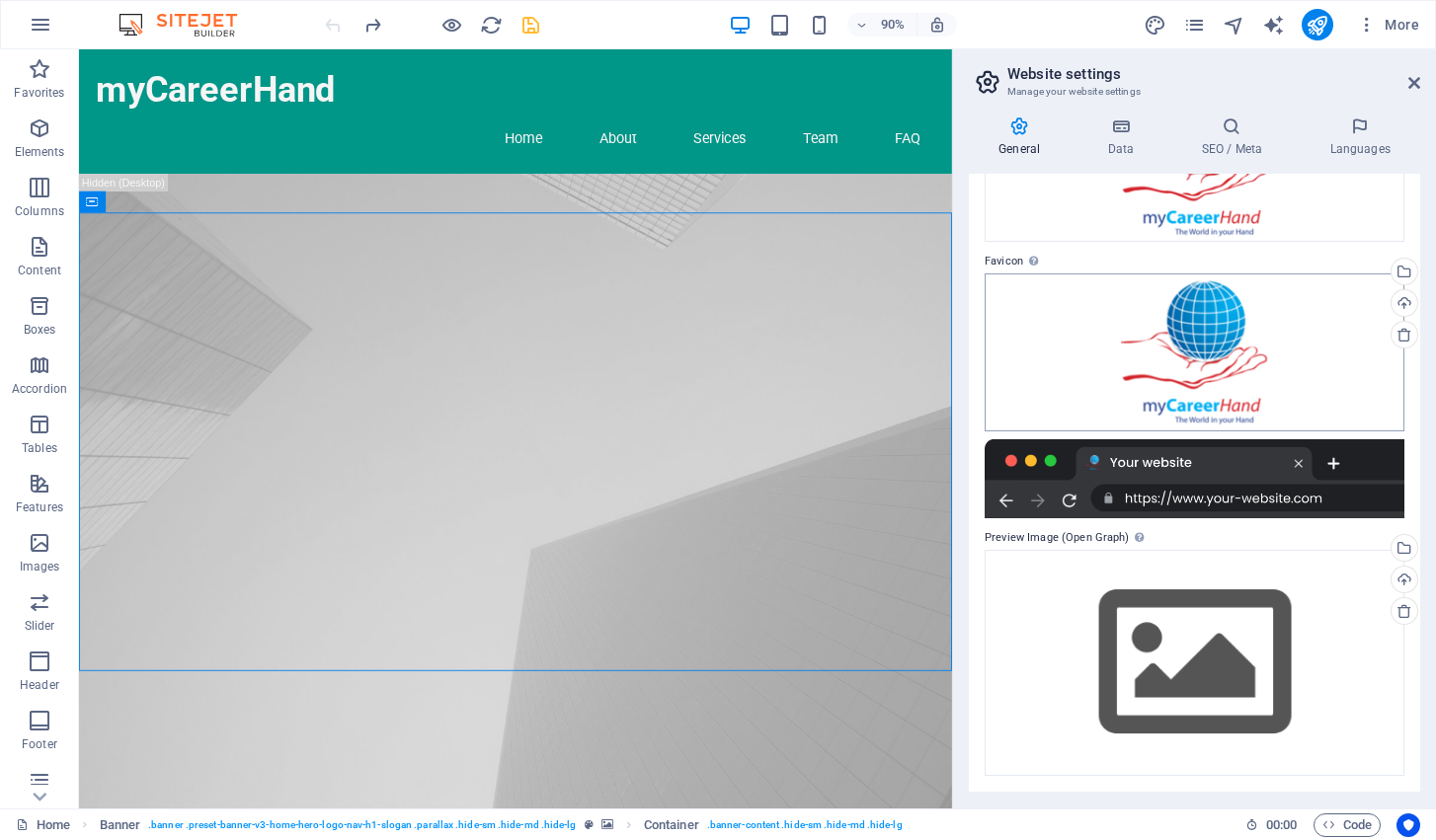 scroll, scrollTop: 181, scrollLeft: 0, axis: vertical 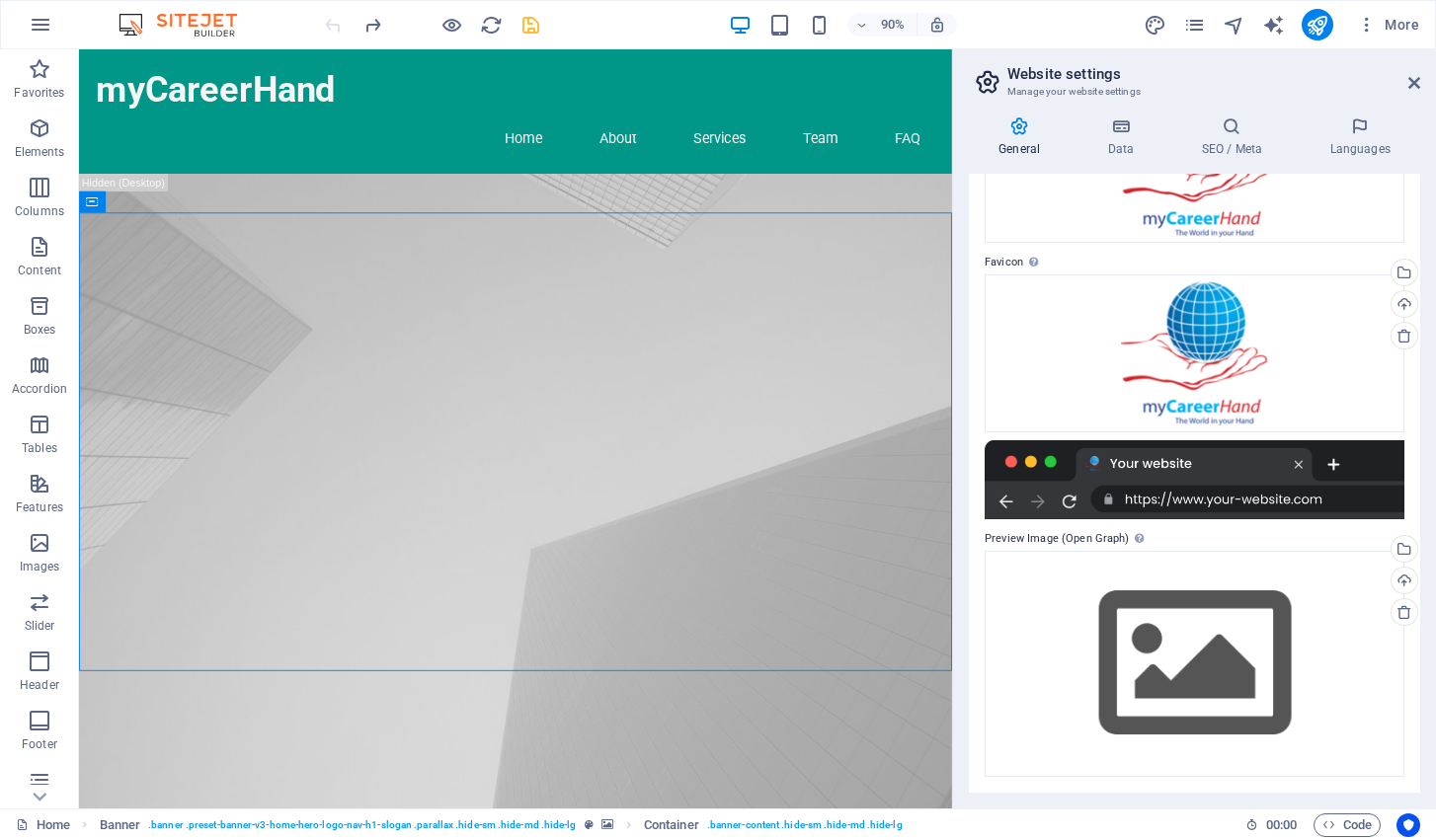 click at bounding box center [1019, 126] 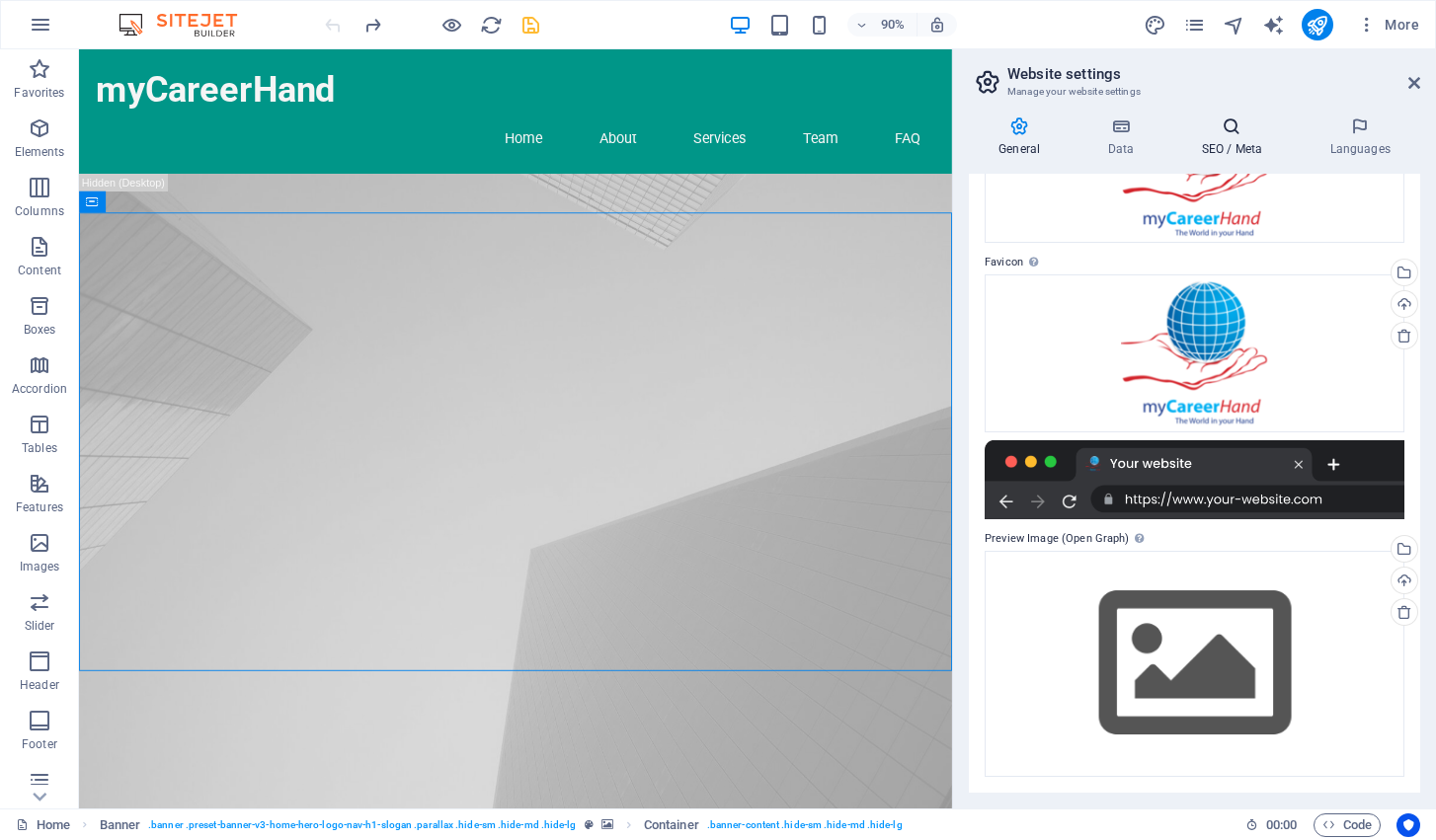 click on "SEO / Meta" at bounding box center (1236, 137) 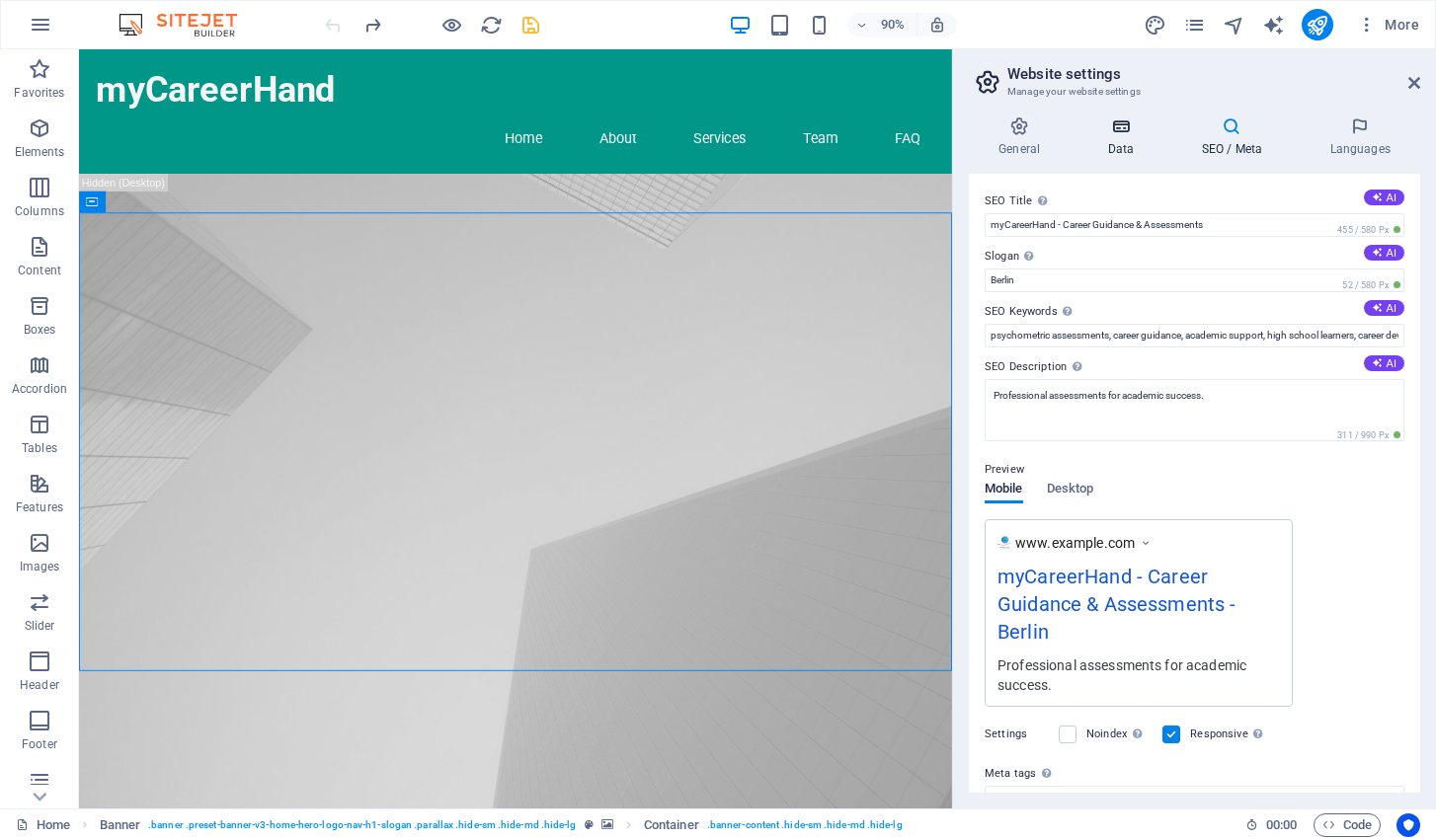 click at bounding box center (1120, 126) 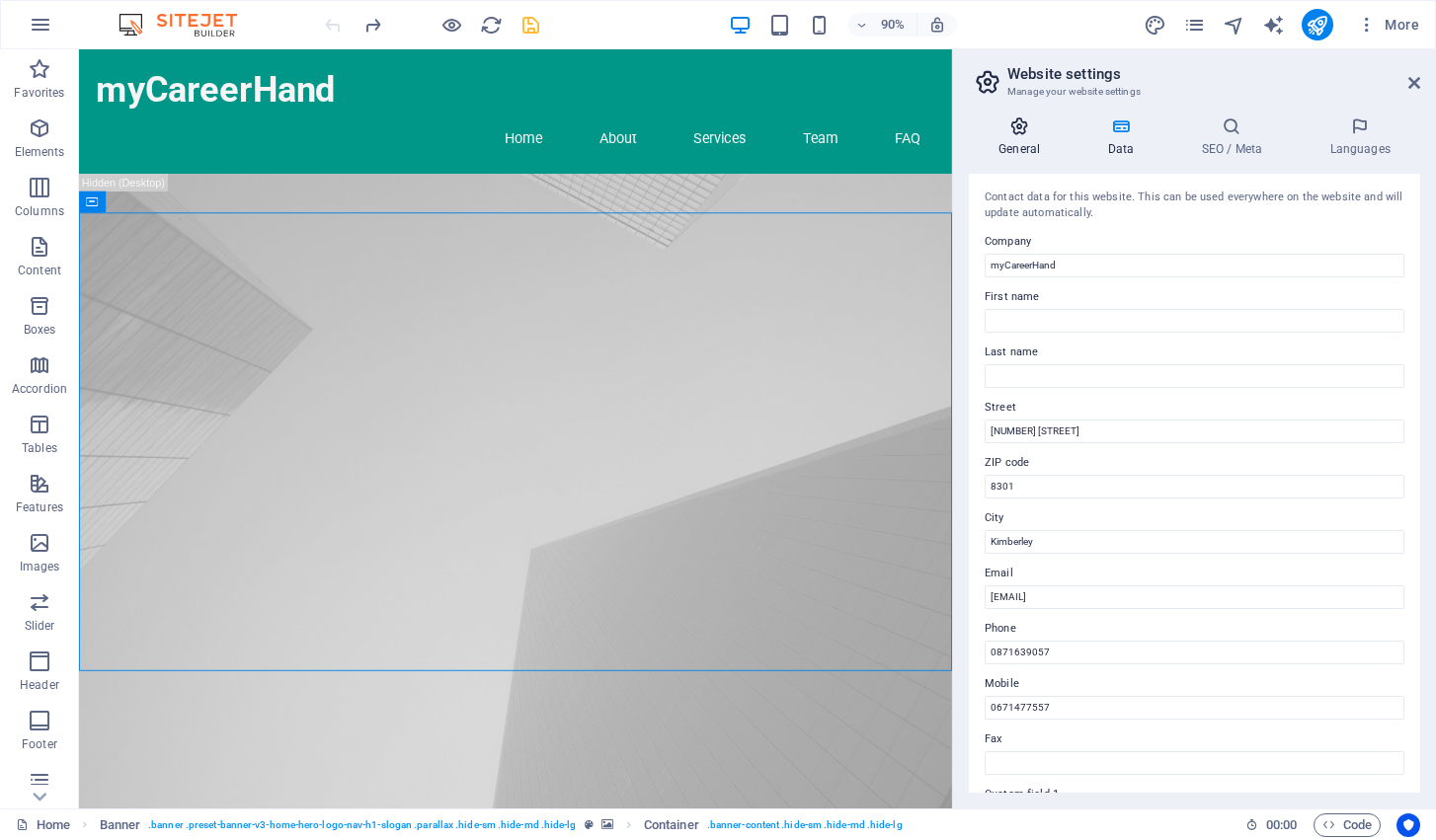 click at bounding box center [1019, 126] 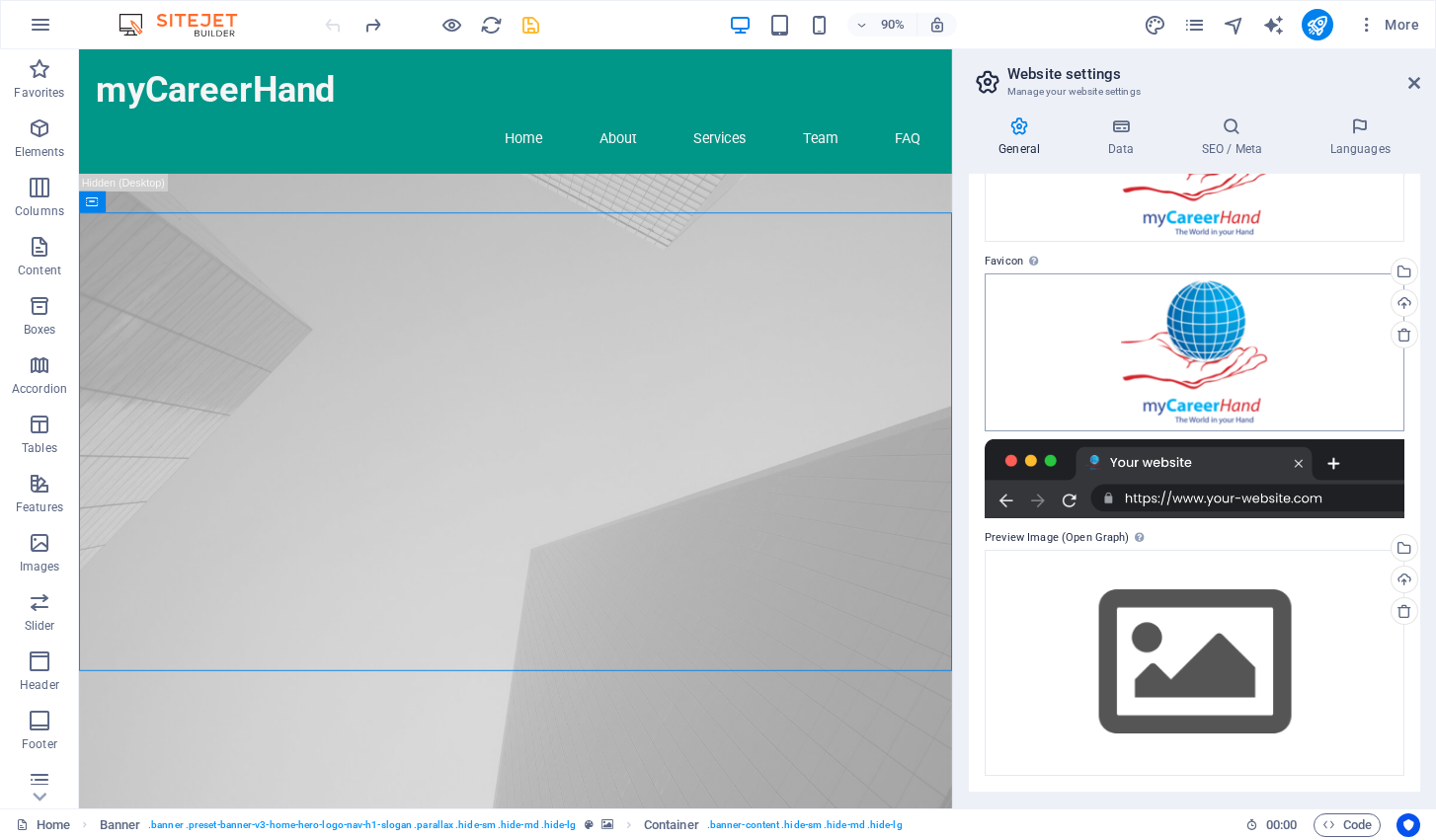 scroll, scrollTop: 181, scrollLeft: 0, axis: vertical 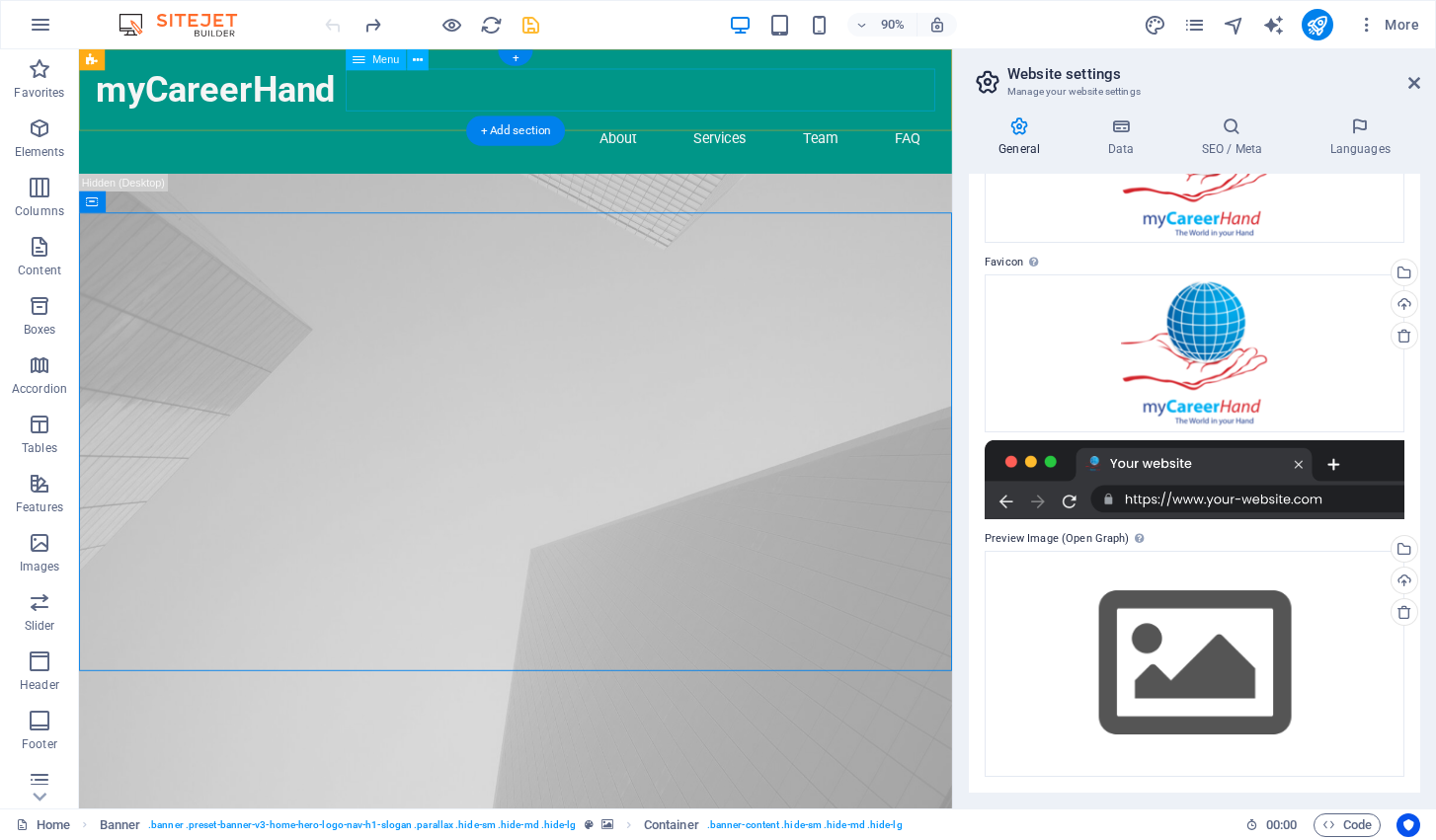 click on "Home About Services Team FAQ" at bounding box center (564, 148) 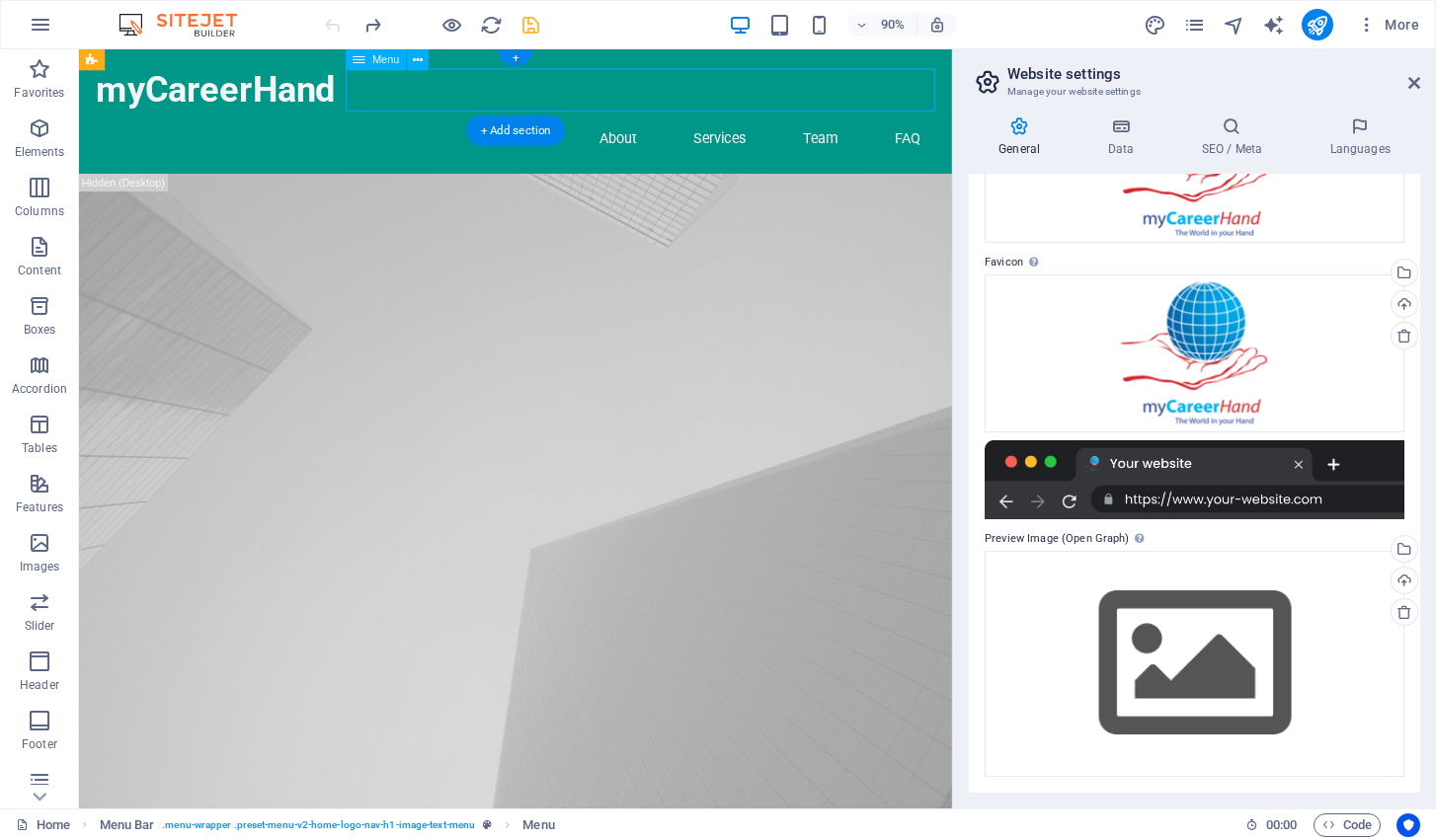 click on "Home About Services Team FAQ" at bounding box center (564, 148) 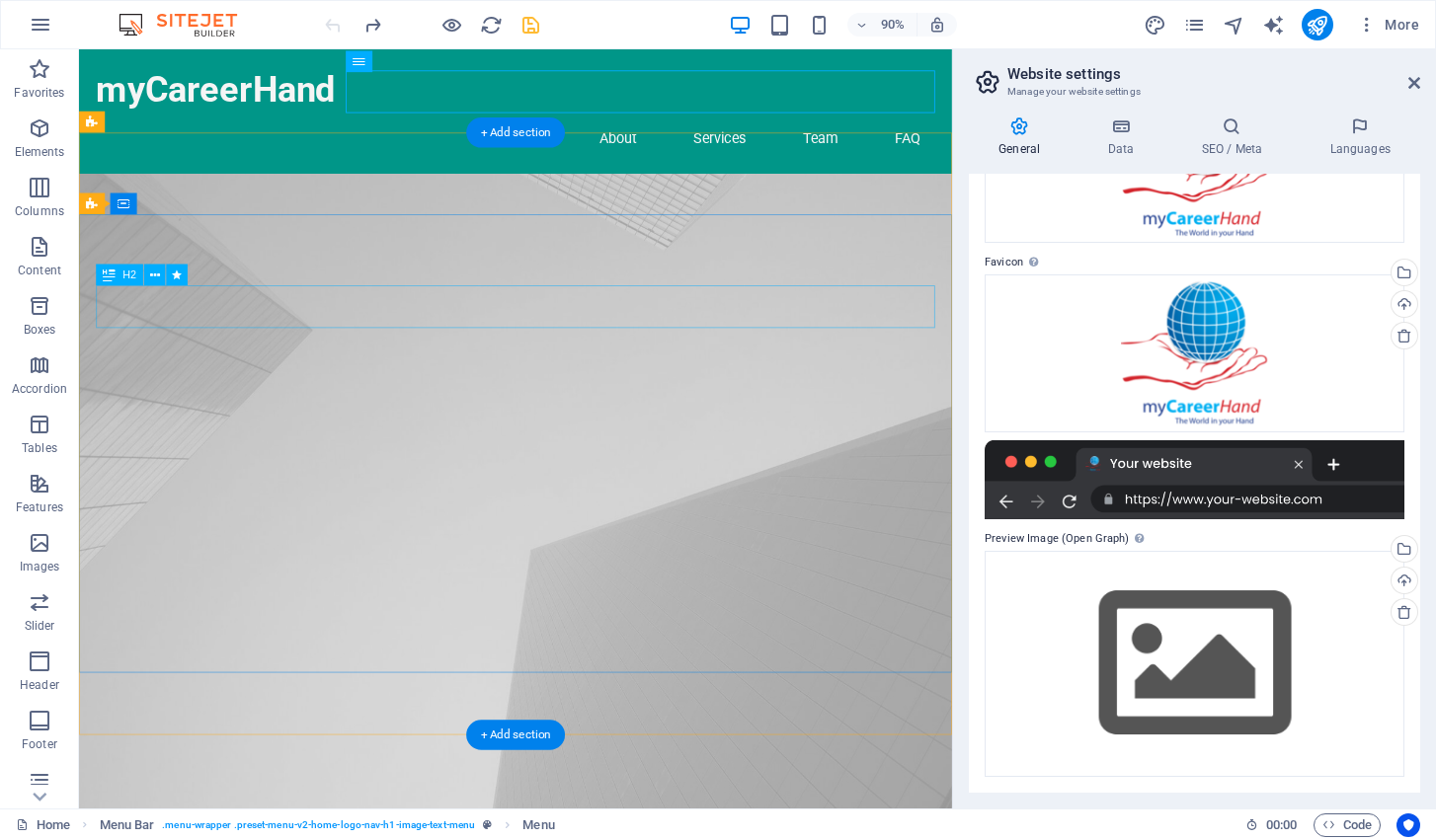 scroll, scrollTop: 0, scrollLeft: 0, axis: both 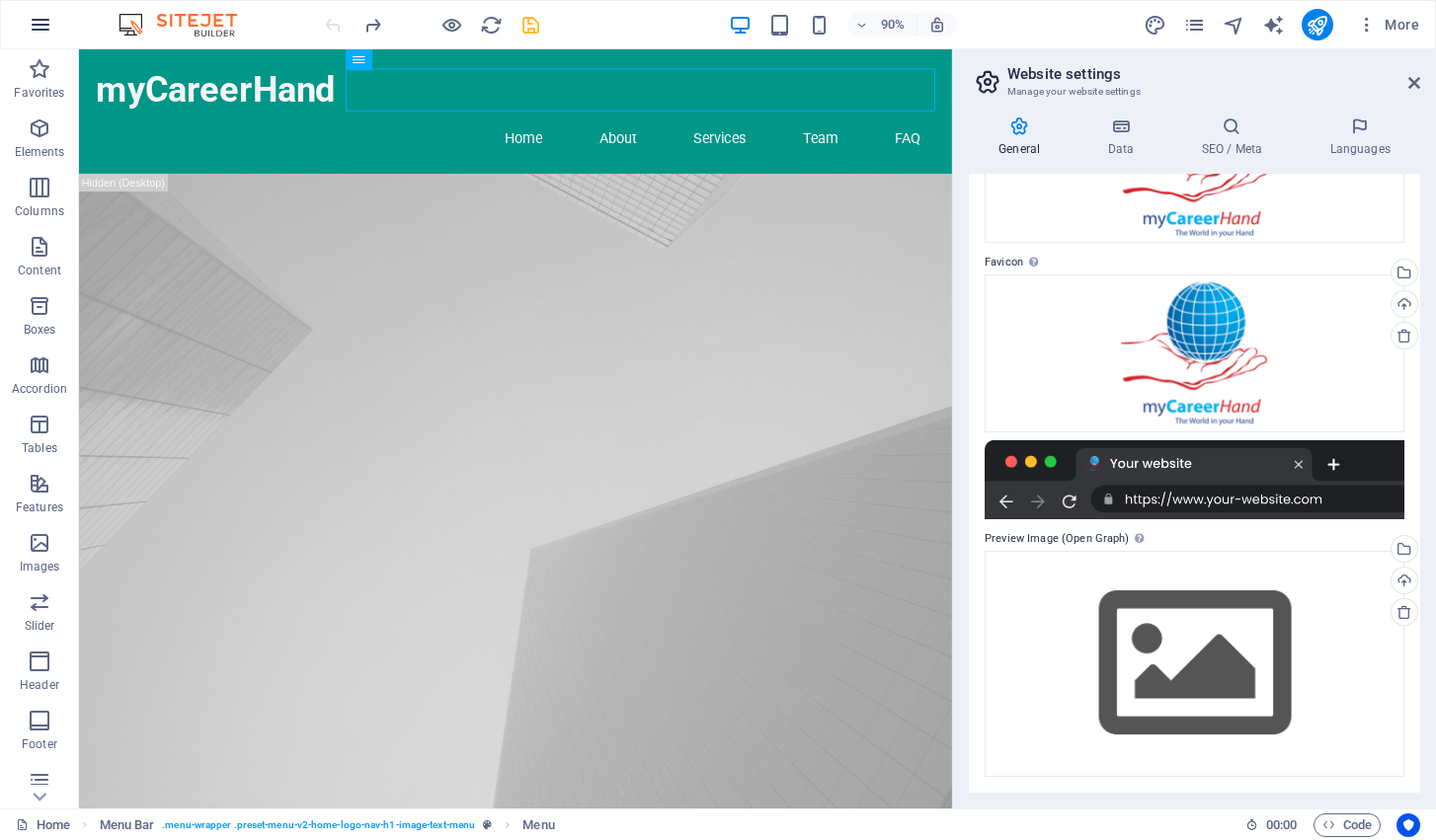 click at bounding box center [40, 25] 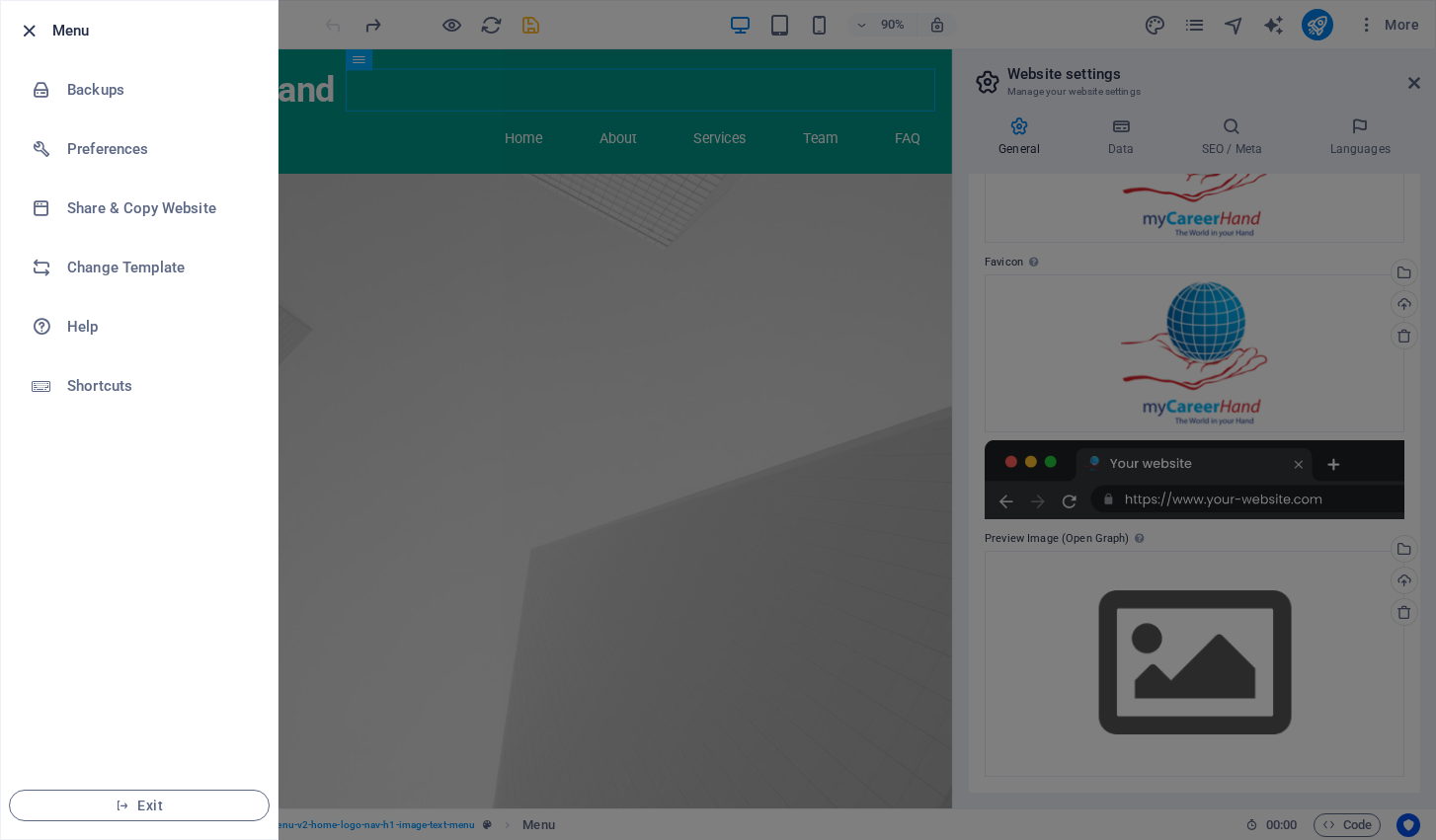 click at bounding box center [29, 31] 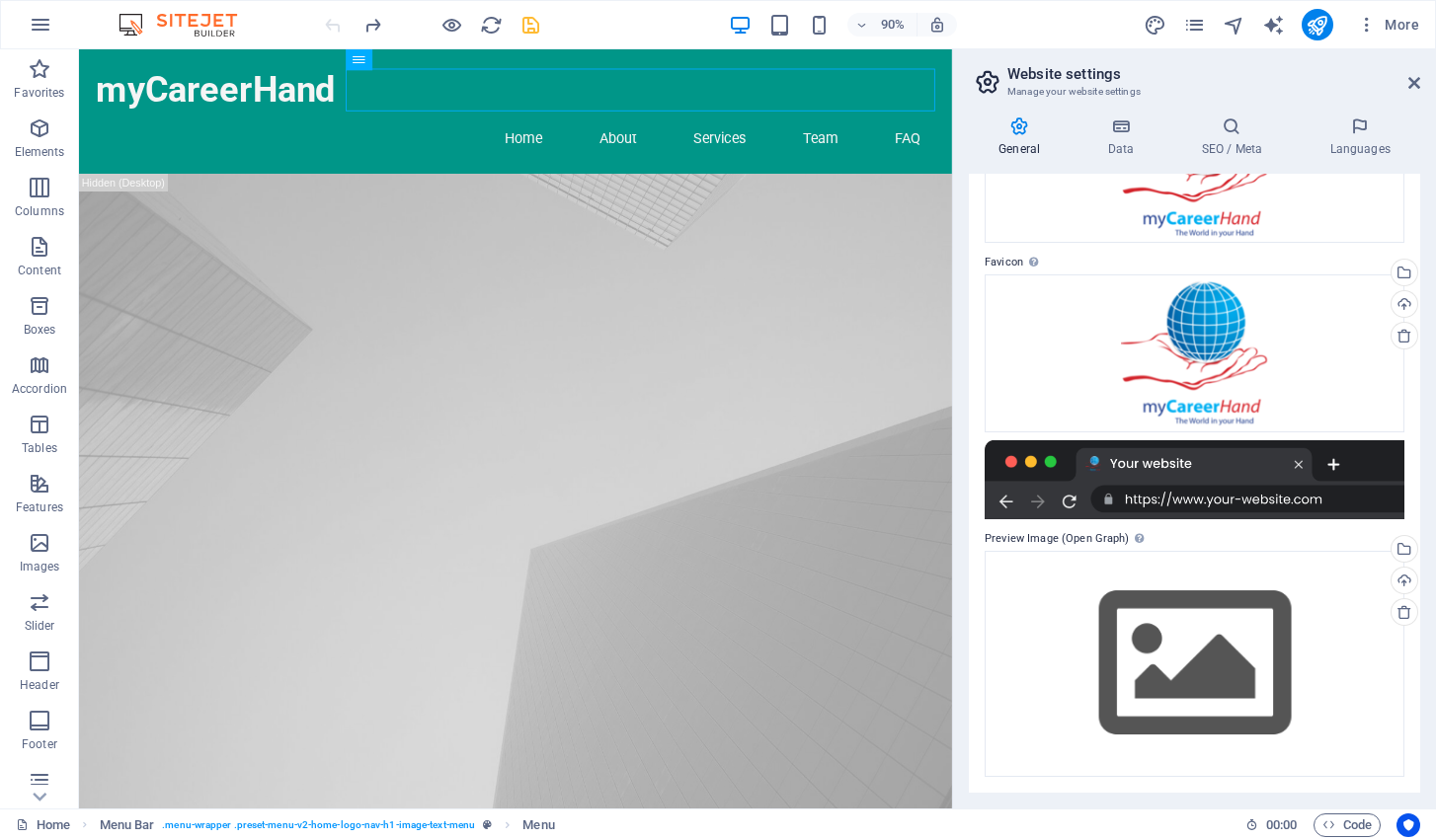 click at bounding box center [188, 25] 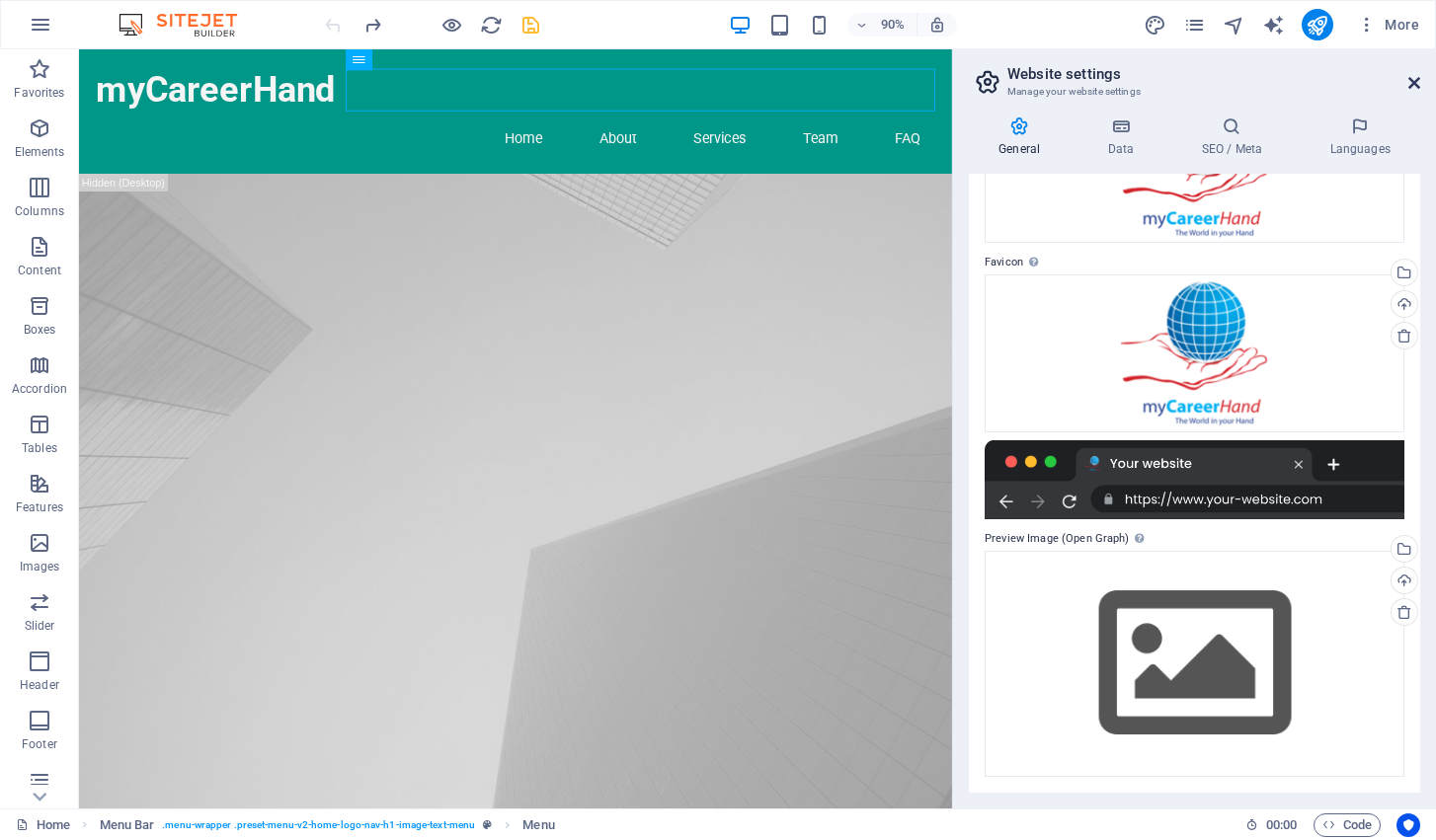 click at bounding box center [1414, 83] 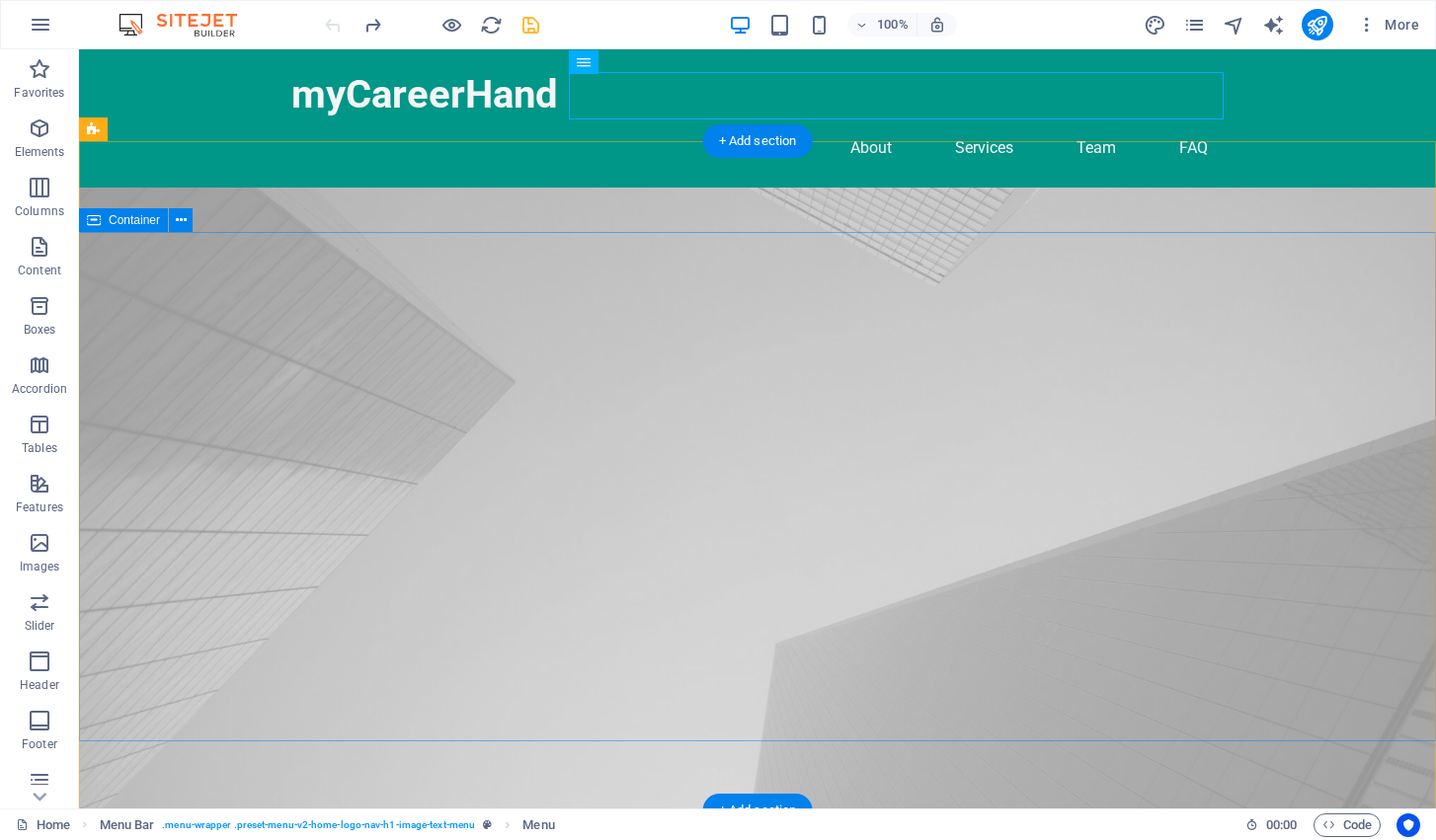 scroll, scrollTop: 0, scrollLeft: 0, axis: both 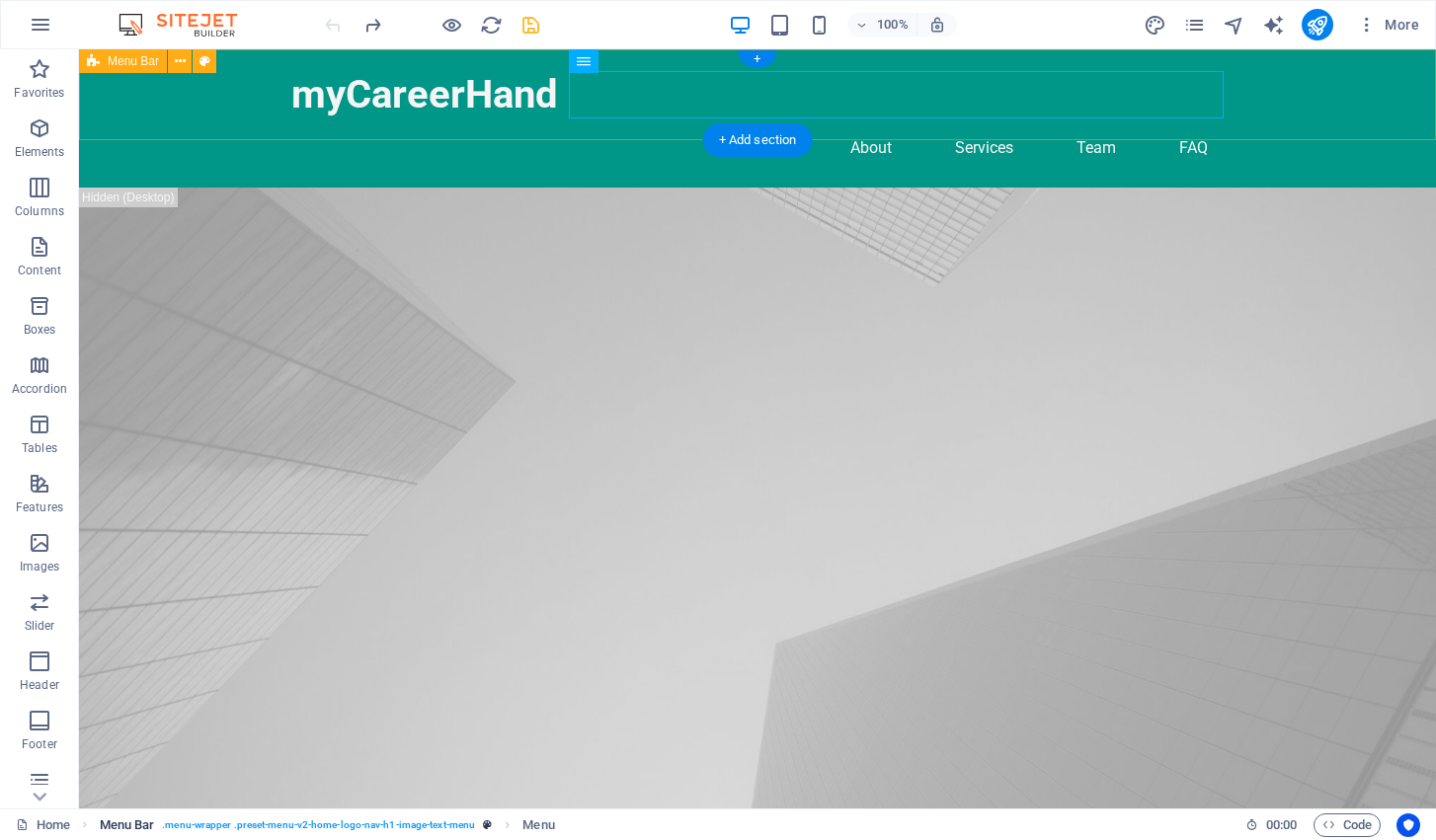click on ". menu-wrapper .preset-menu-v2-home-logo-nav-h1-image-text-menu" at bounding box center [318, 825] 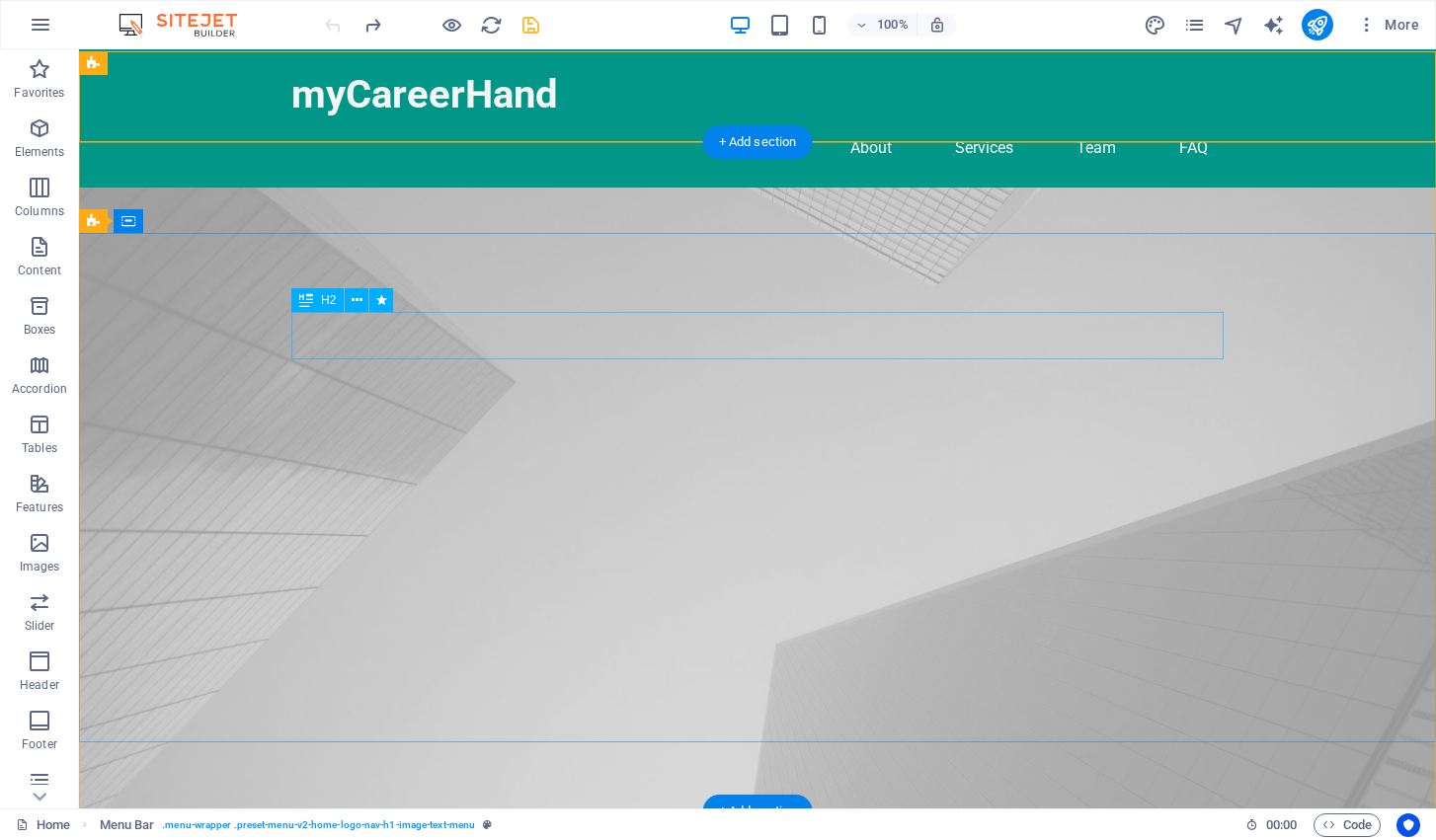 scroll, scrollTop: 0, scrollLeft: 0, axis: both 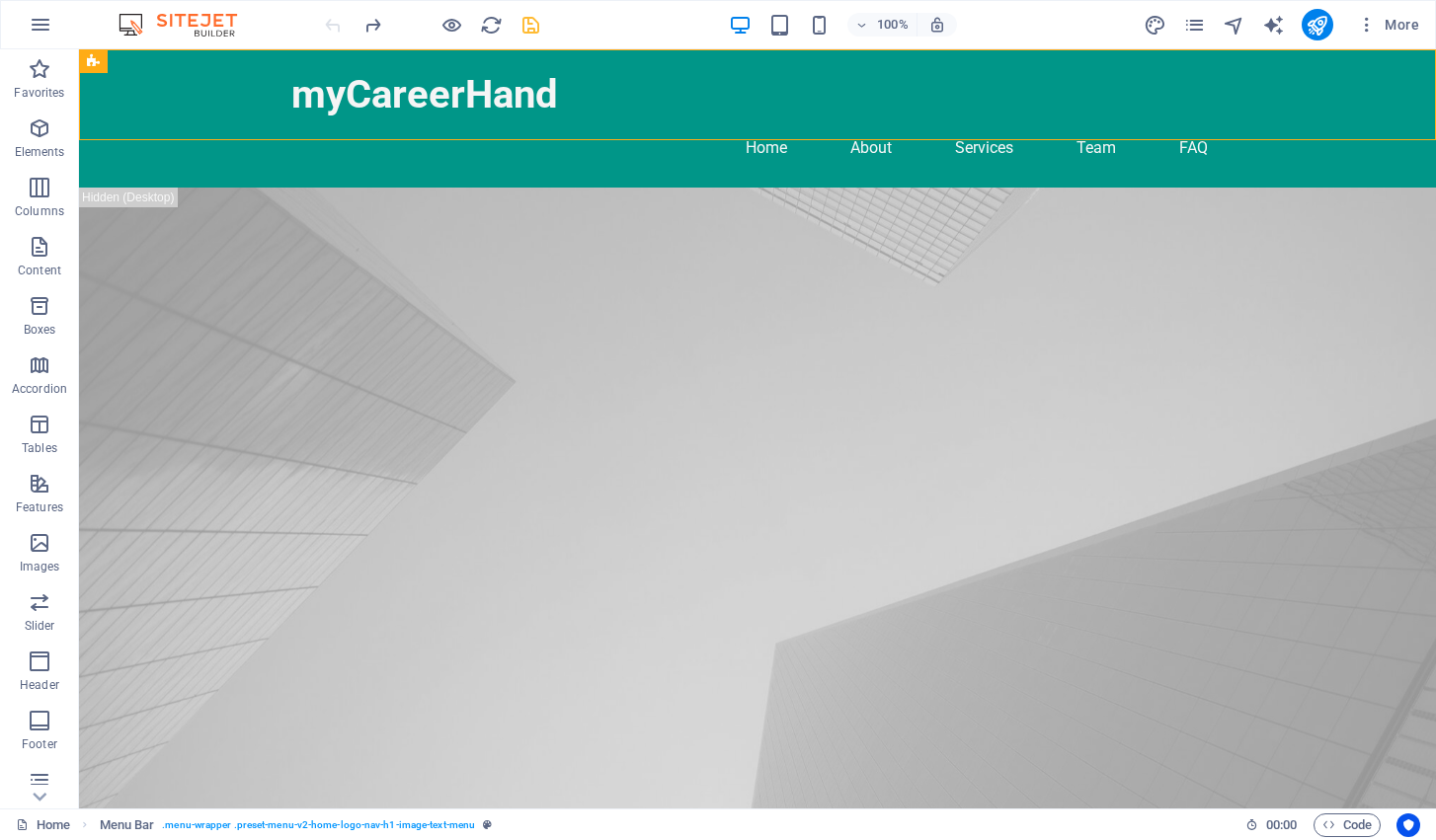 click at bounding box center [188, 25] 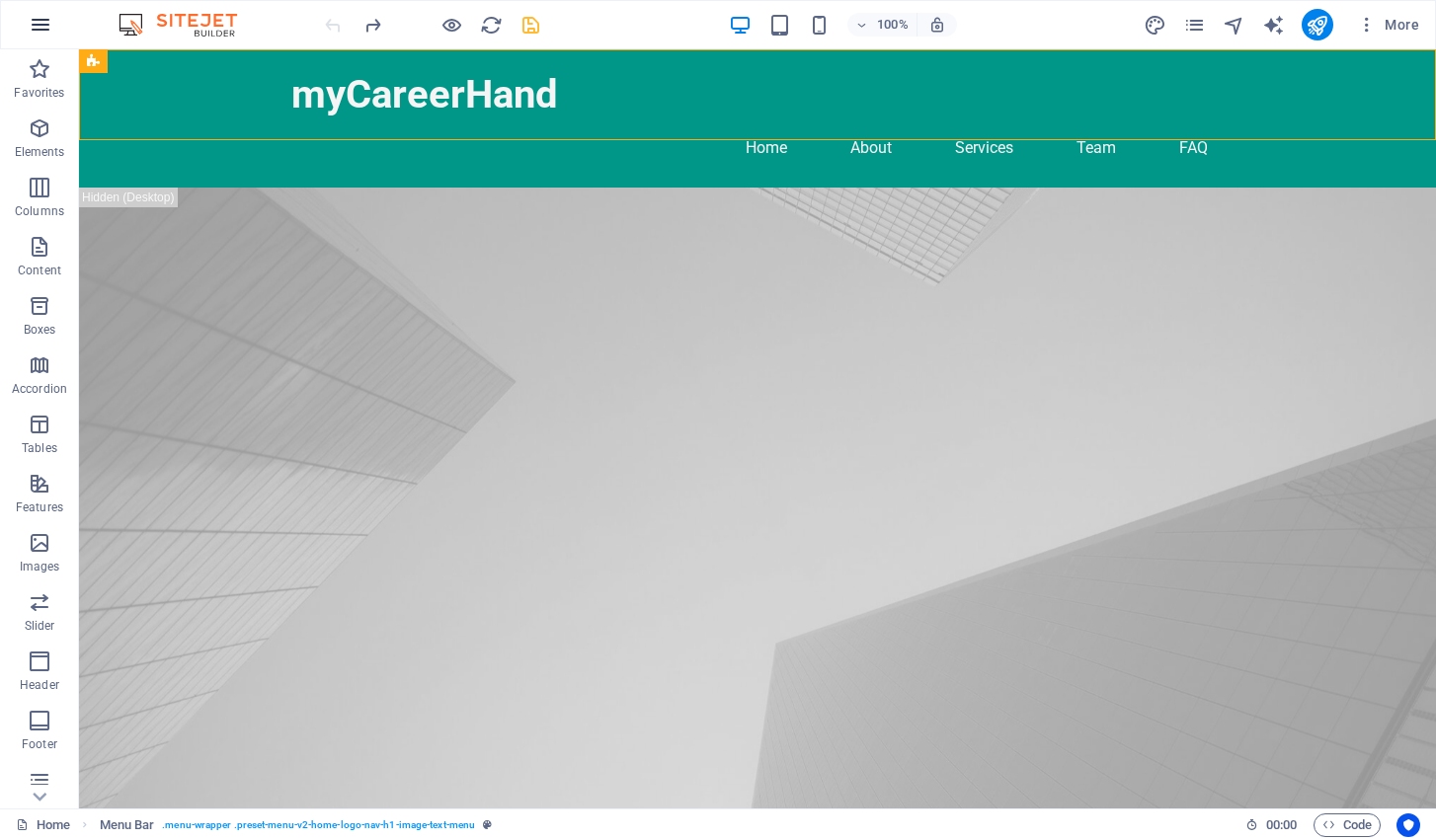 click at bounding box center (40, 25) 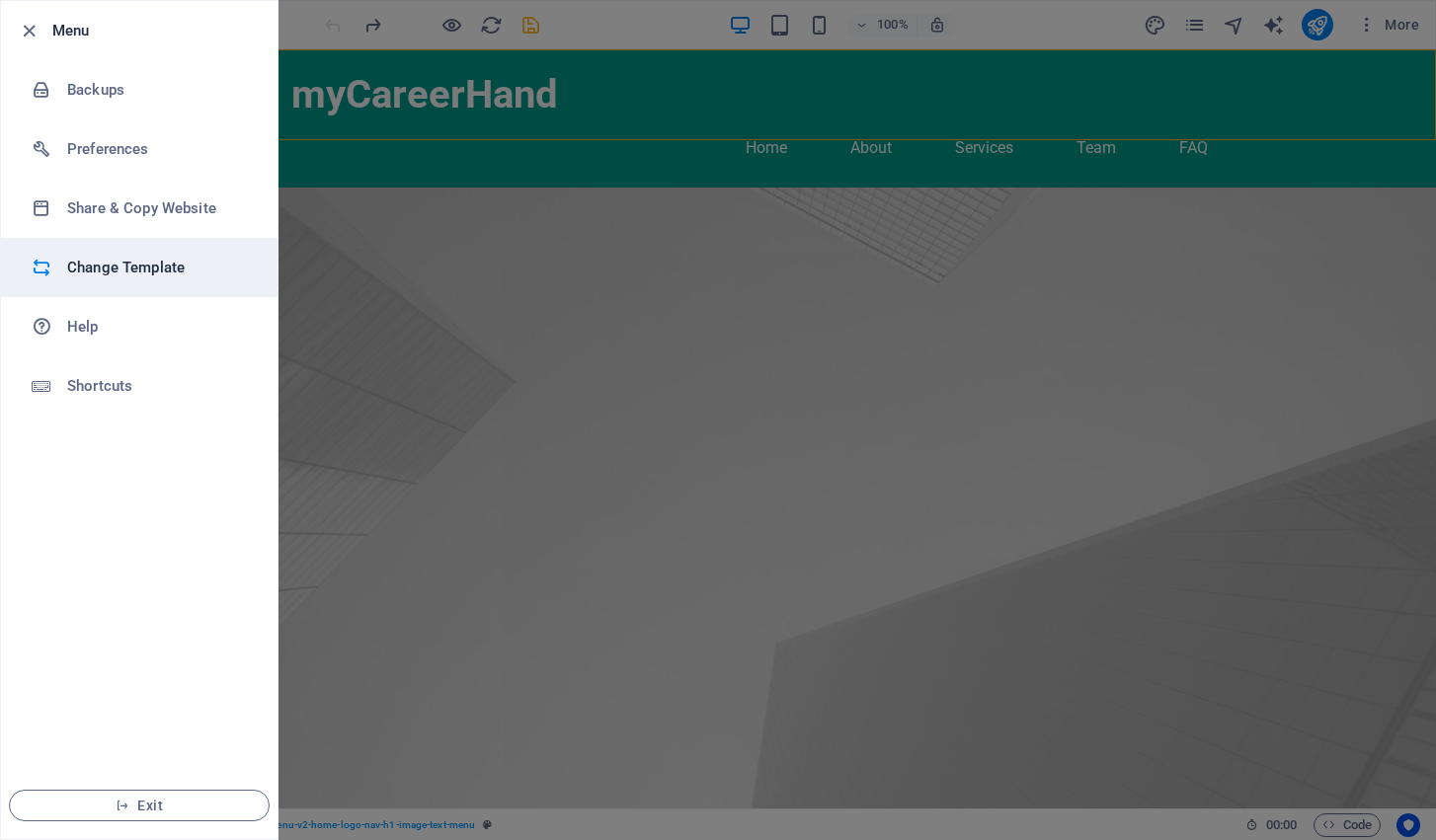 click on "Change Template" at bounding box center [158, 267] 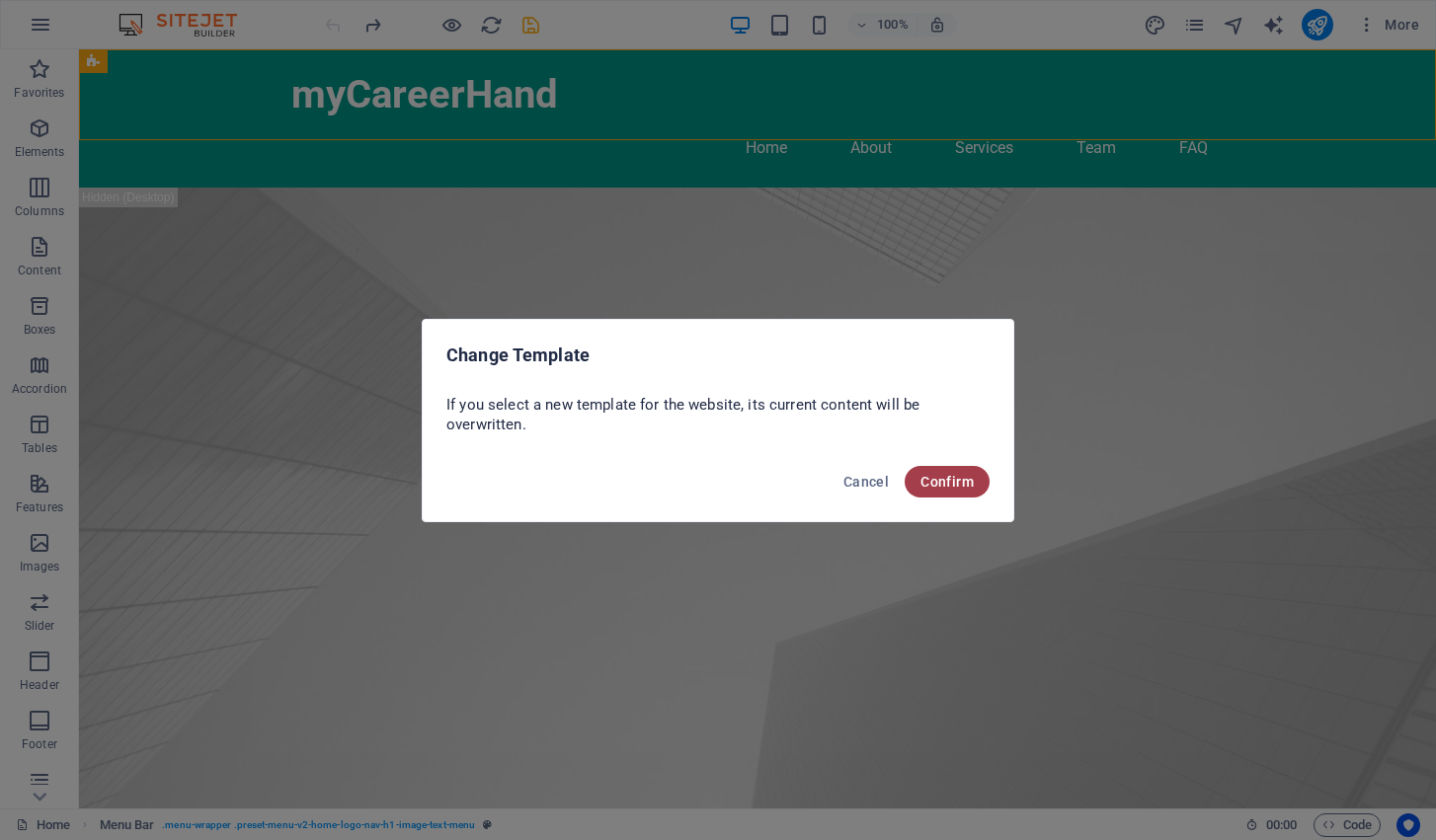 click on "Confirm" at bounding box center (947, 482) 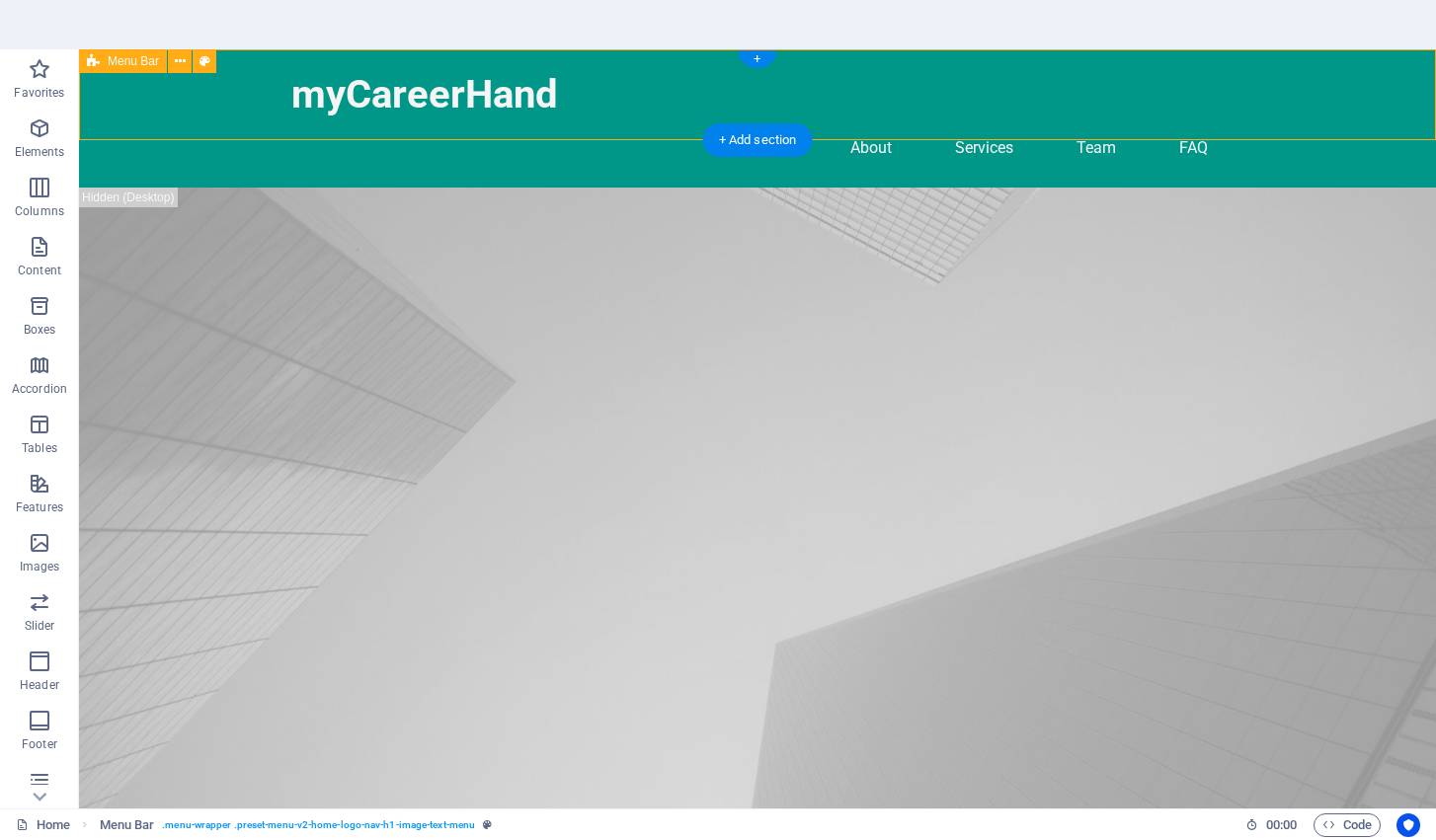 click on "Menu Bar" at bounding box center [133, 61] 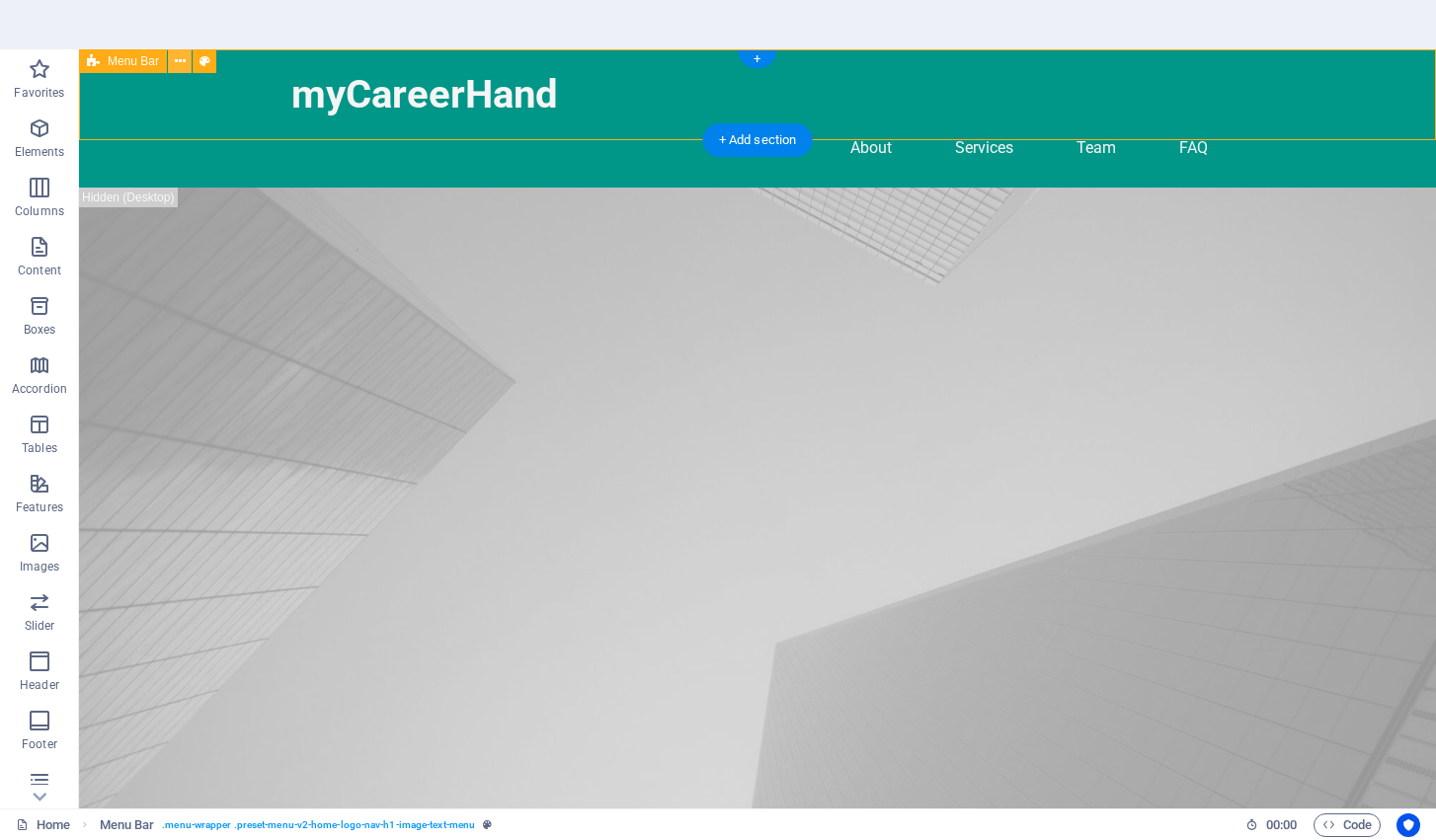 click at bounding box center (180, 61) 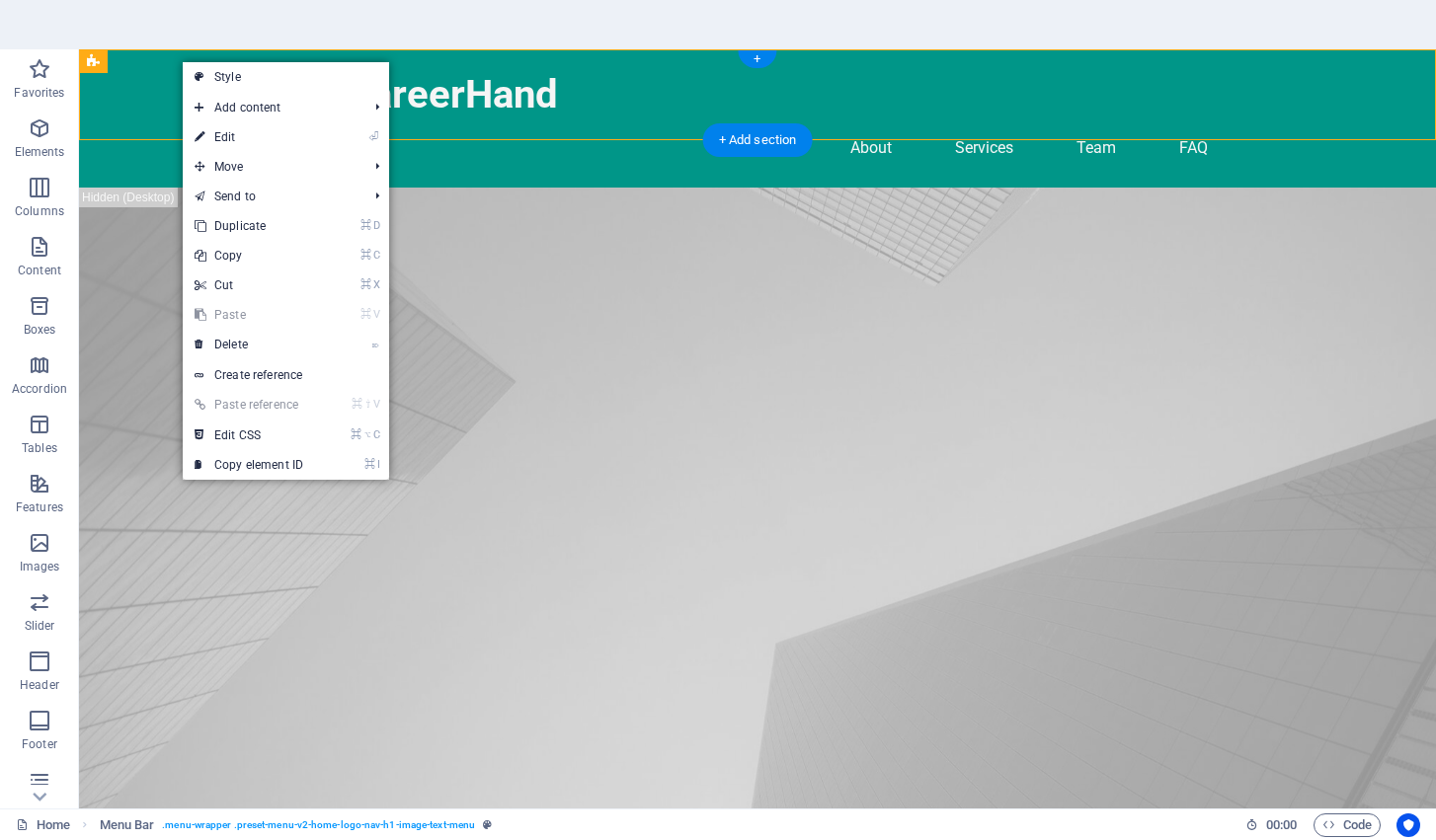 click on "Home Favorites Elements Columns Content Boxes Accordion Tables Features Images Slider Header Footer Forms Marketing Collections
H2   Banner   Container   Image   Container   Text on background   Text   Menu   Banner   Menu Bar   Menu Bar   Menu   Logo   Logo   H2   Menu   Banner   Banner   Menu Bar   Container   H3   Spacer   Logo   Spacer   Spacer   Container   Container   Boxes   Icon   Container   Container   Text   Preset   Container   H2   Container   Text   Text   Spacer + + Add section Home Menu Bar . menu-wrapper .preset-menu-v2-home-logo-nav-h1-image-text-menu 00 : 00 Code" at bounding box center [718, 420] 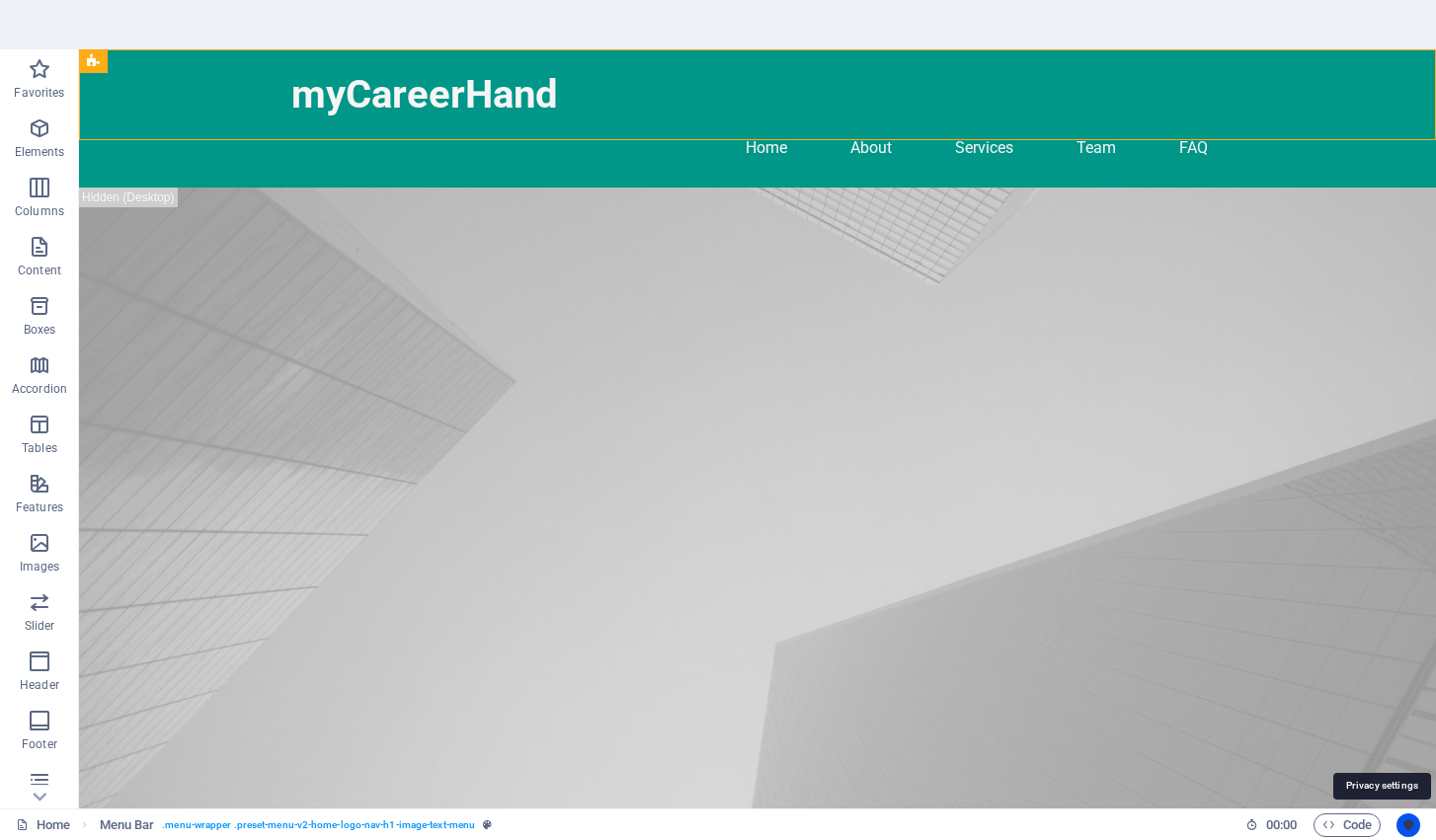 click at bounding box center [1408, 825] 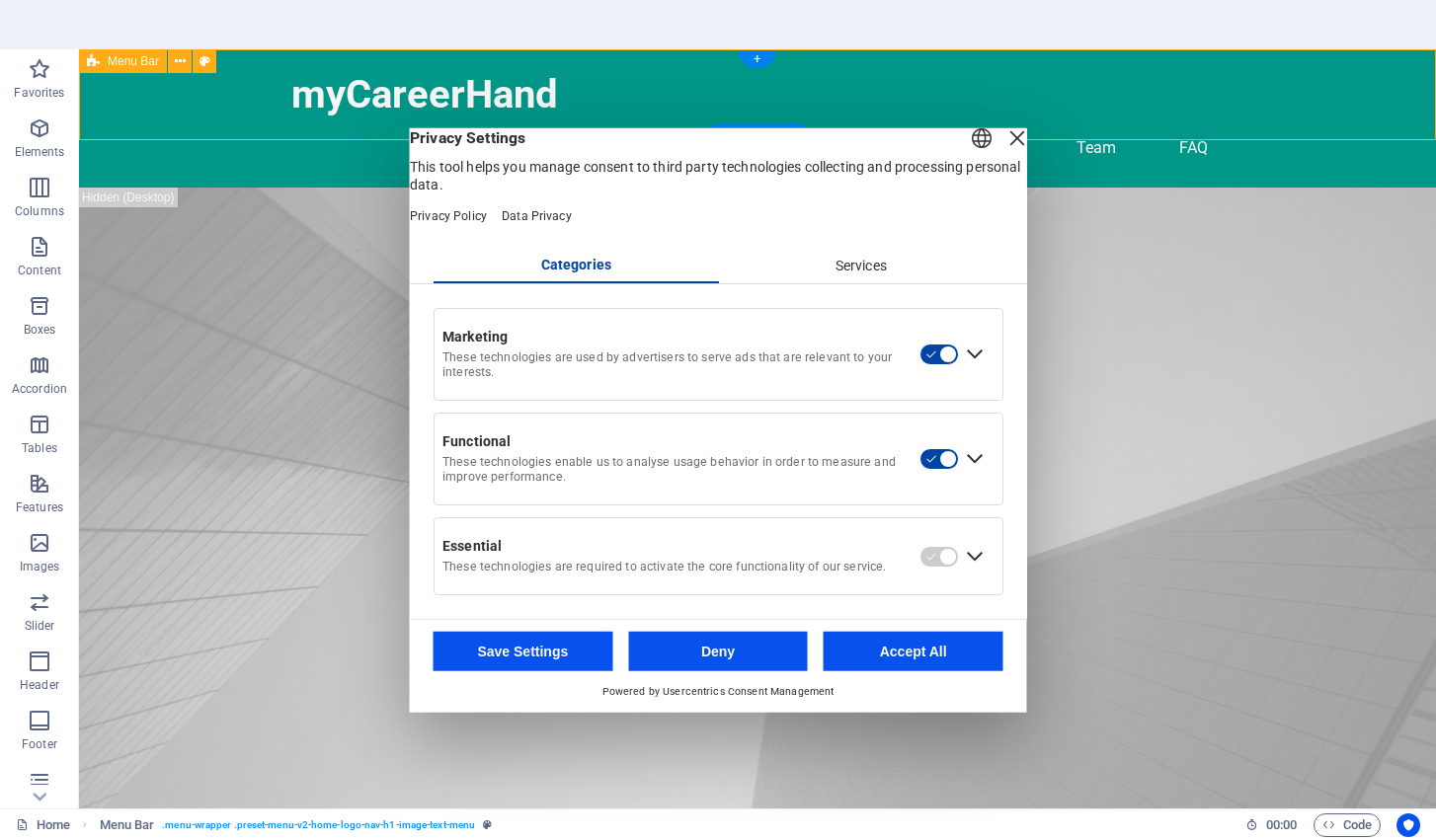 click at bounding box center [1017, 137] 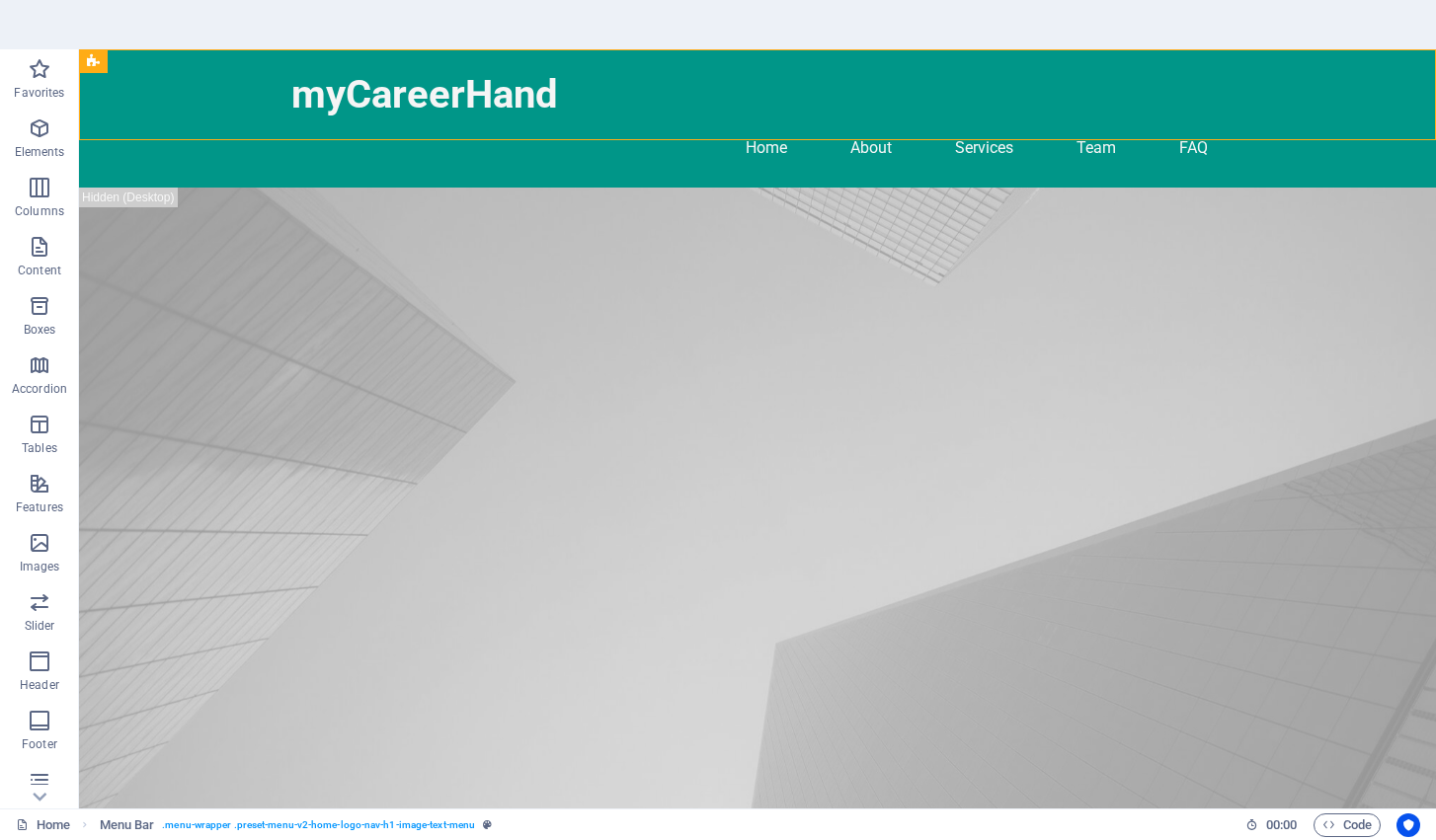 click on "Home Favorites Elements Columns Content Boxes Accordion Tables Features Images Slider Header Footer Forms Marketing Collections
H2   Banner   Container   Image   Container   Text on background   Text   Menu   Banner   Menu Bar   Menu Bar   Menu   Logo   Logo   H2   Menu   Banner   Banner   Menu Bar   Container   H3   Spacer   Logo   Spacer   Spacer   Container   Container   Boxes   Icon   Container   Container   Text   Preset   Container   H2   Container   Text   Text   Spacer Home Menu Bar . menu-wrapper .preset-menu-v2-home-logo-nav-h1-image-text-menu 00 : 00 Code" at bounding box center [718, 420] 